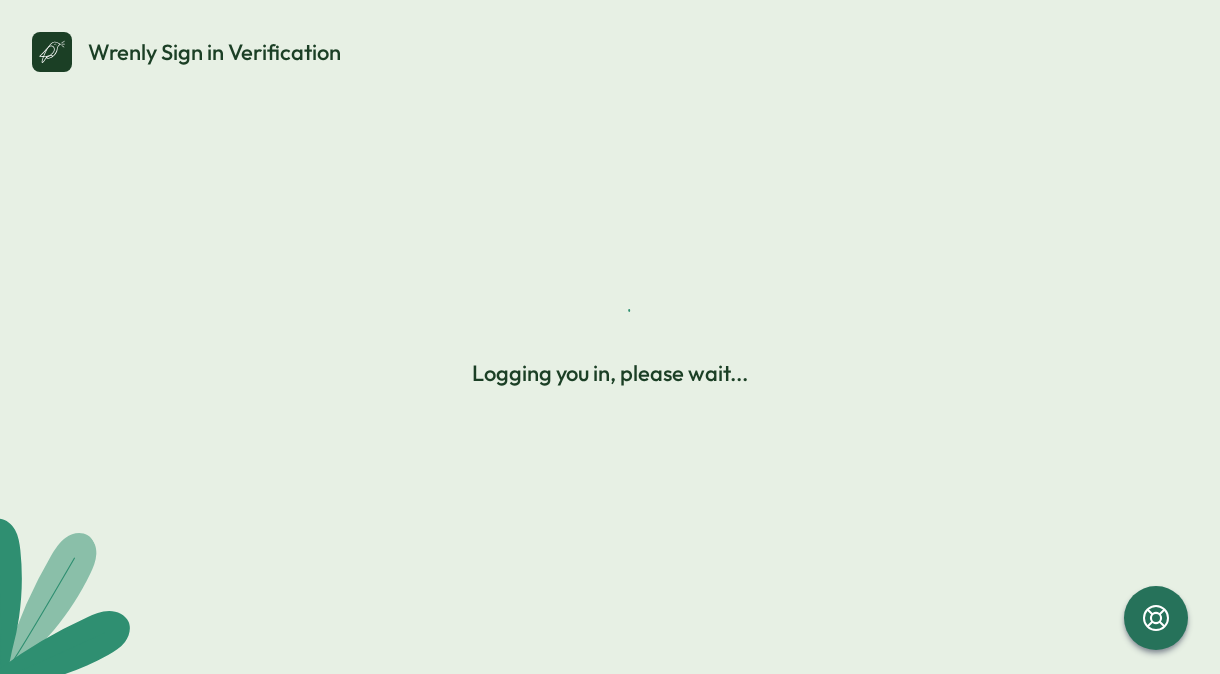 scroll, scrollTop: 0, scrollLeft: 0, axis: both 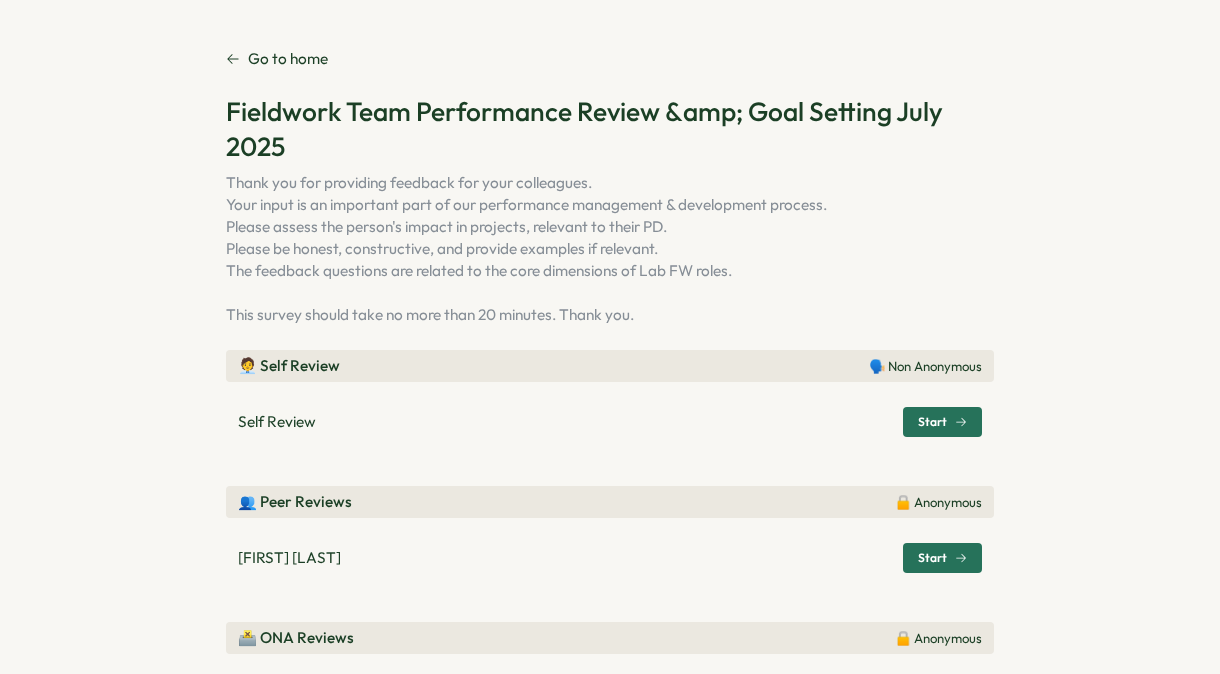 click on "Start" at bounding box center (942, 422) 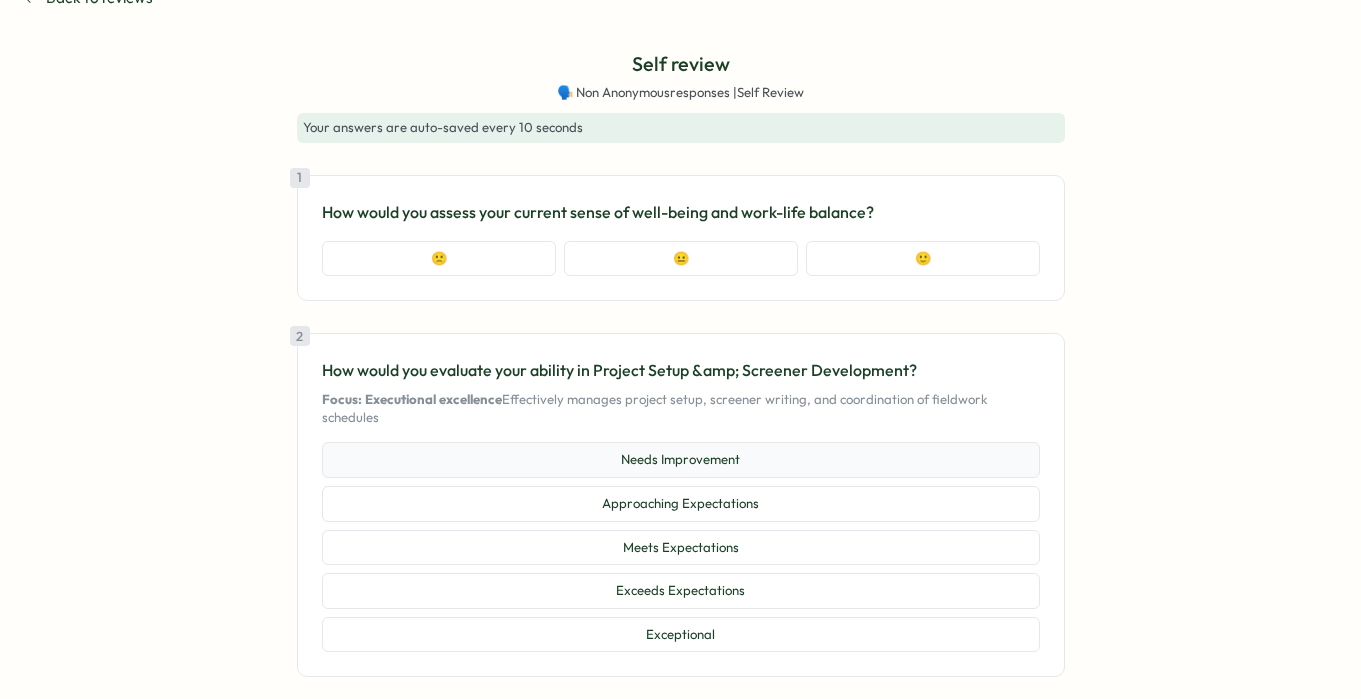 scroll, scrollTop: 34, scrollLeft: 0, axis: vertical 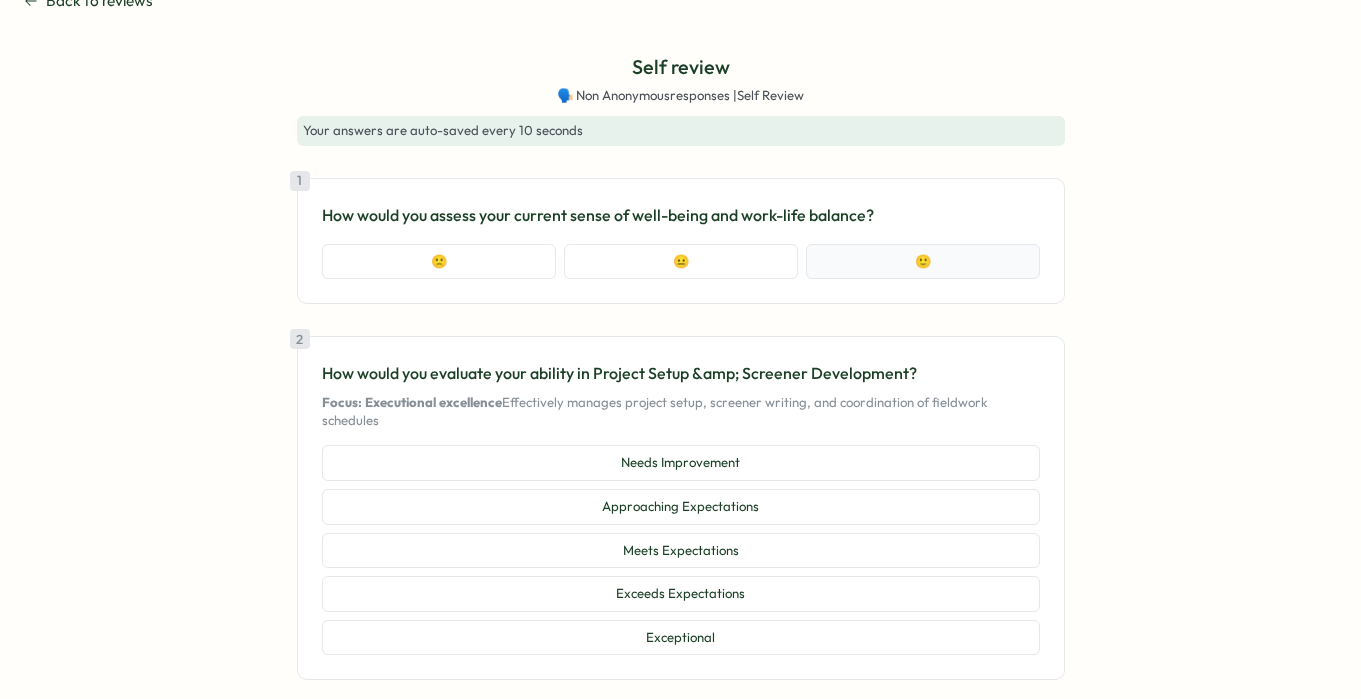 click on "🙂" at bounding box center [923, 262] 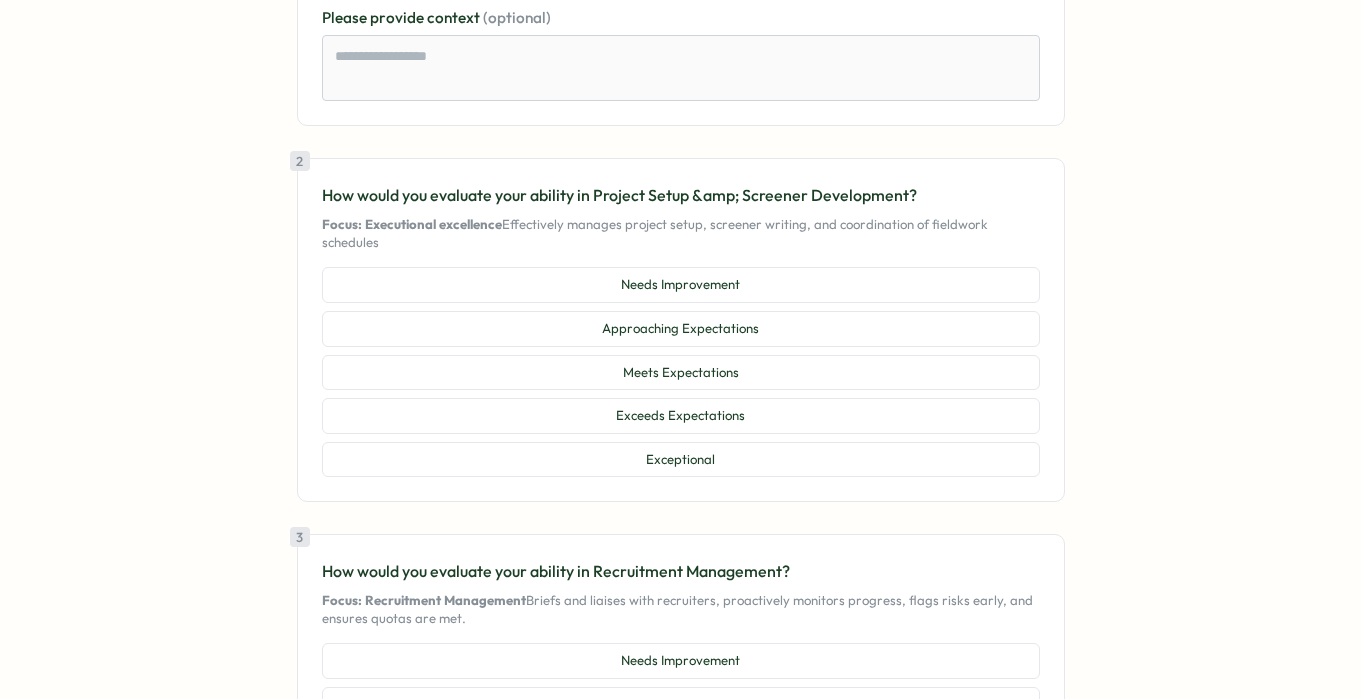 scroll, scrollTop: 342, scrollLeft: 0, axis: vertical 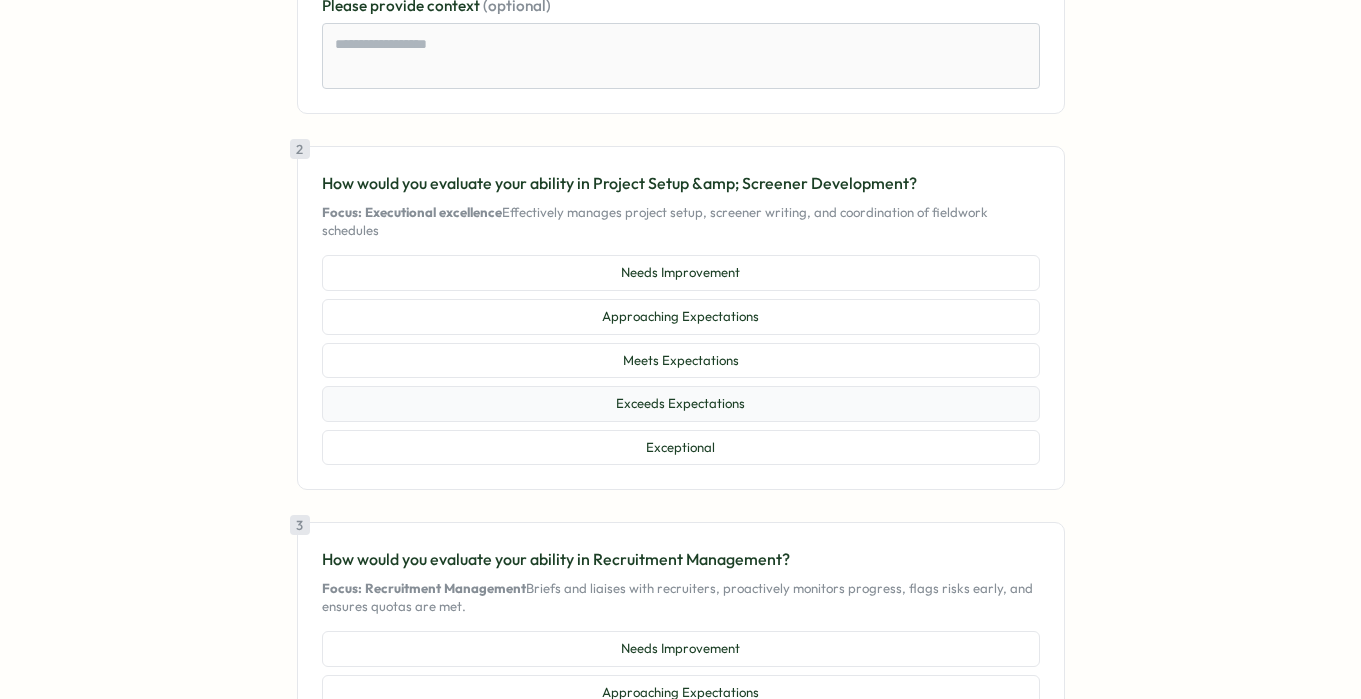 click on "Exceeds Expectations" at bounding box center (681, 404) 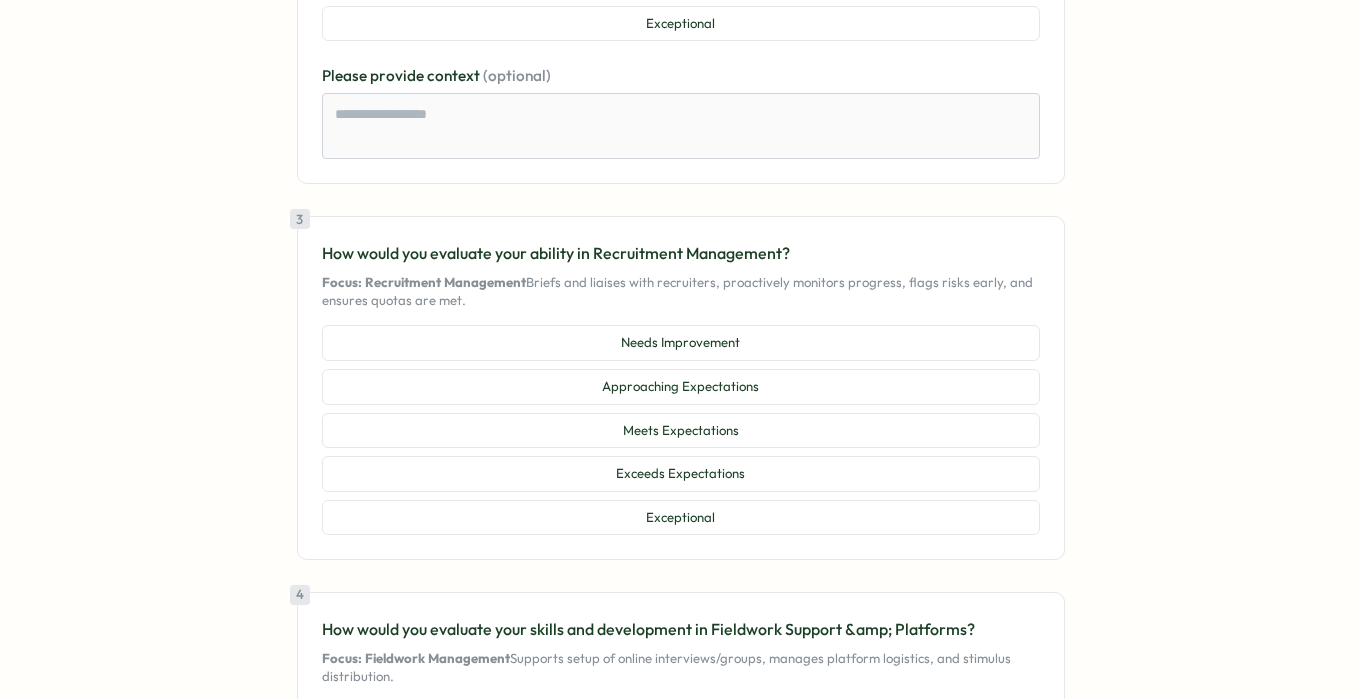 scroll, scrollTop: 797, scrollLeft: 0, axis: vertical 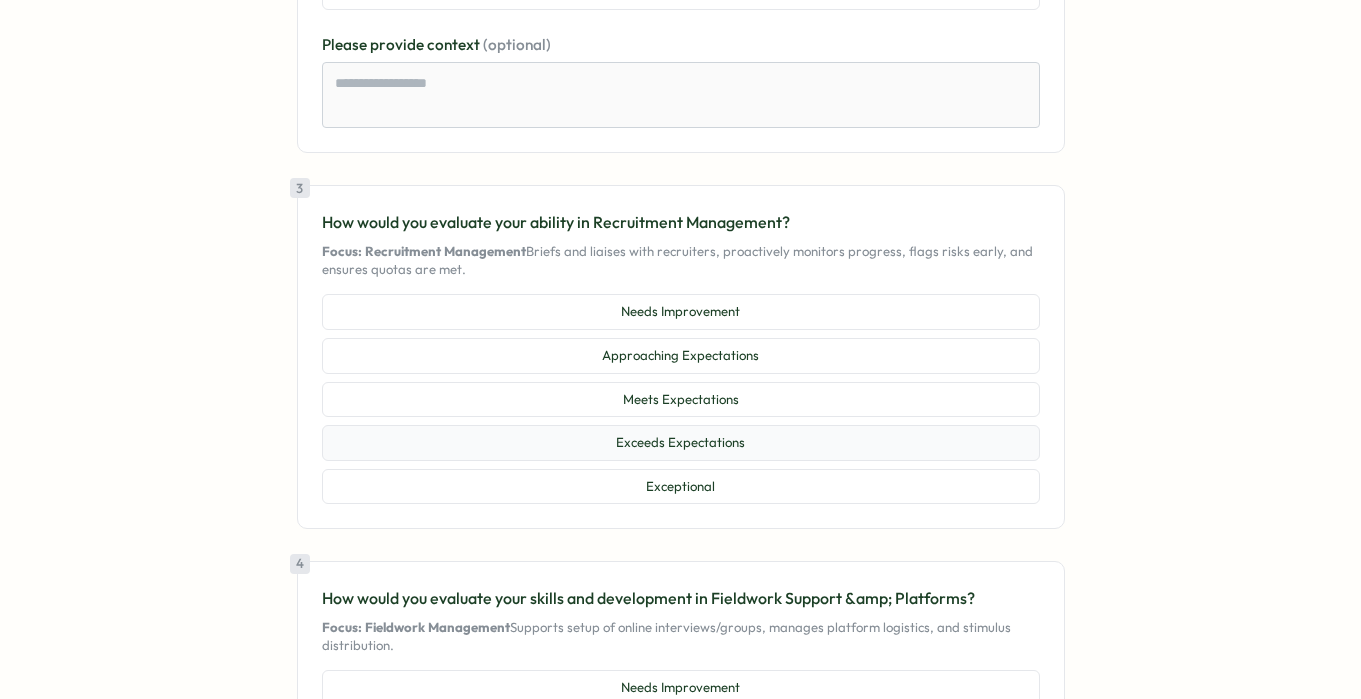 click on "Exceeds Expectations" at bounding box center (681, 443) 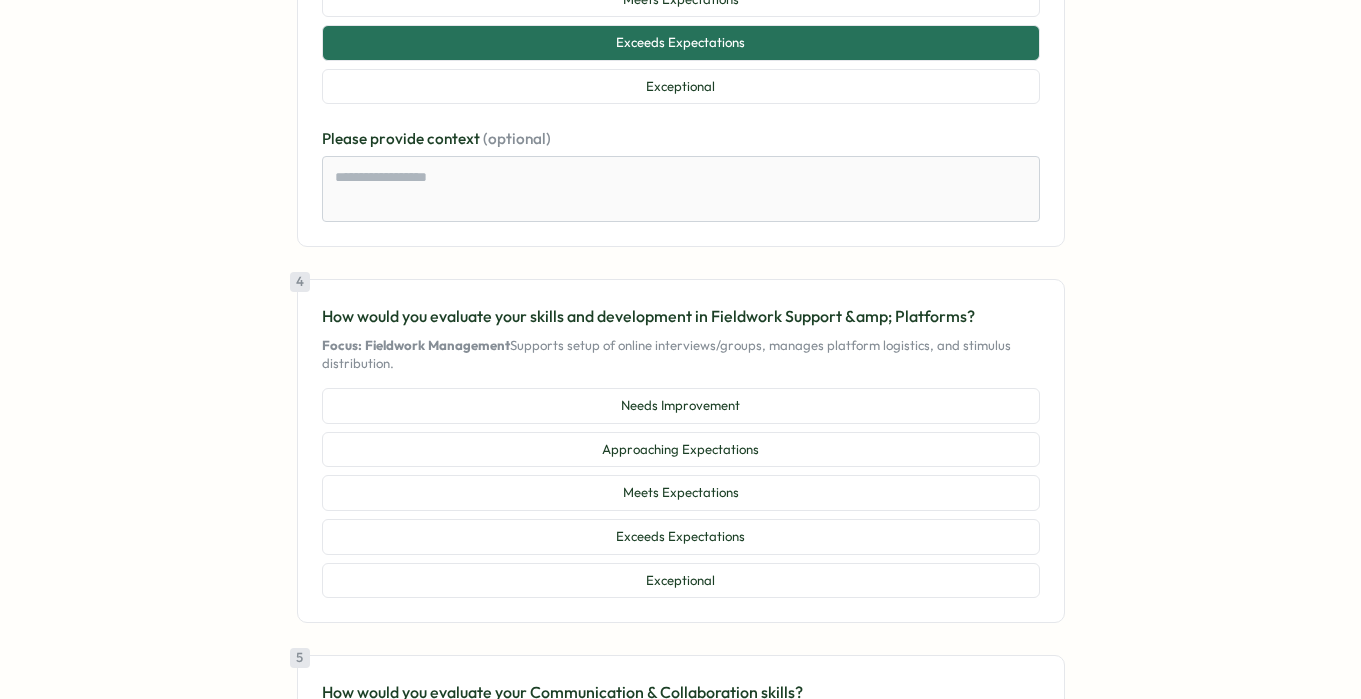 scroll, scrollTop: 1206, scrollLeft: 0, axis: vertical 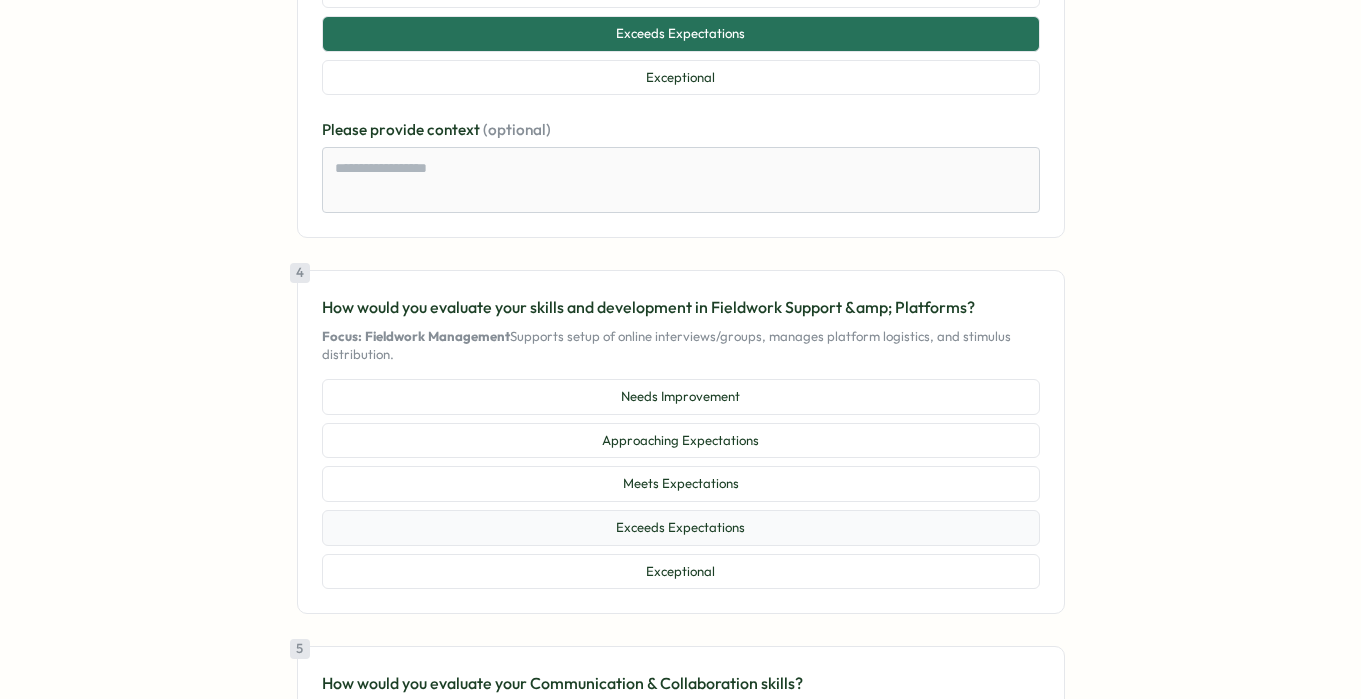 click on "Exceeds Expectations" at bounding box center [681, 528] 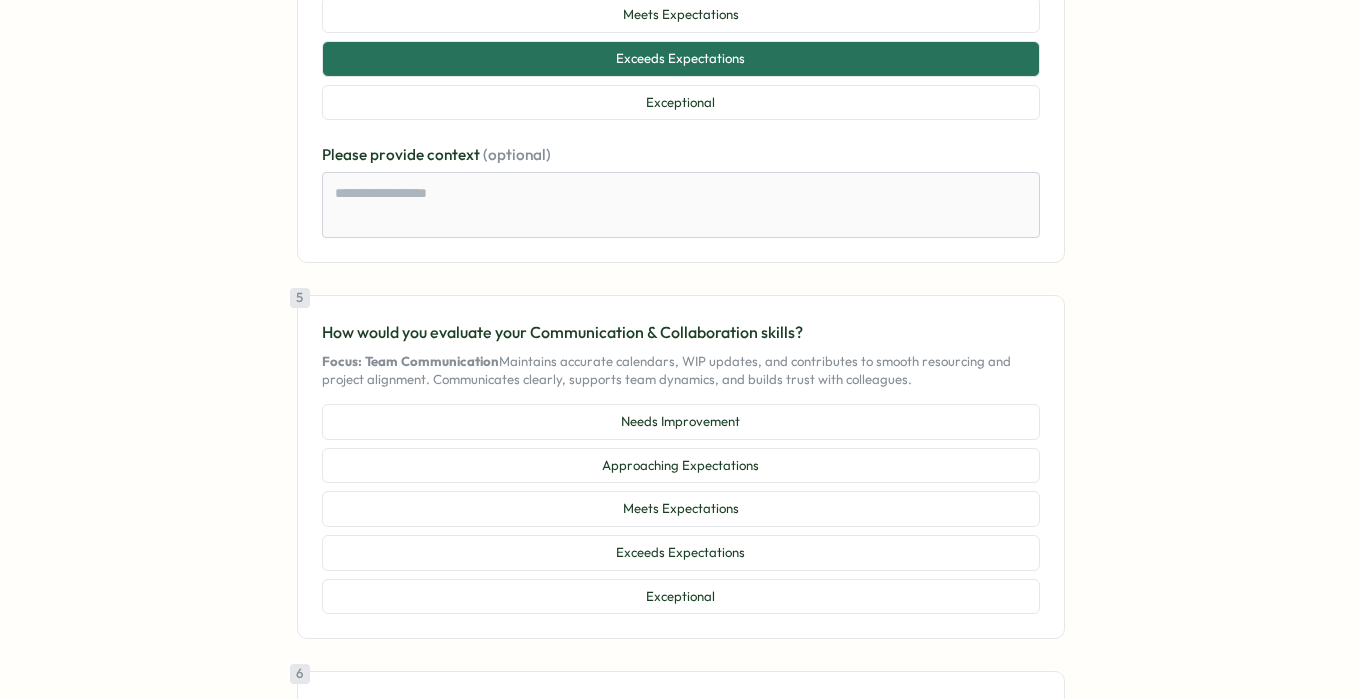 scroll, scrollTop: 1687, scrollLeft: 0, axis: vertical 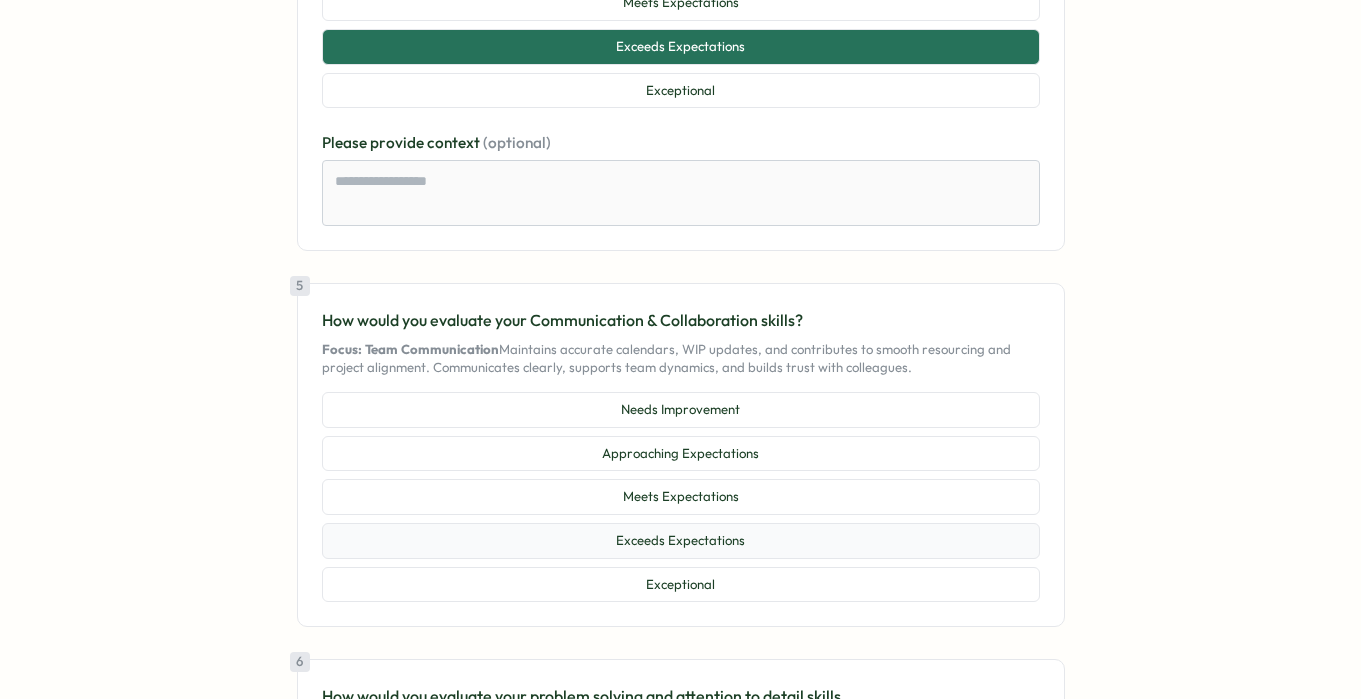 click on "Exceeds Expectations" at bounding box center (681, 541) 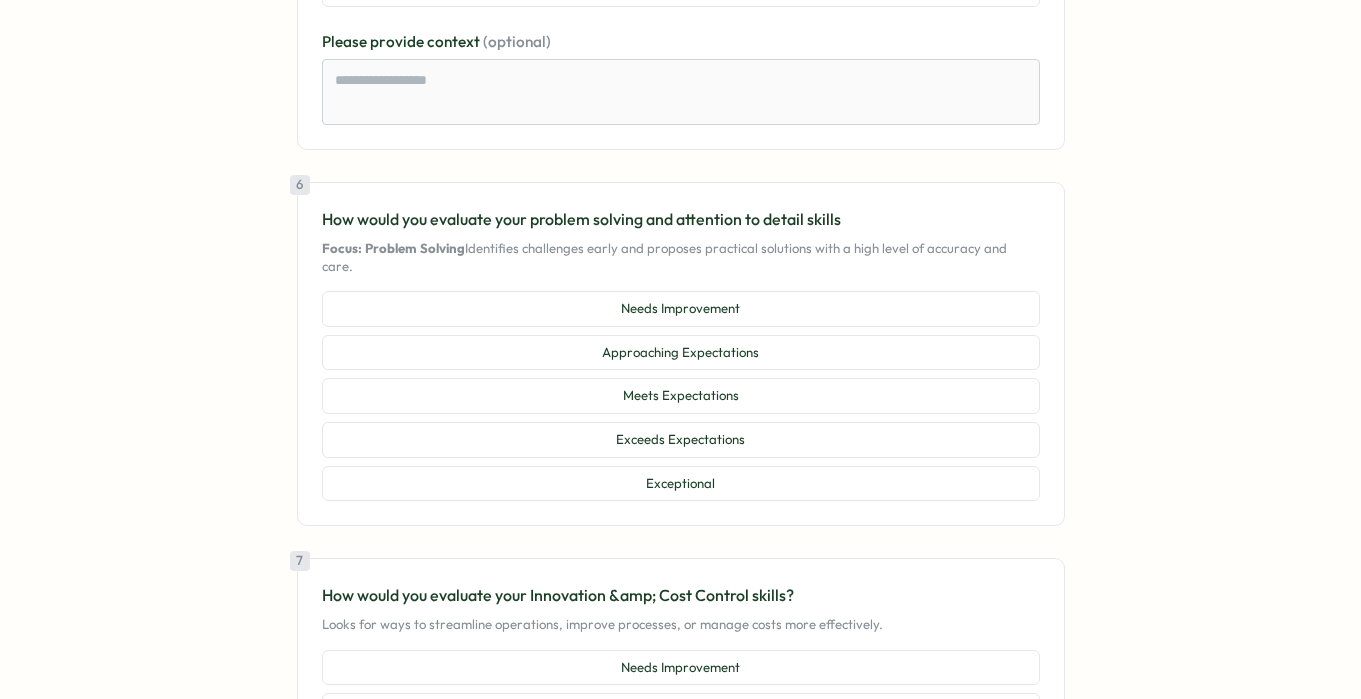 scroll, scrollTop: 2288, scrollLeft: 0, axis: vertical 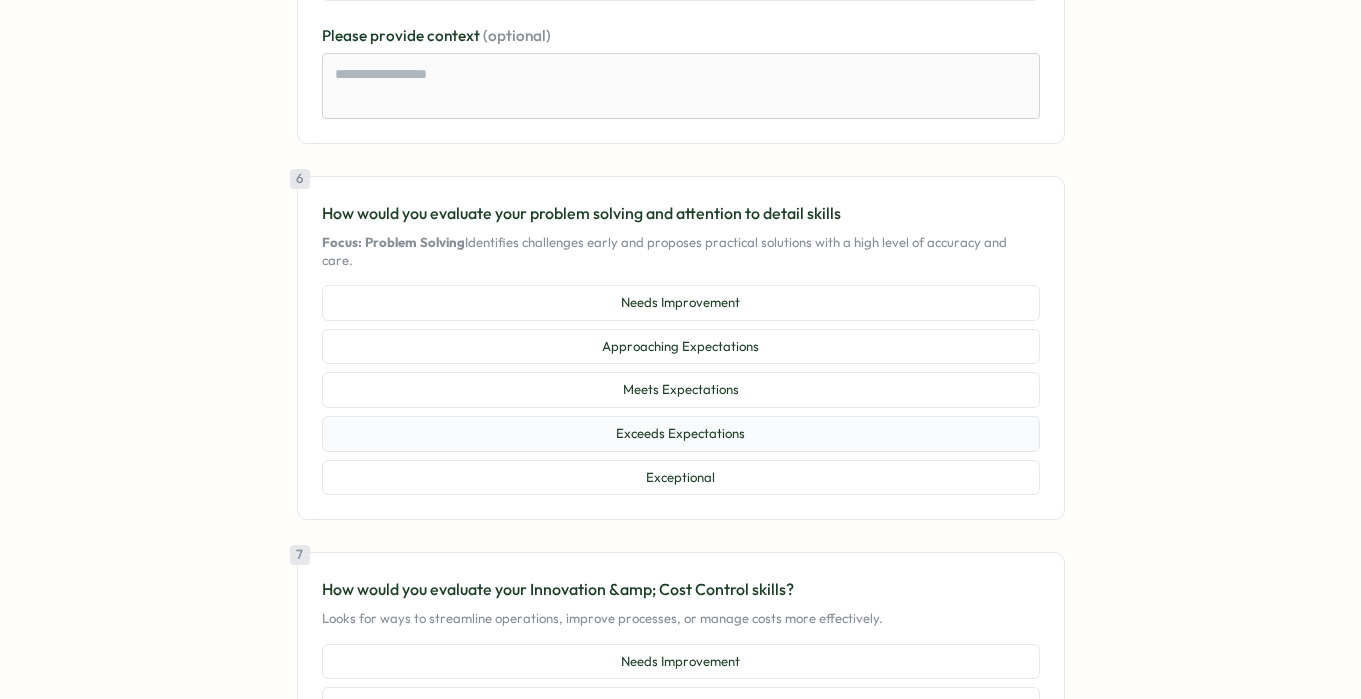 click on "Exceeds Expectations" at bounding box center [681, 434] 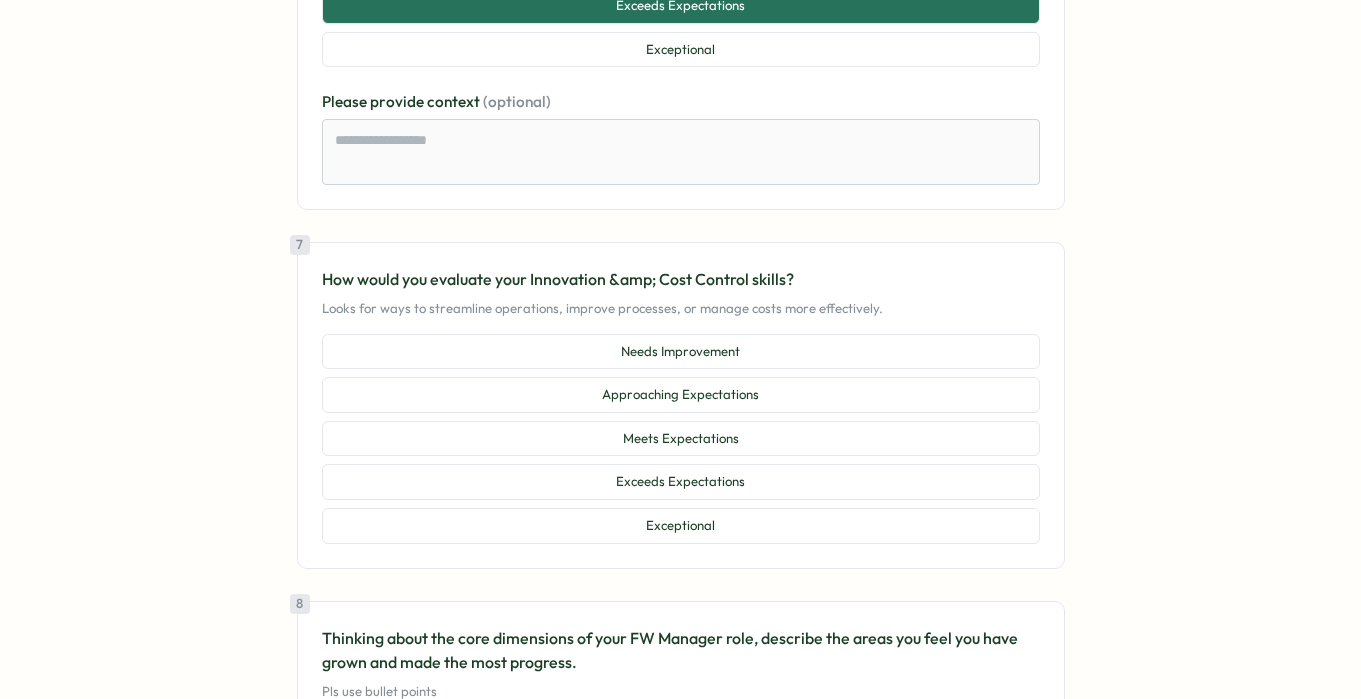 scroll, scrollTop: 2728, scrollLeft: 0, axis: vertical 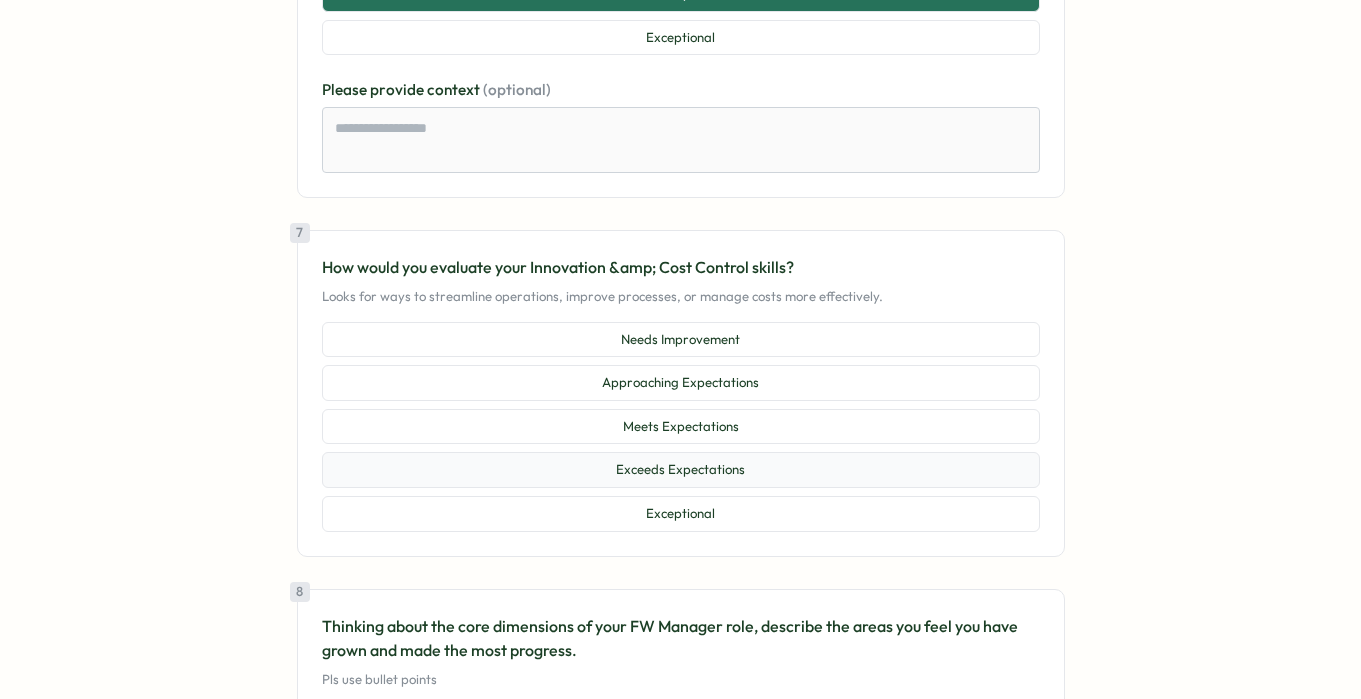 click on "Exceeds Expectations" at bounding box center [681, 470] 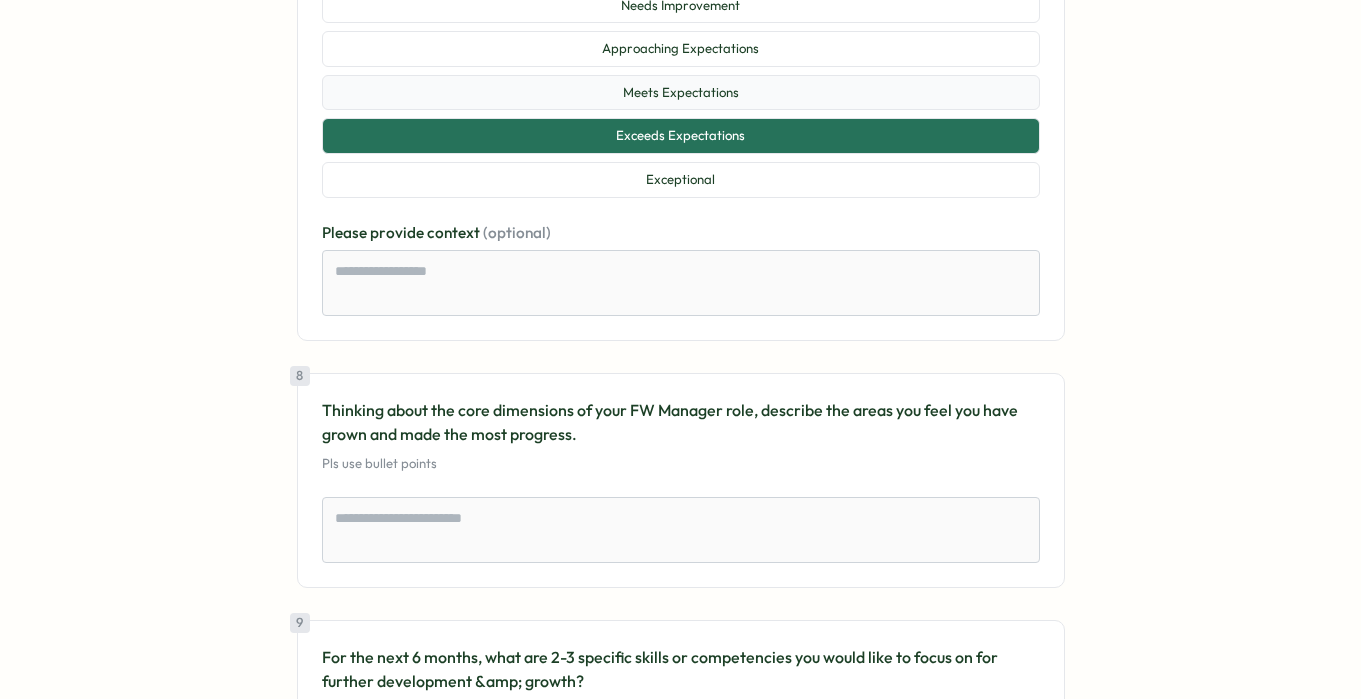 scroll, scrollTop: 3117, scrollLeft: 0, axis: vertical 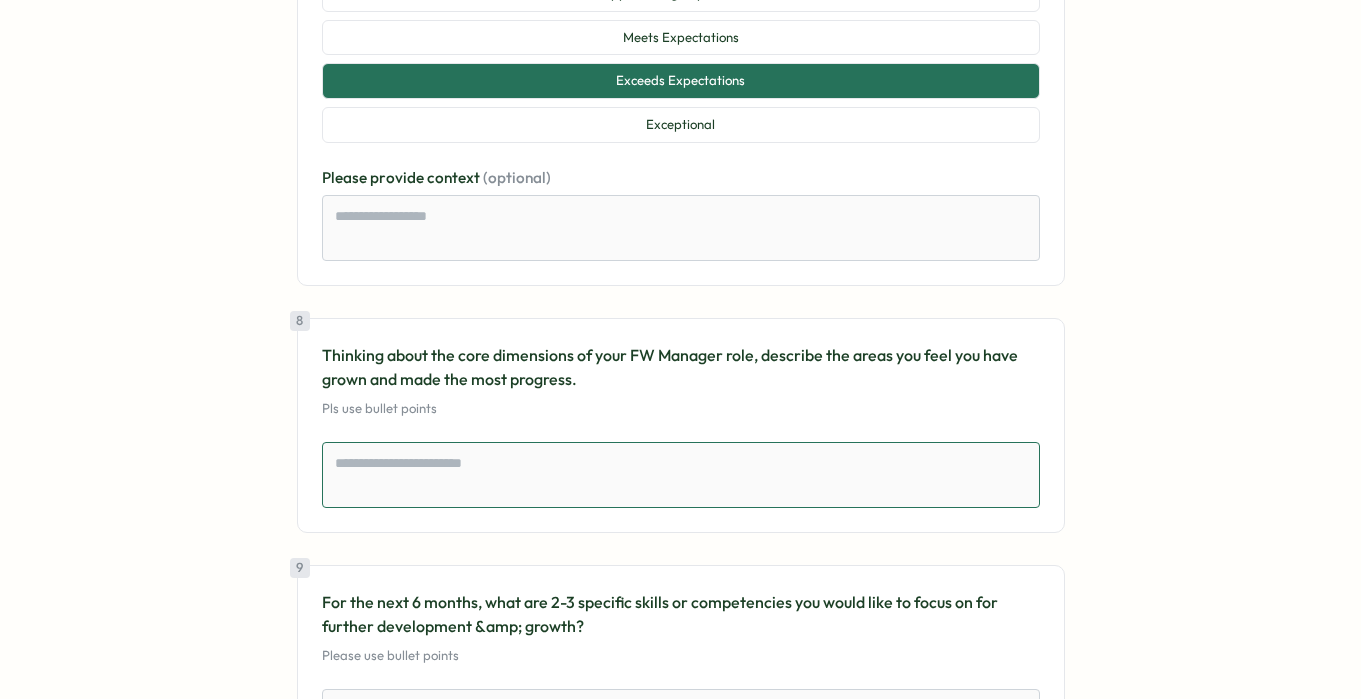 click at bounding box center [681, 475] 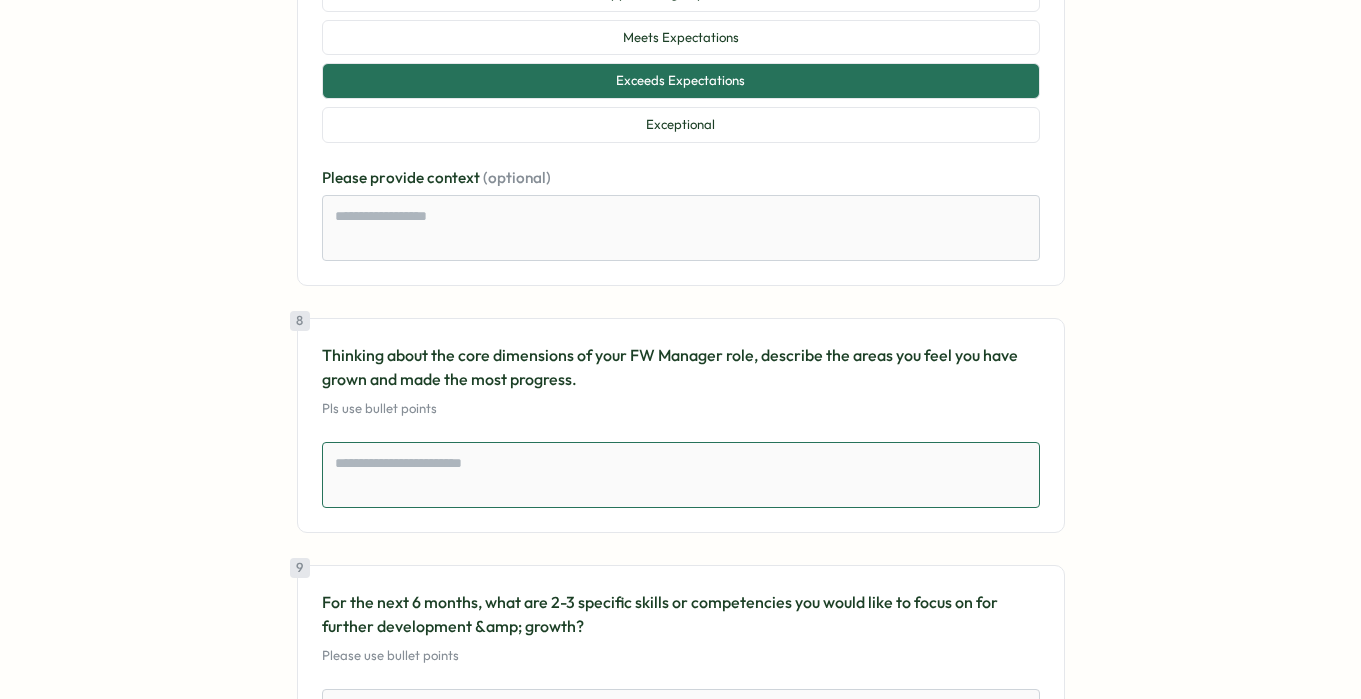 type on "*" 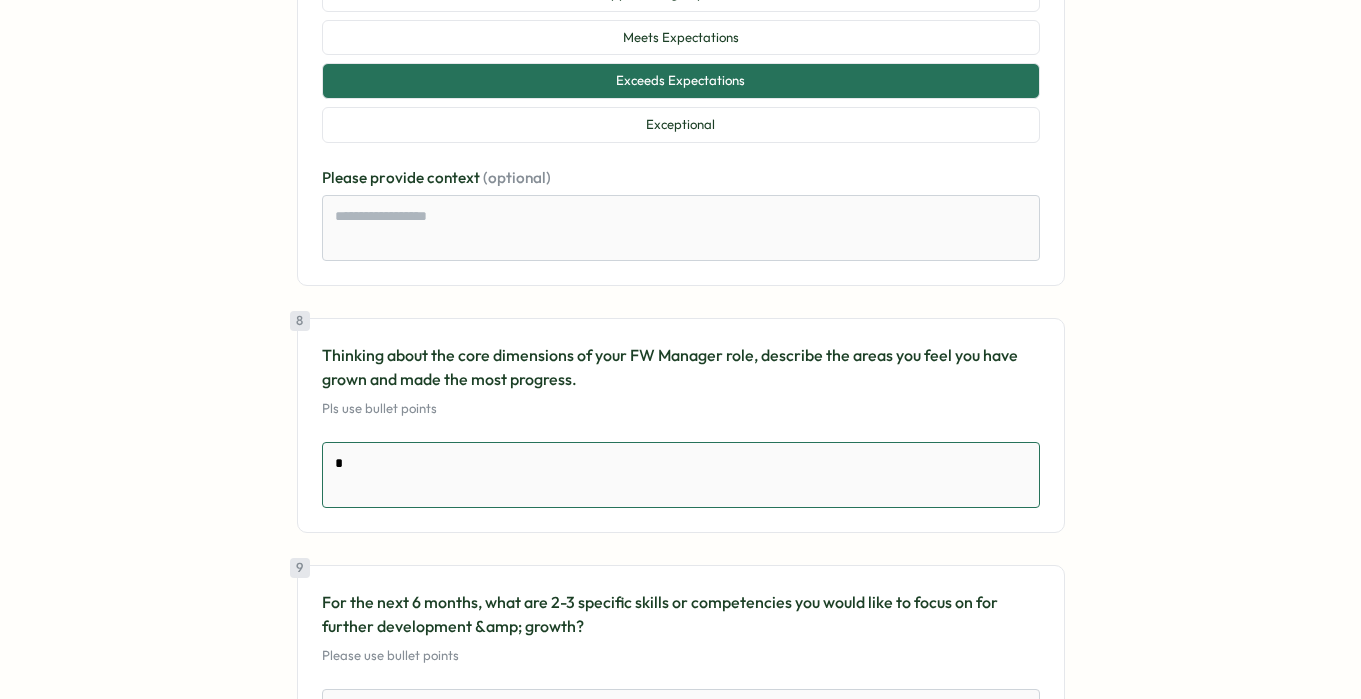 type on "*" 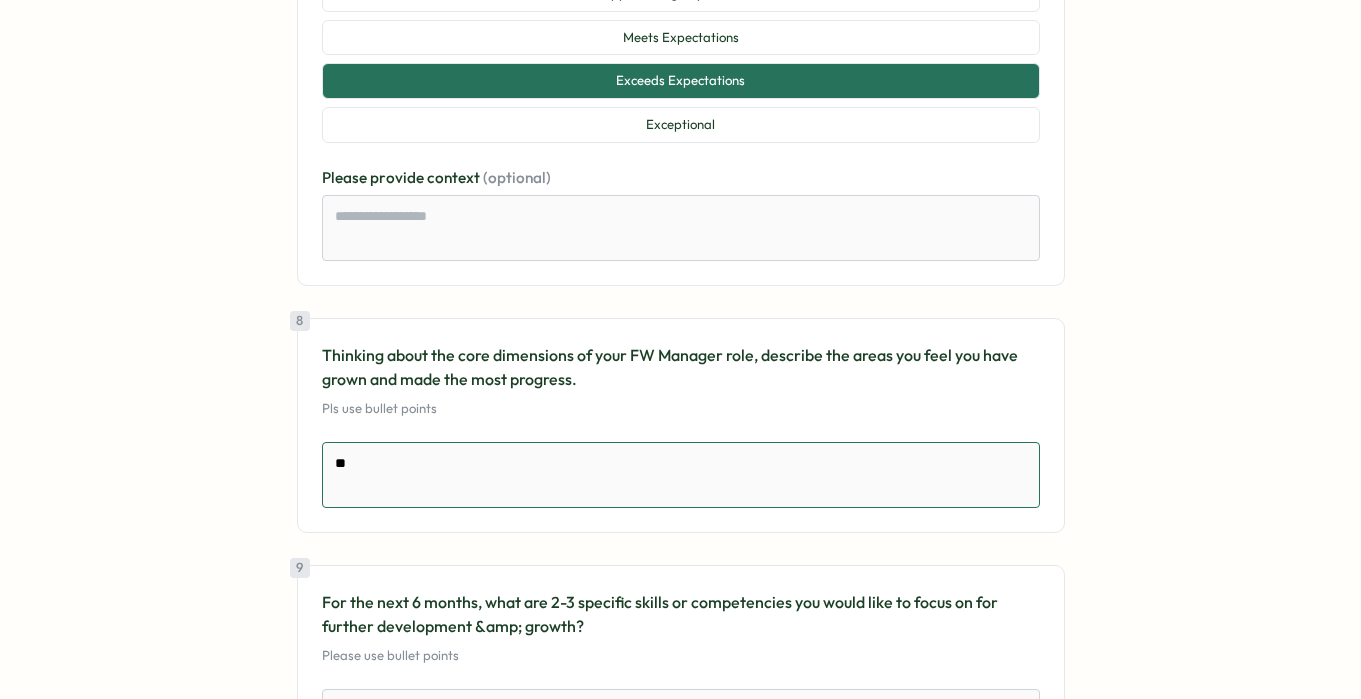type on "*" 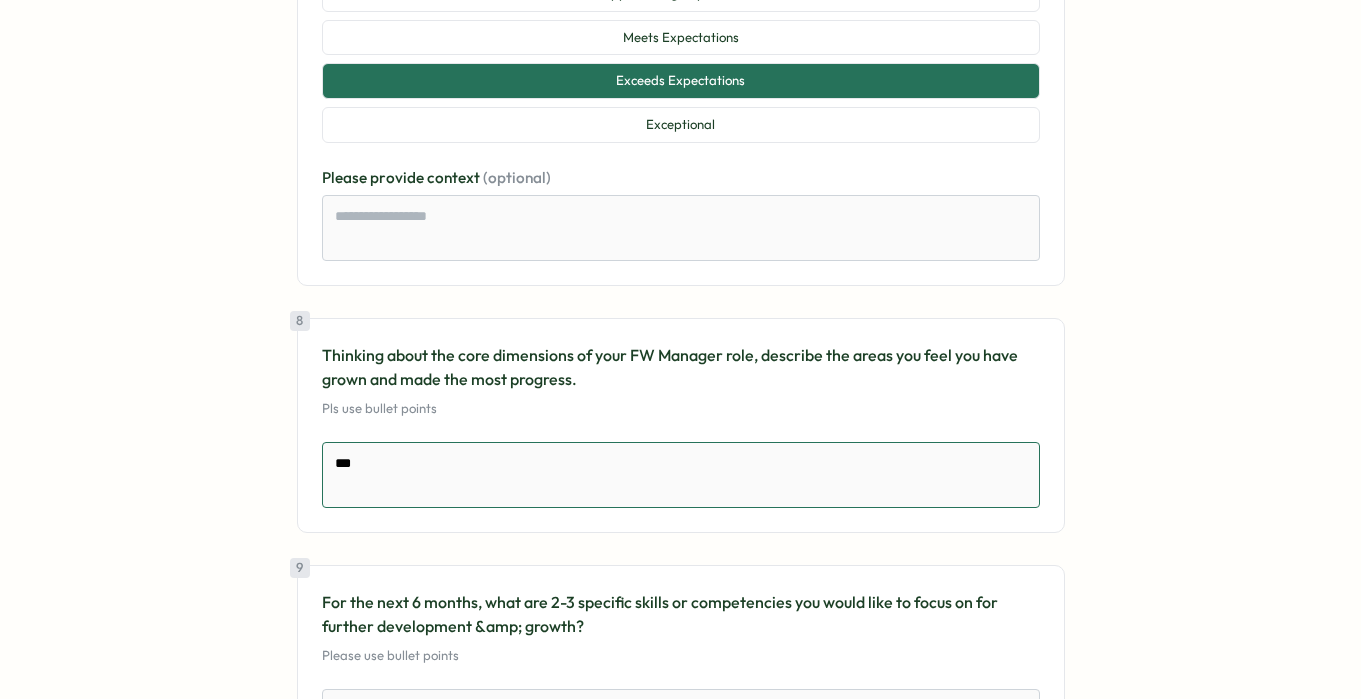 type on "*" 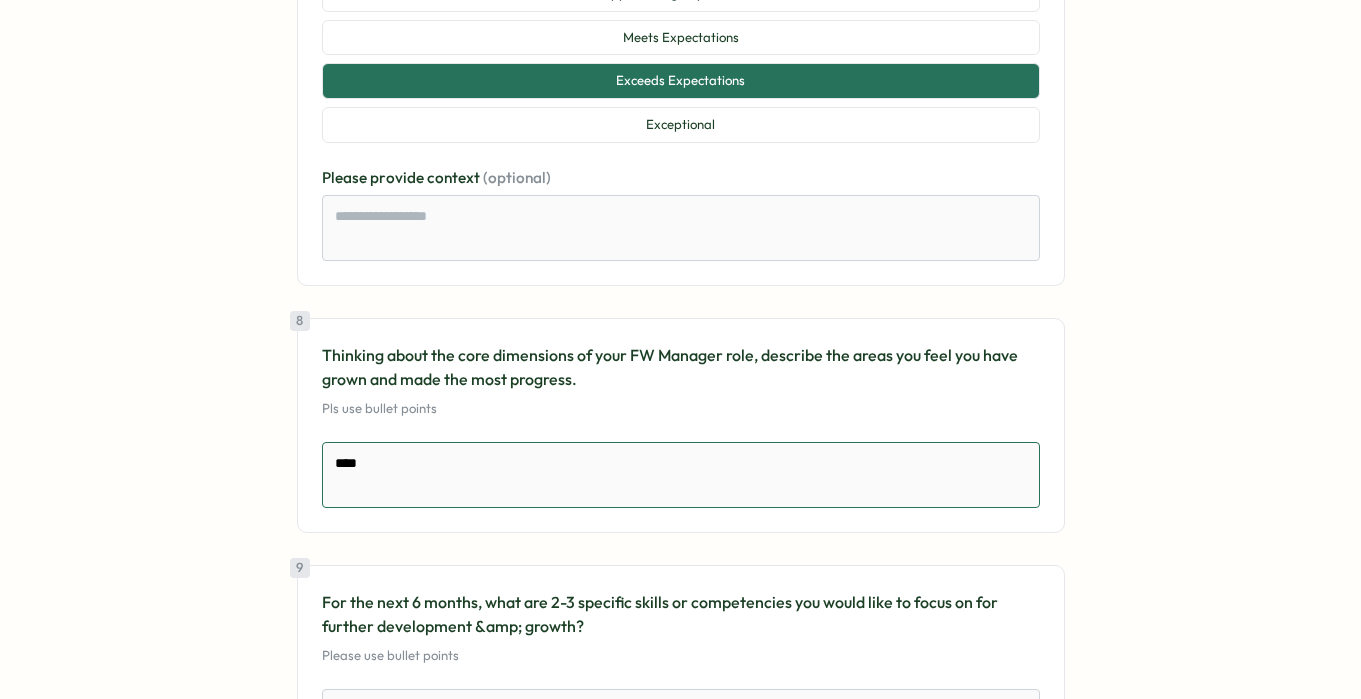 type on "*" 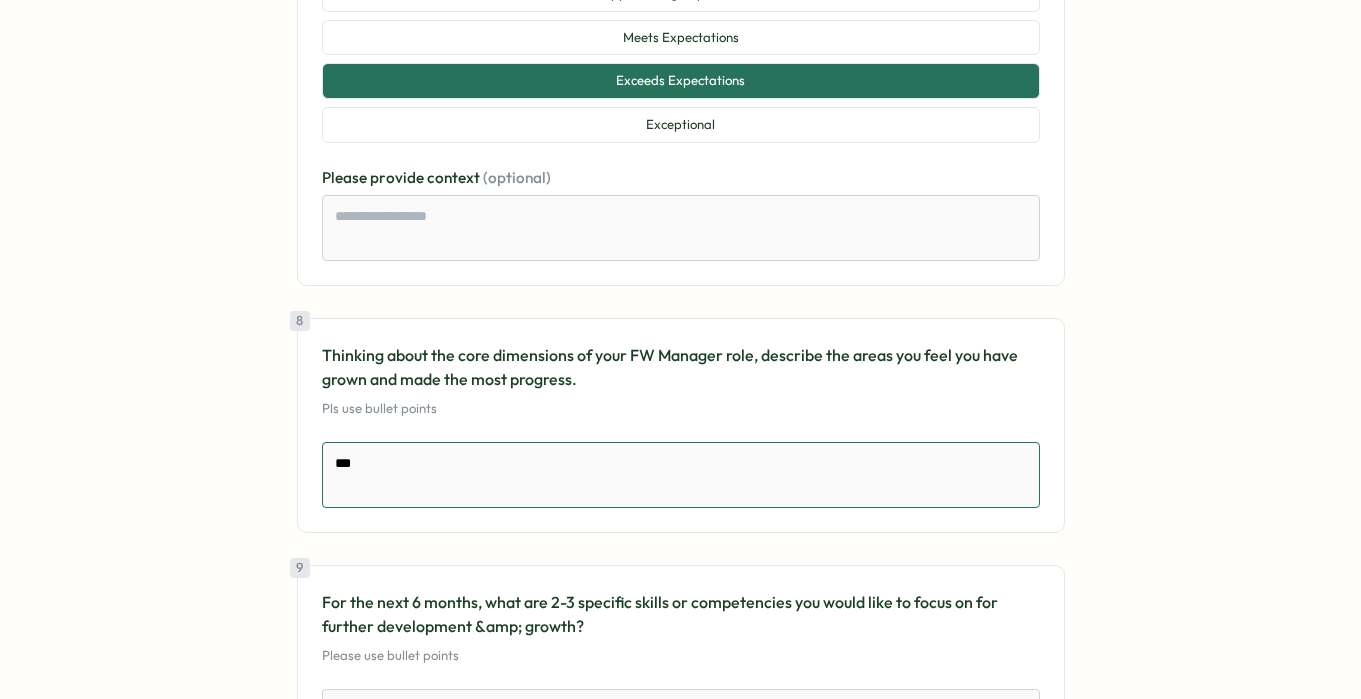 type on "*" 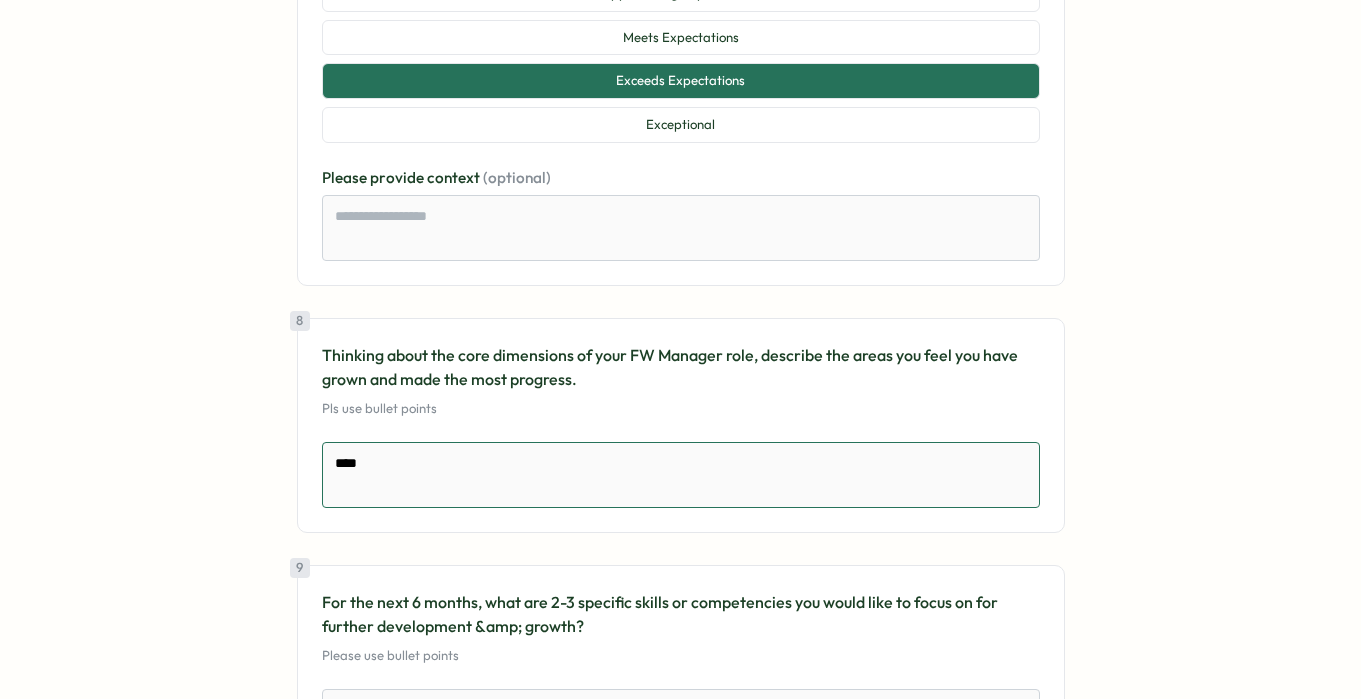 type on "*" 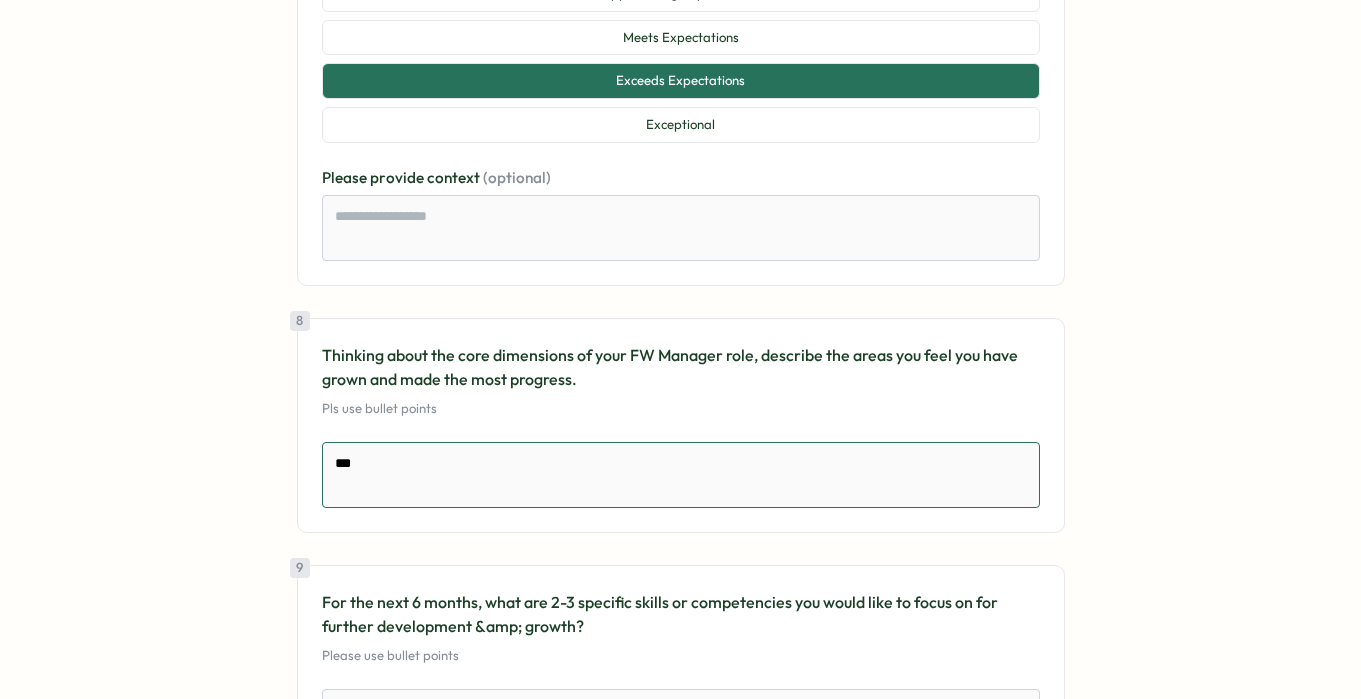 type on "*" 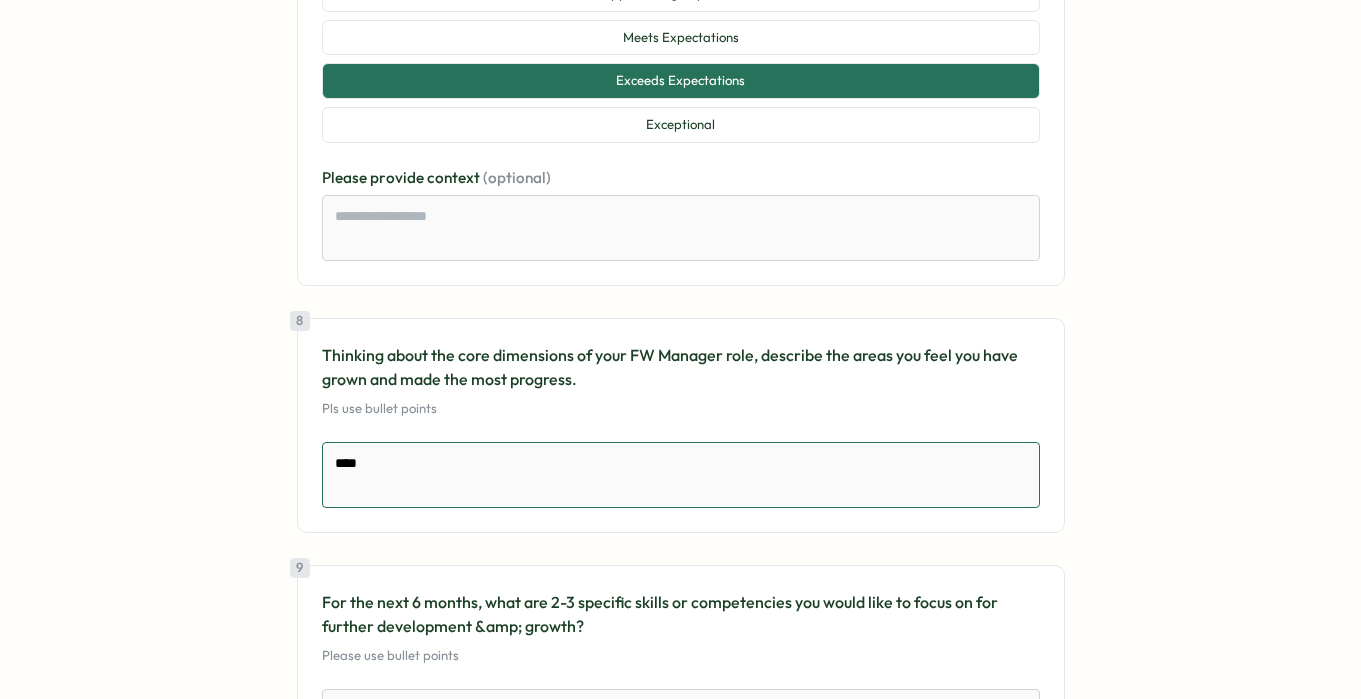type on "*" 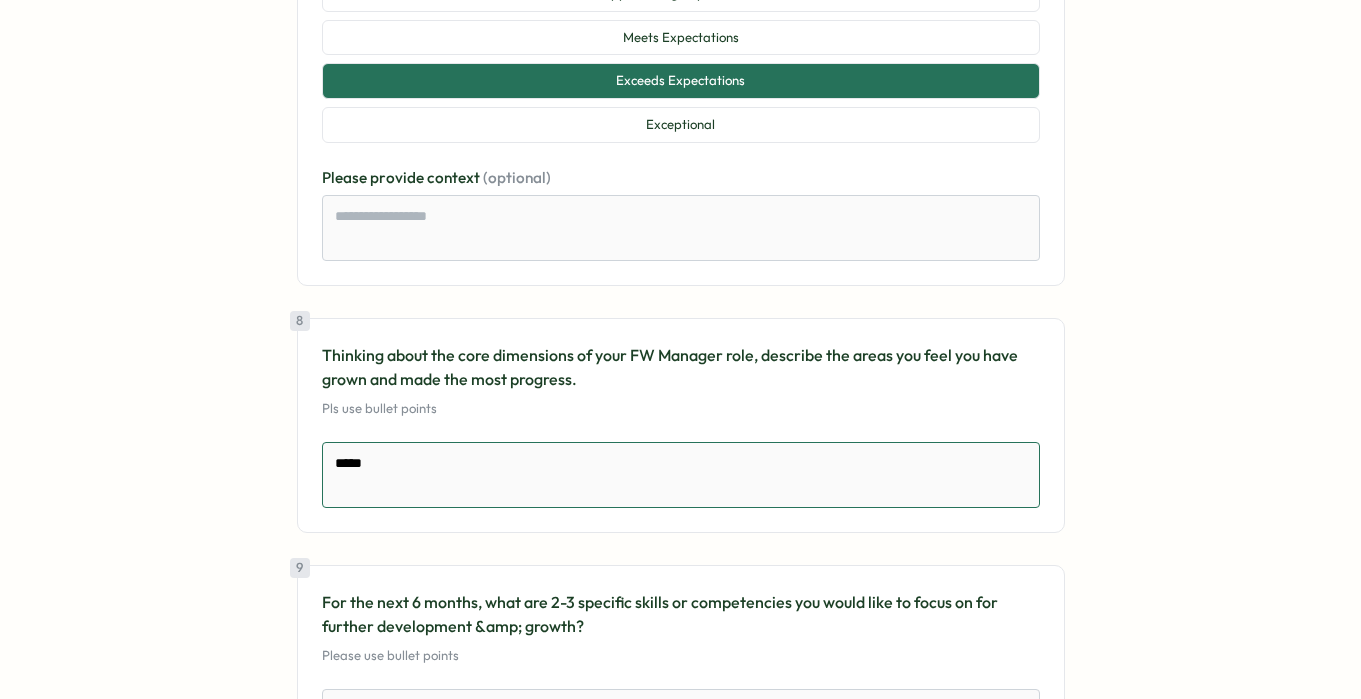 type on "*" 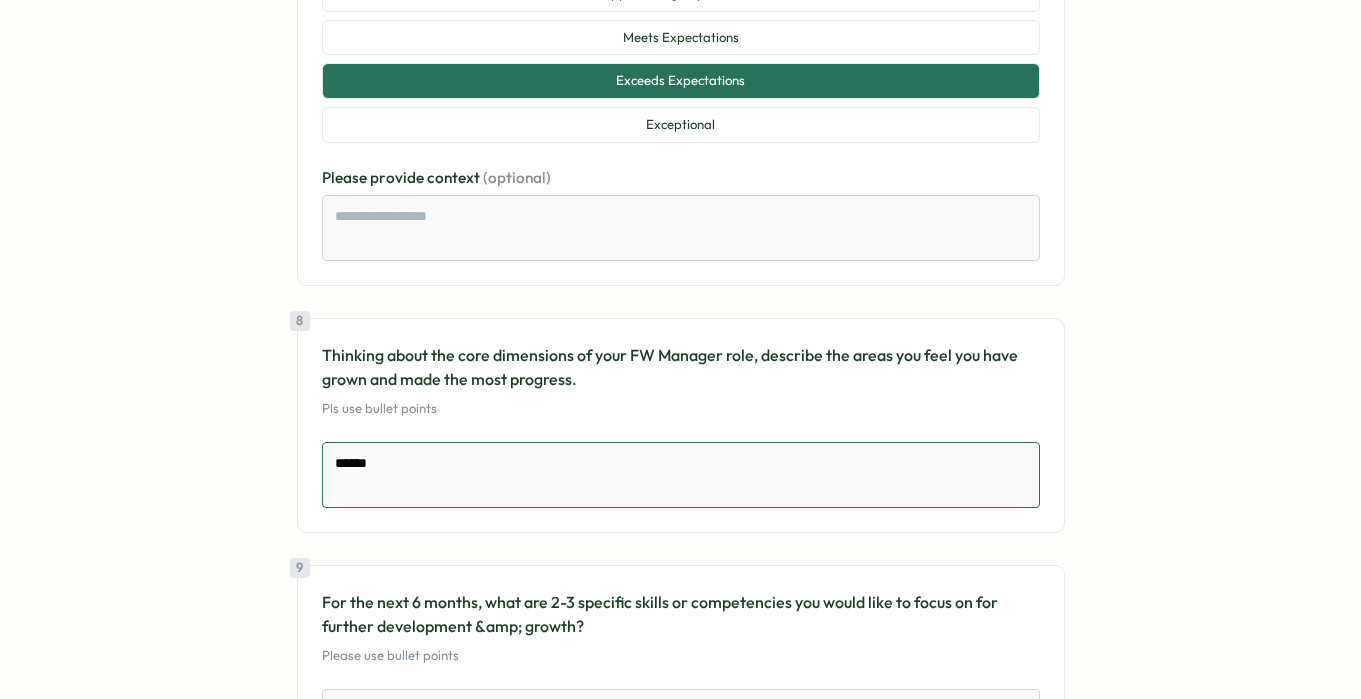 type on "*" 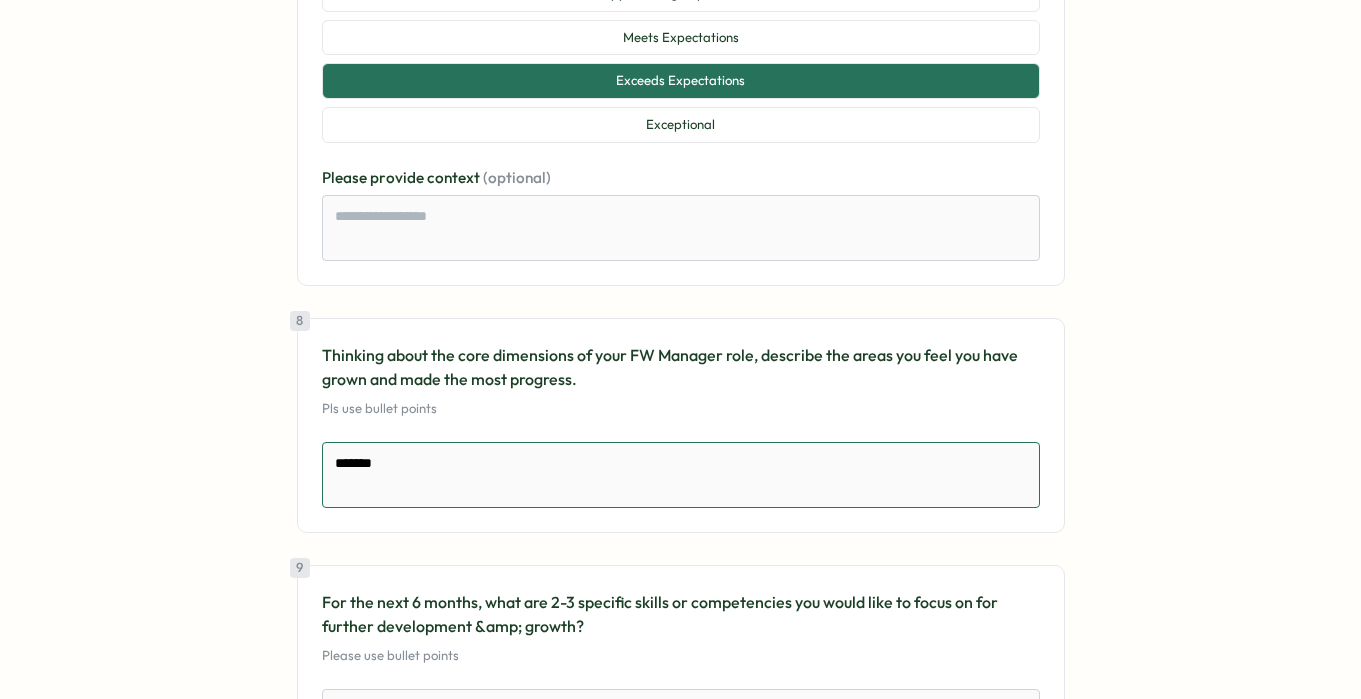type on "*" 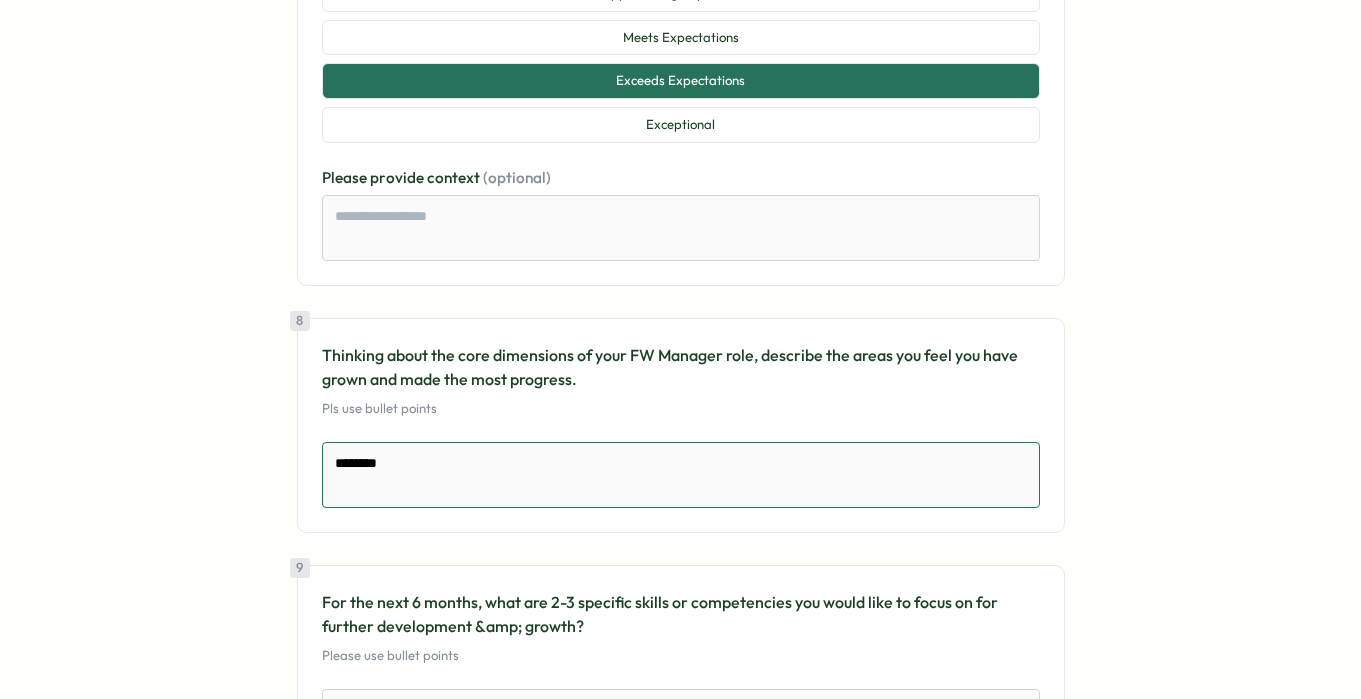 type on "*" 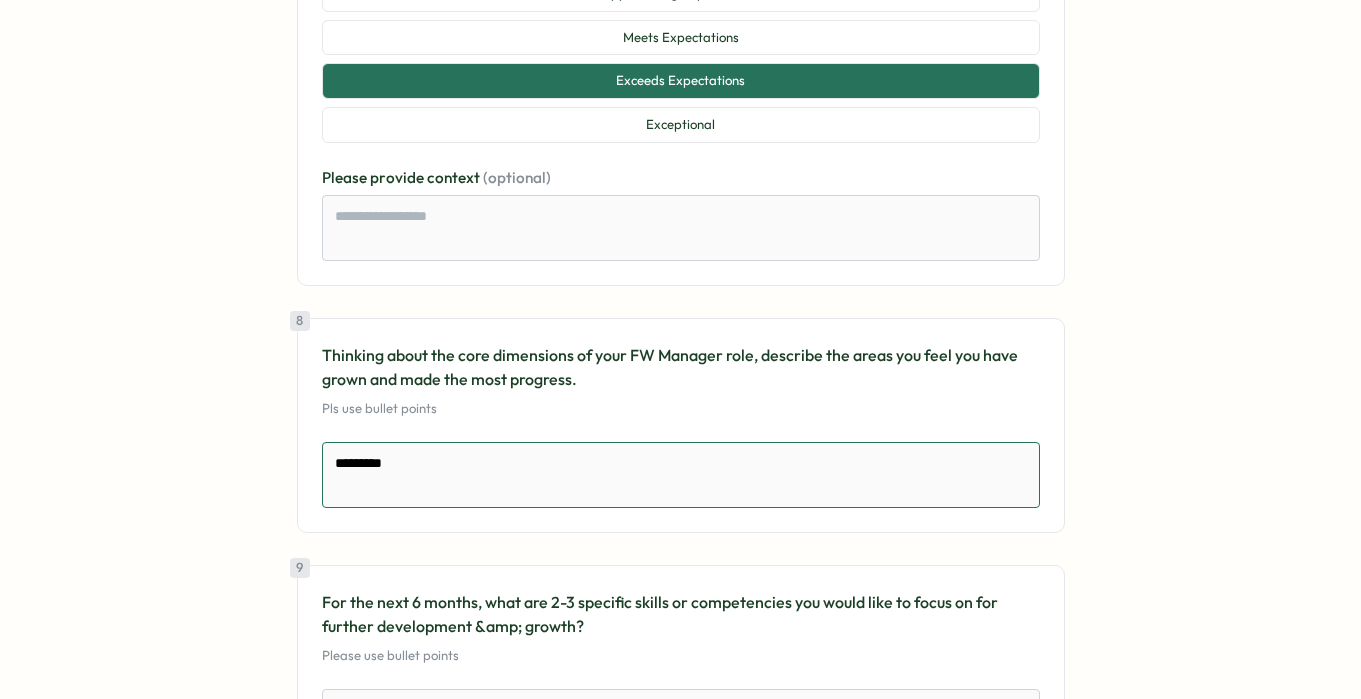 type on "*" 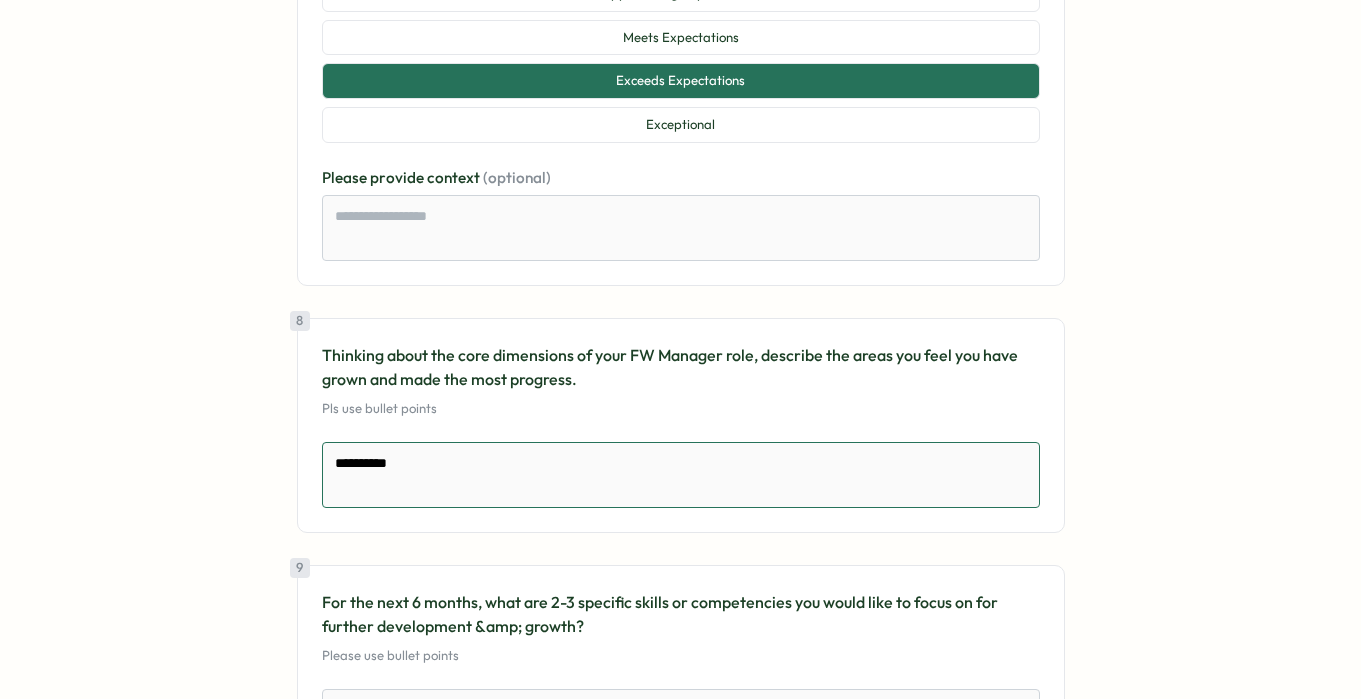 type on "*" 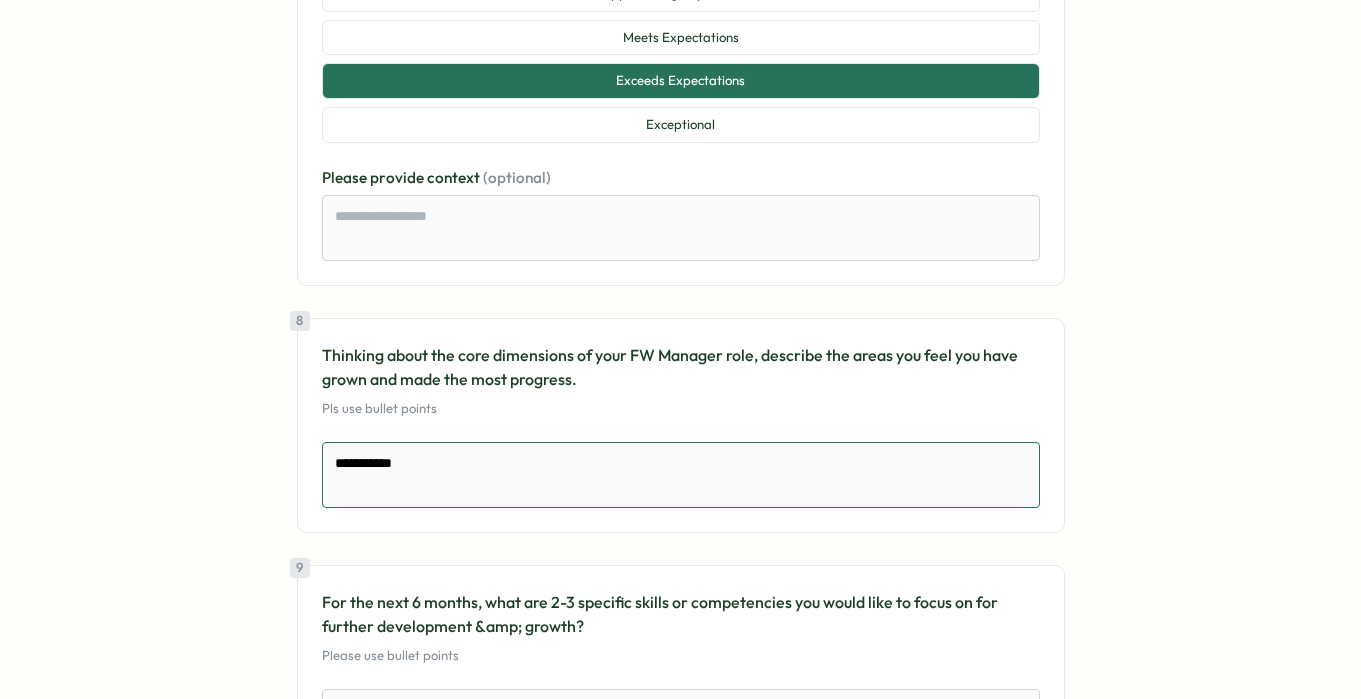 type on "*" 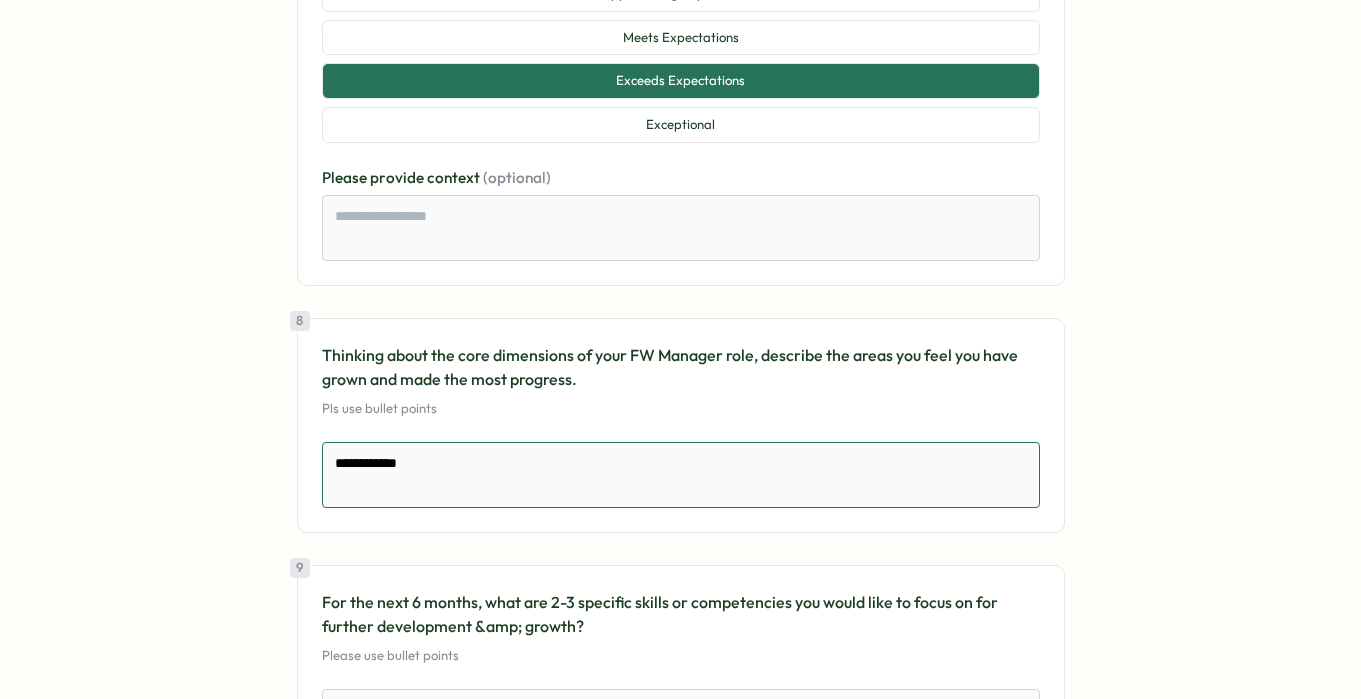type on "*" 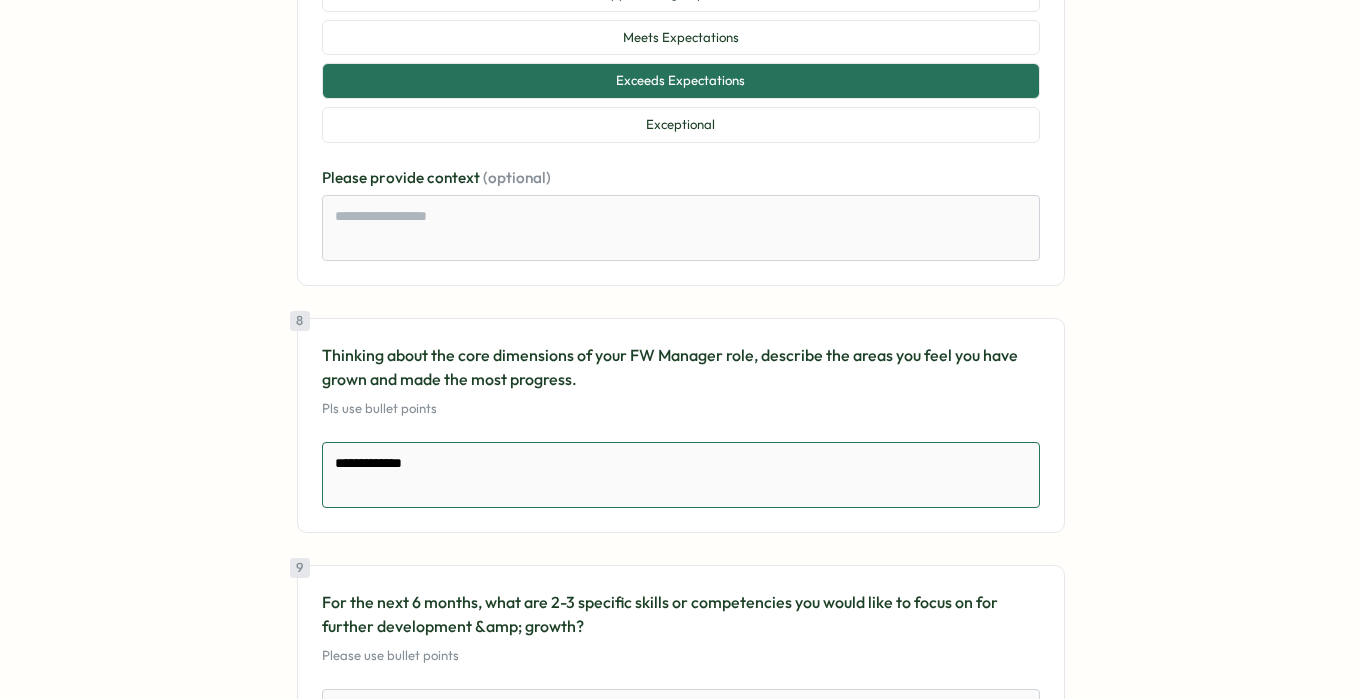 type on "*" 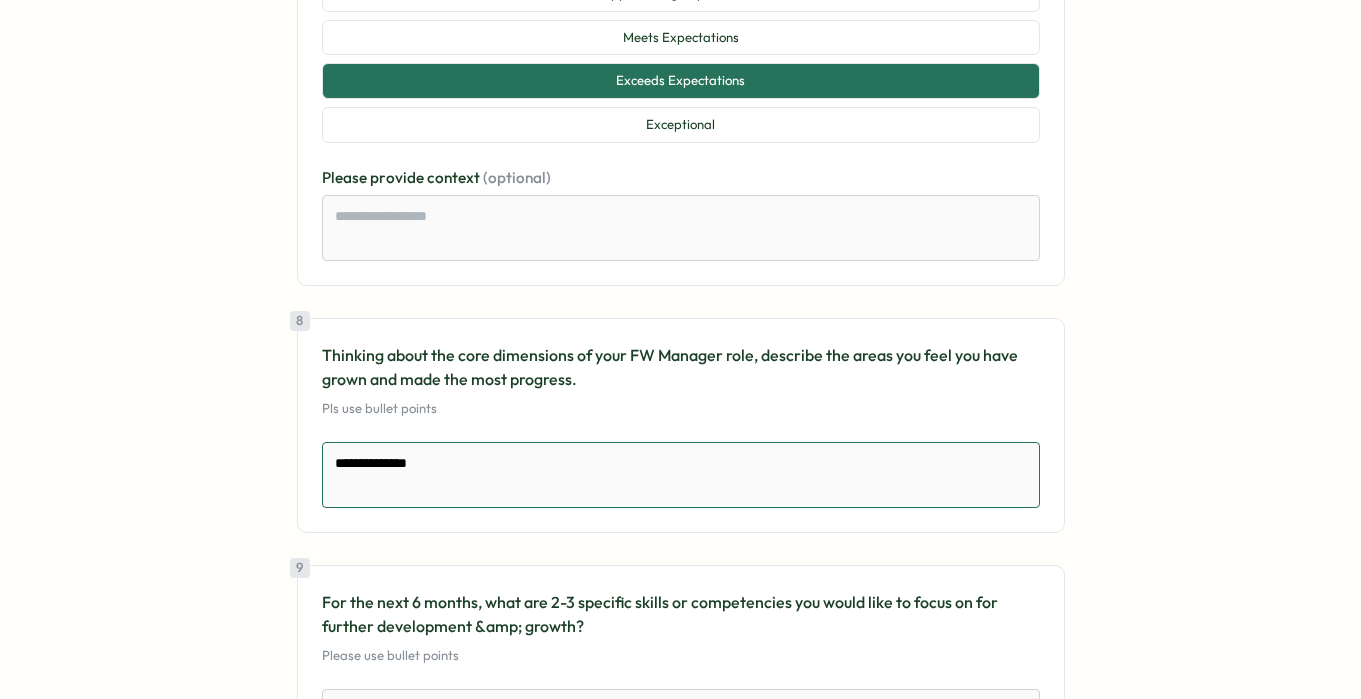 type on "*" 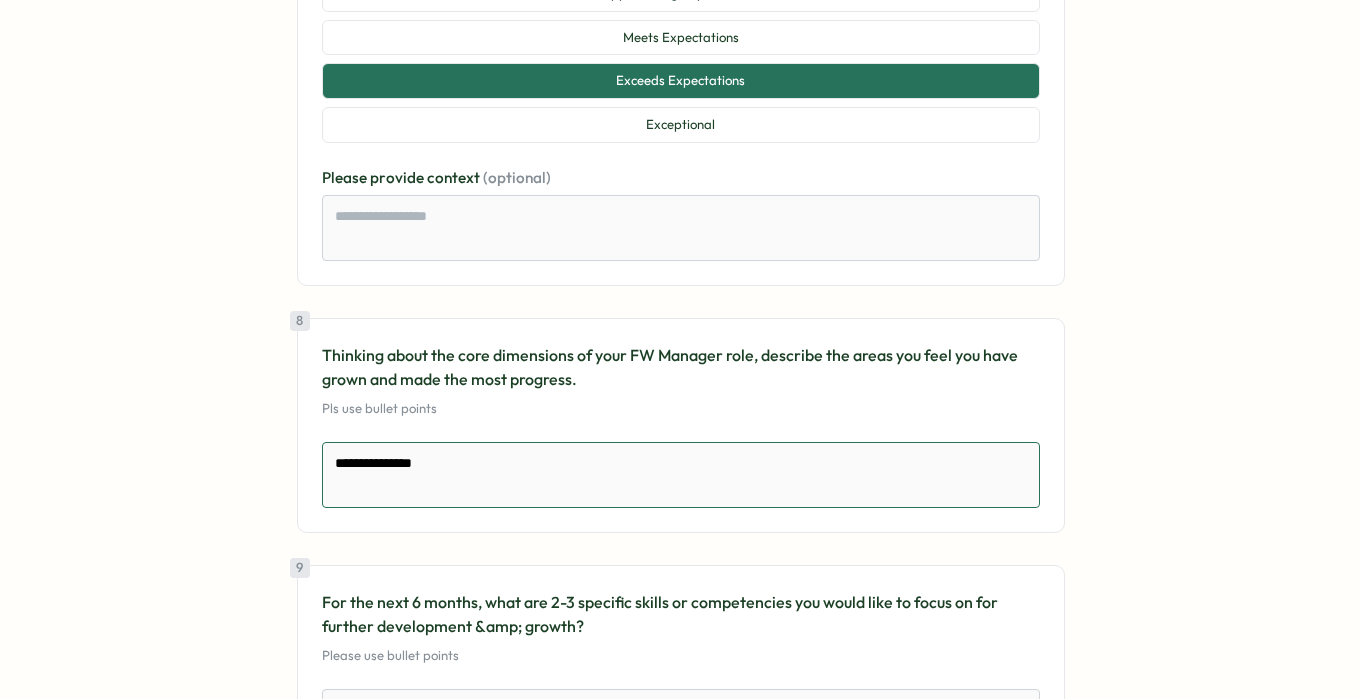 type on "*" 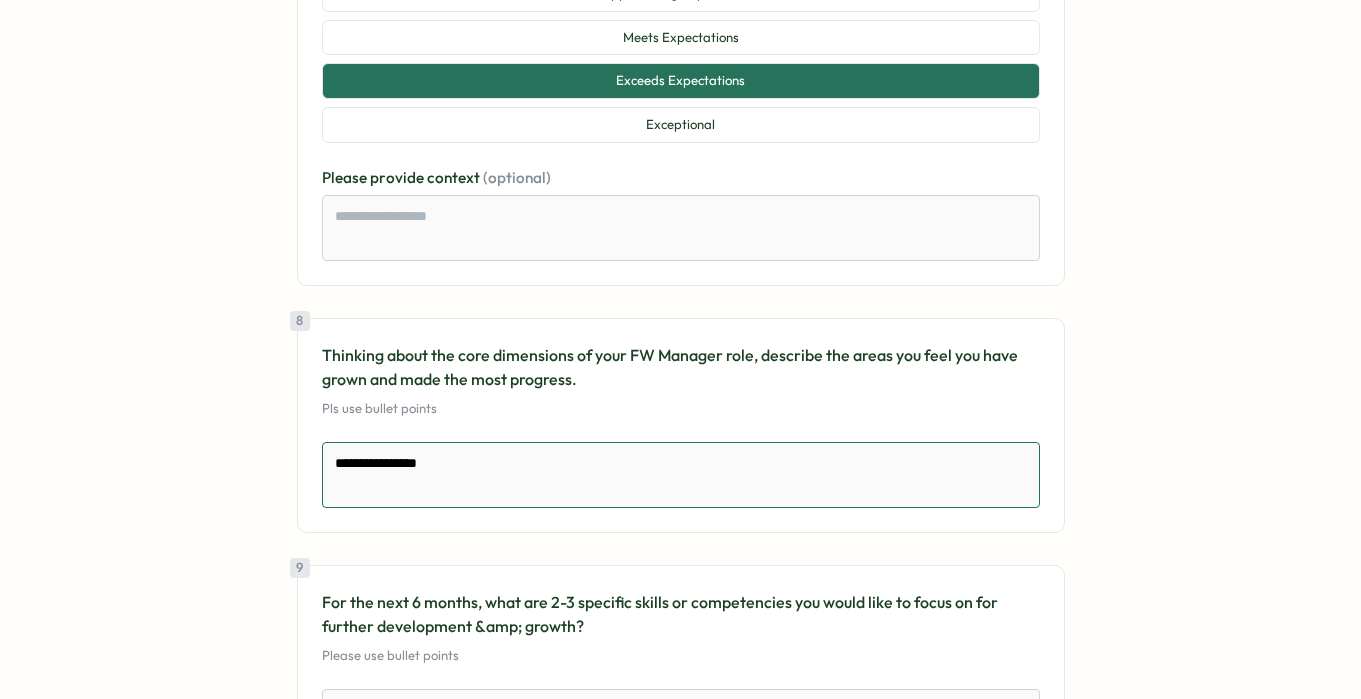 type on "*" 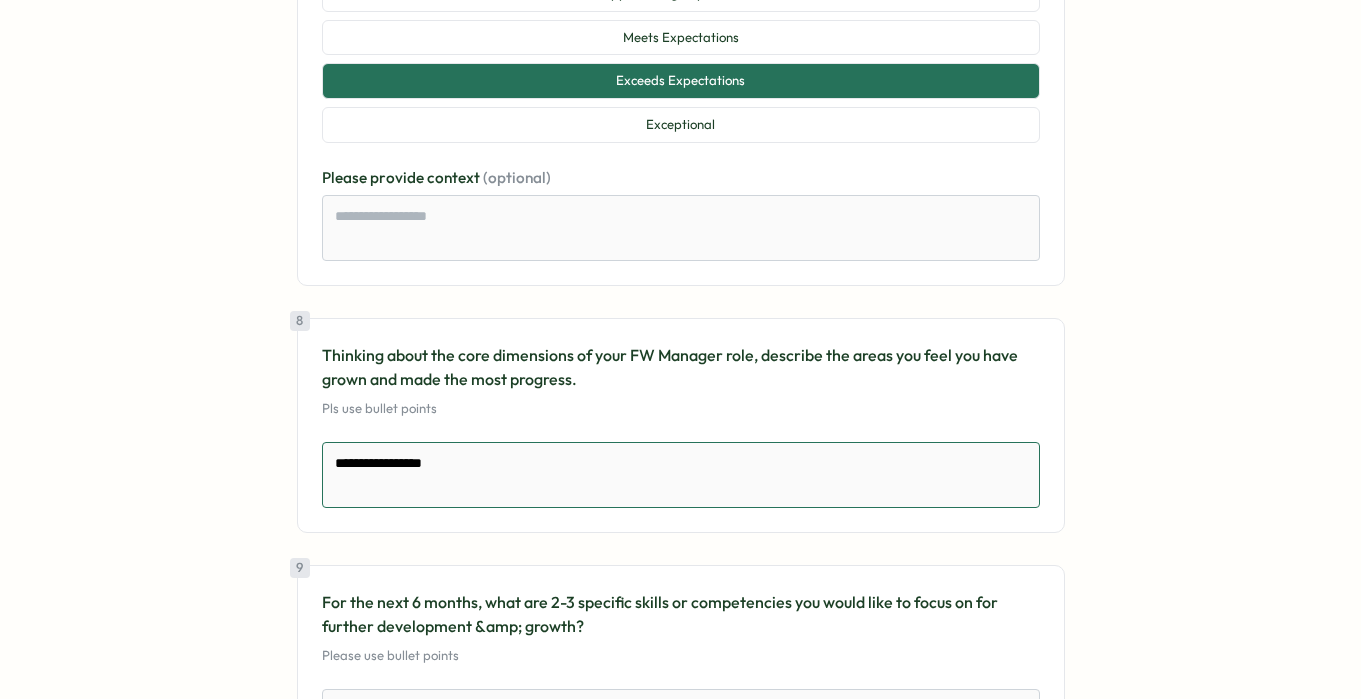 type on "*" 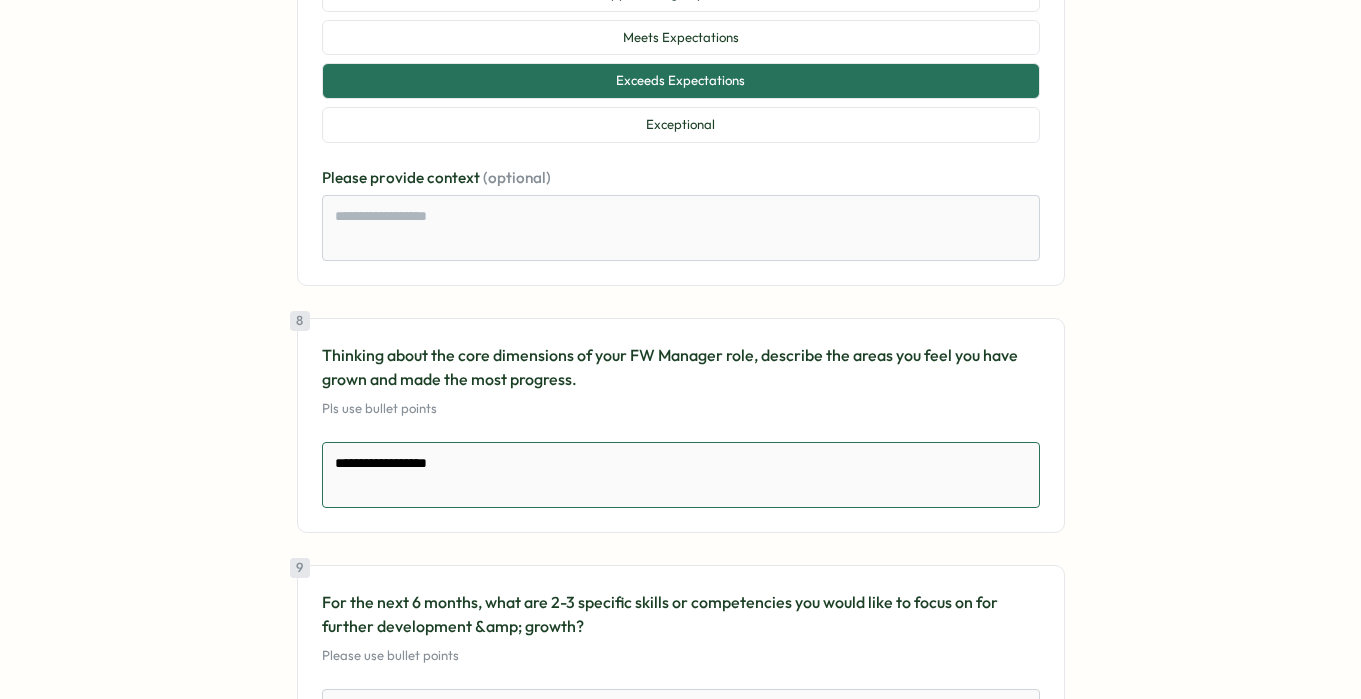 type on "*" 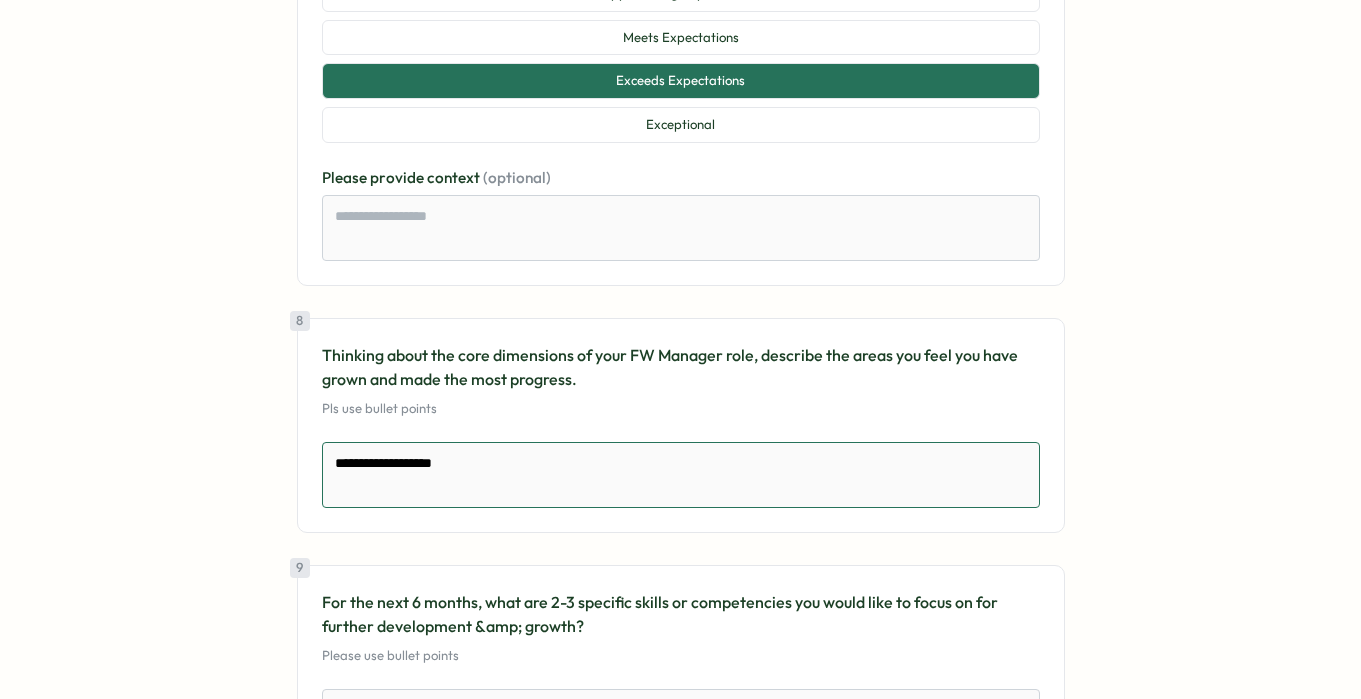 type on "*" 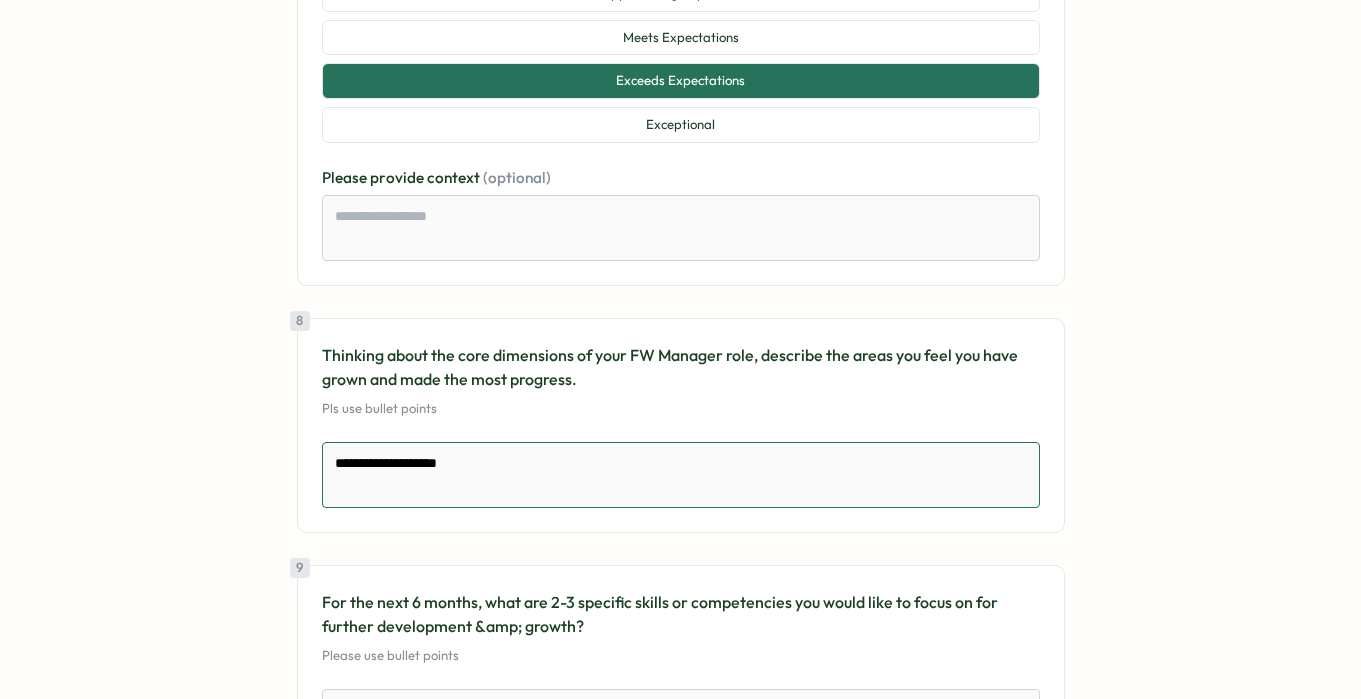 type on "*" 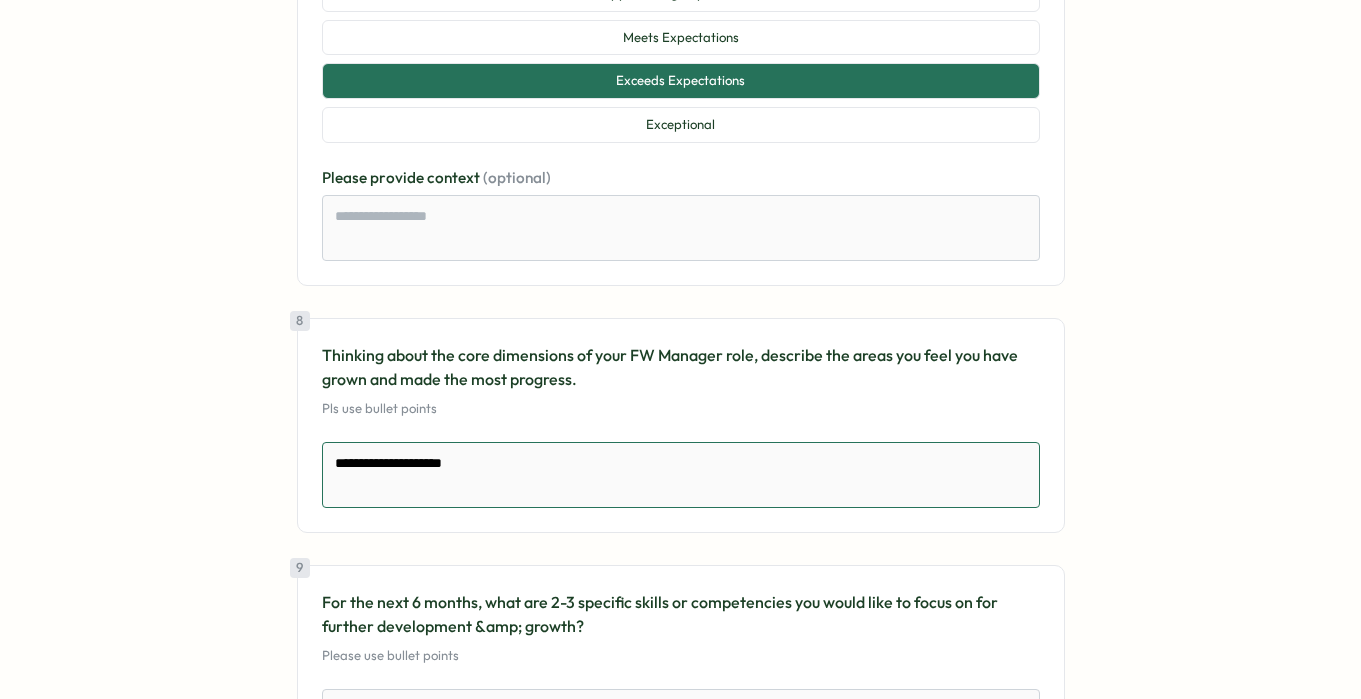type on "*" 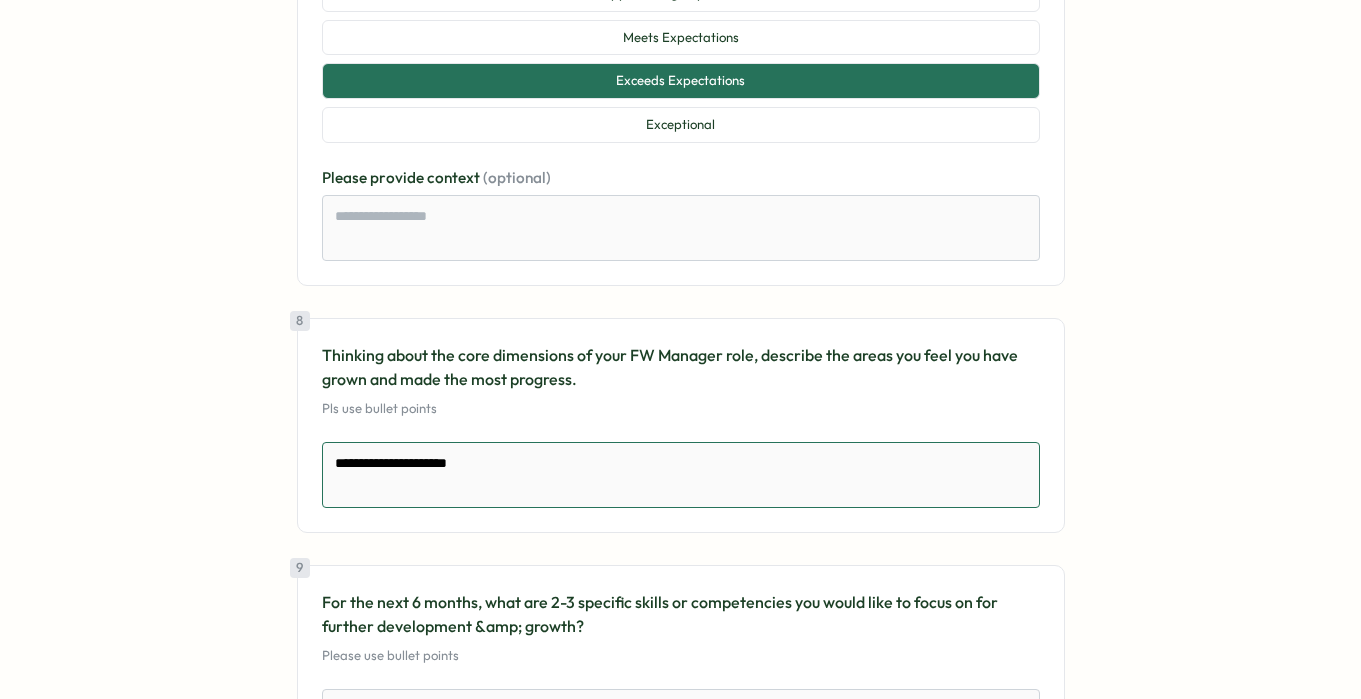 type on "*" 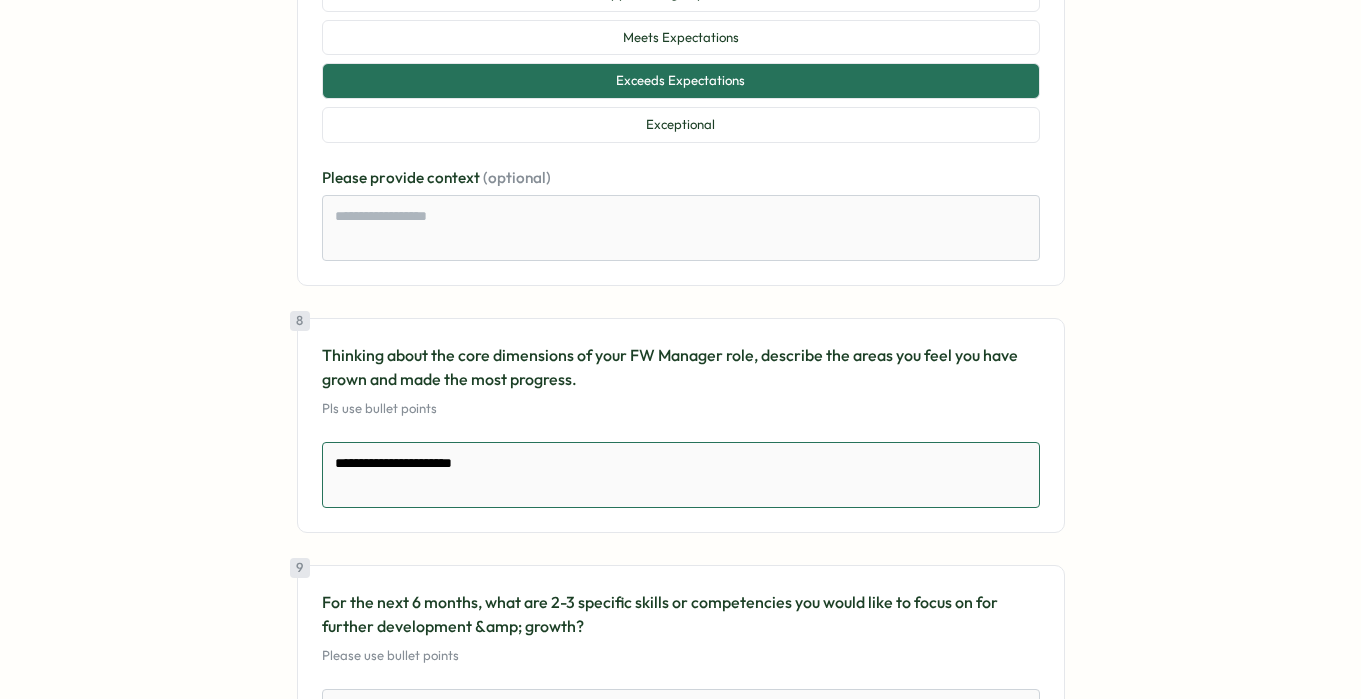 type on "*" 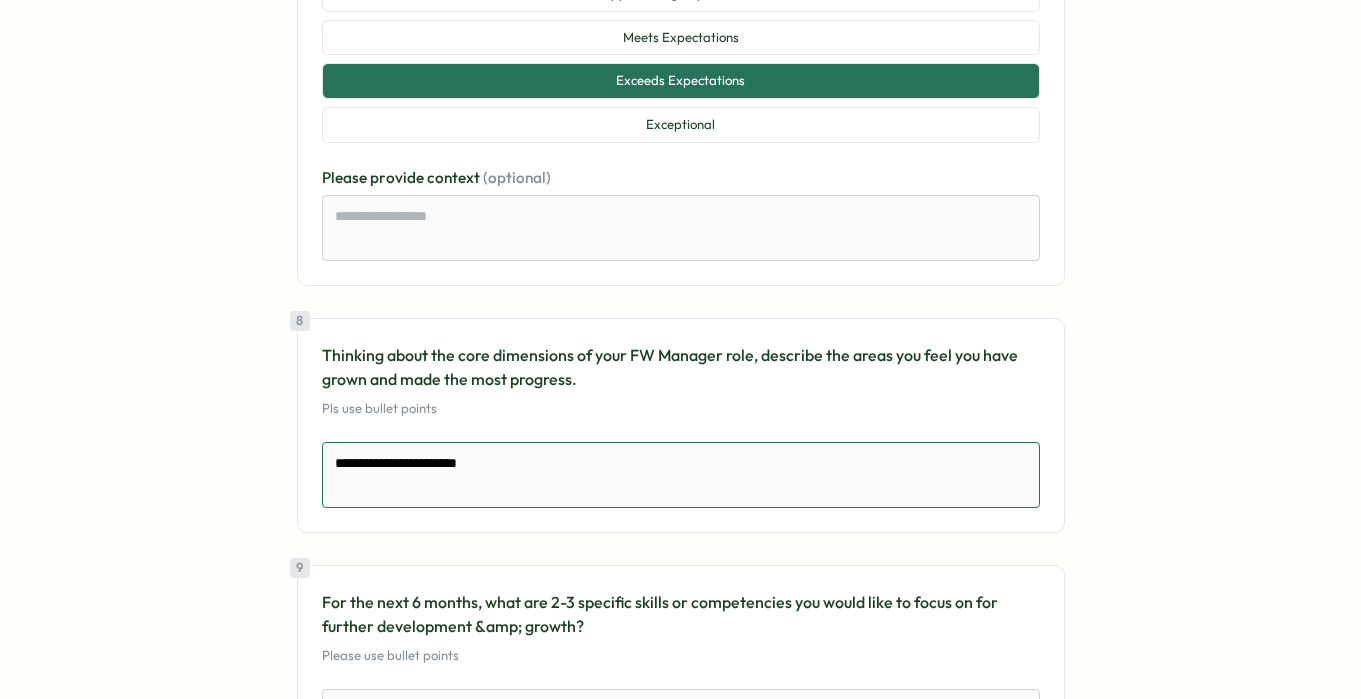 type on "**********" 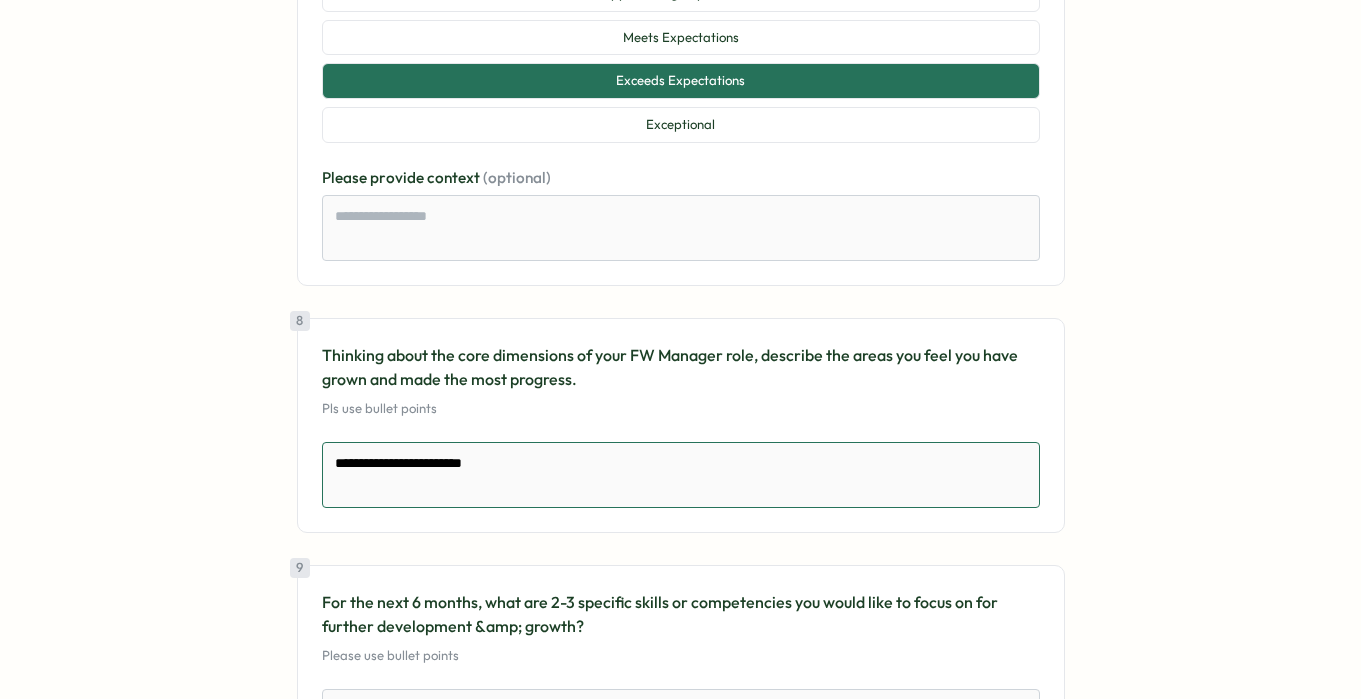 type on "*" 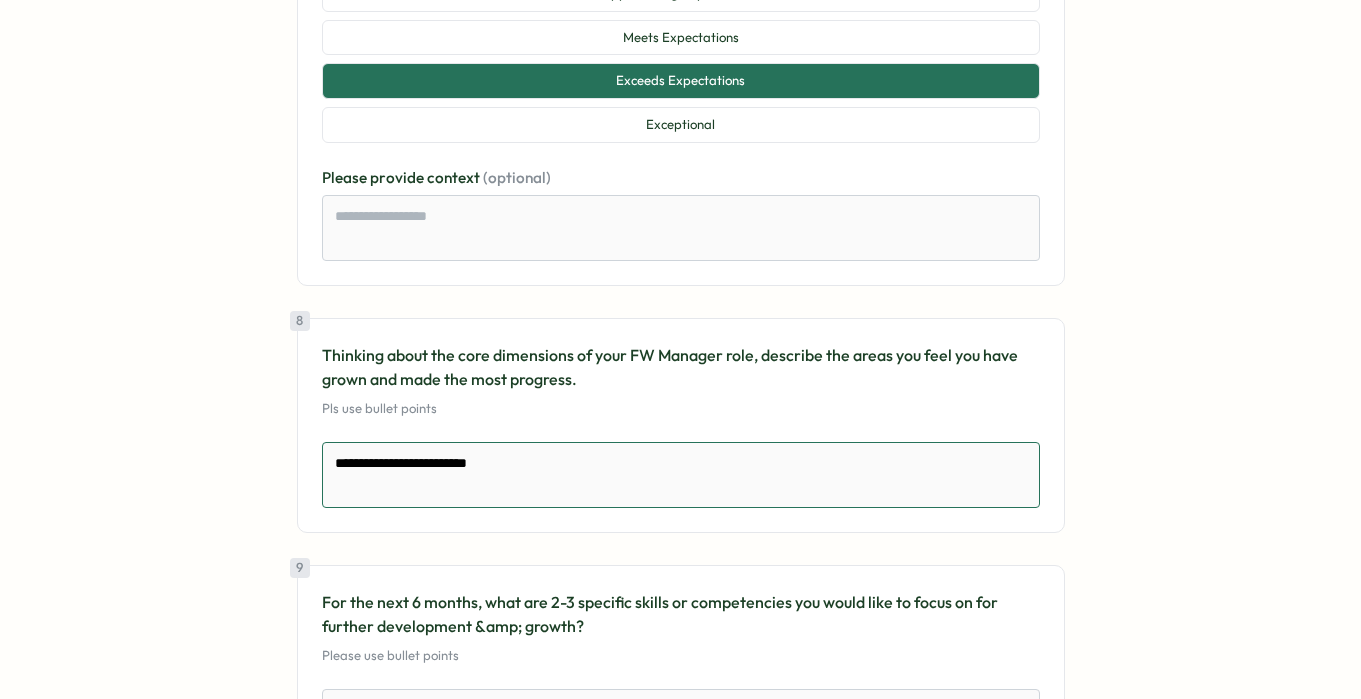 type on "*" 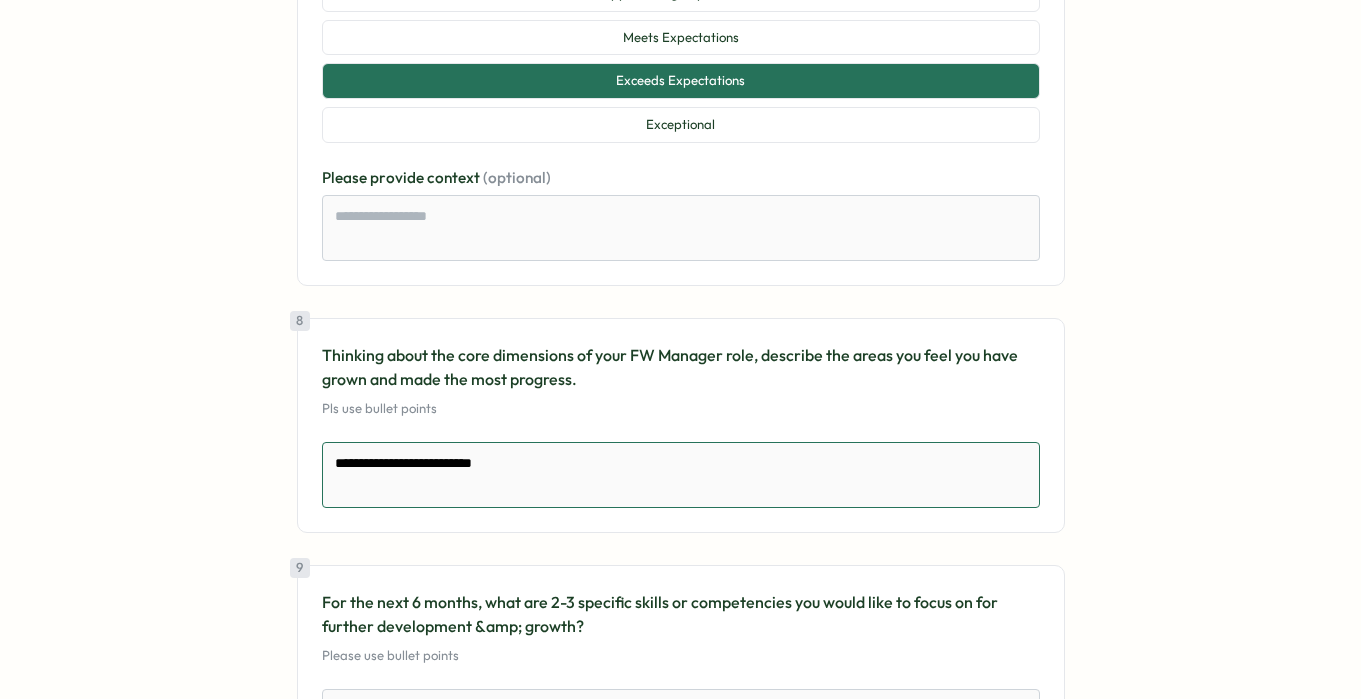 type on "*" 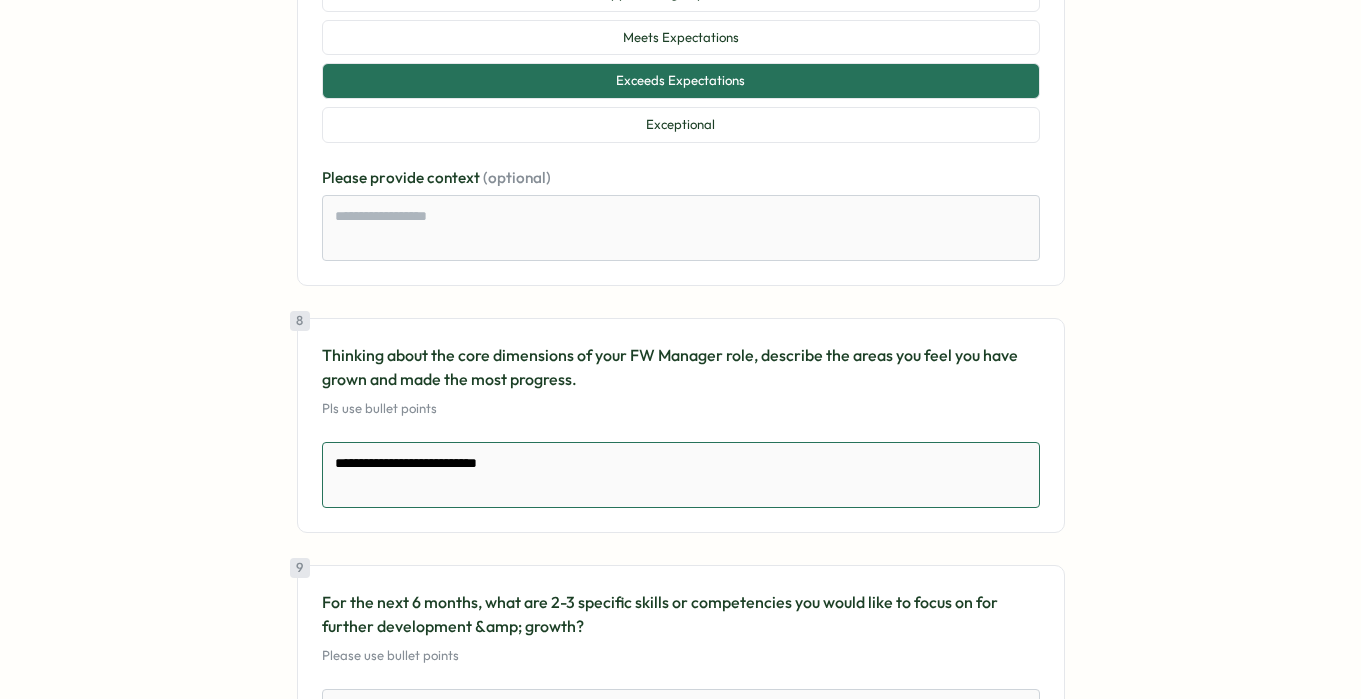 type on "**********" 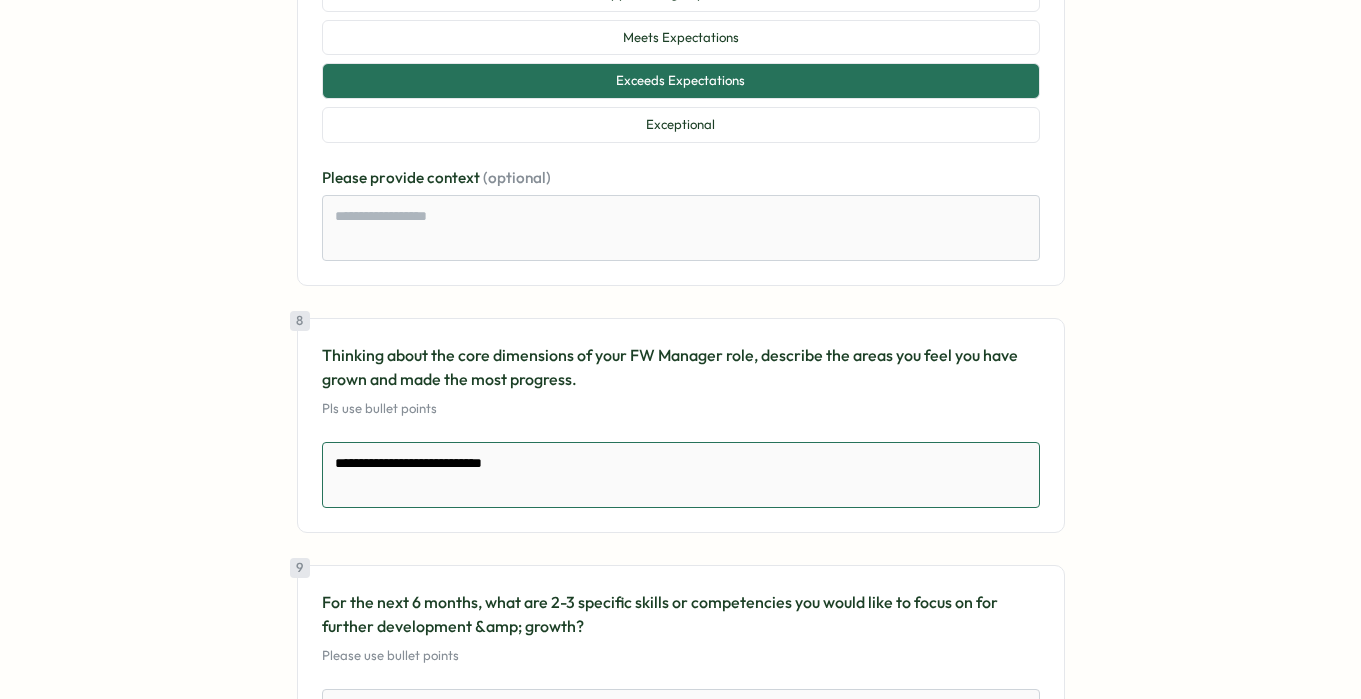 type on "*" 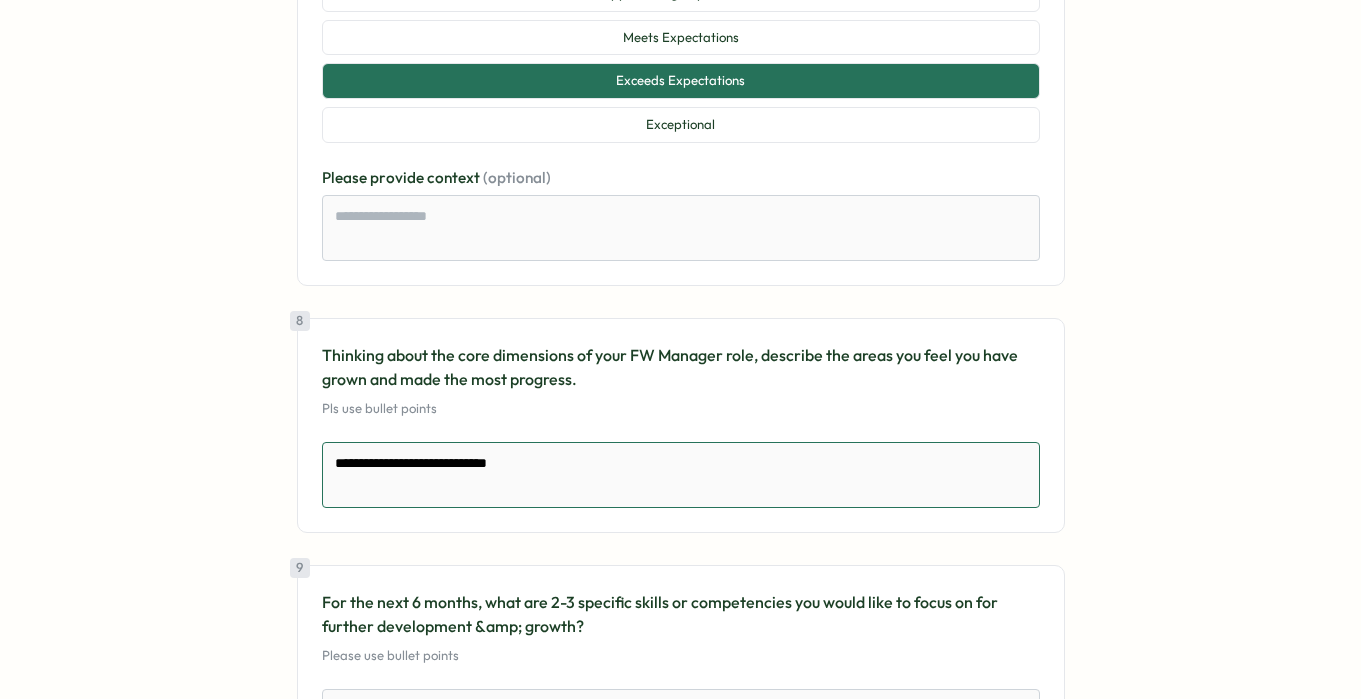 type on "*" 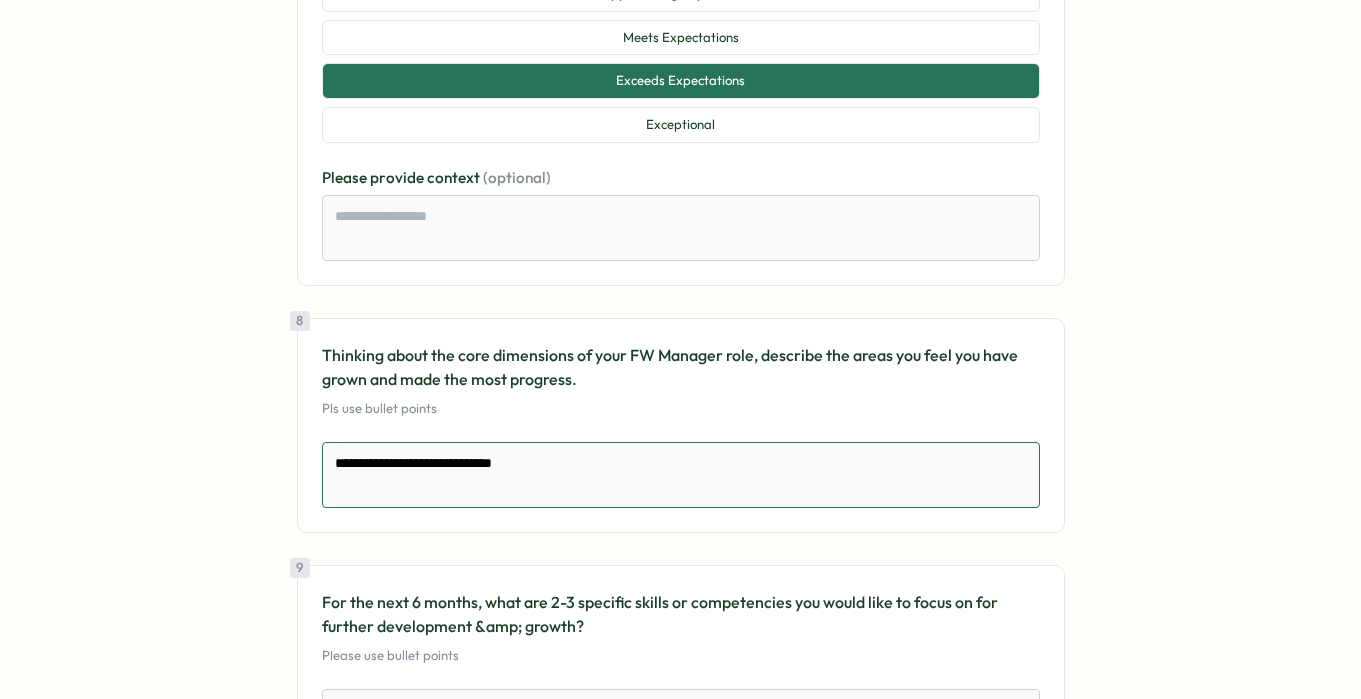type on "*" 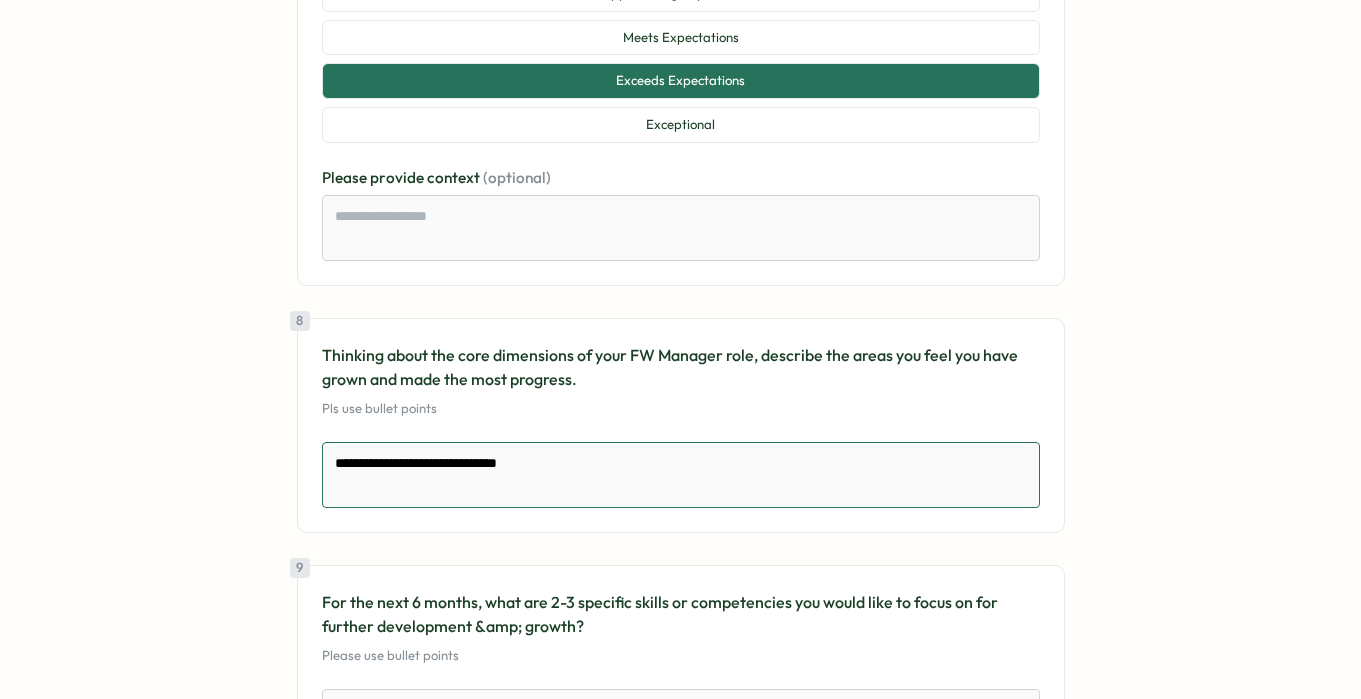 type on "*" 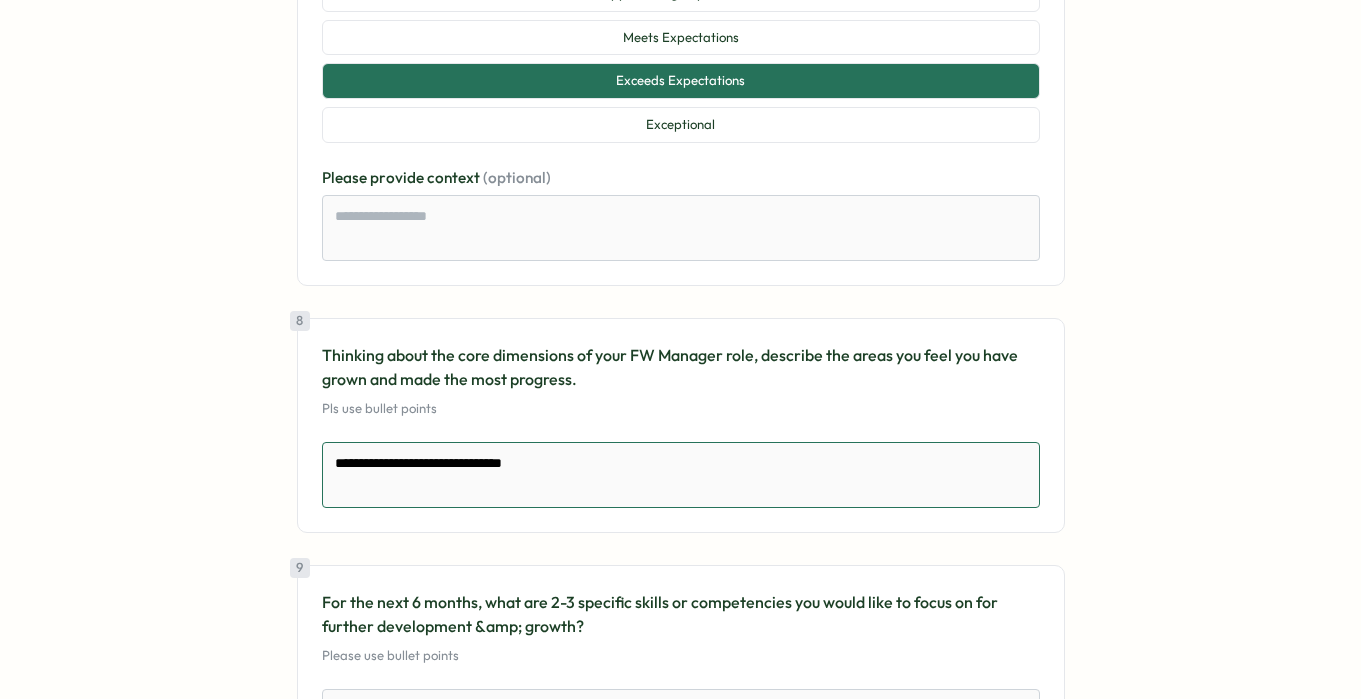 type on "*" 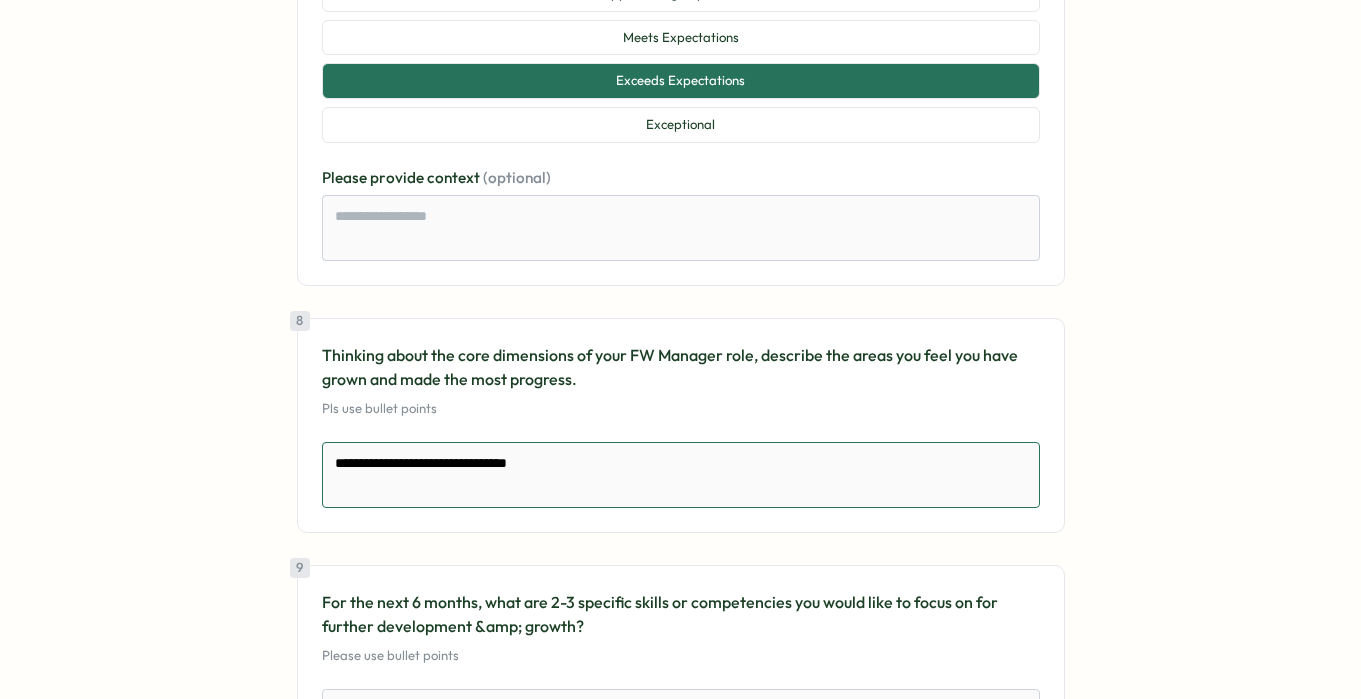type on "*" 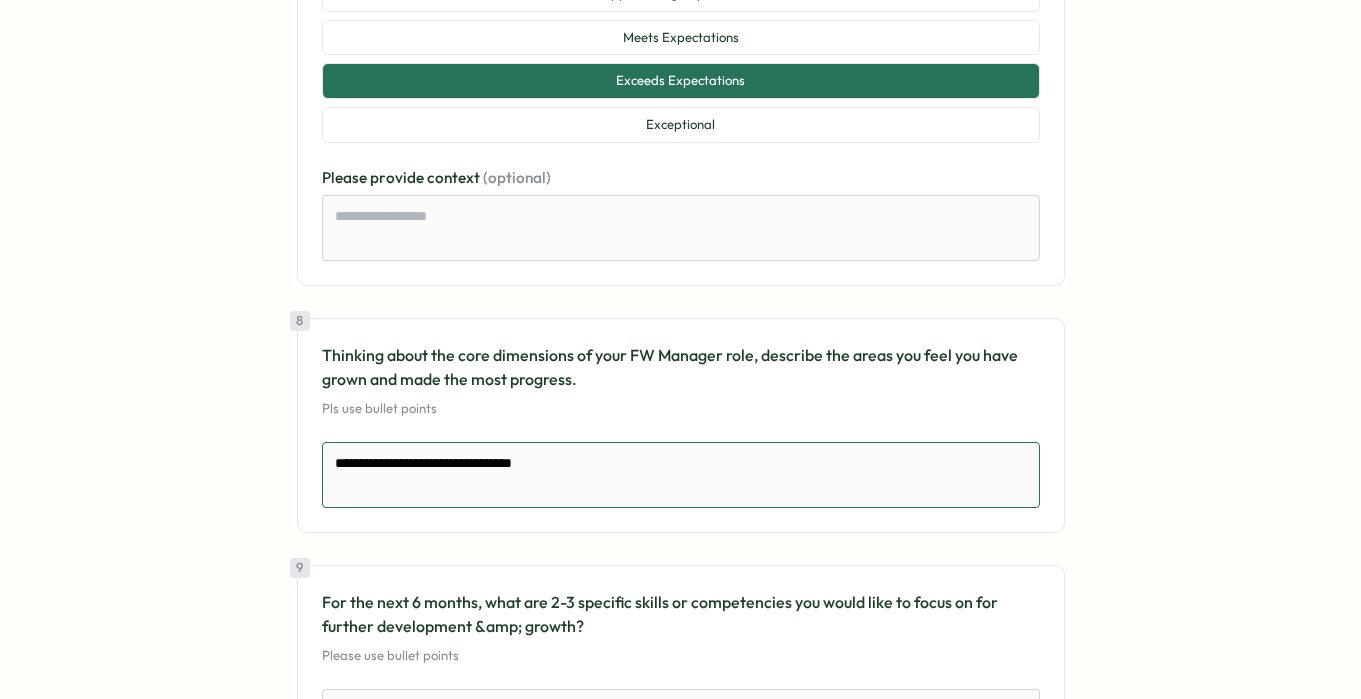 type on "*" 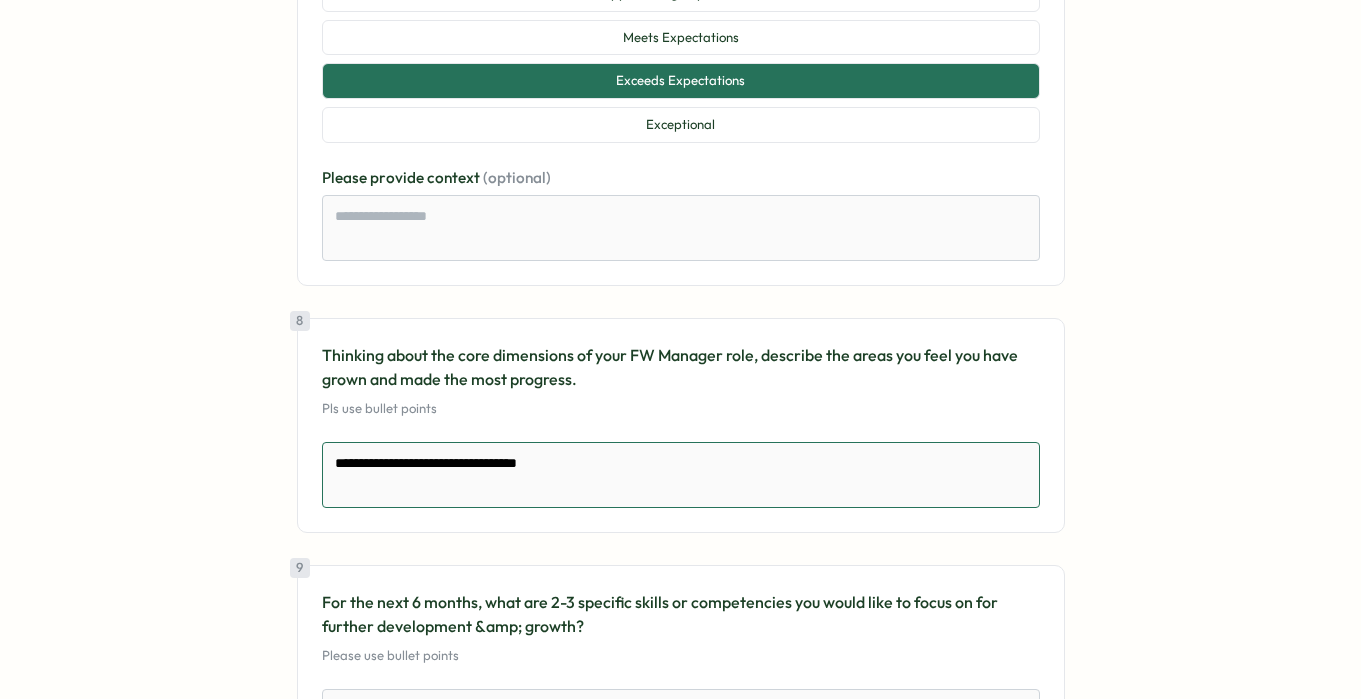 drag, startPoint x: 587, startPoint y: 485, endPoint x: 340, endPoint y: 476, distance: 247.16391 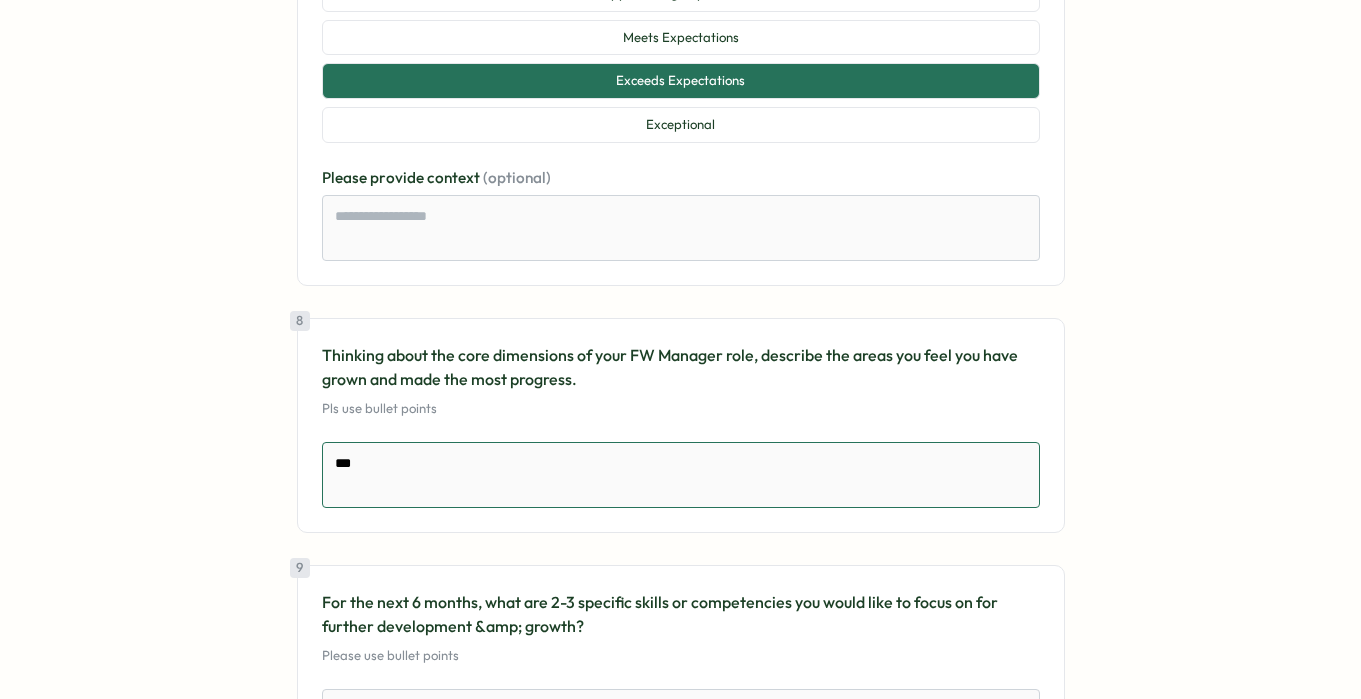 type on "*" 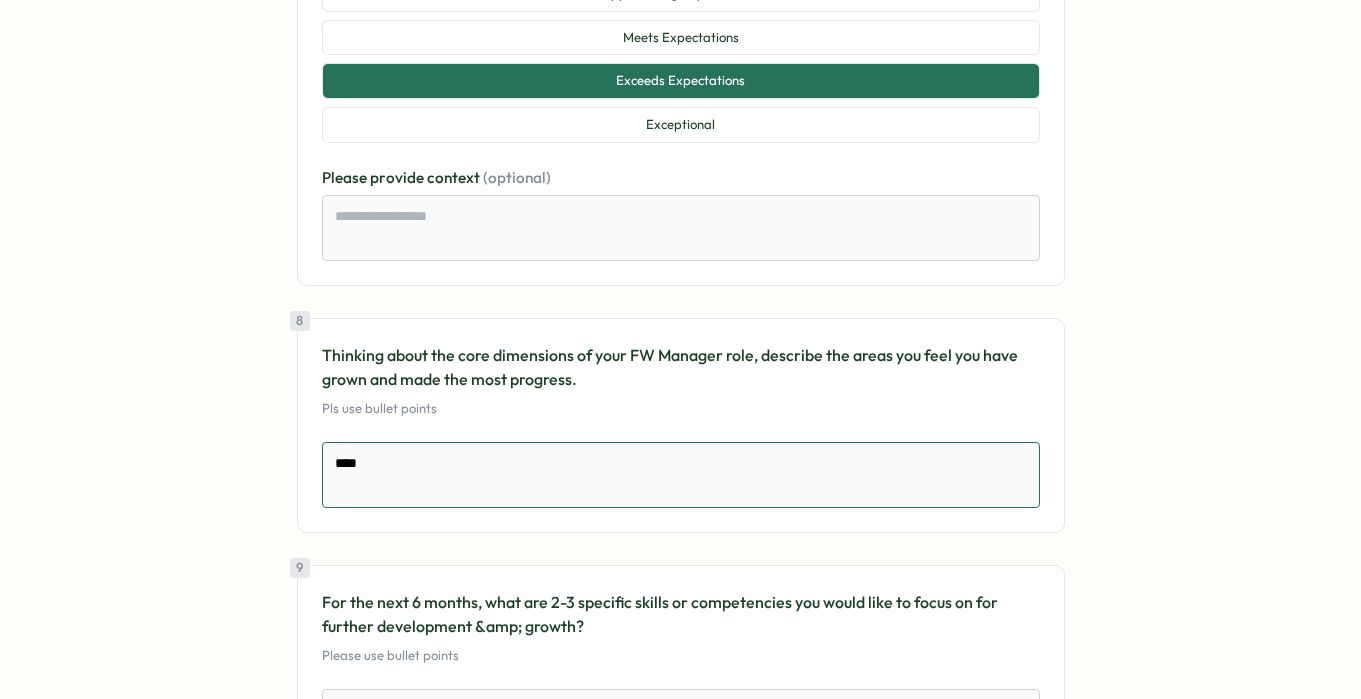 type on "*" 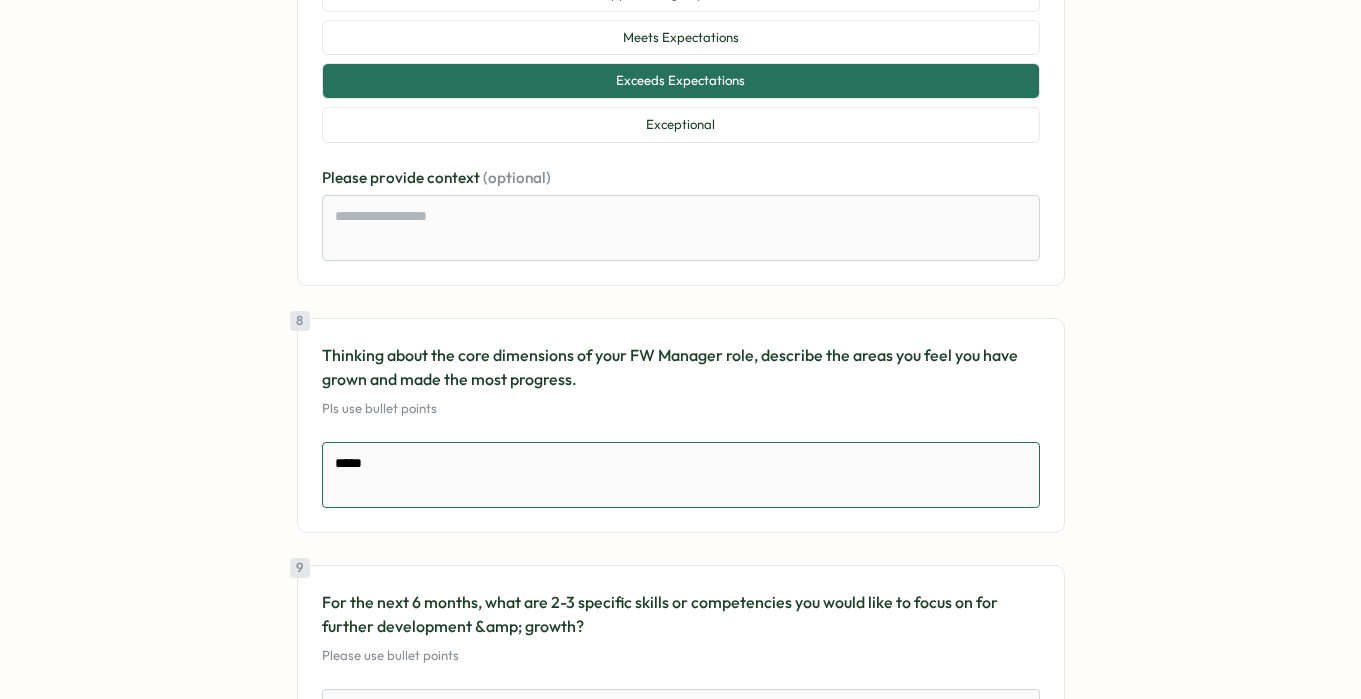 type on "*" 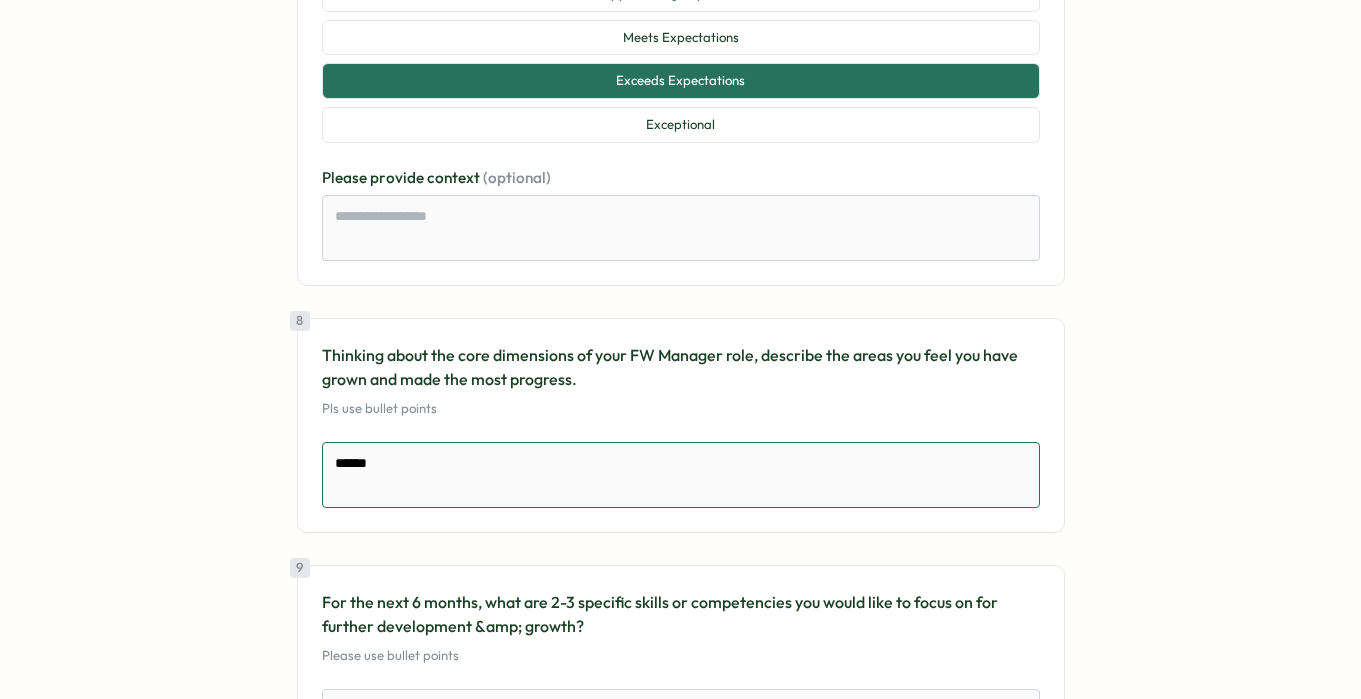 type on "*" 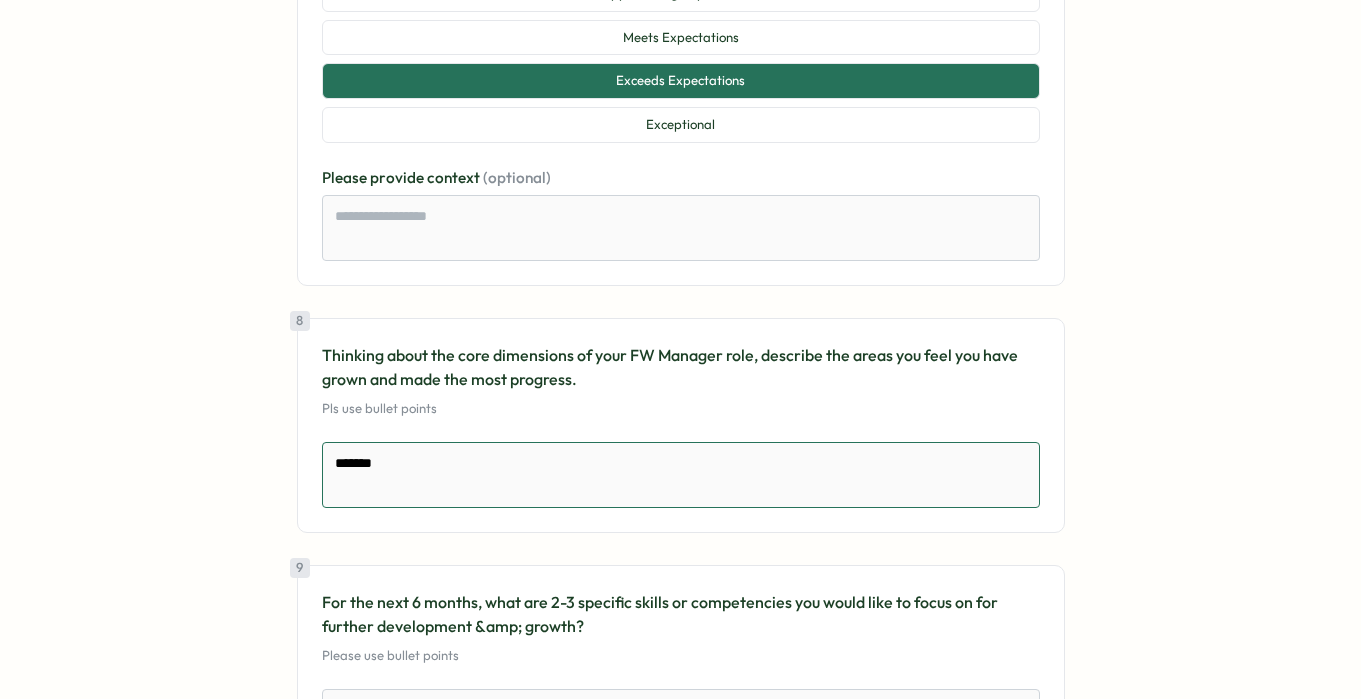 type on "*" 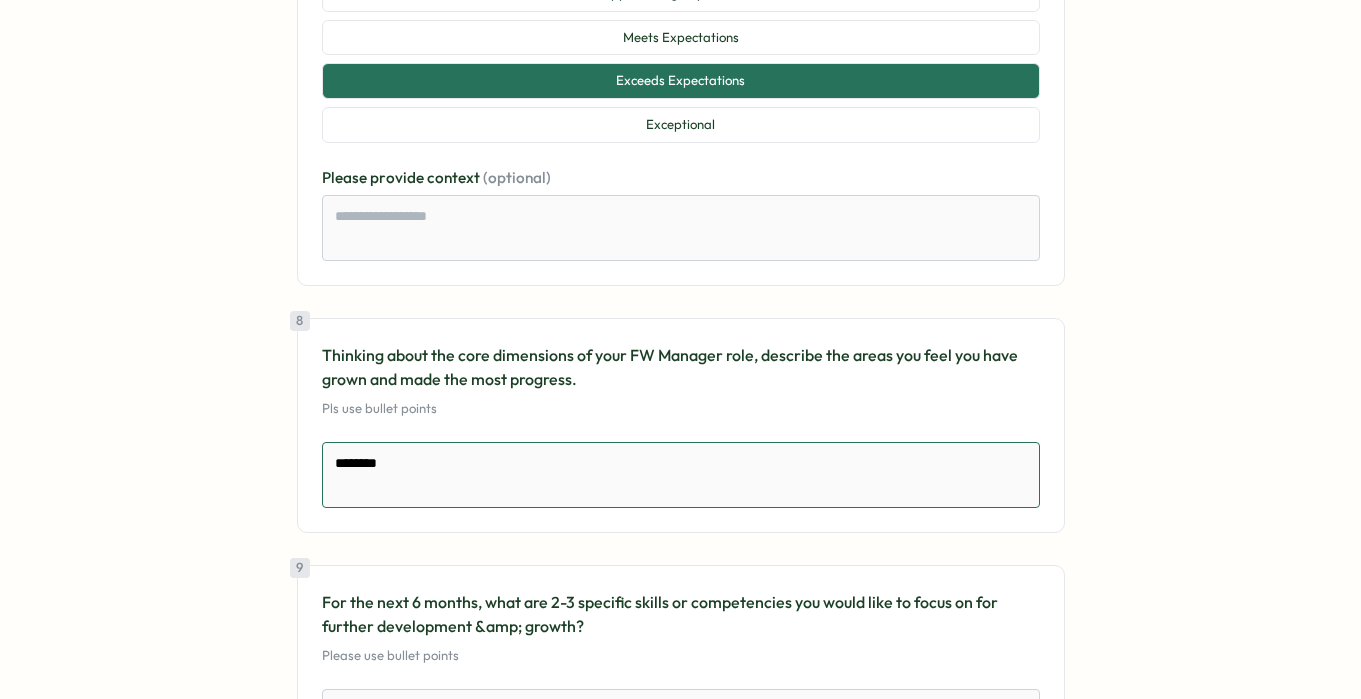 type on "*" 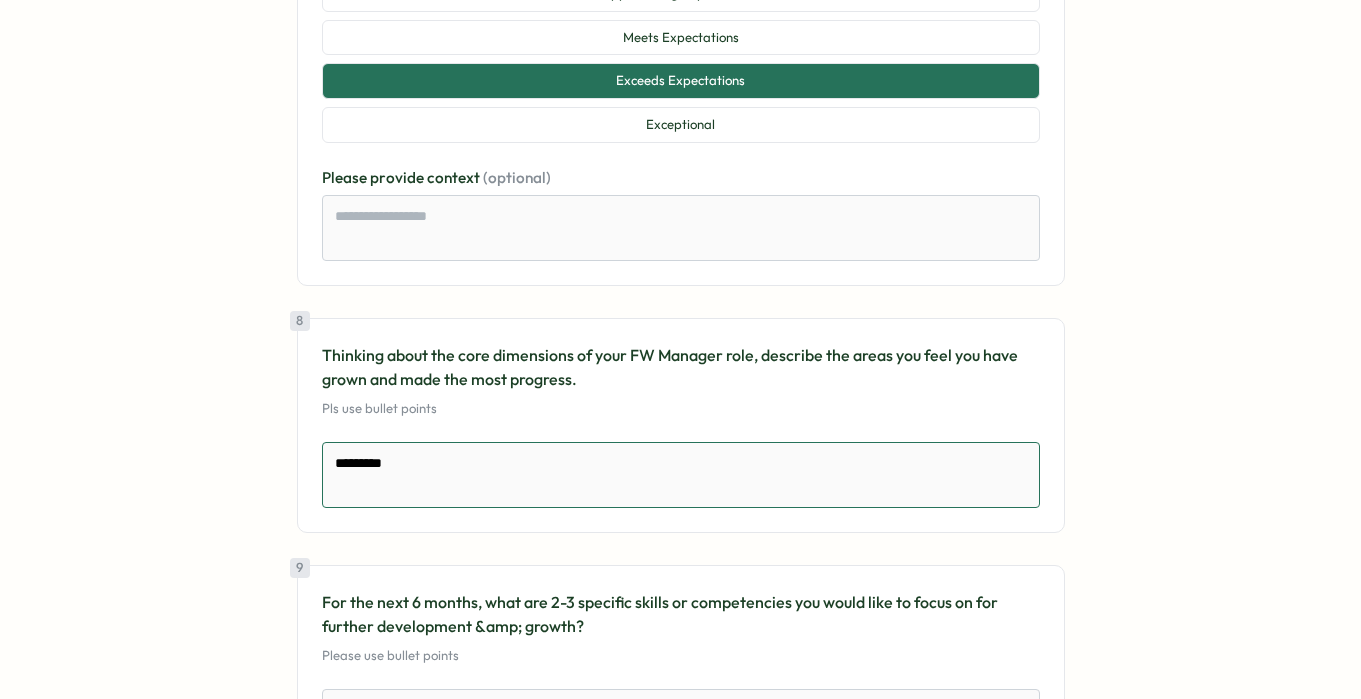 type on "**********" 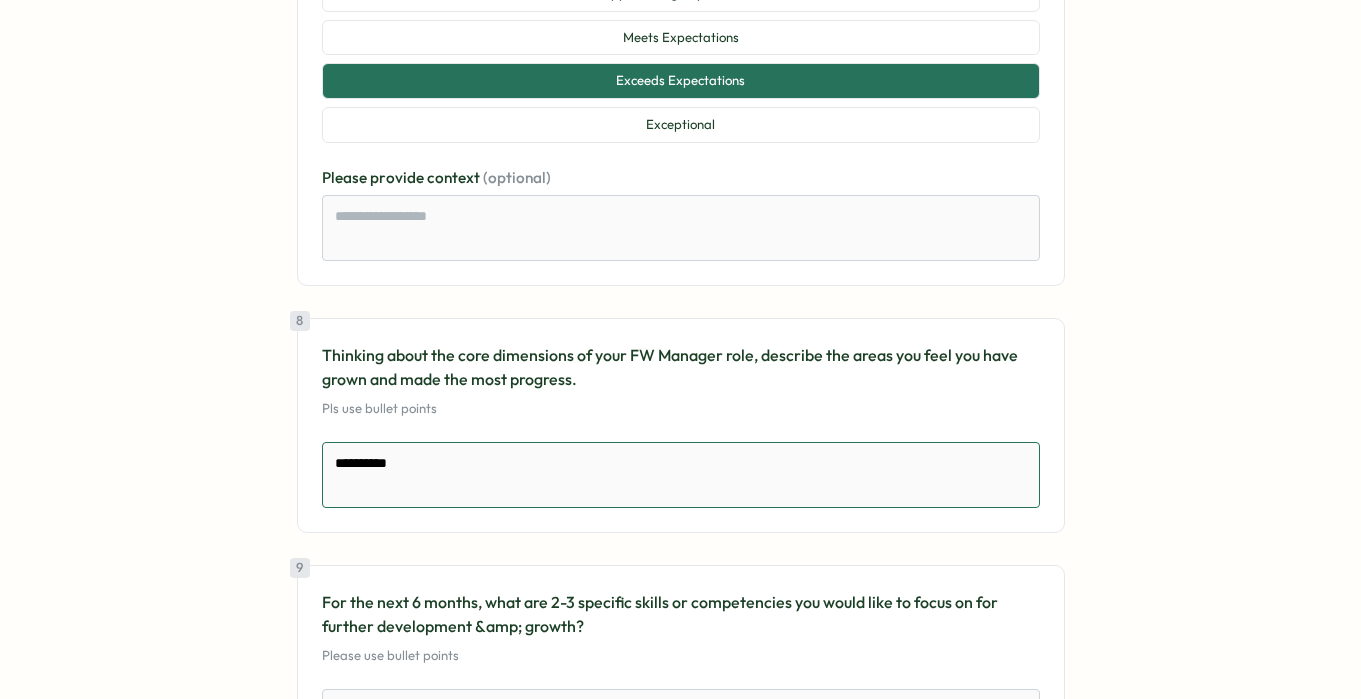 type on "*" 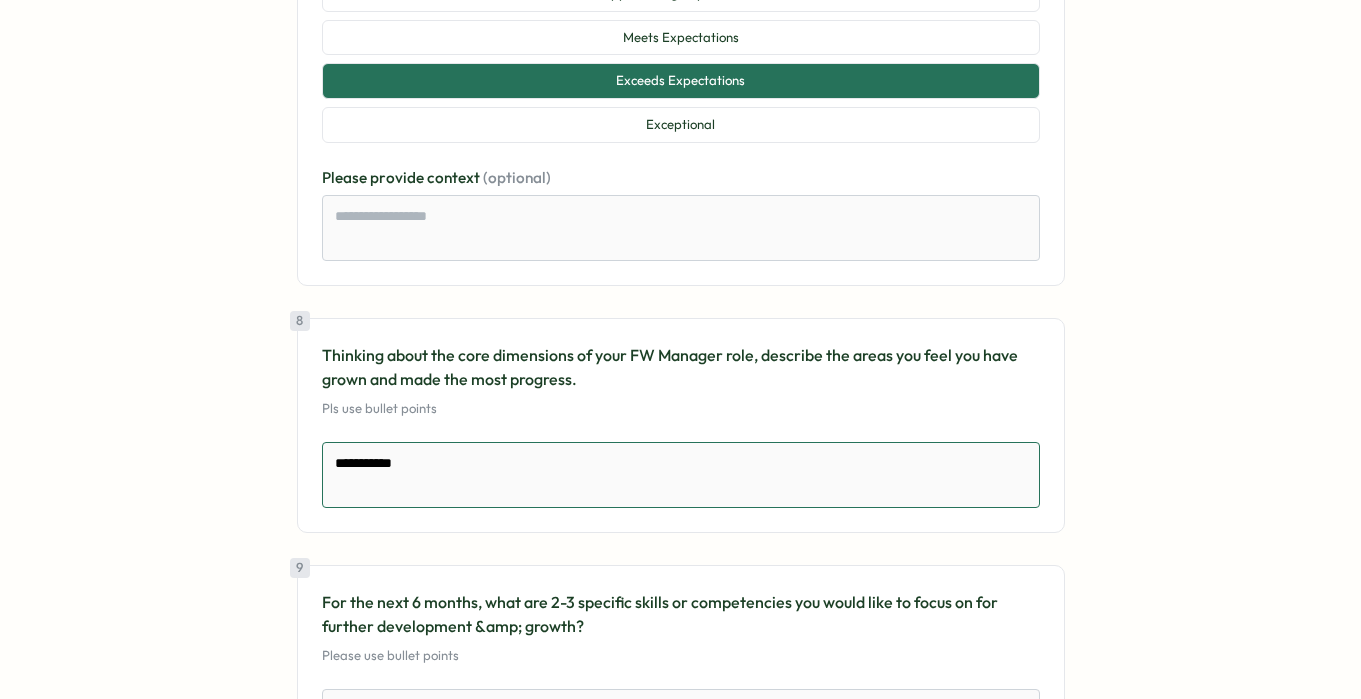 type on "*" 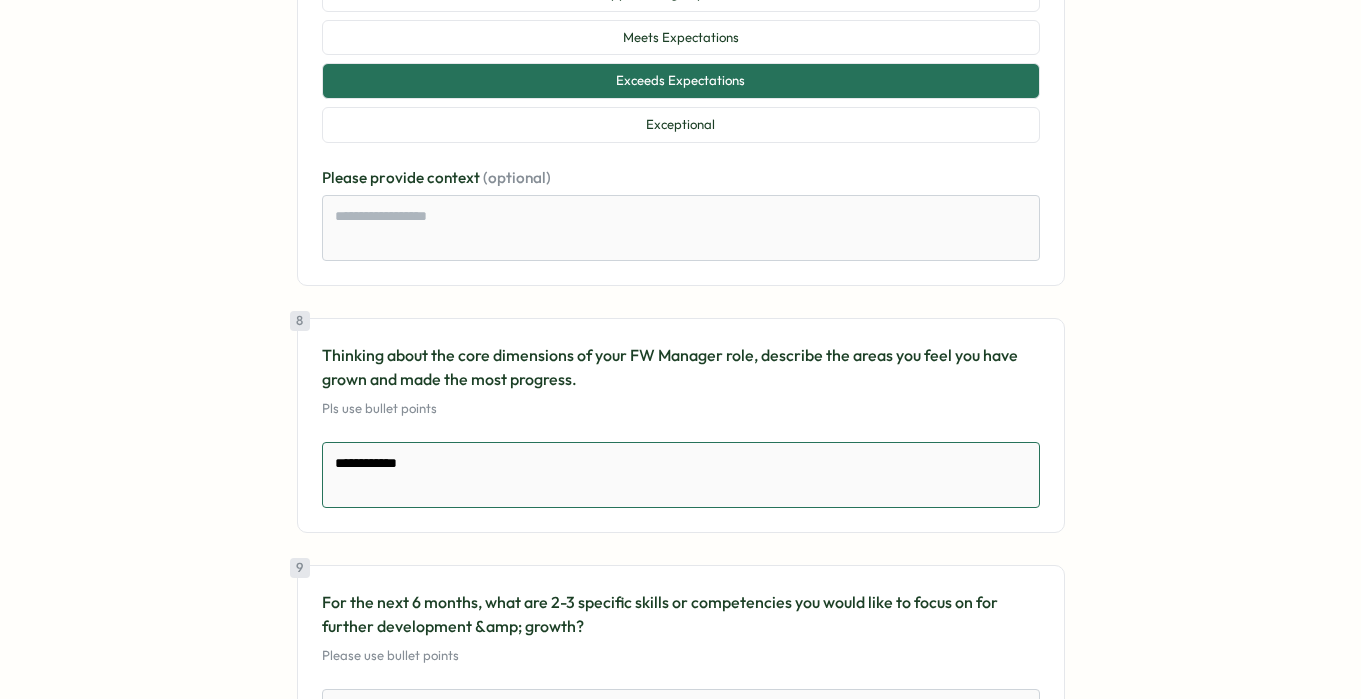 type on "*" 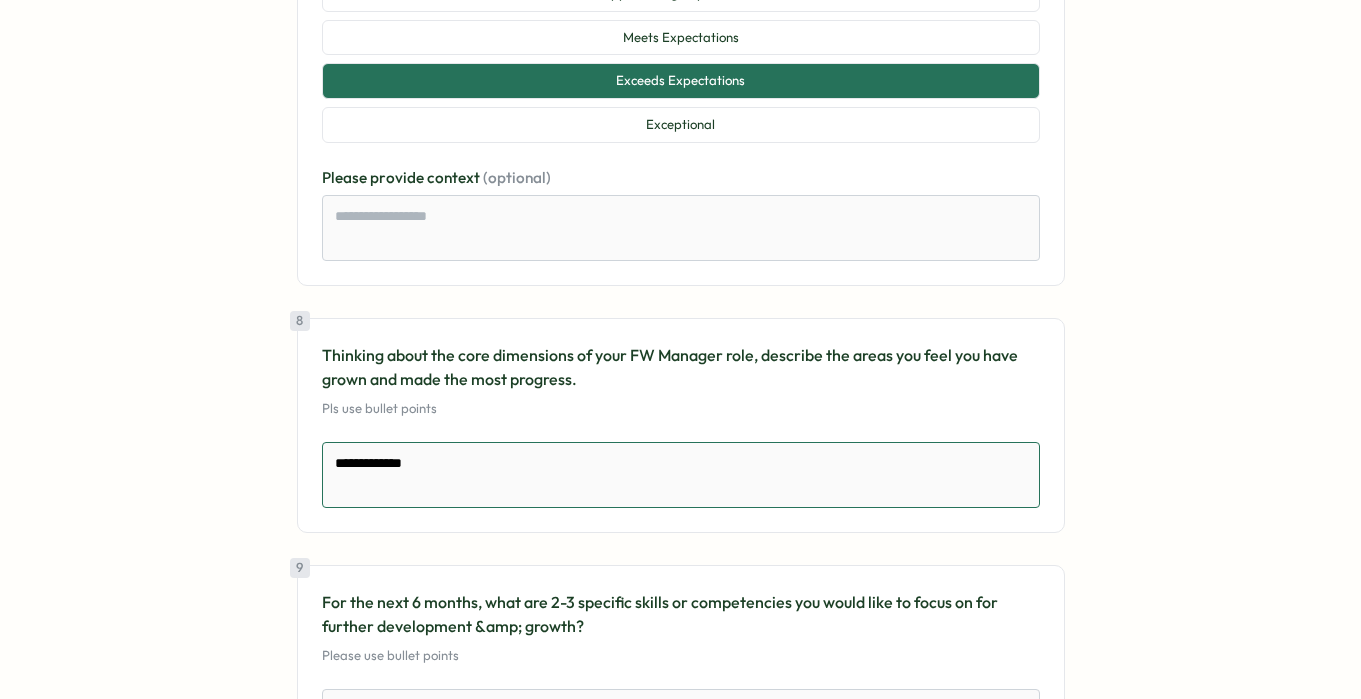 type on "*" 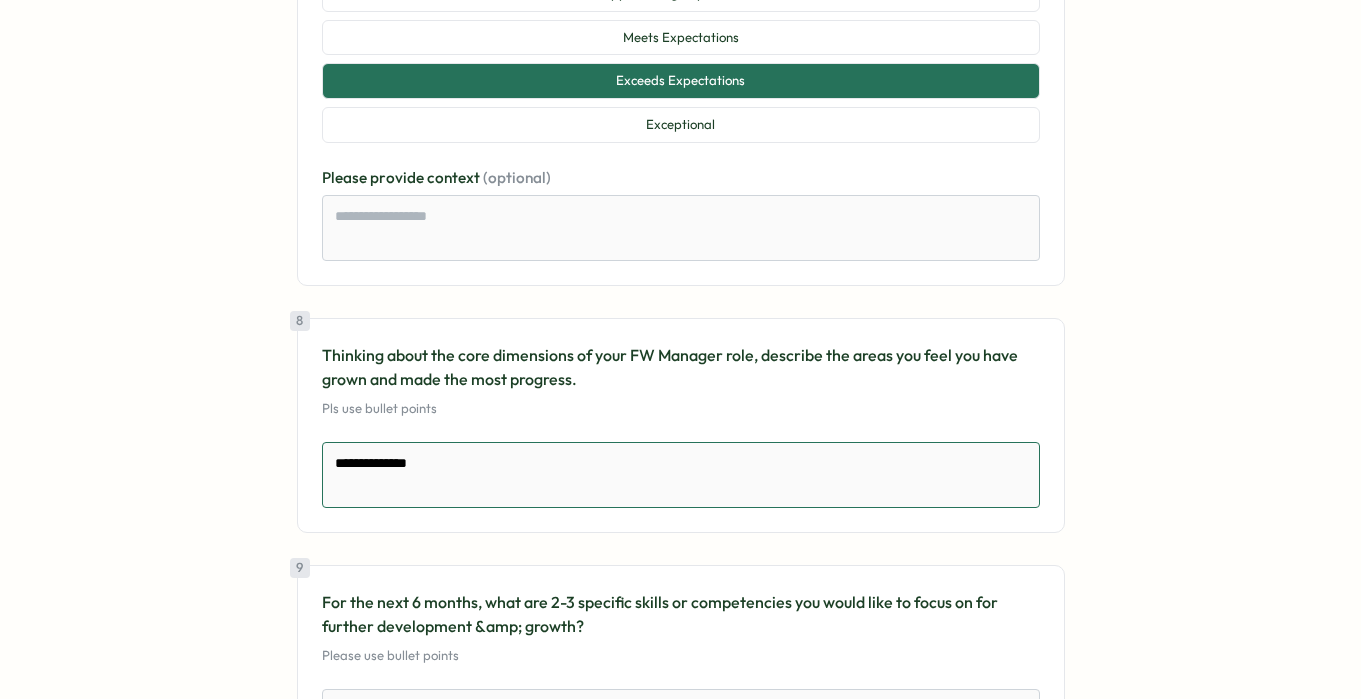 type on "*" 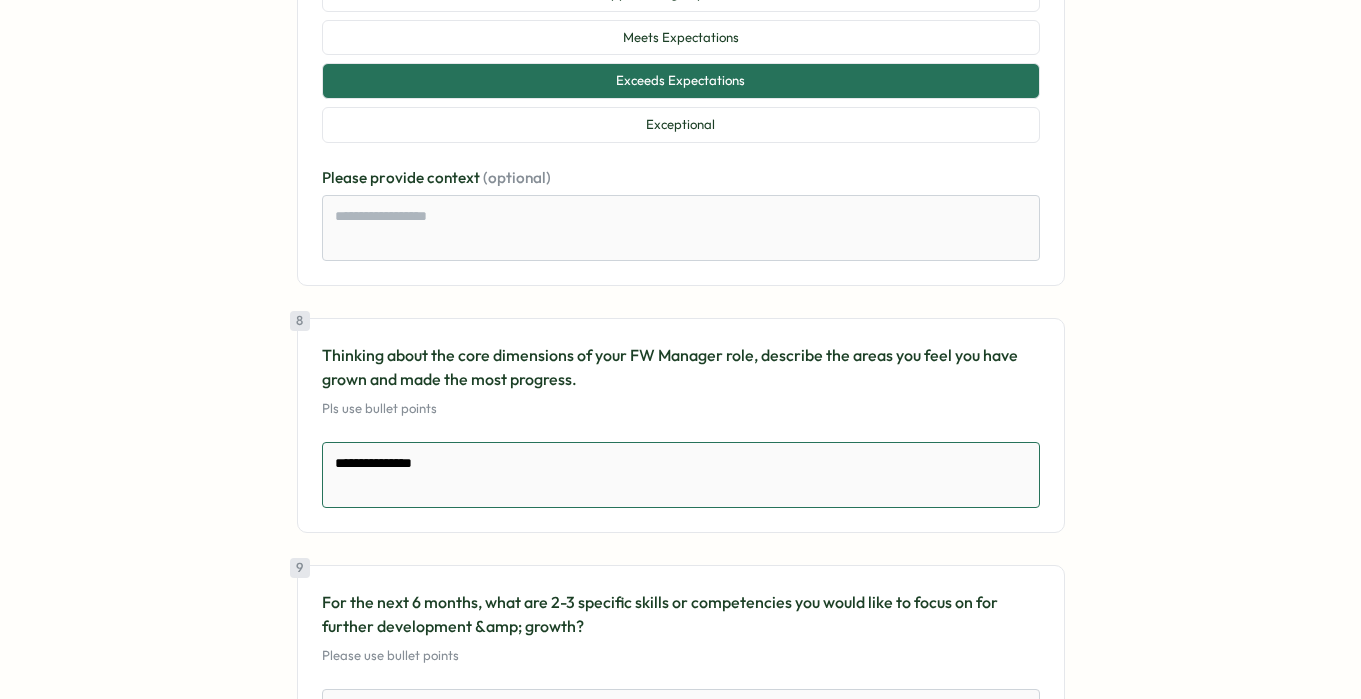 type on "*" 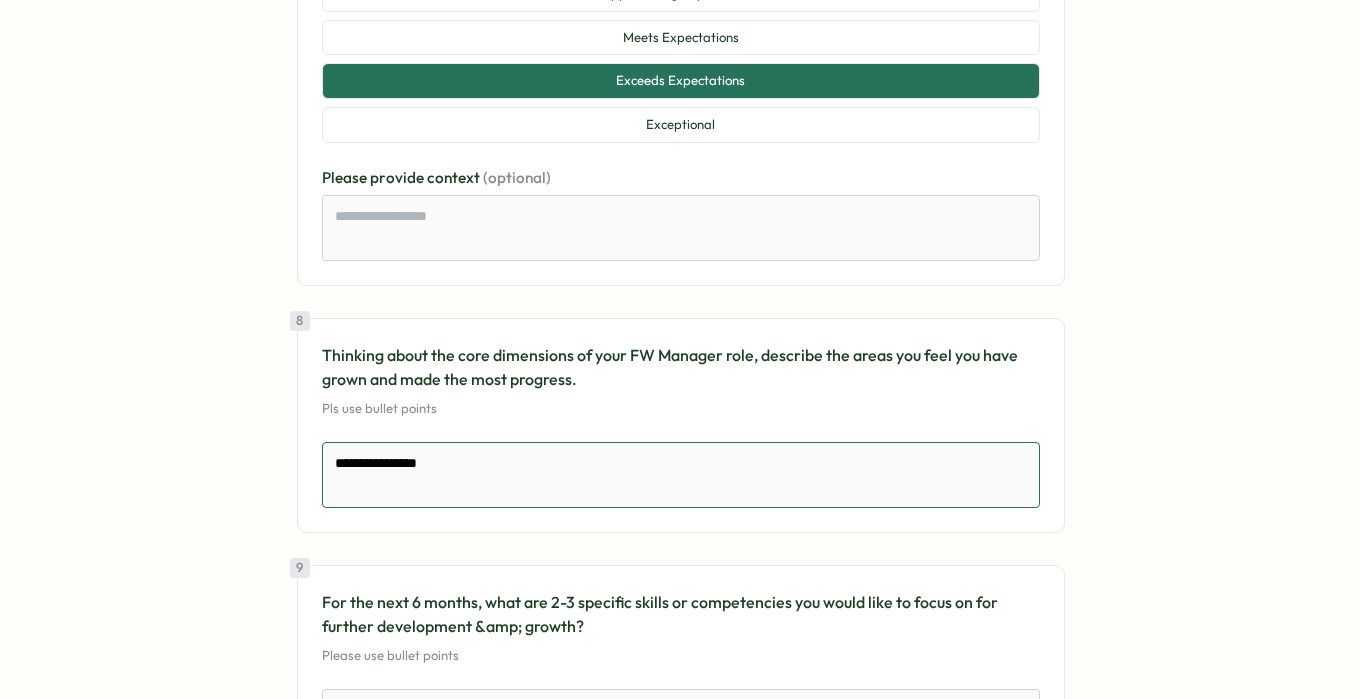 type on "*" 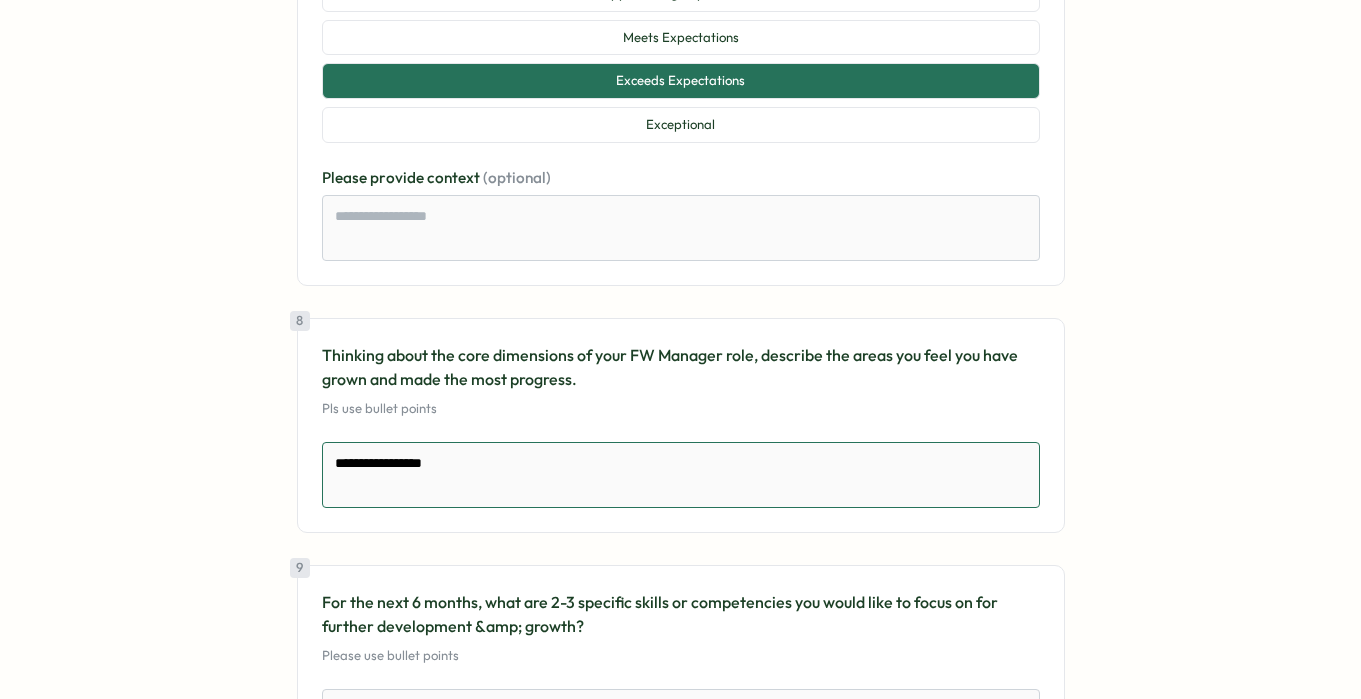 type on "*" 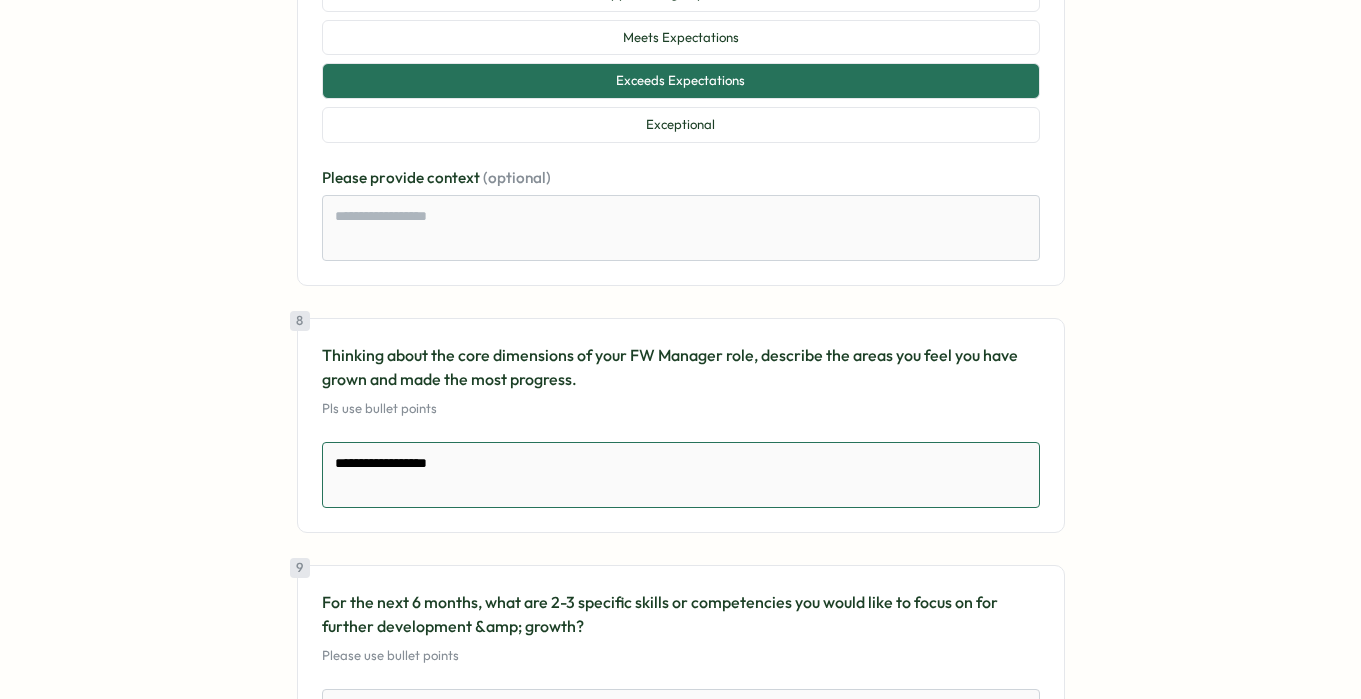 type on "*" 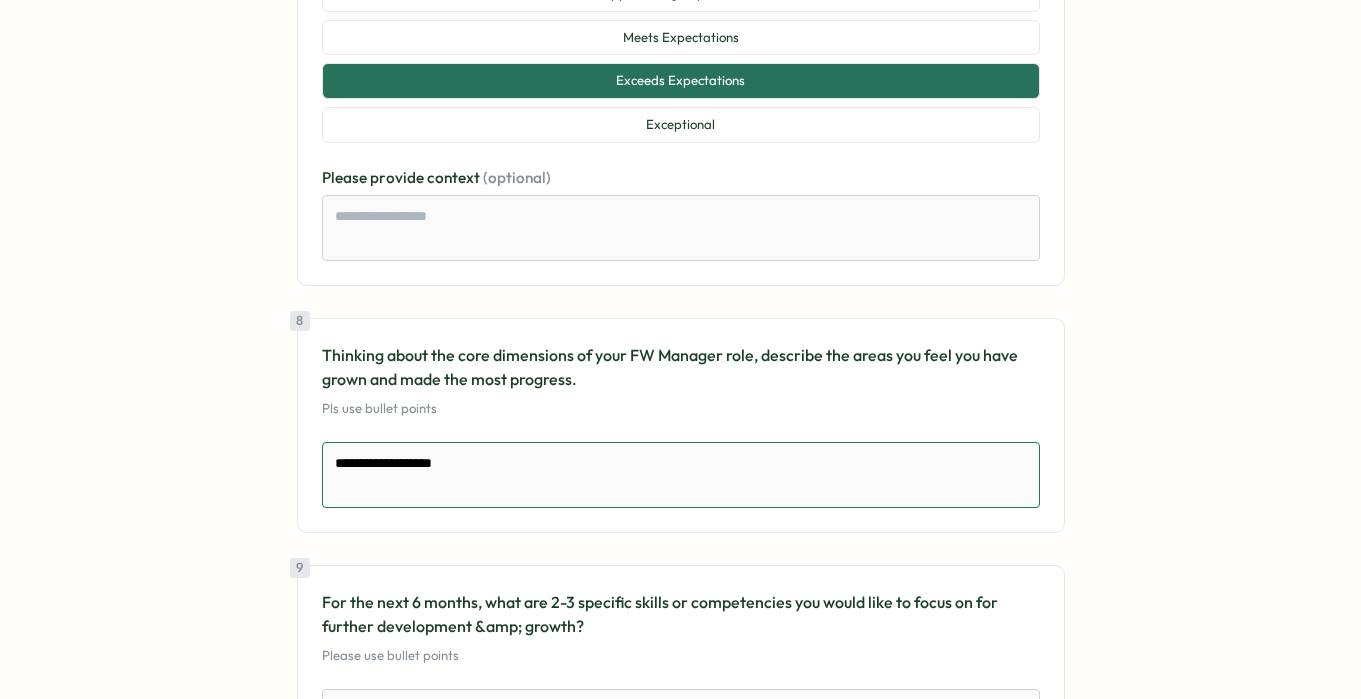 type on "*" 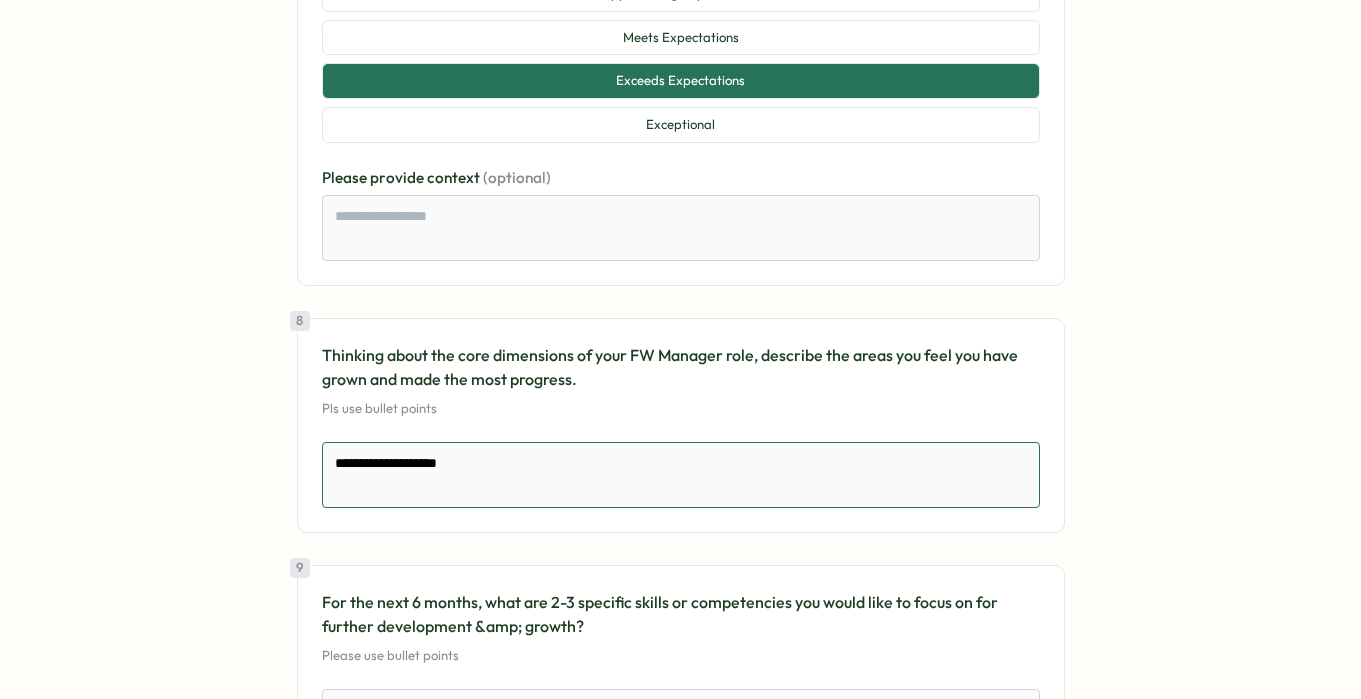 type on "*" 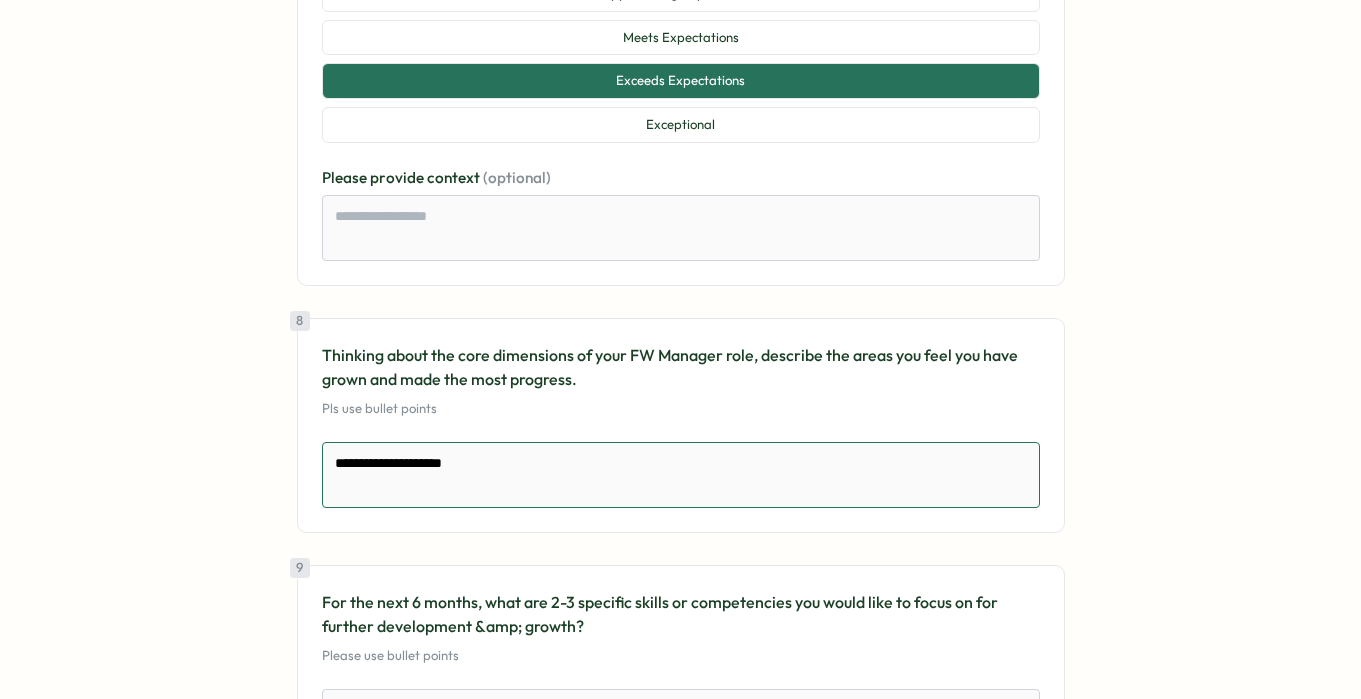 type on "*" 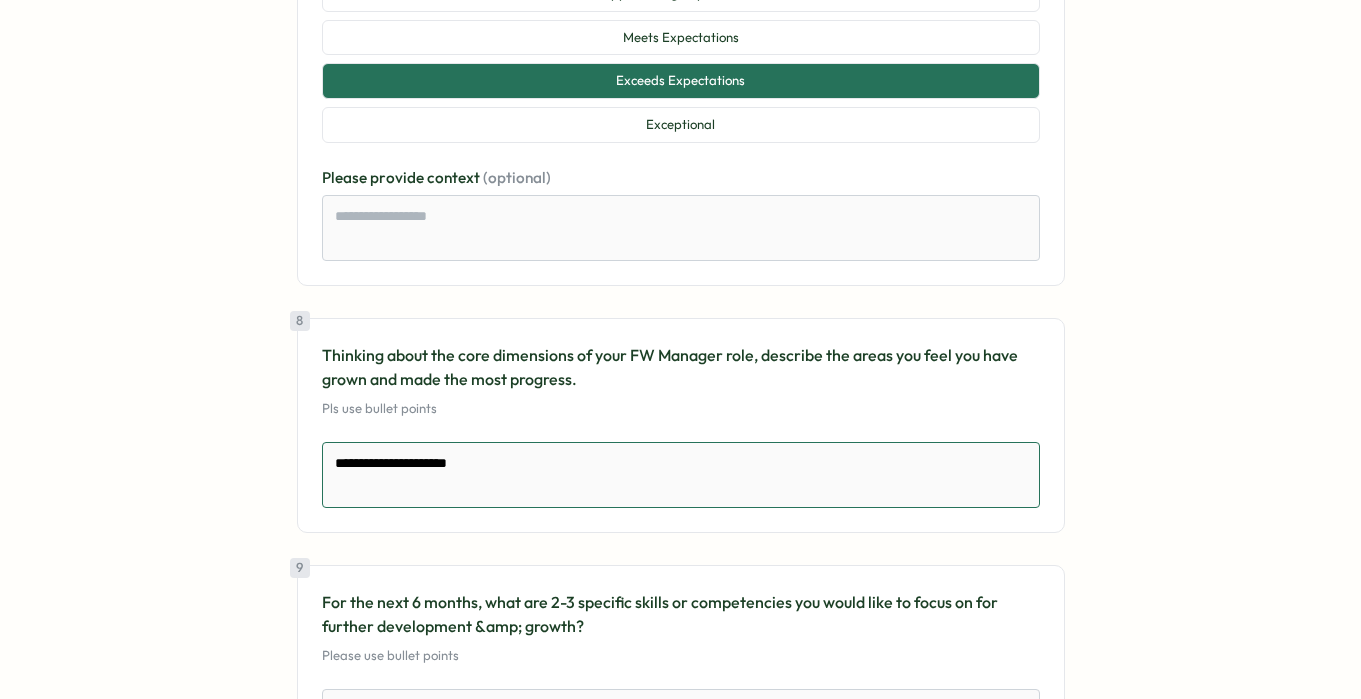 type on "*" 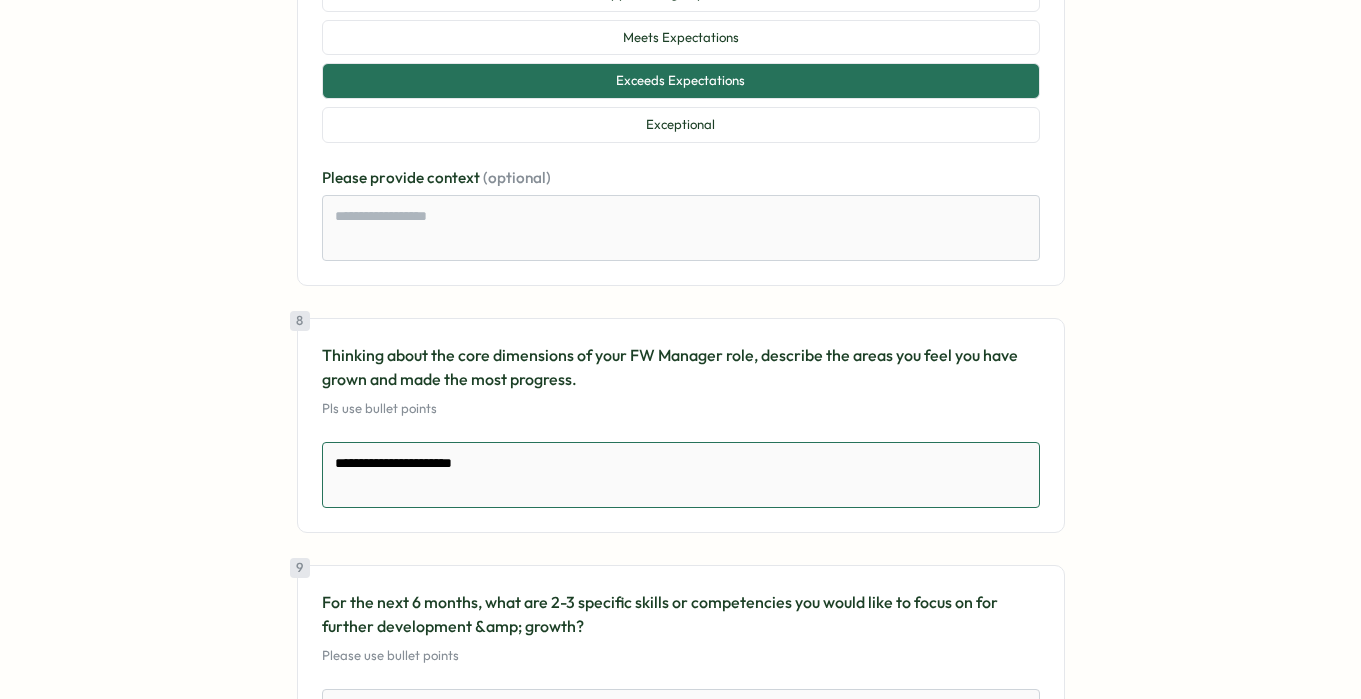 type on "*" 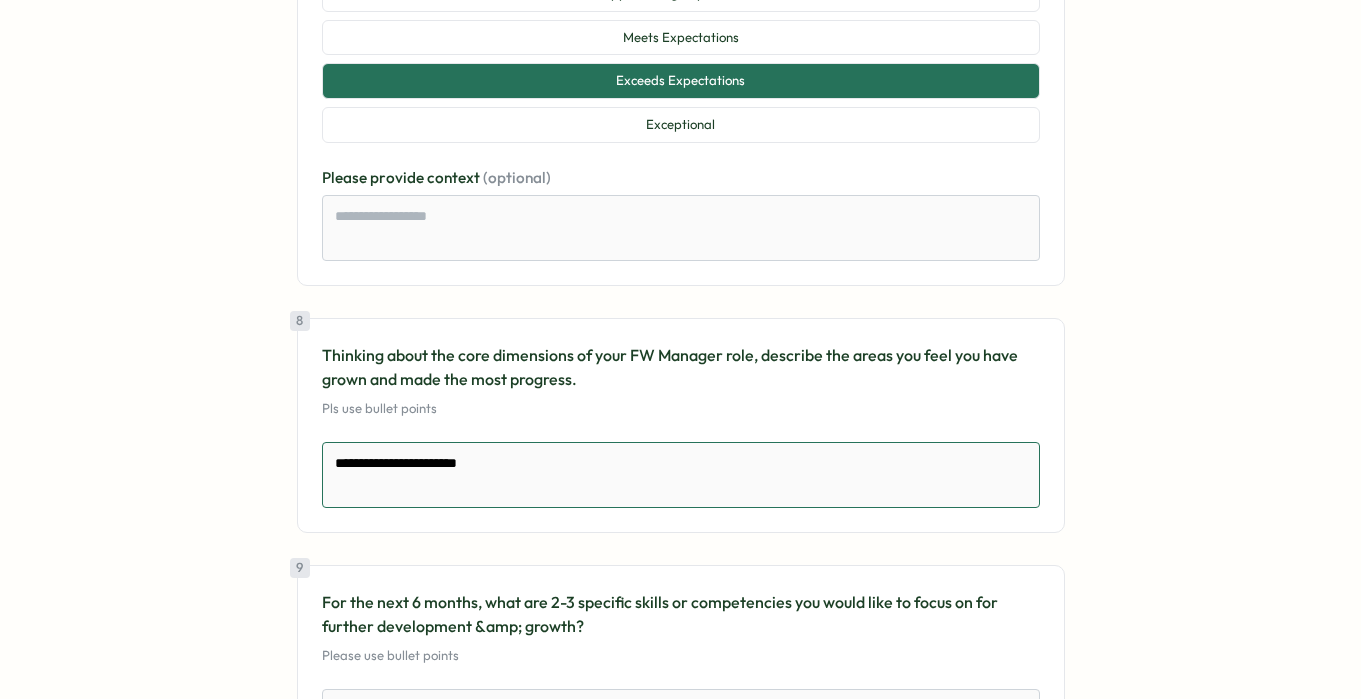type on "*" 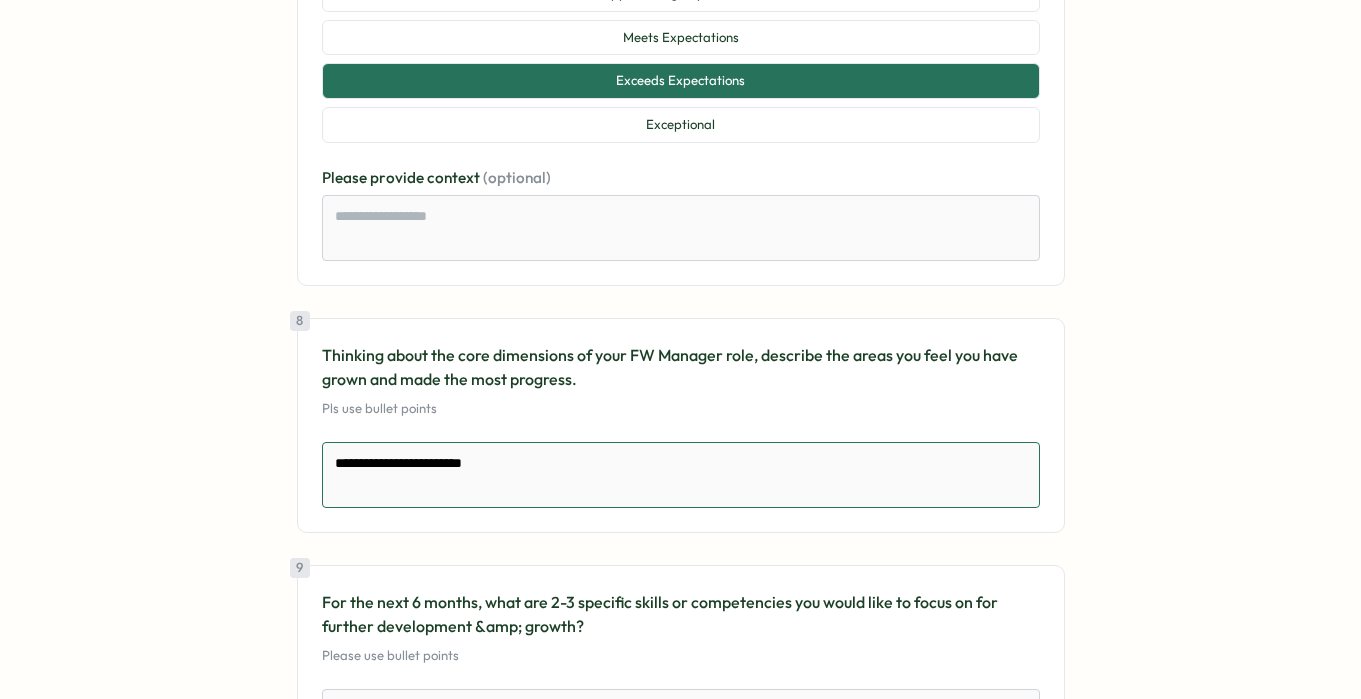 type on "**********" 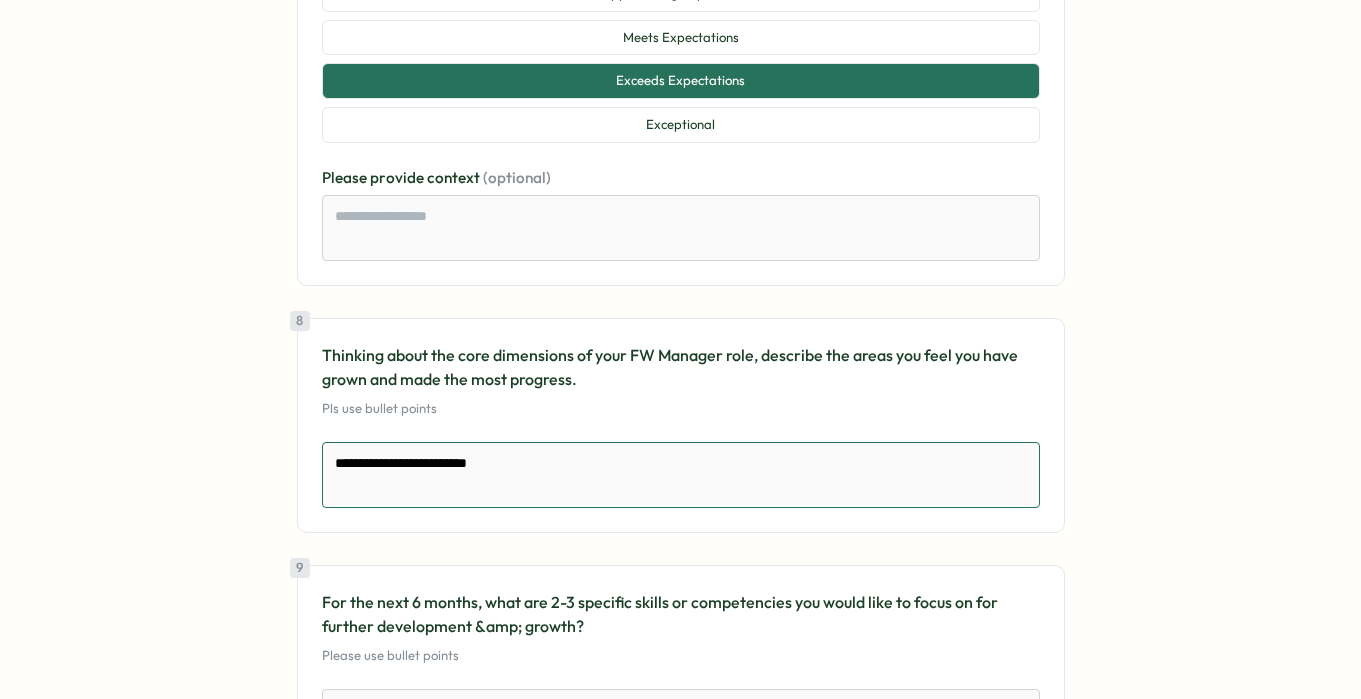 type on "*" 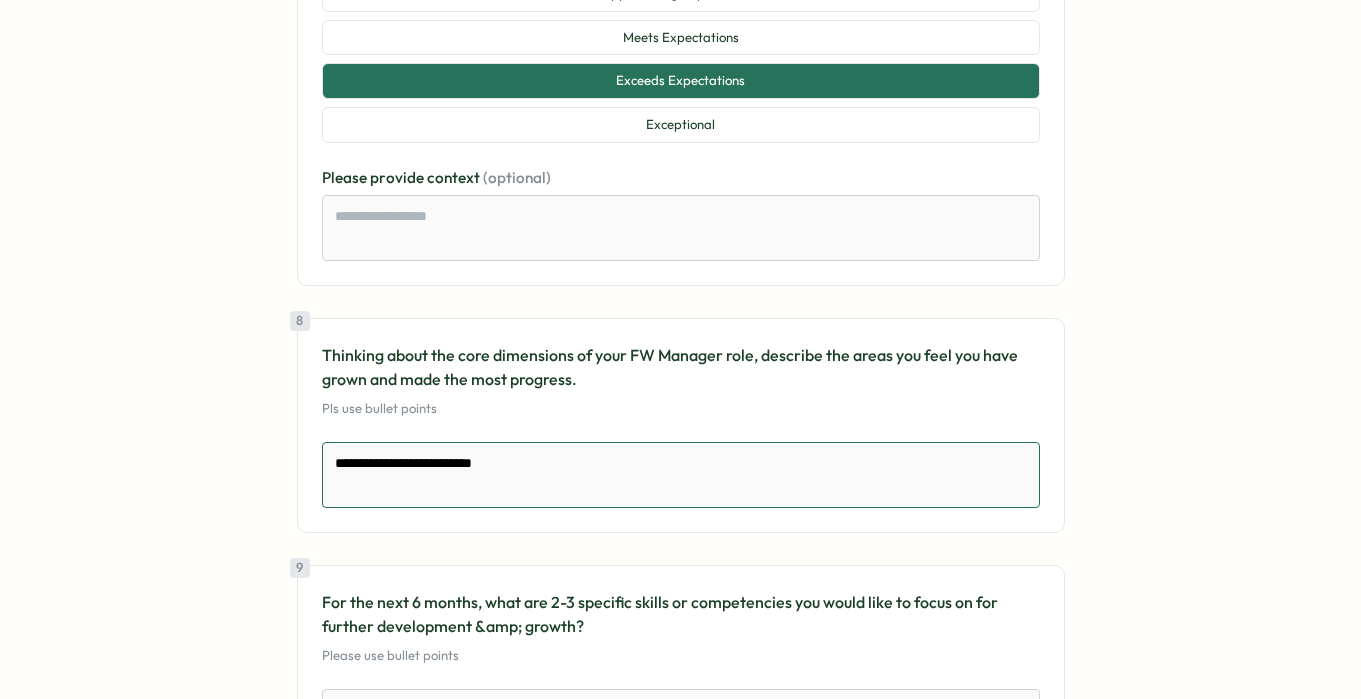 type on "*" 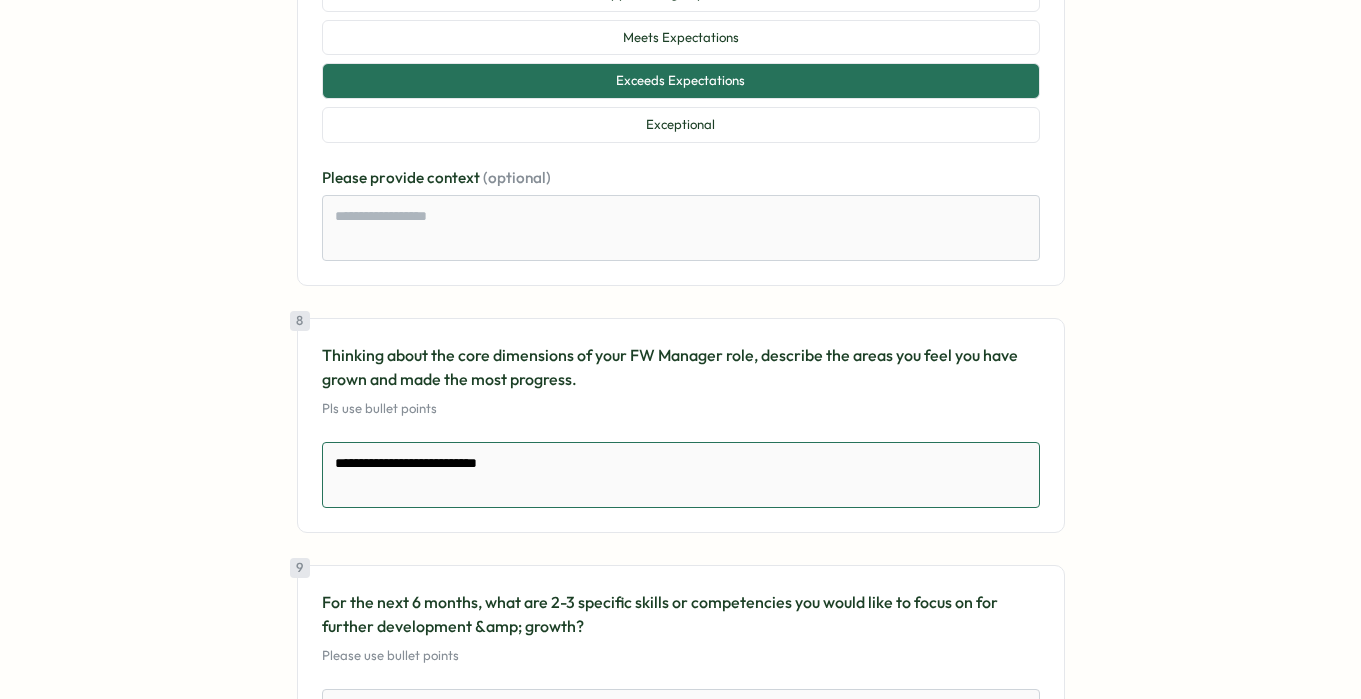 type on "*" 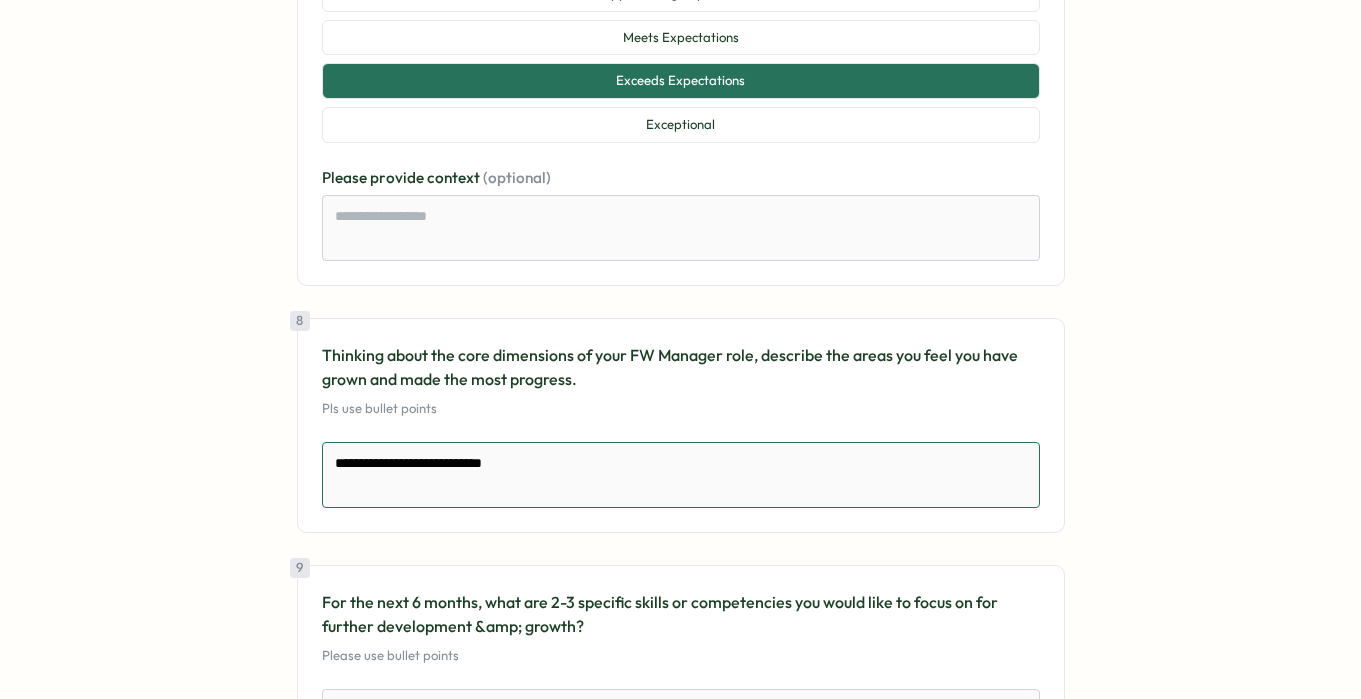 type on "*" 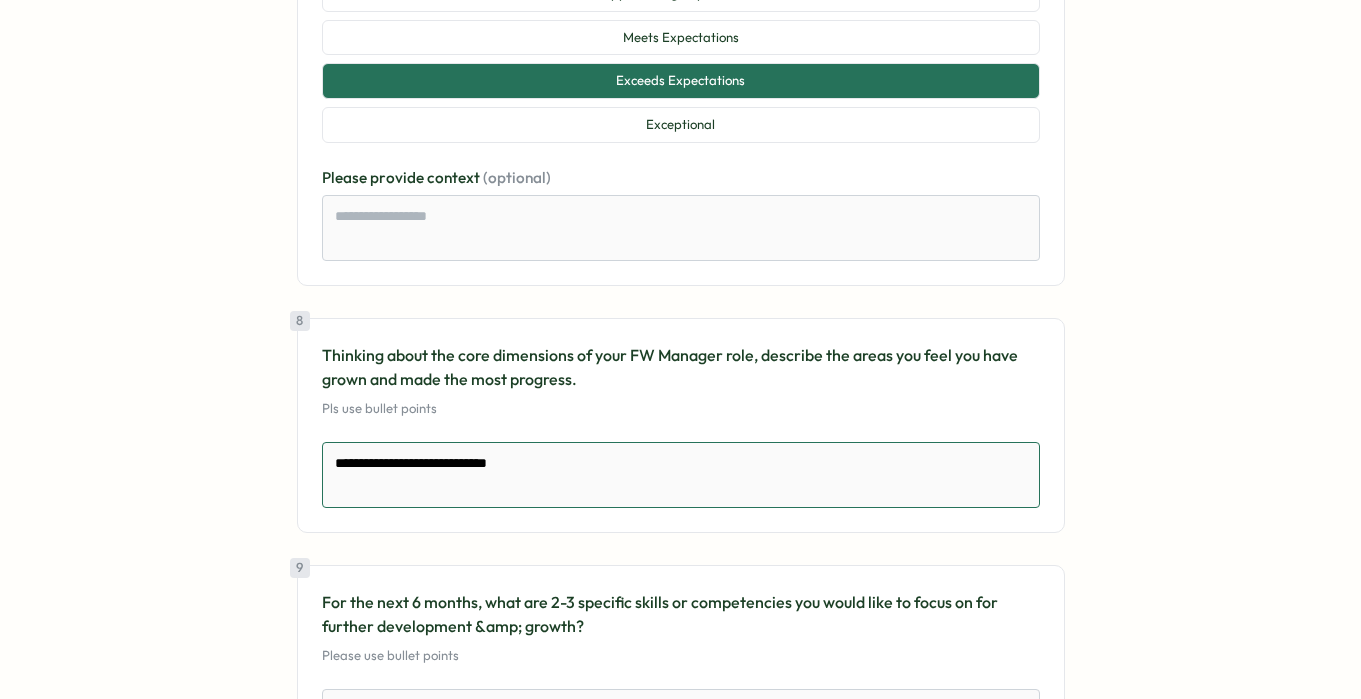 type on "*" 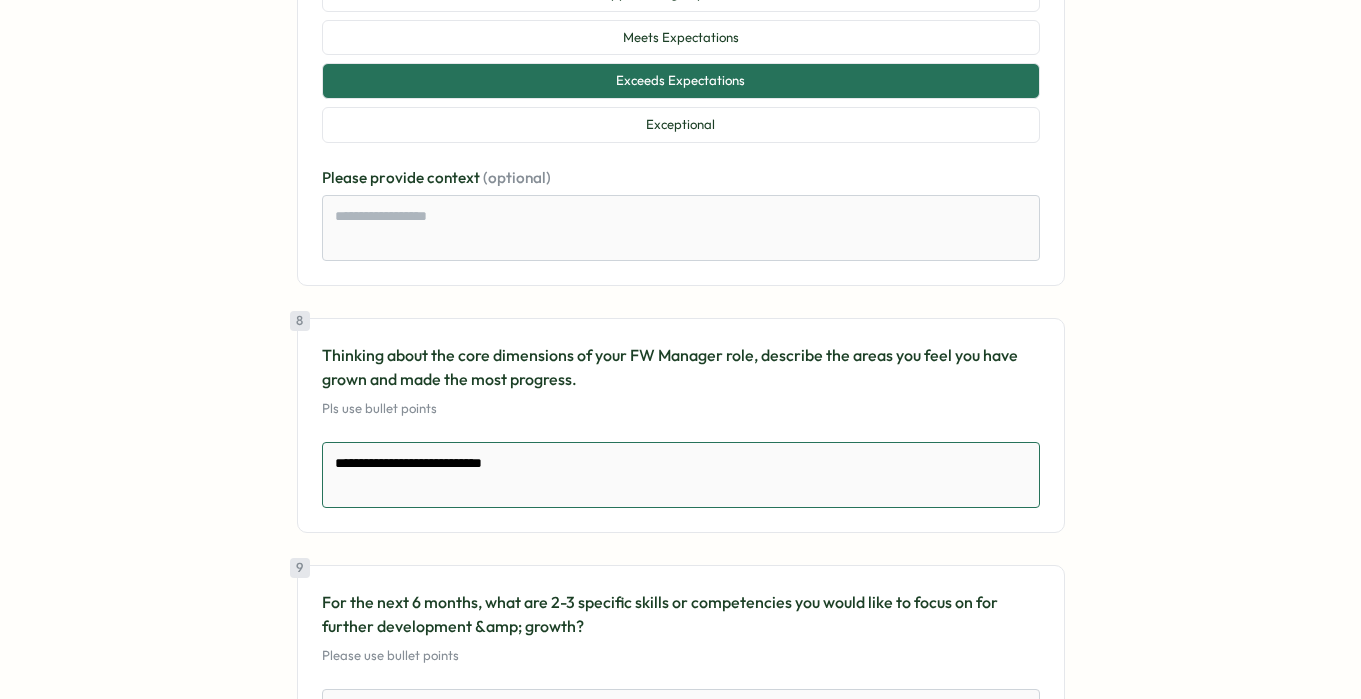 type on "*" 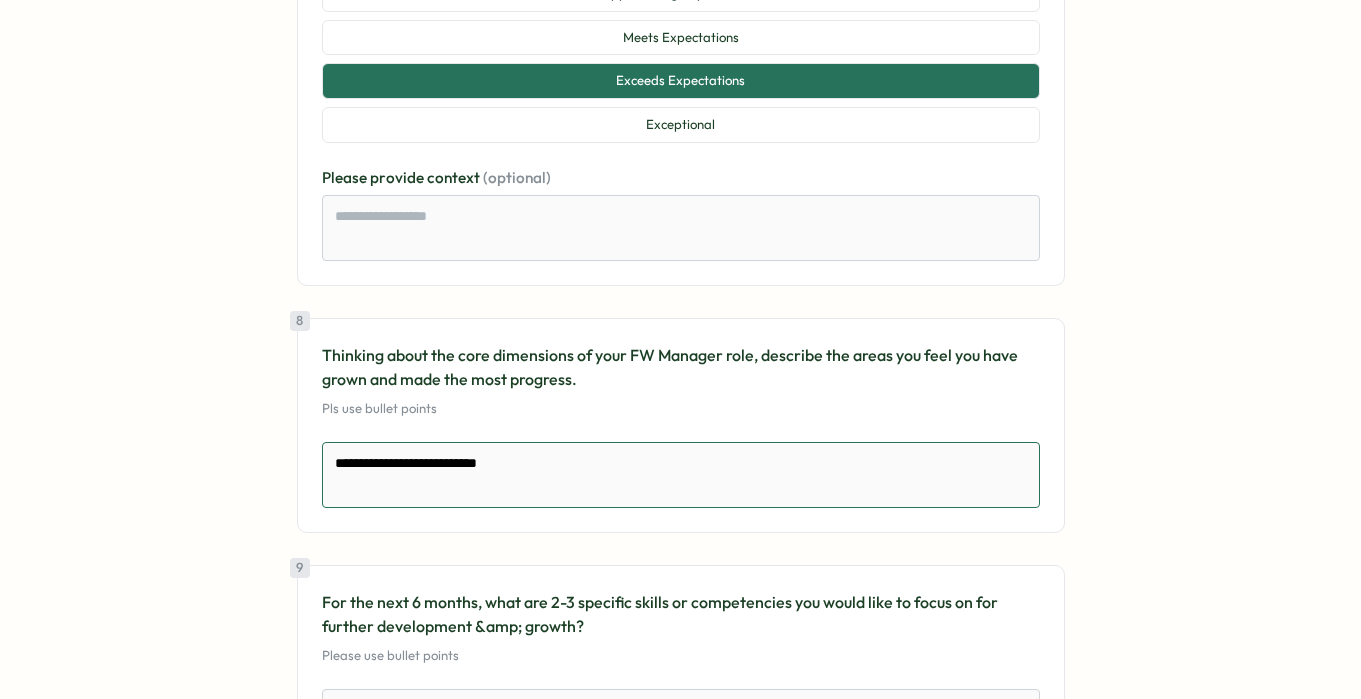 type on "*" 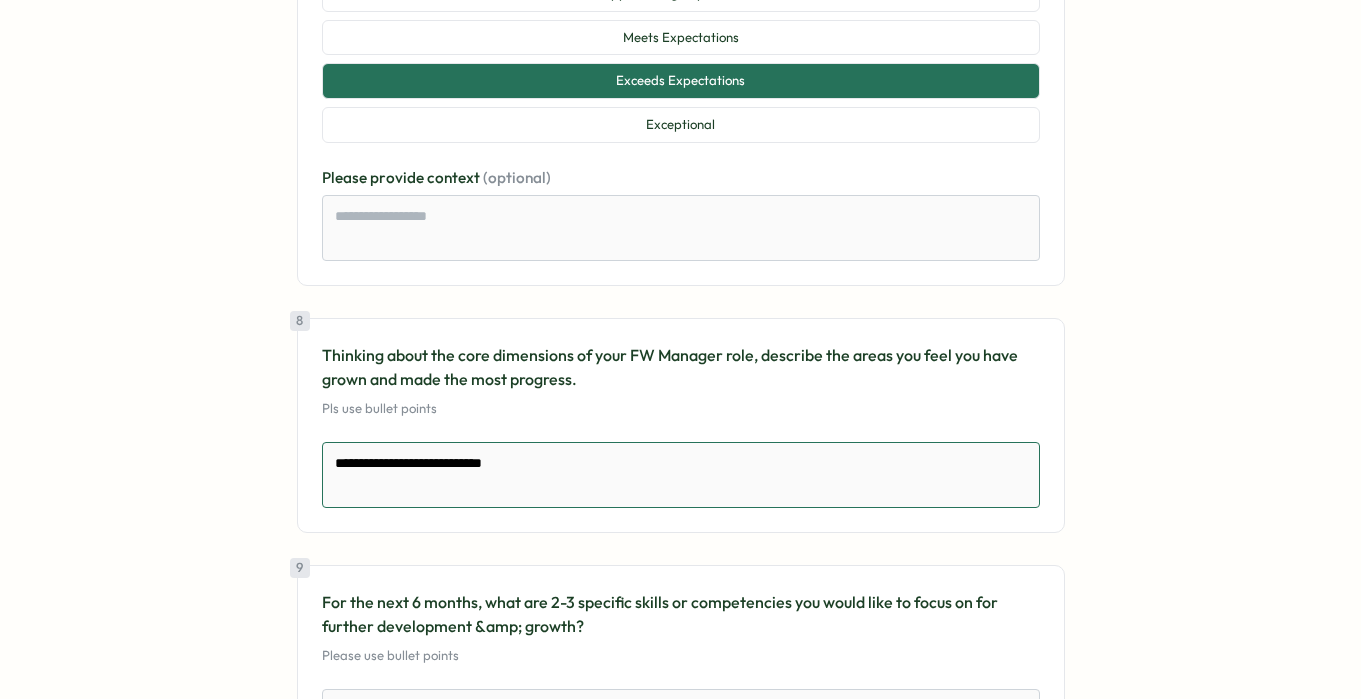 type on "*" 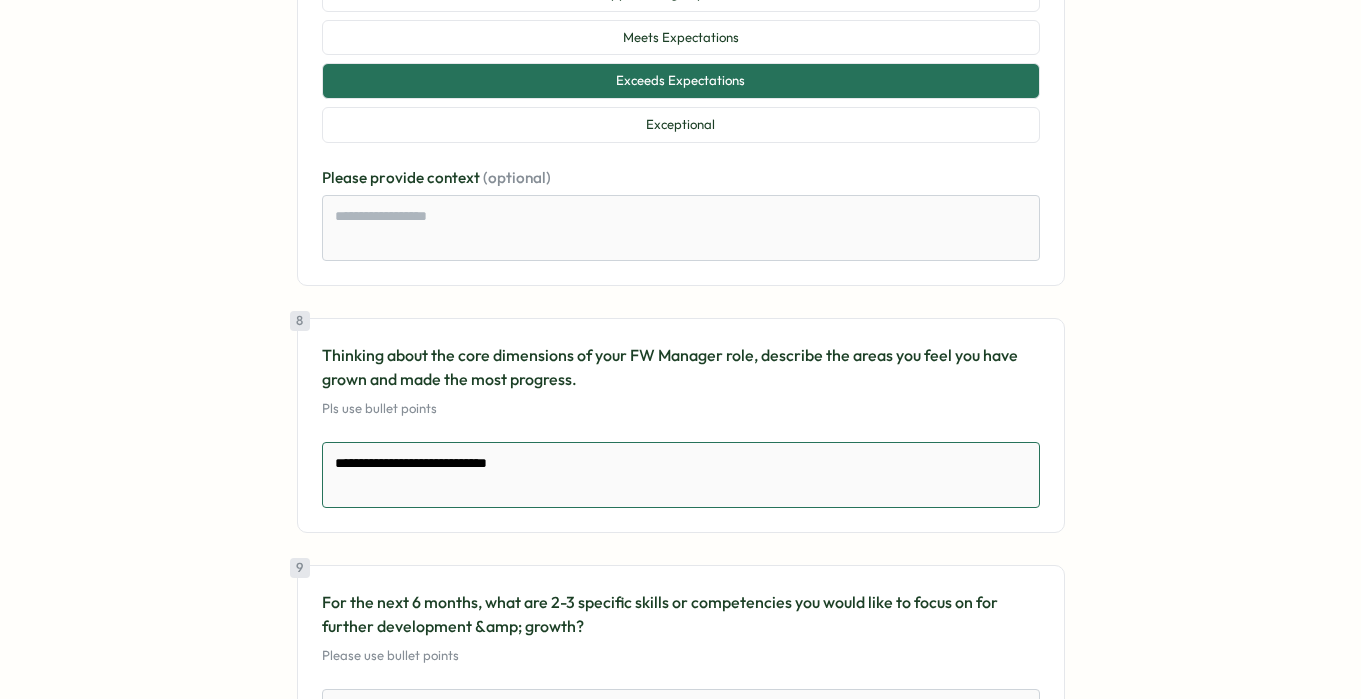 type on "**********" 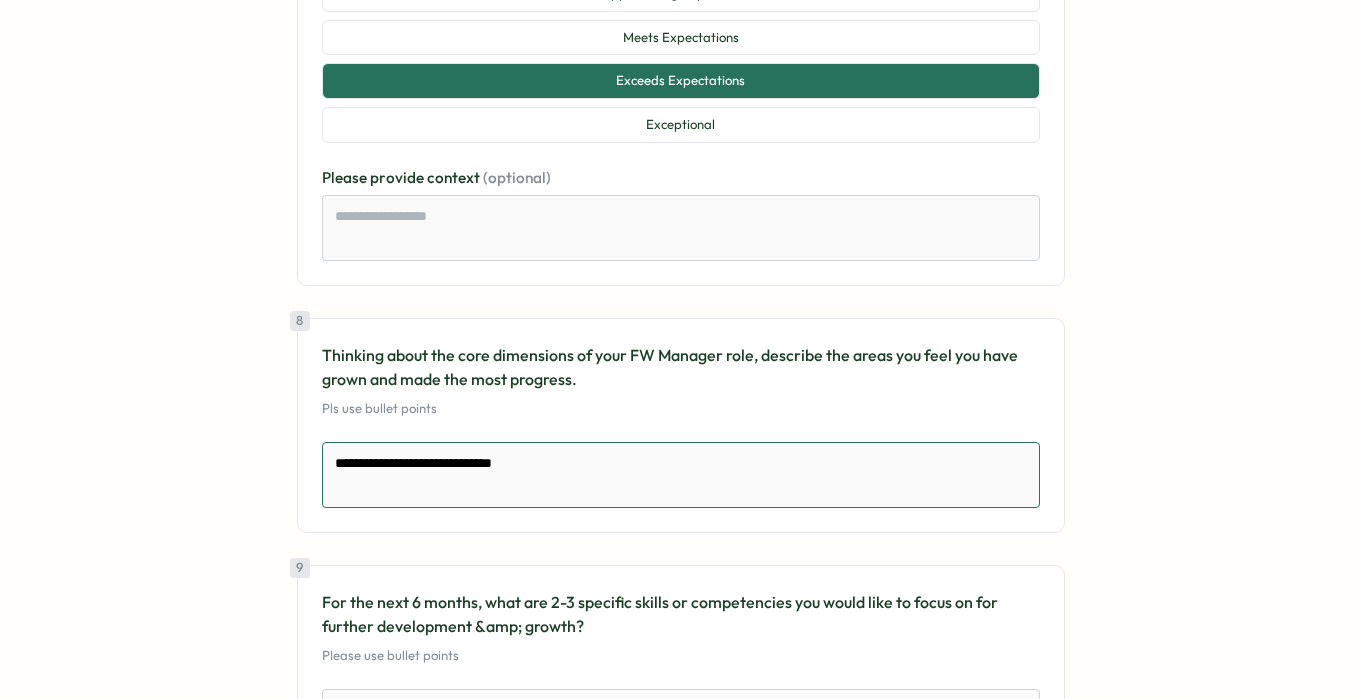 type on "*" 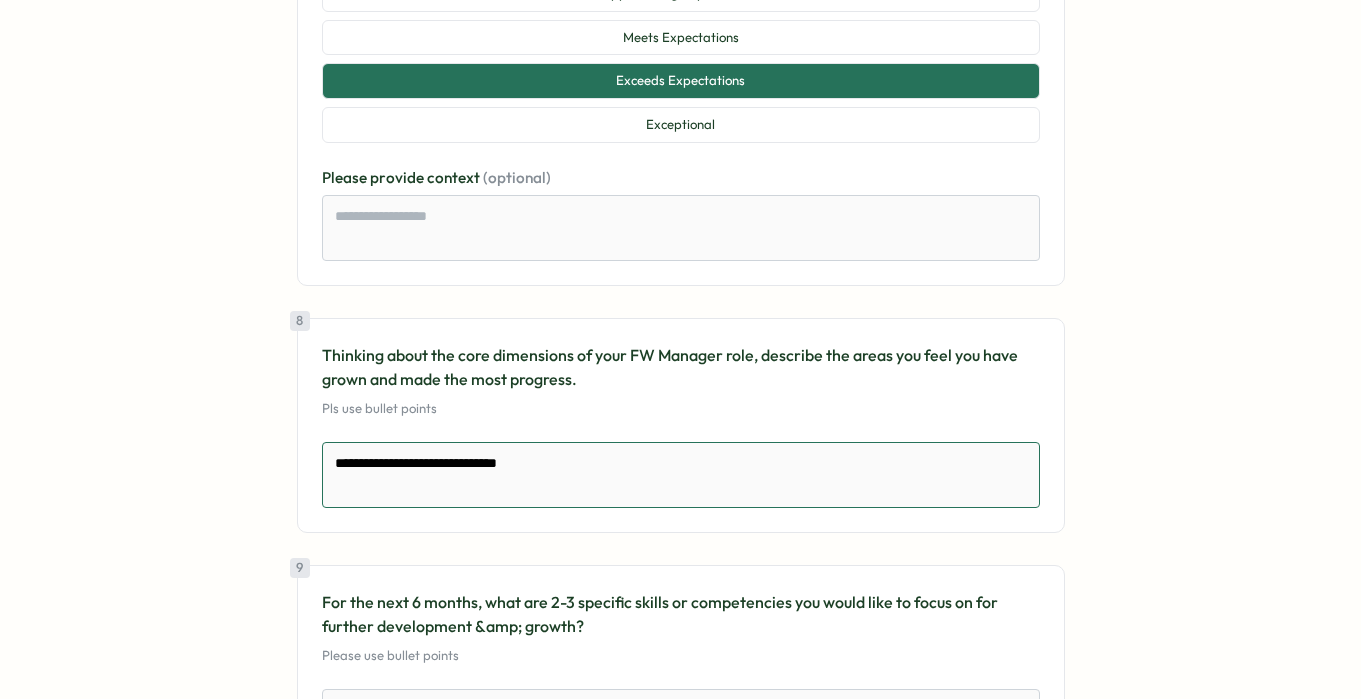 type on "**********" 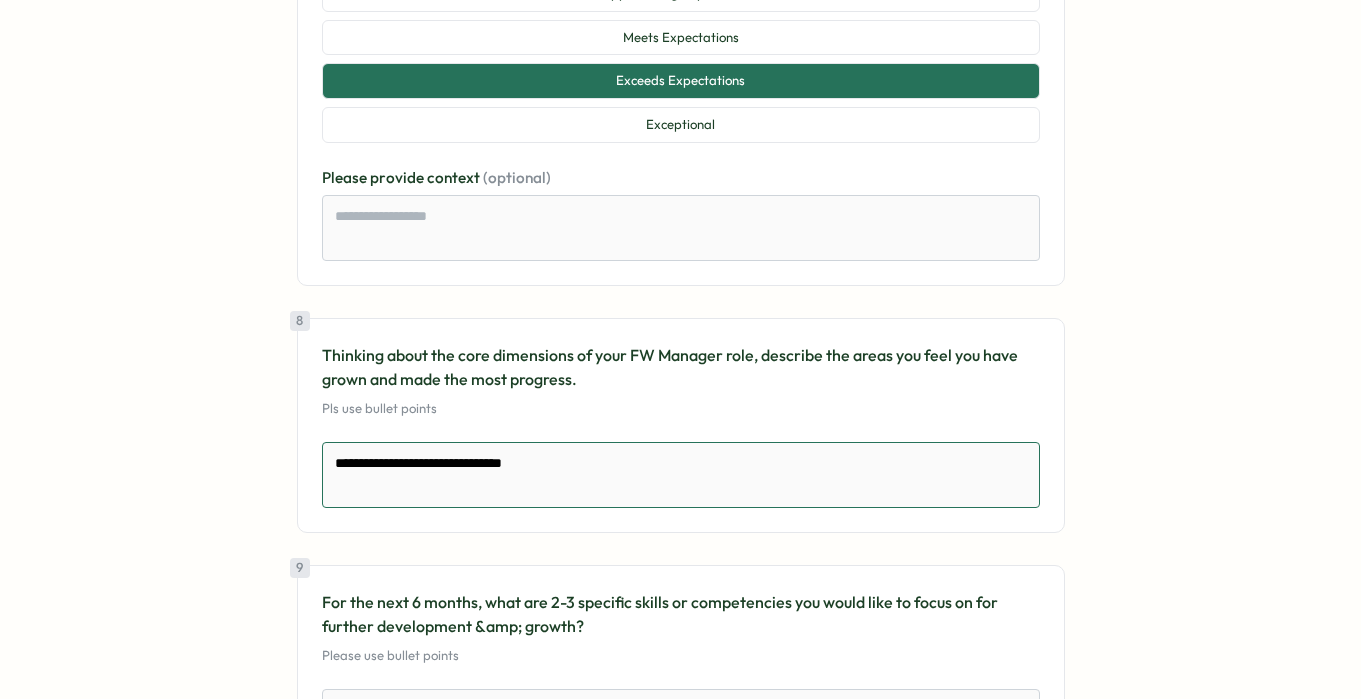 type on "*" 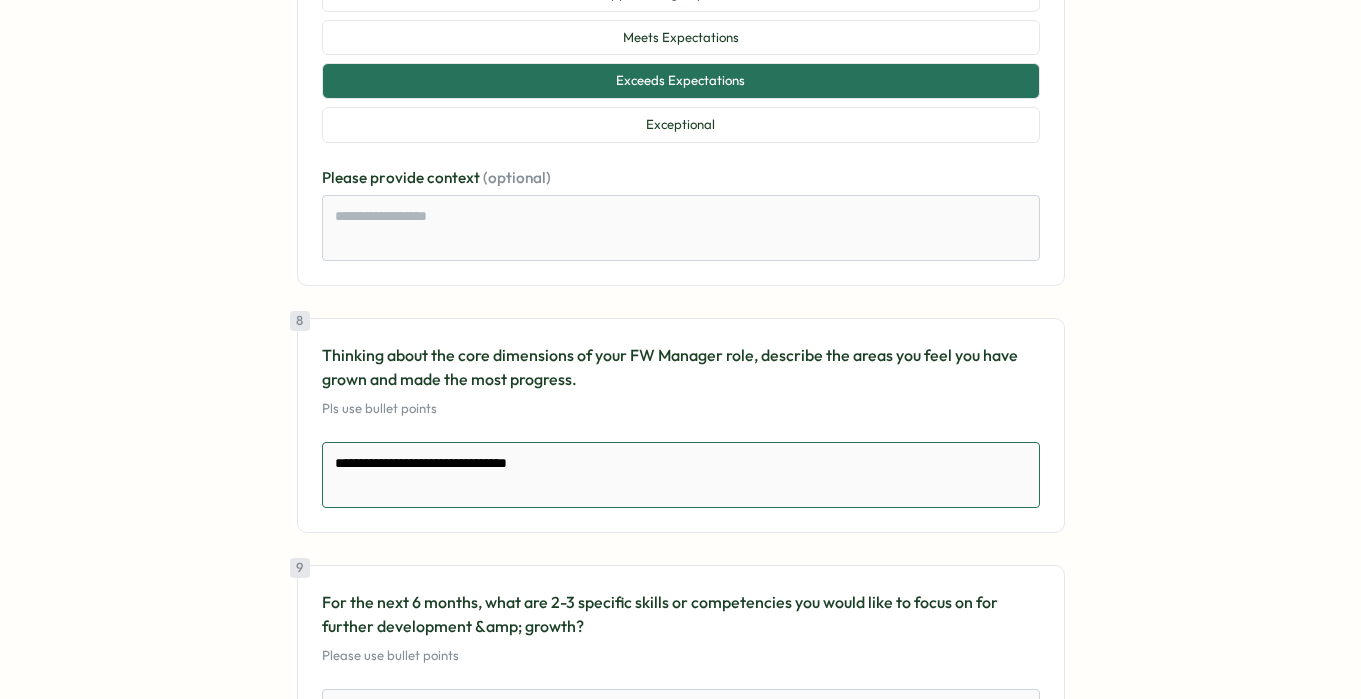 type on "*" 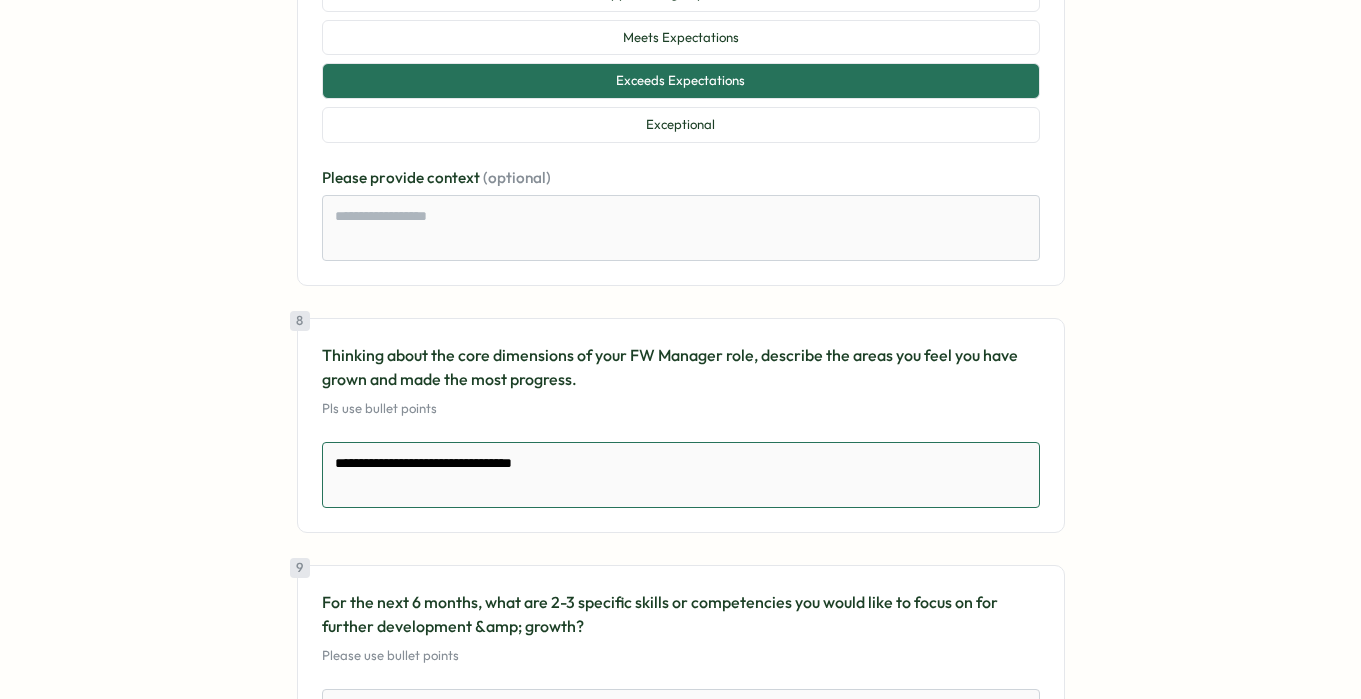 type on "**********" 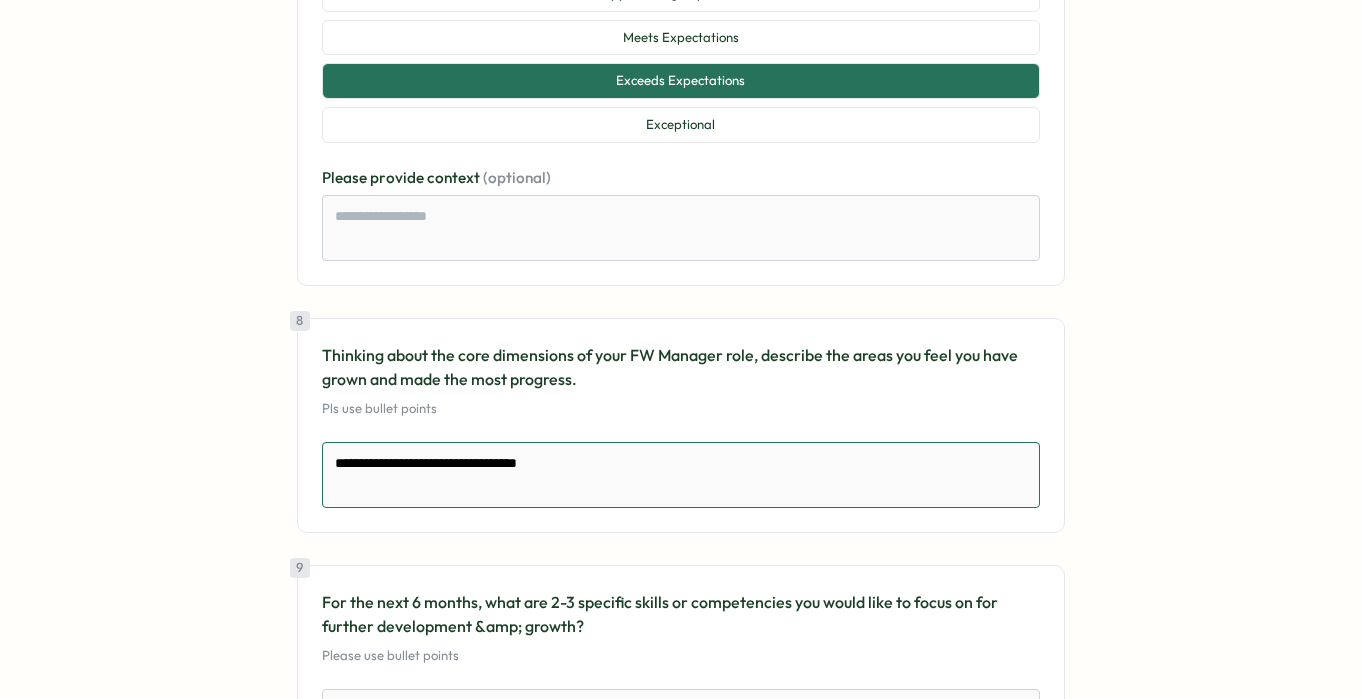 type on "*" 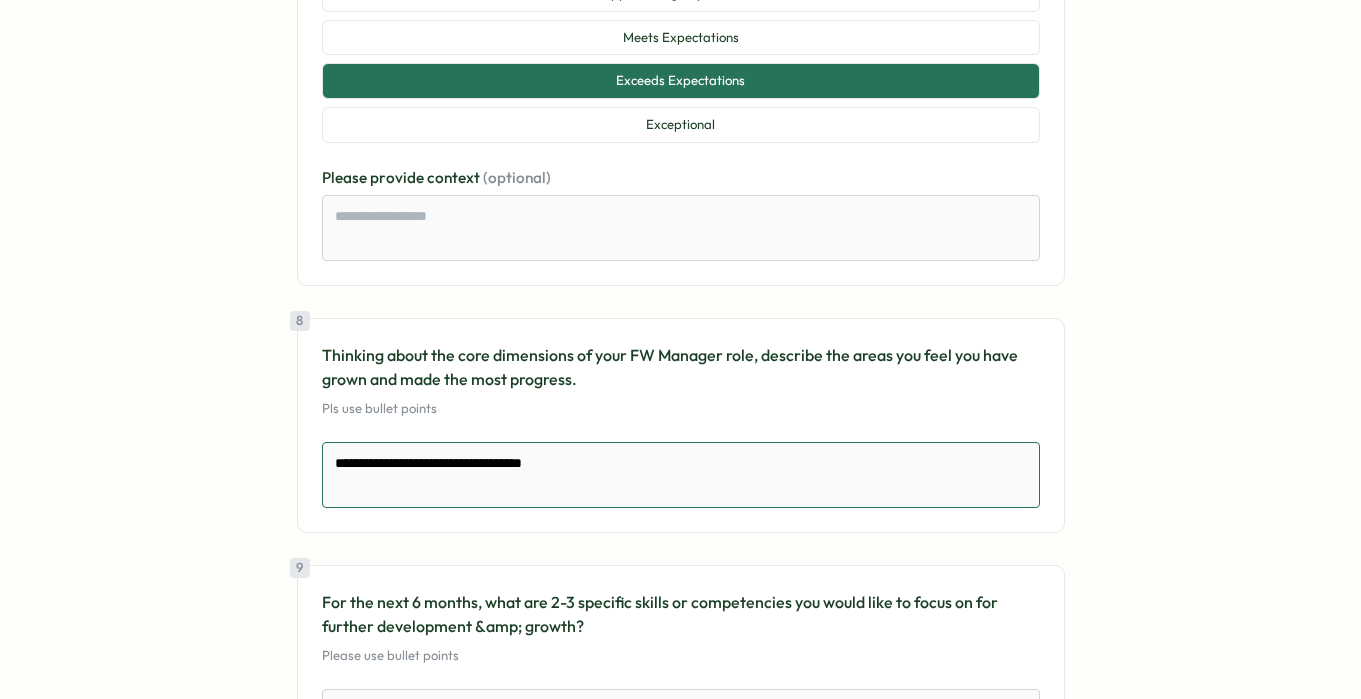 type on "**********" 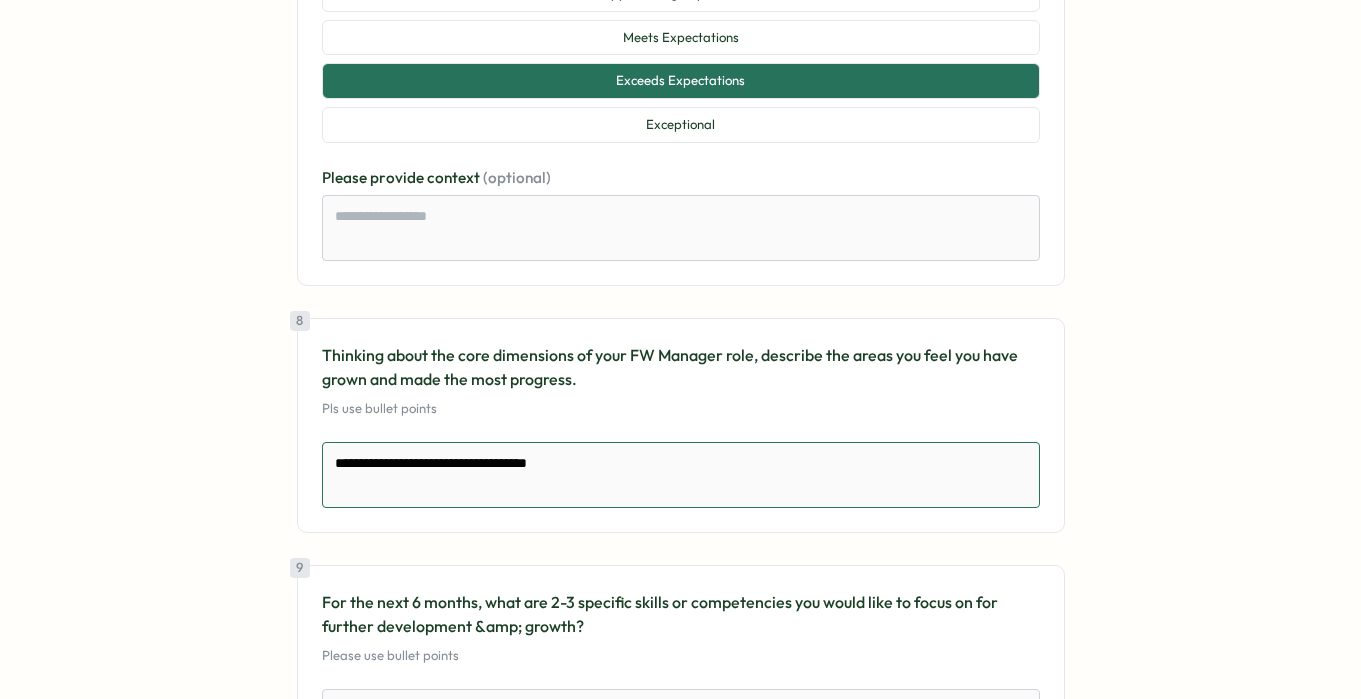 type on "*" 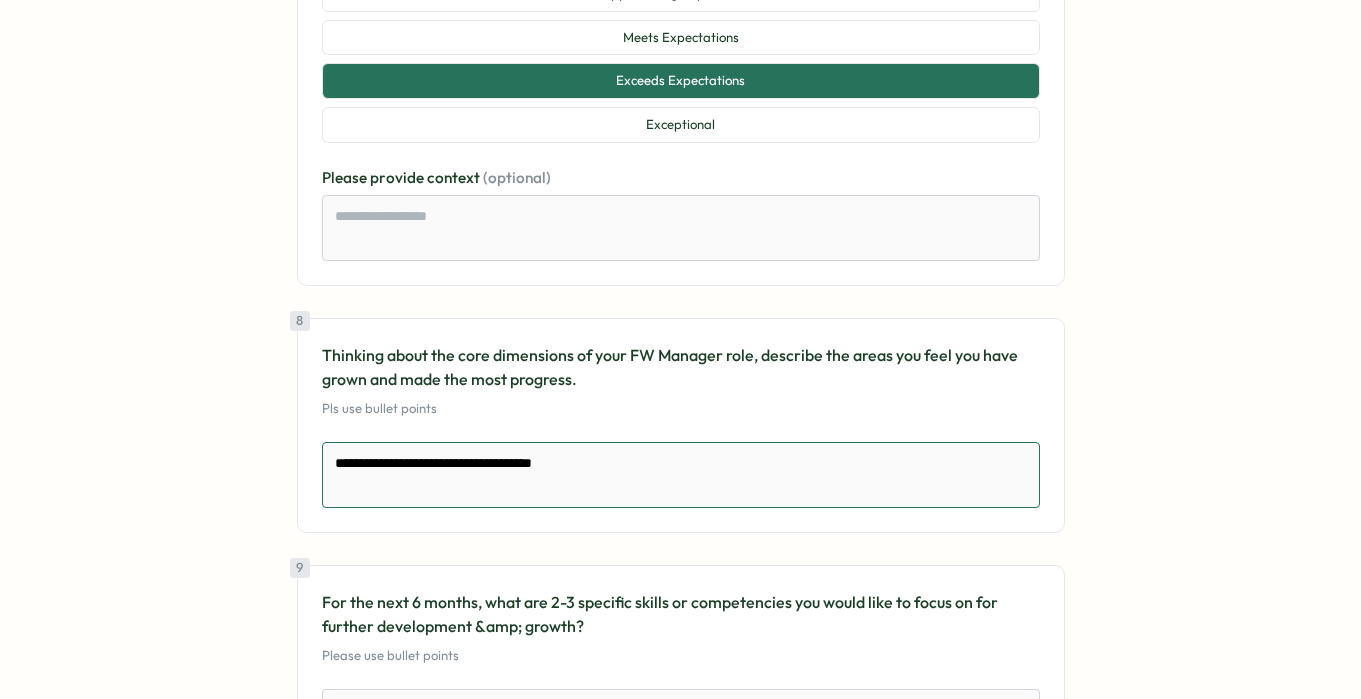 type on "*" 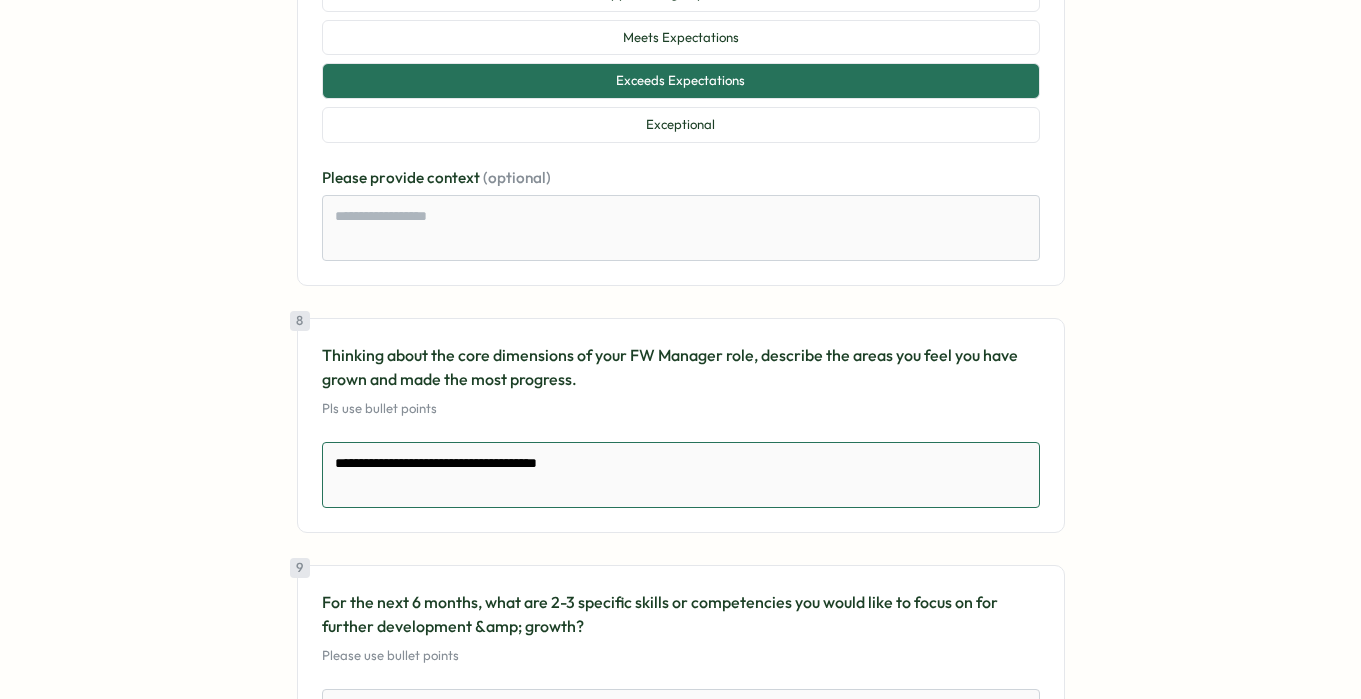 type on "*" 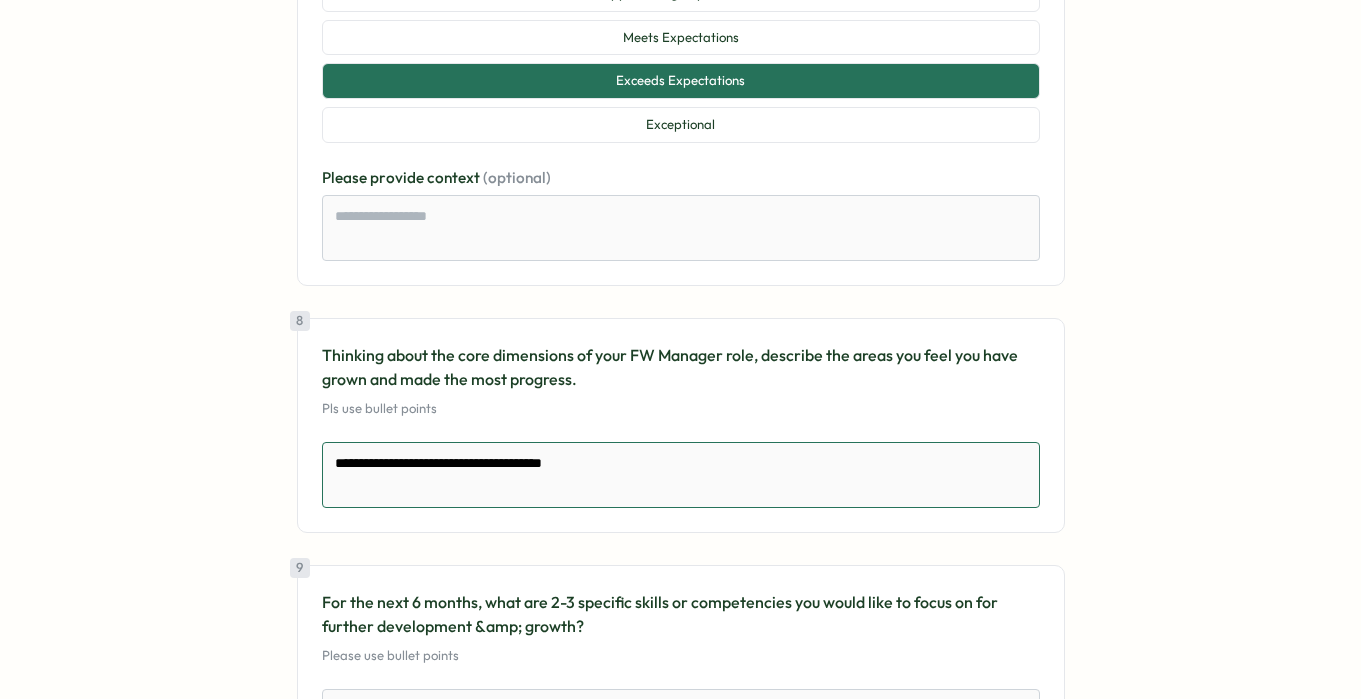 type on "*" 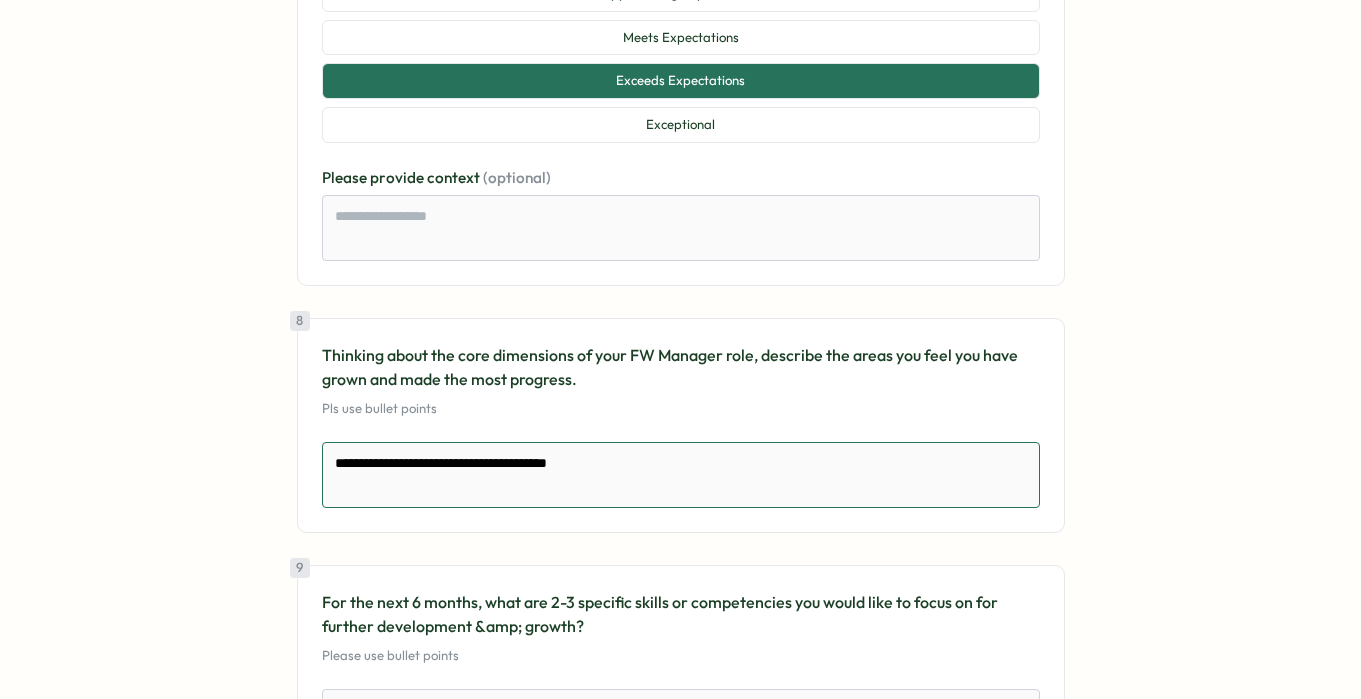 type on "*" 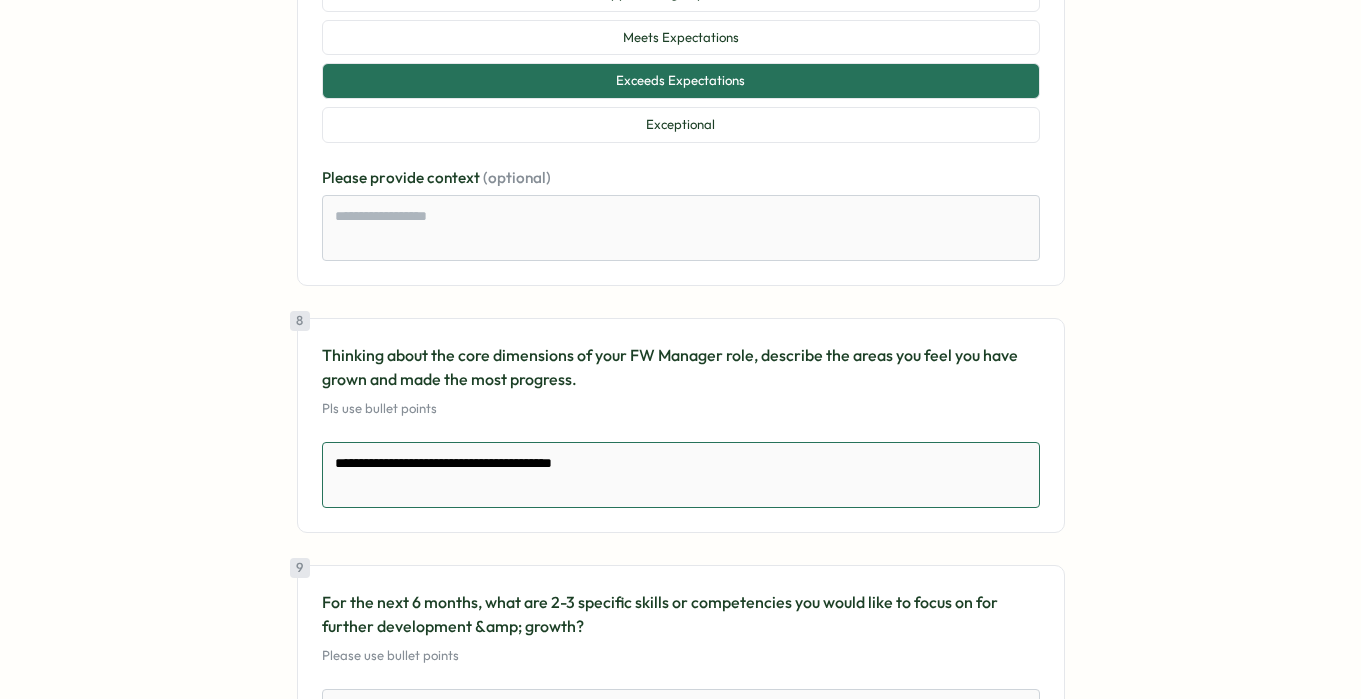 type on "*" 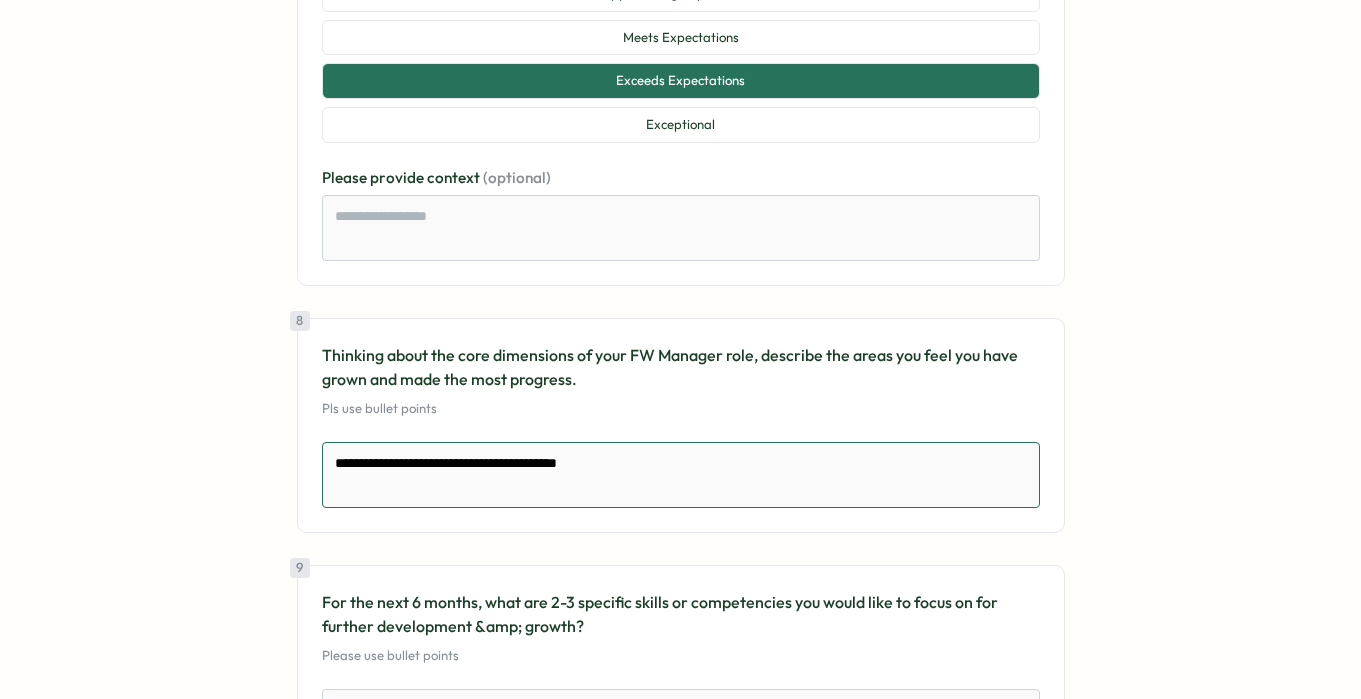 type on "*" 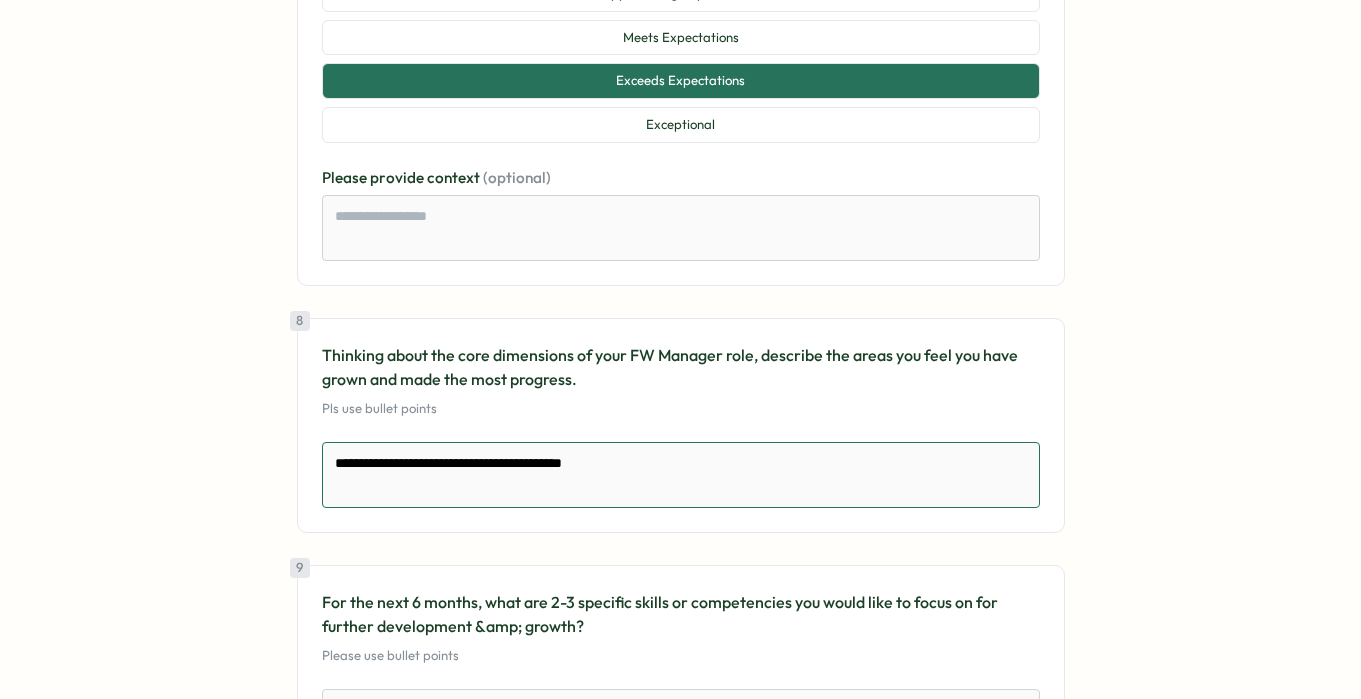 type on "*" 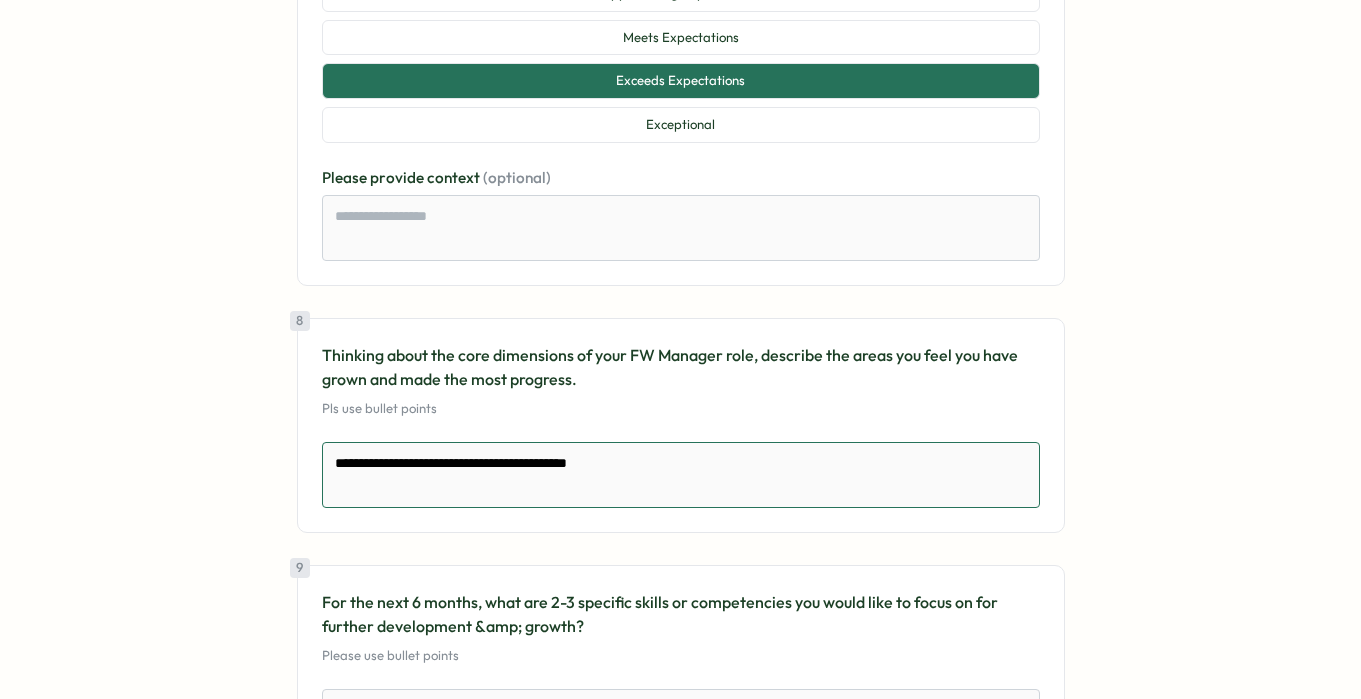 type on "*" 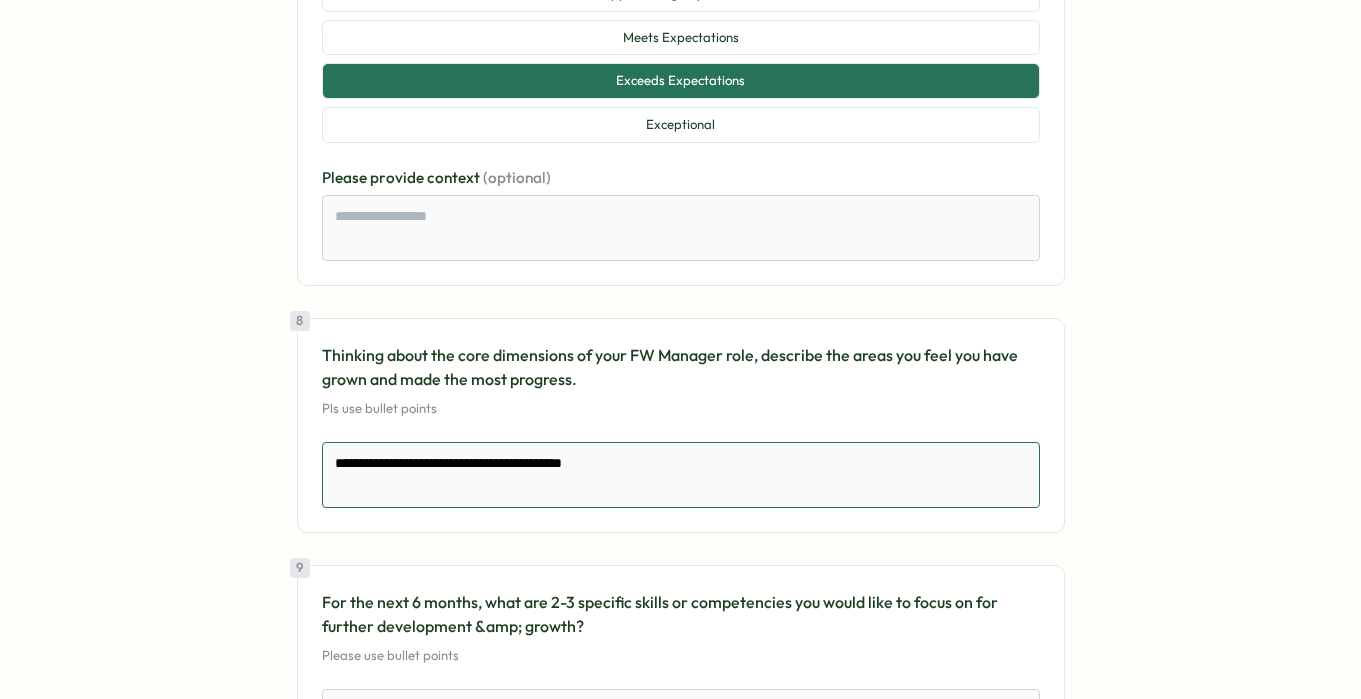 type on "*" 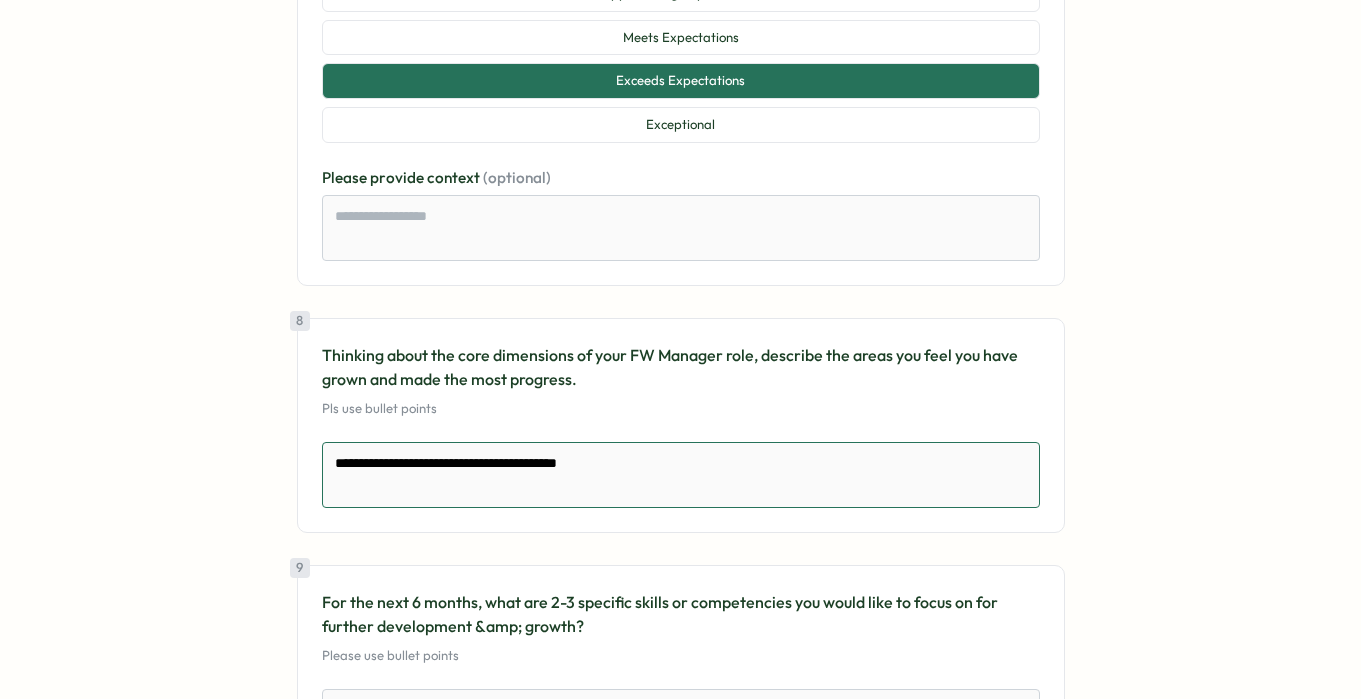 type on "*" 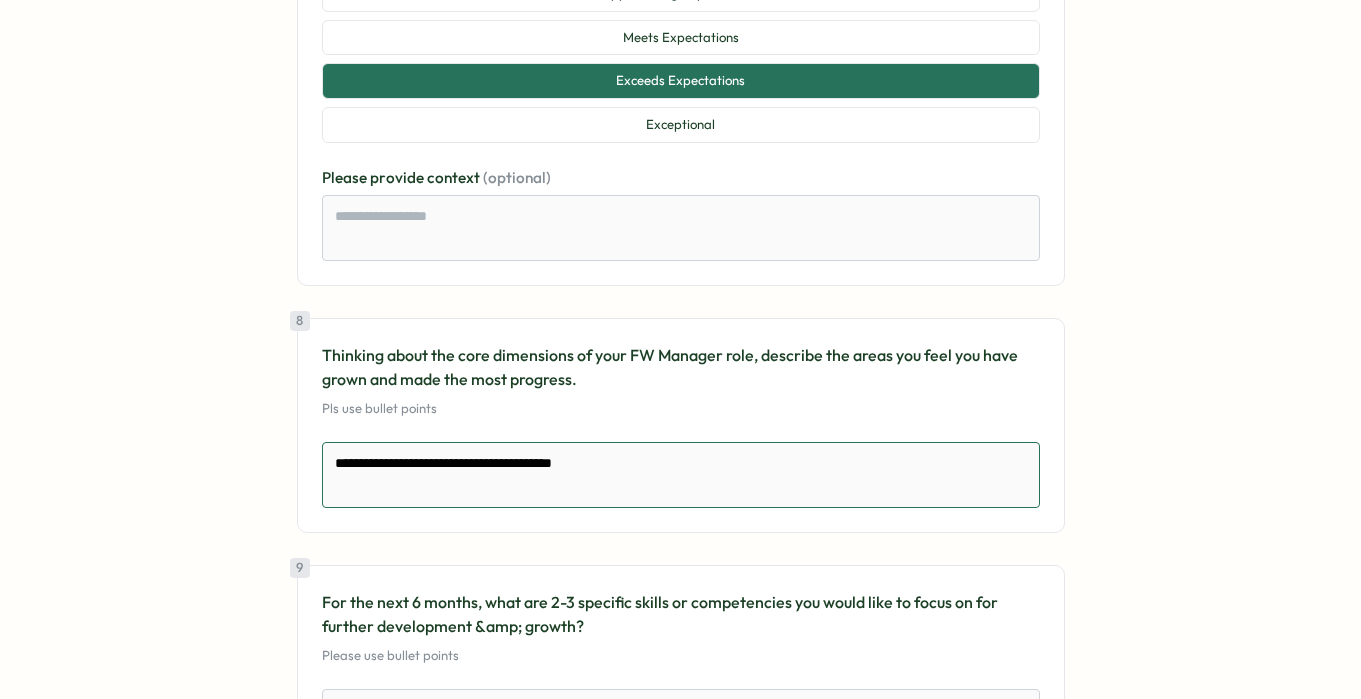 type on "**********" 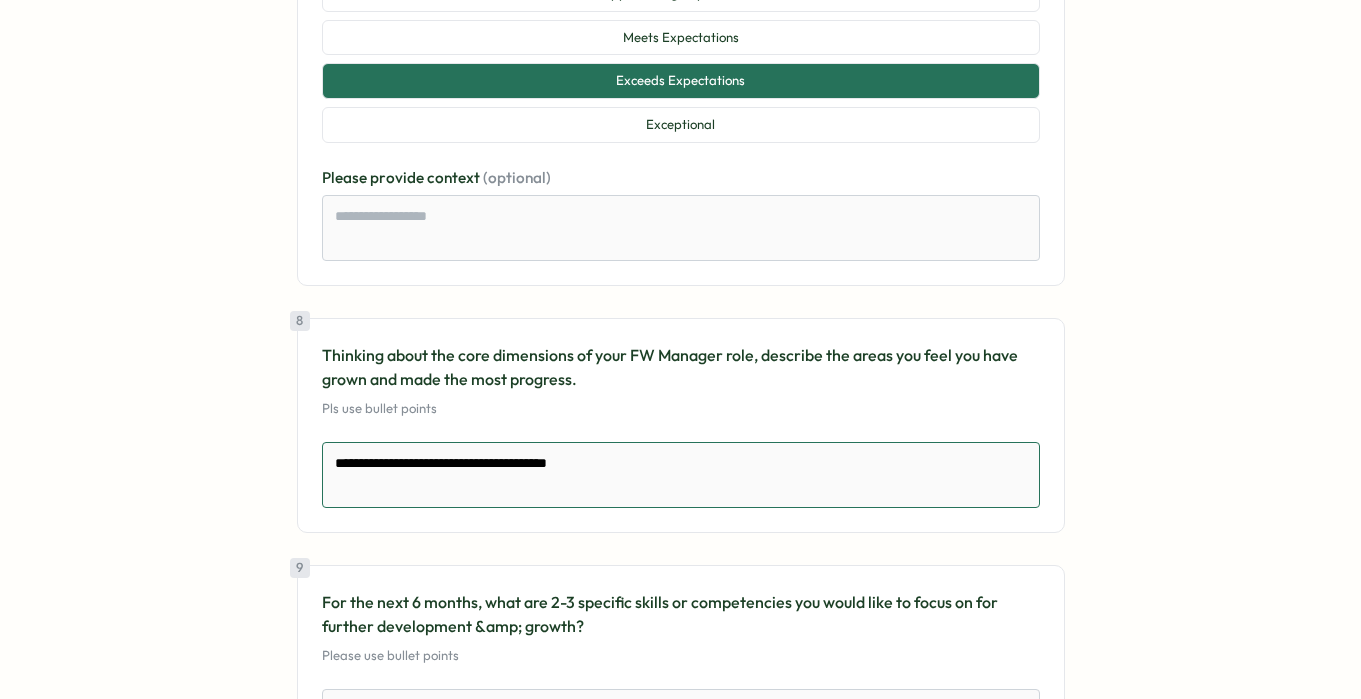 type on "*" 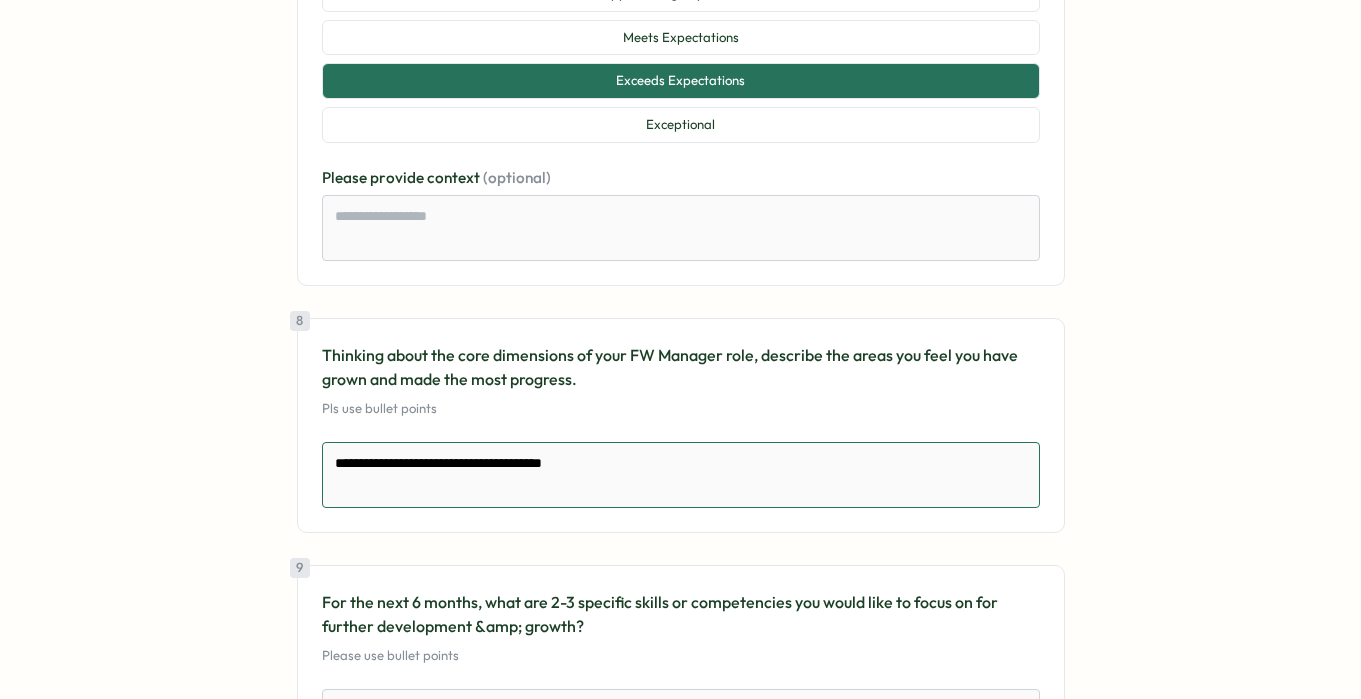 type on "*" 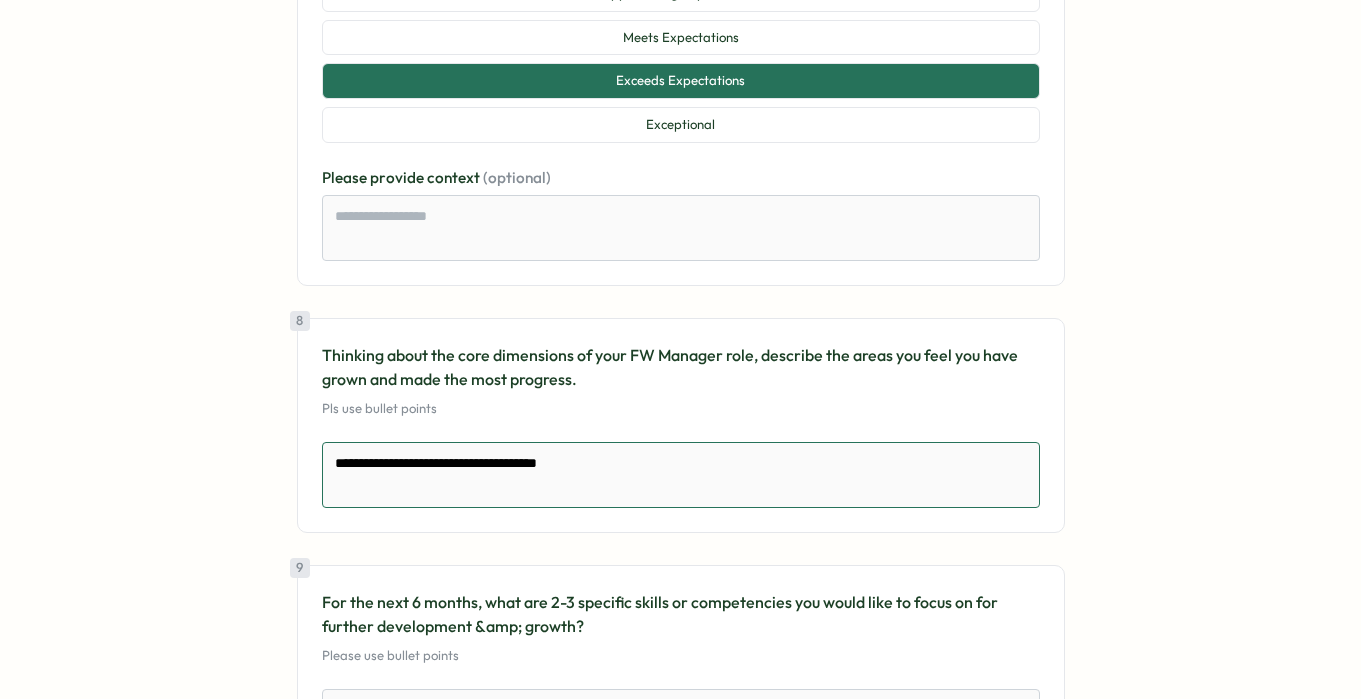 type on "*" 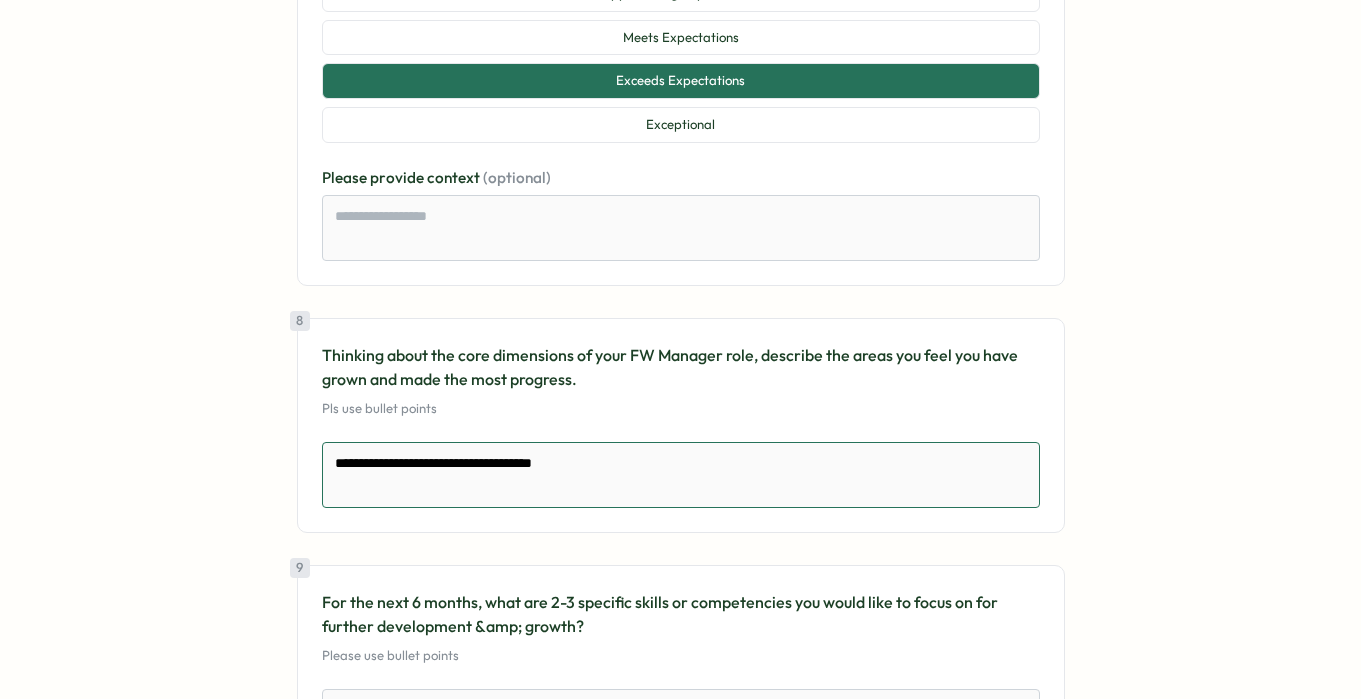 type on "*" 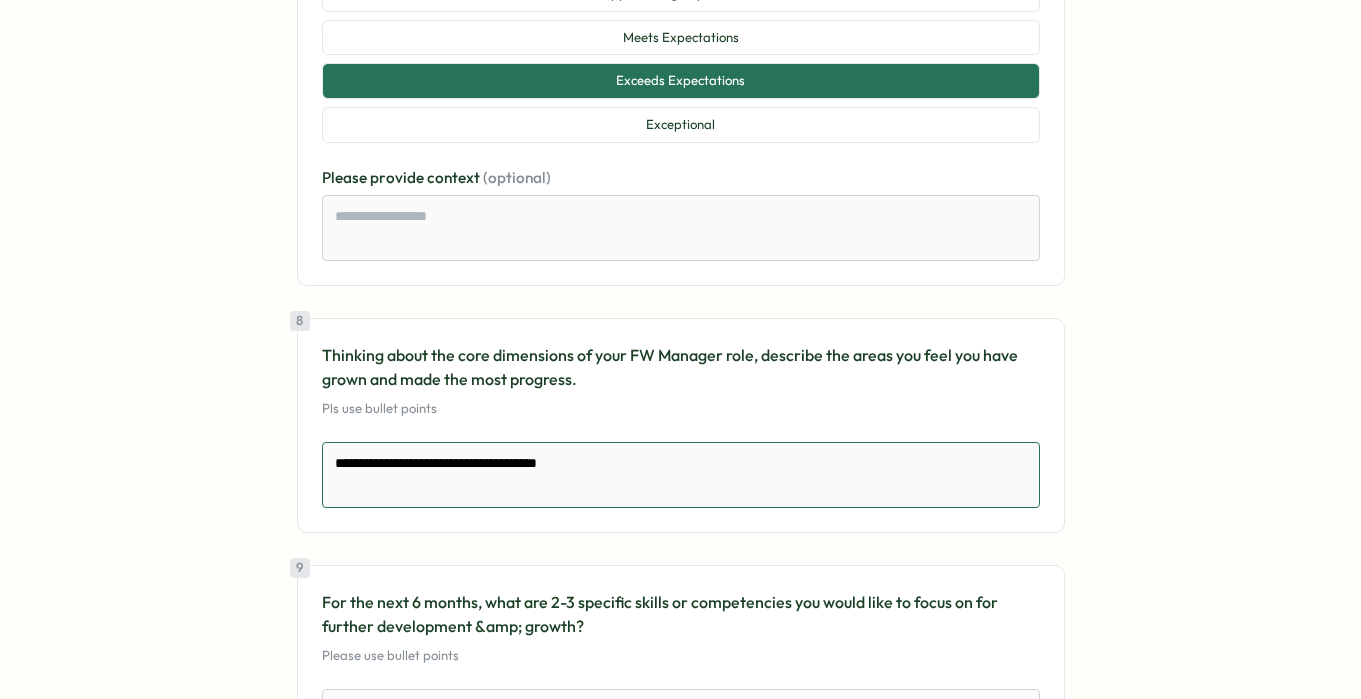 type on "*" 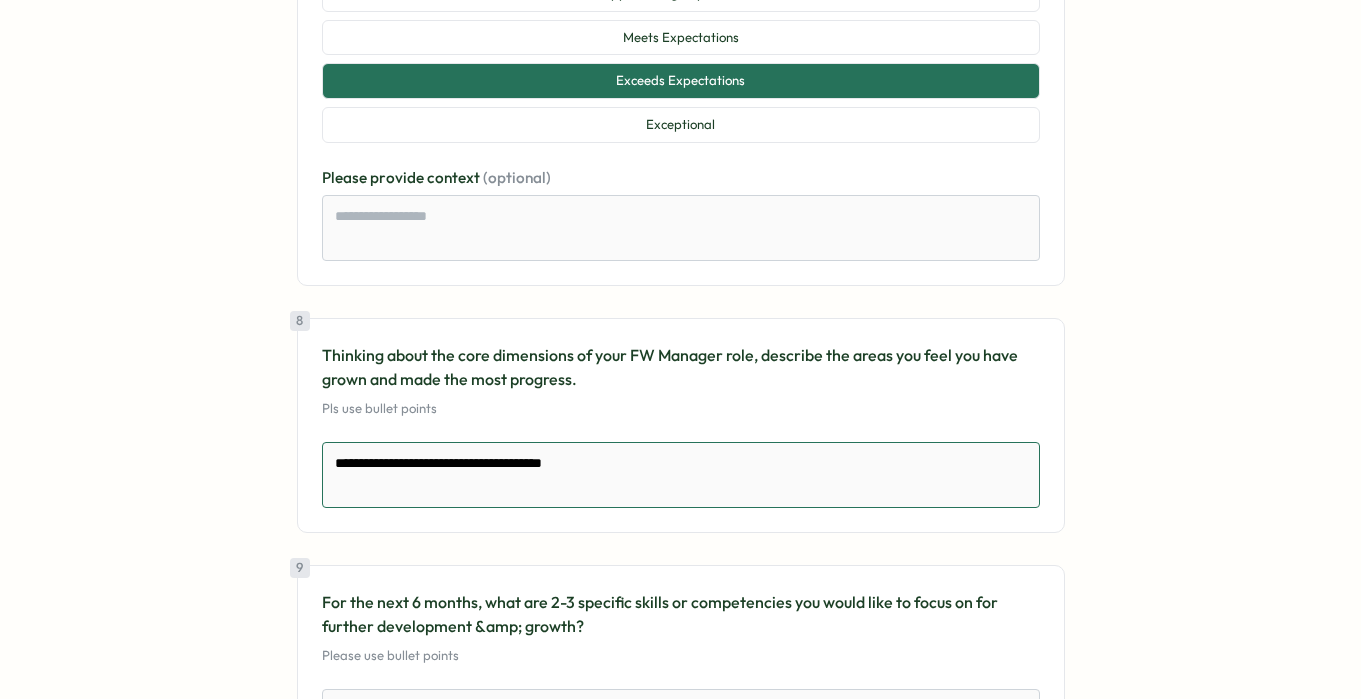 type on "*" 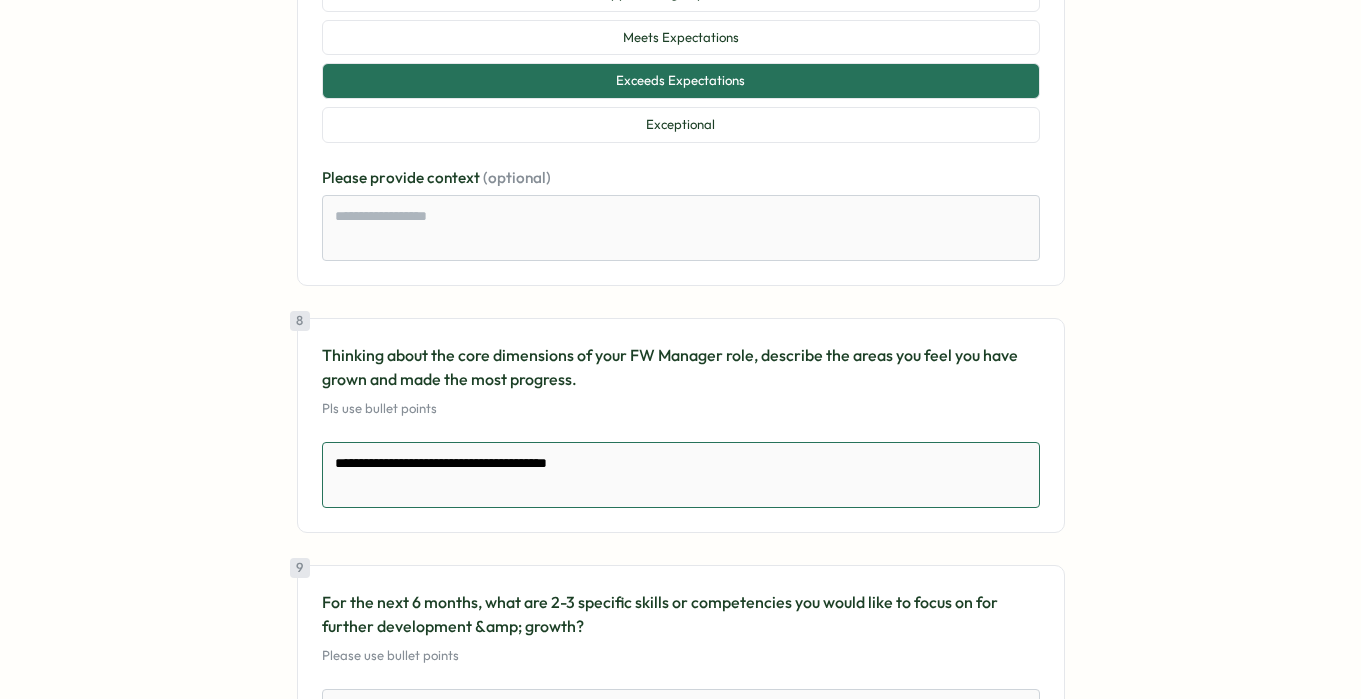 type on "*" 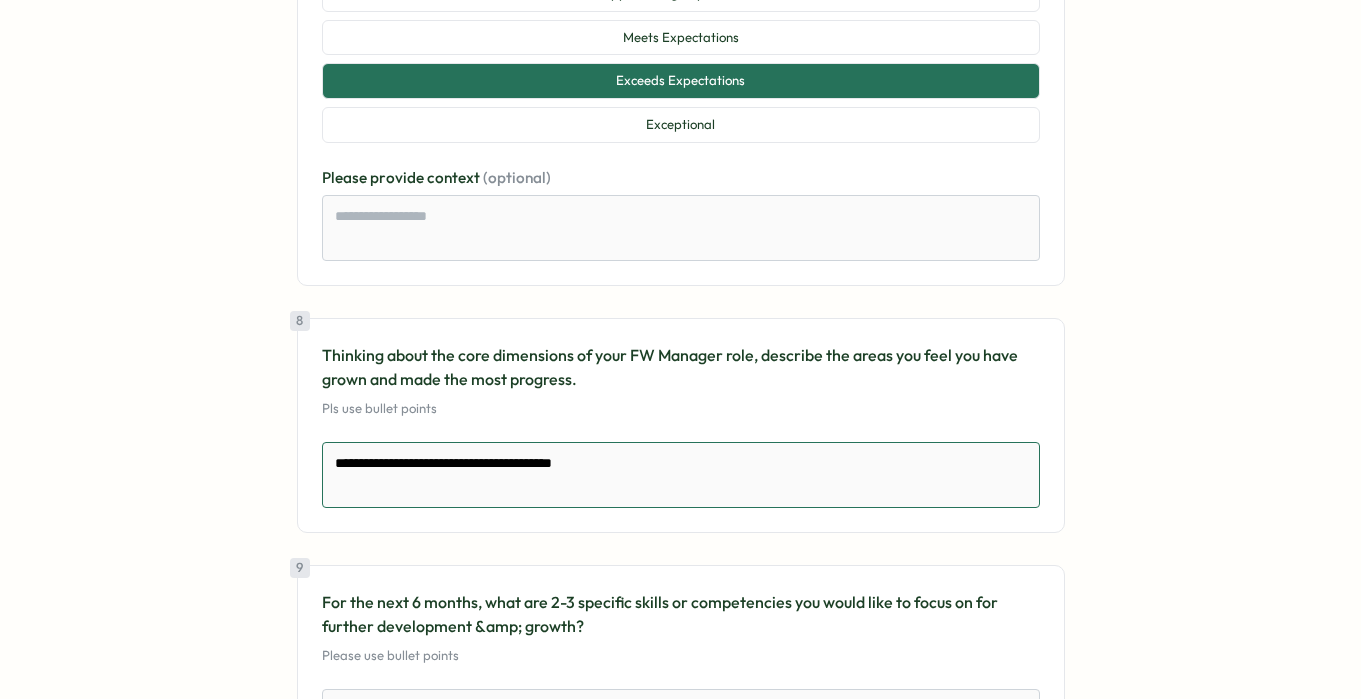 type on "**********" 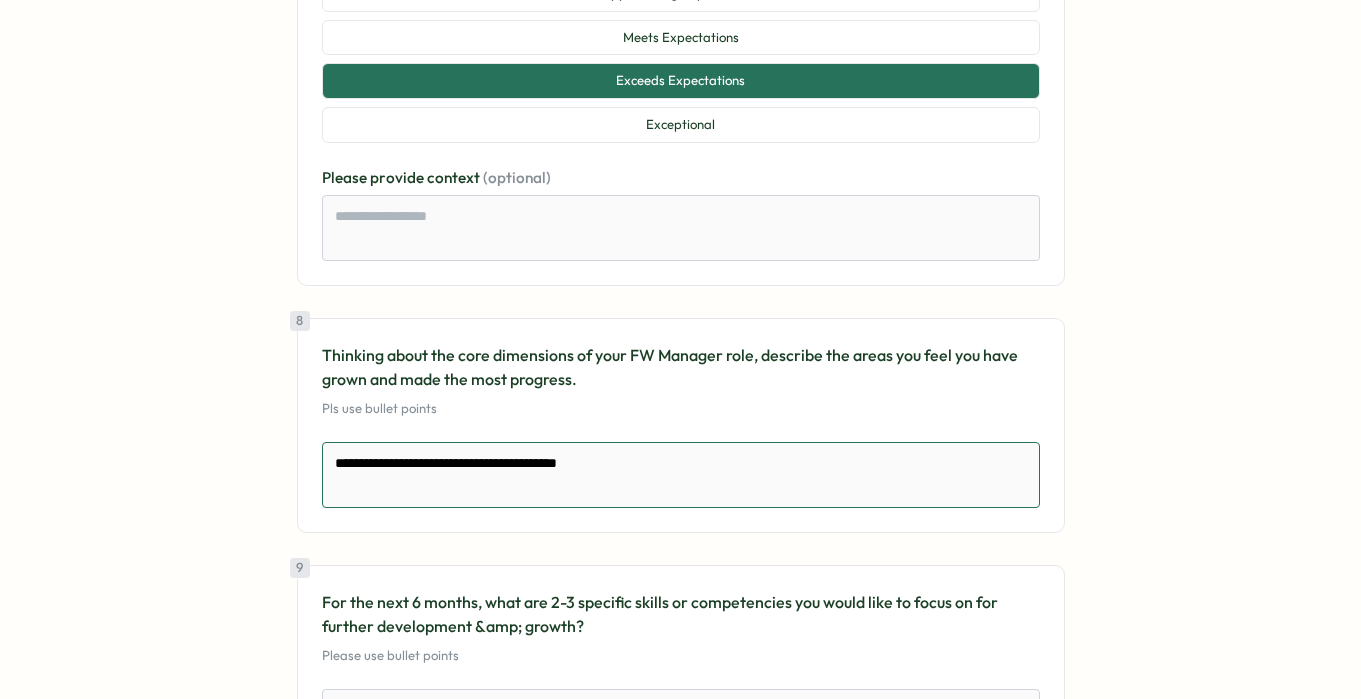 type on "*" 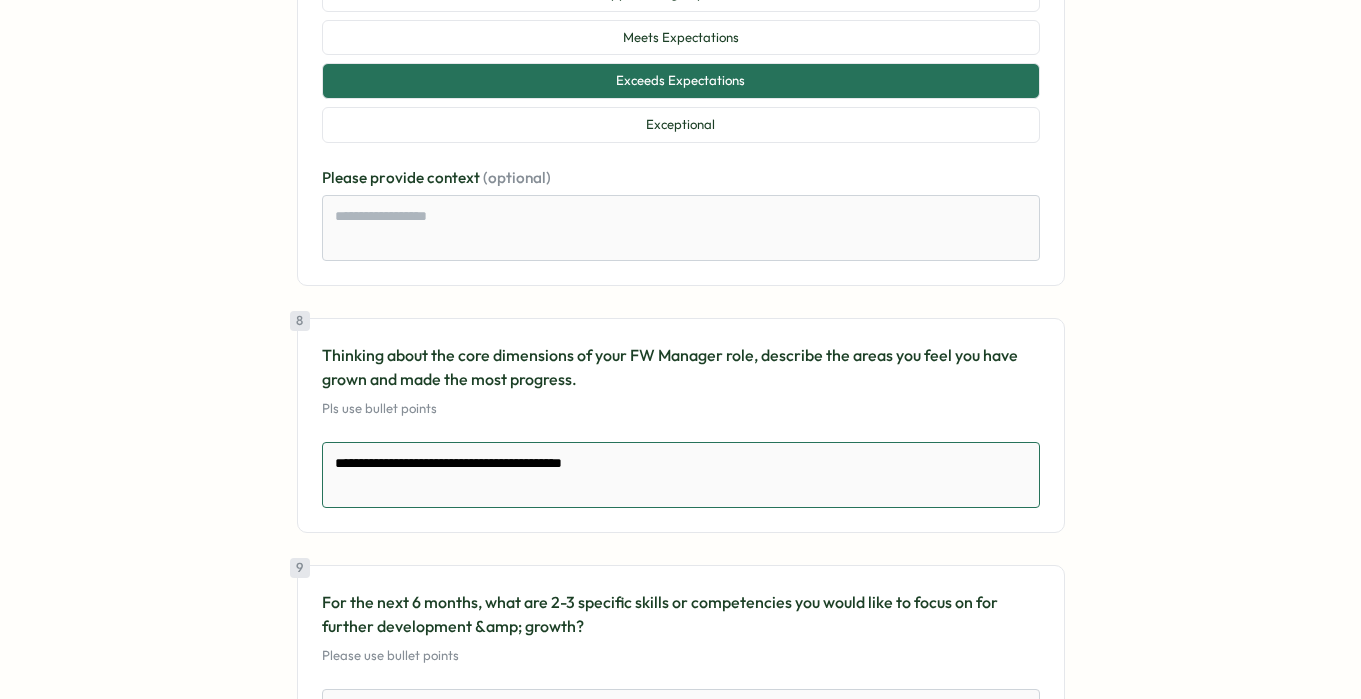 type on "*" 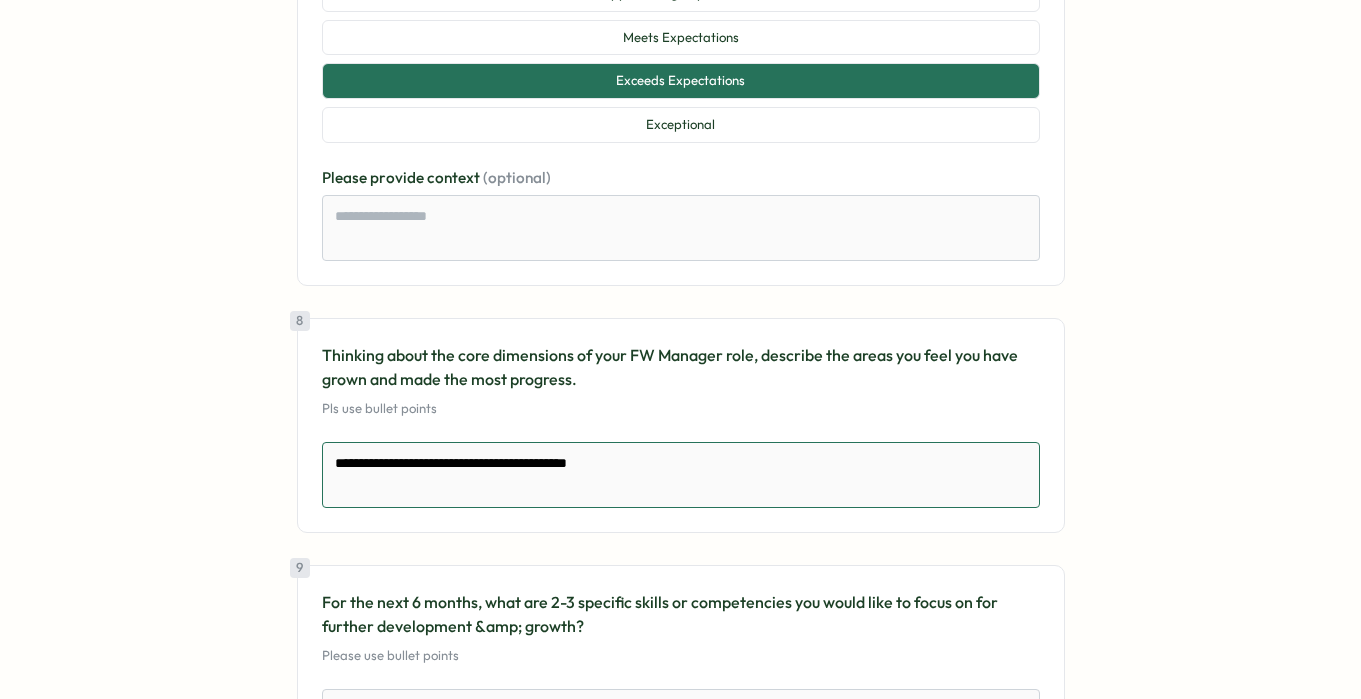 type on "*" 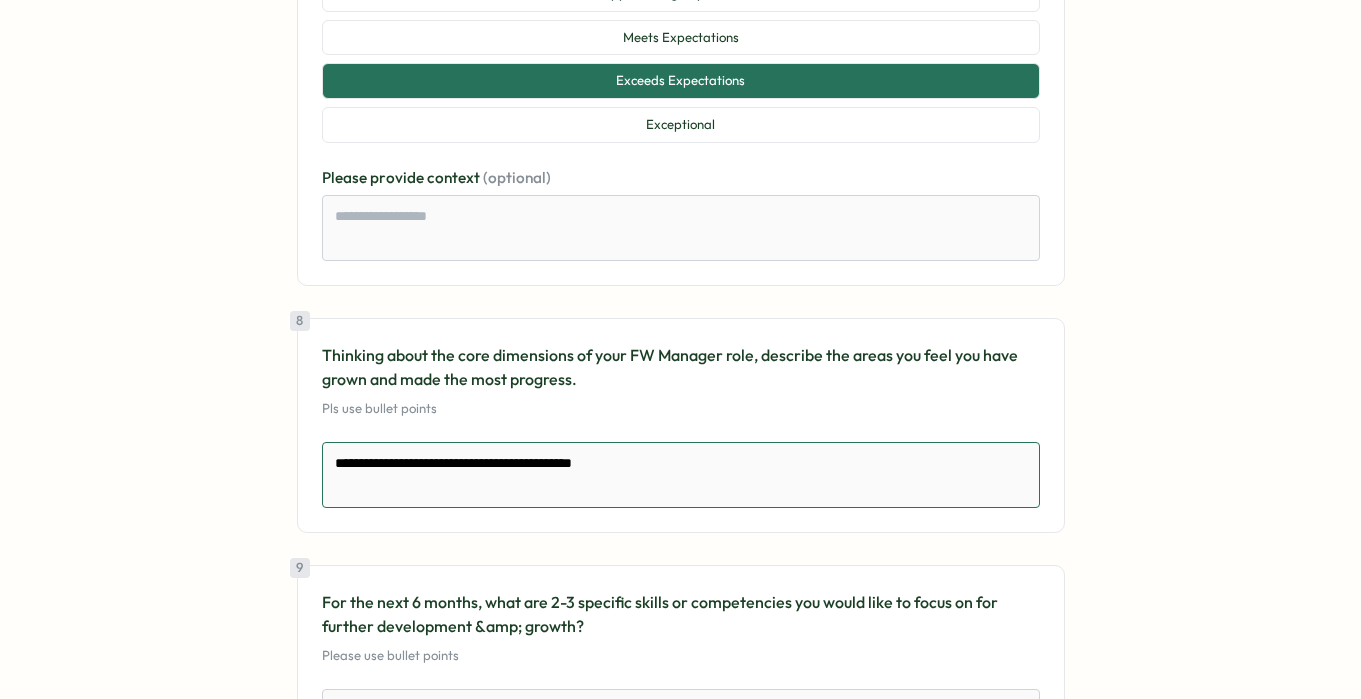 type on "*" 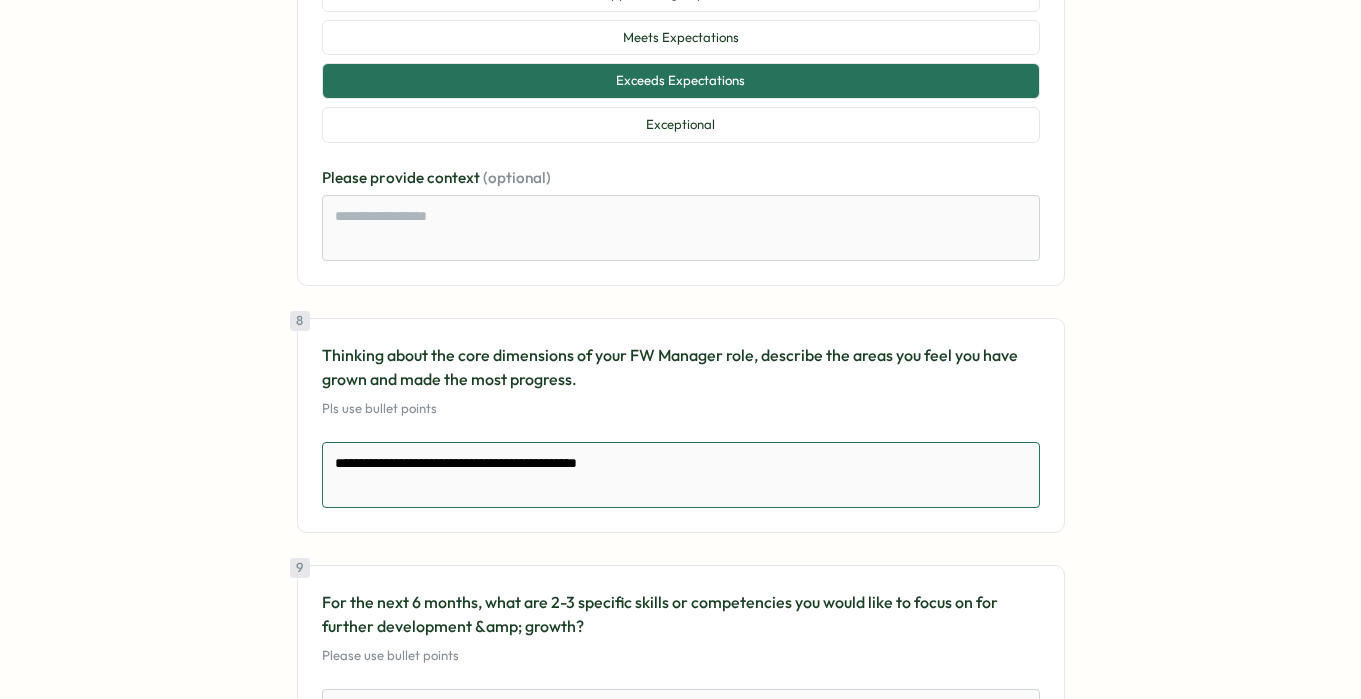 type on "*" 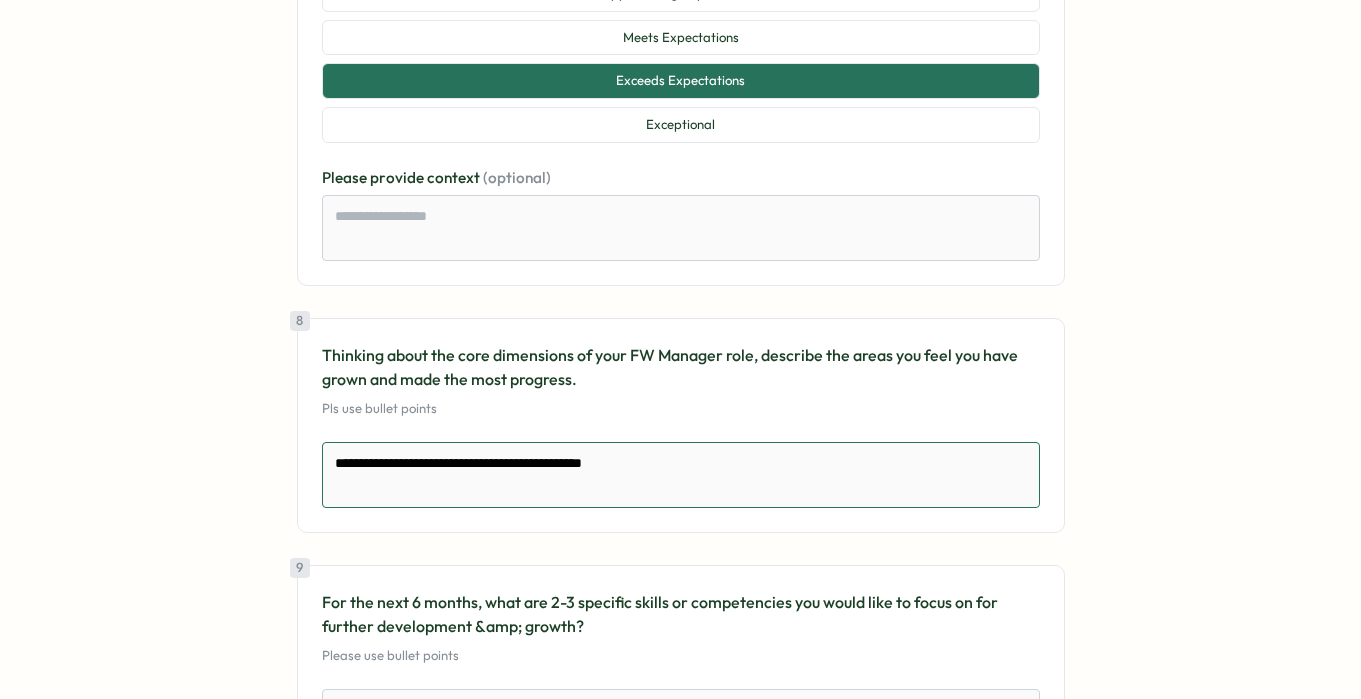 type on "*" 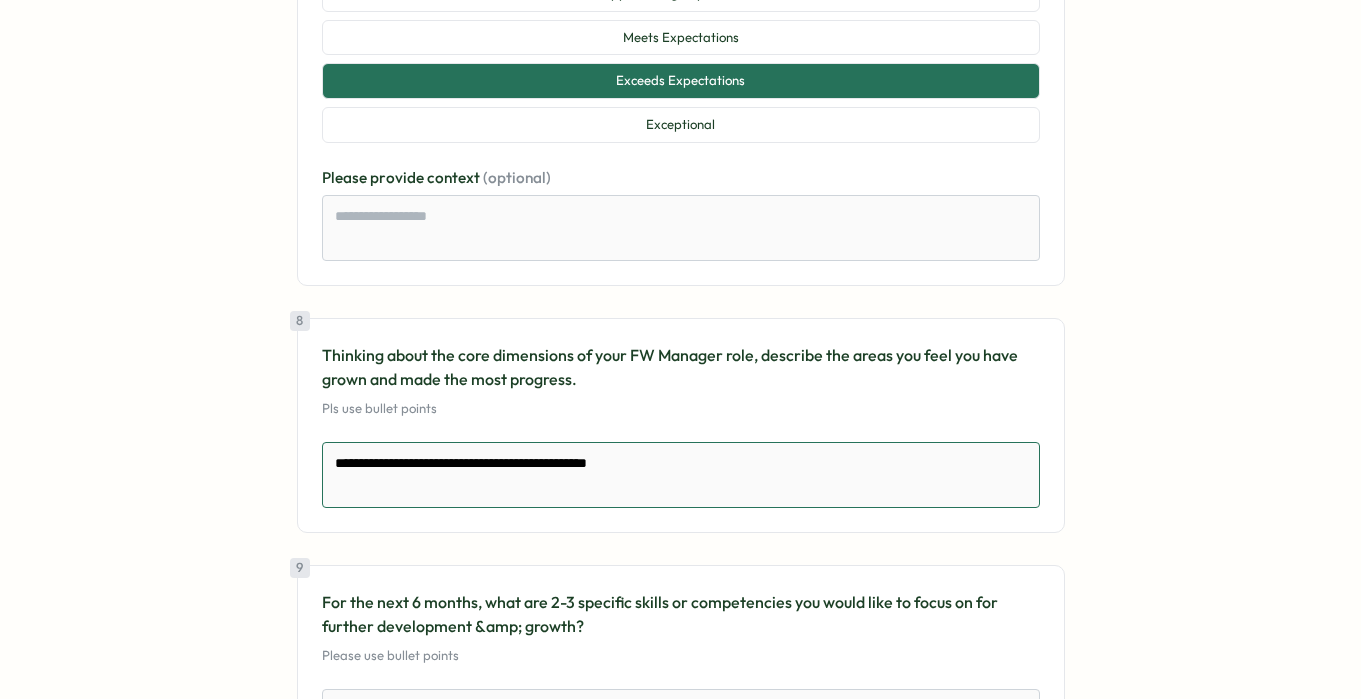 type on "*" 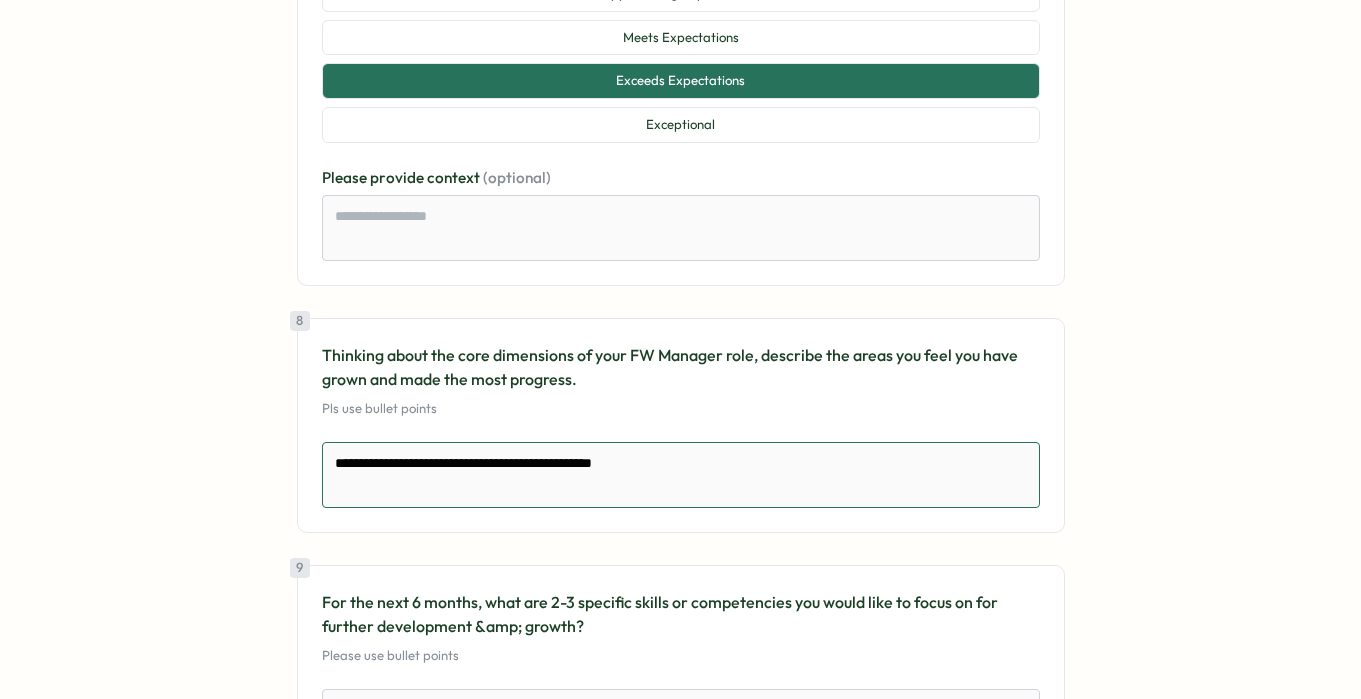 type on "*" 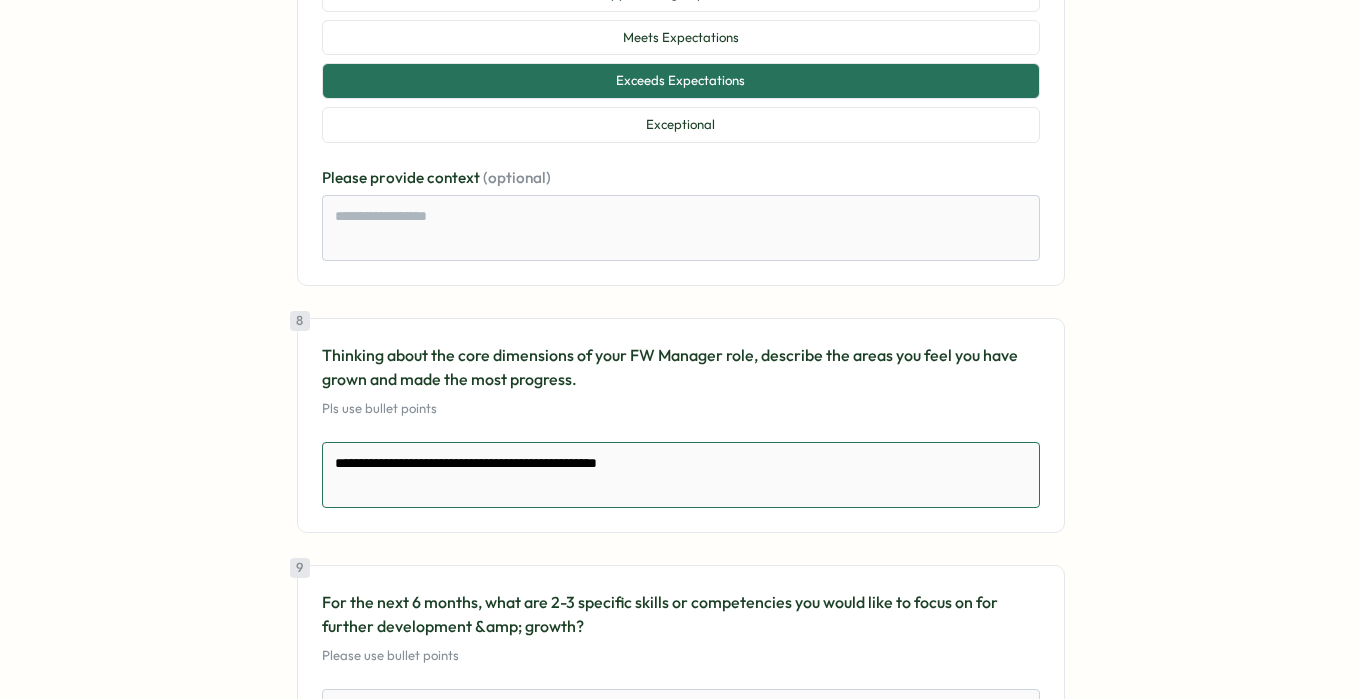 type on "*" 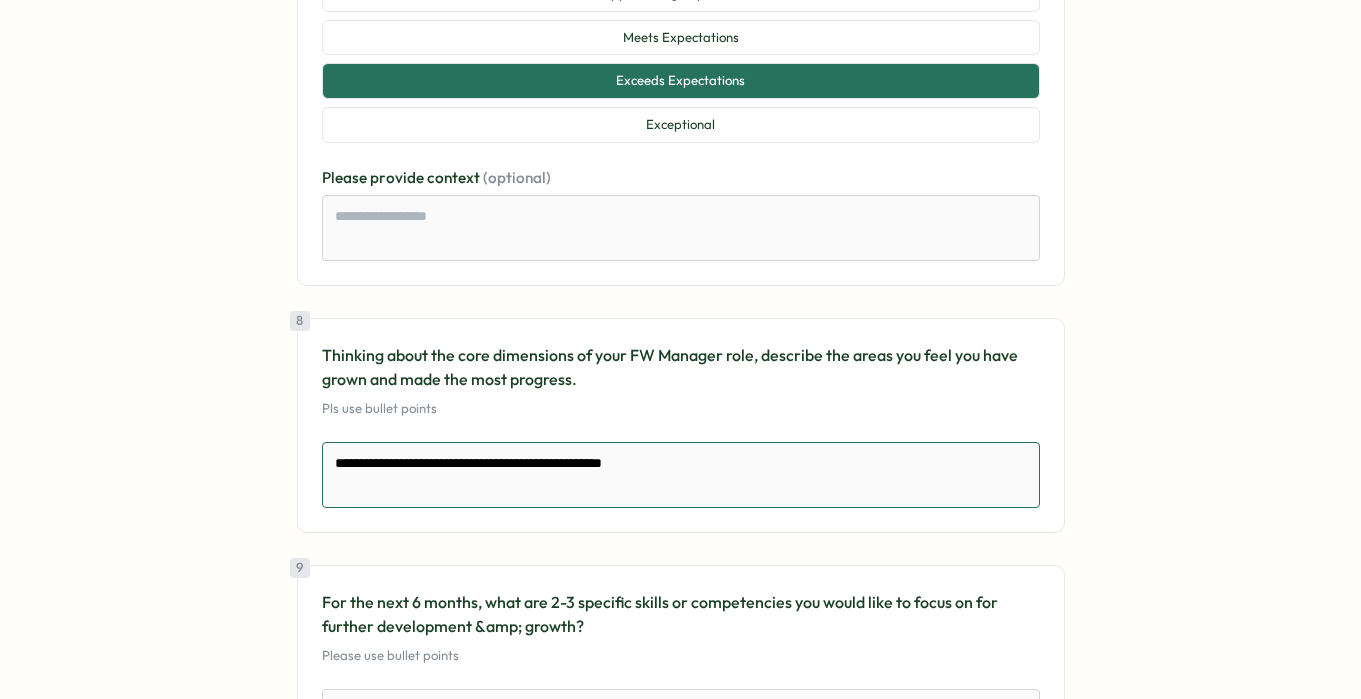 type on "*" 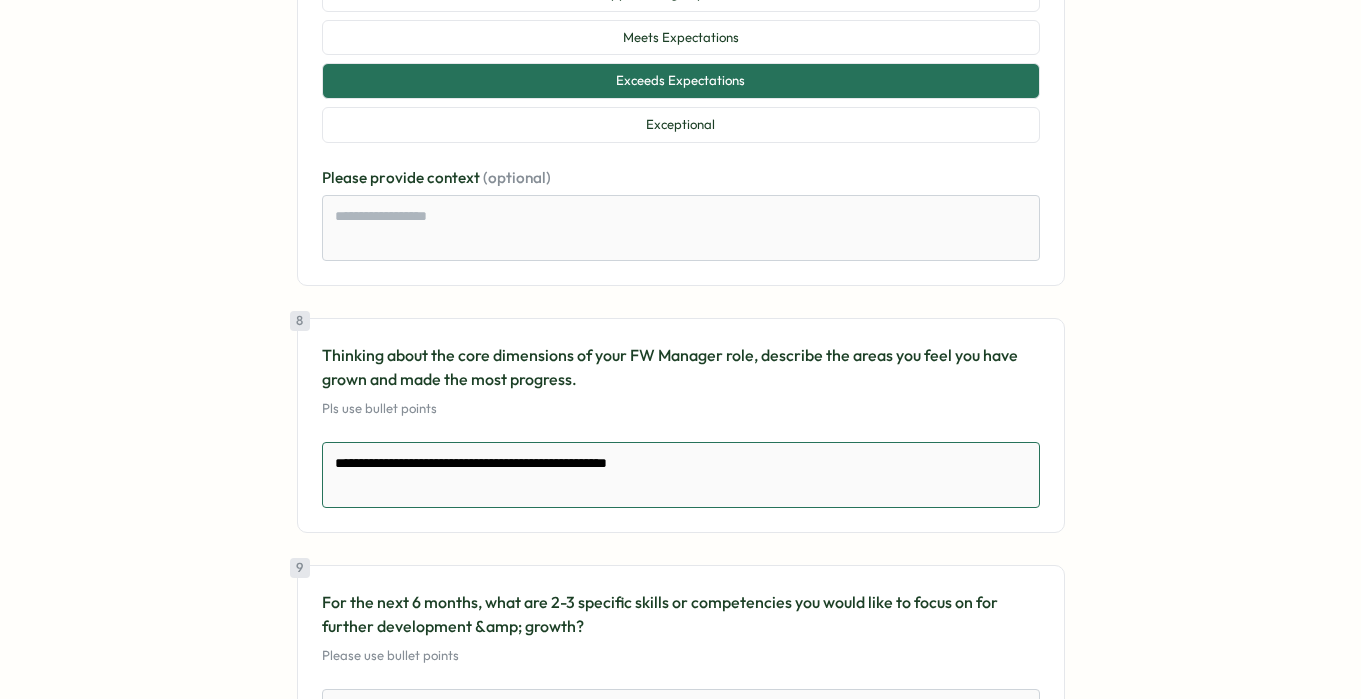 type 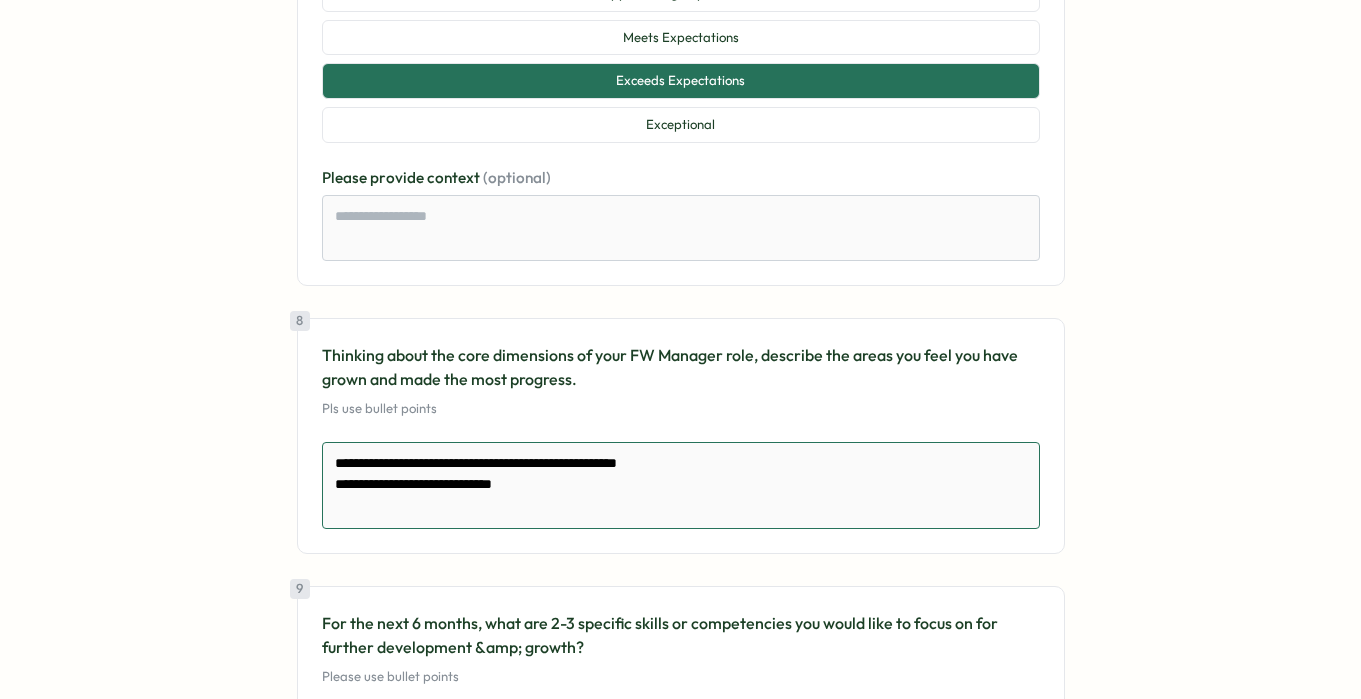 drag, startPoint x: 372, startPoint y: 503, endPoint x: 340, endPoint y: 502, distance: 32.01562 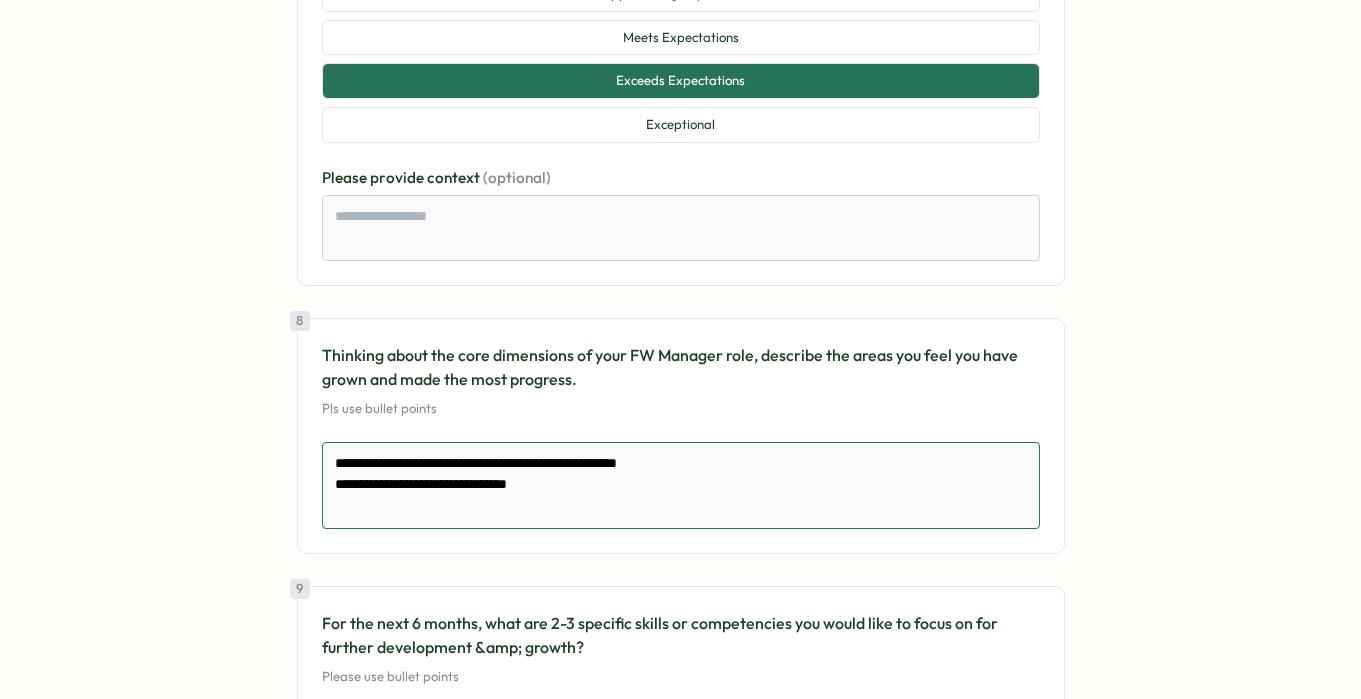 click on "**********" at bounding box center (681, 485) 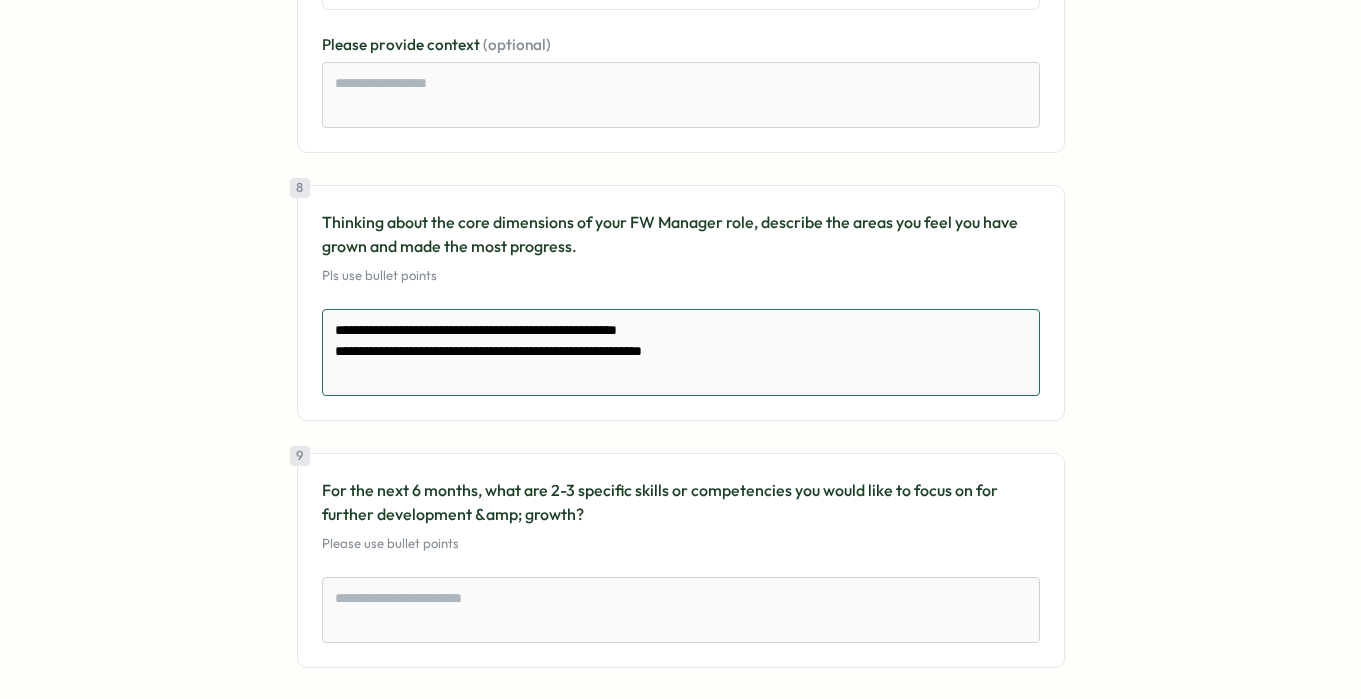 scroll, scrollTop: 3345, scrollLeft: 0, axis: vertical 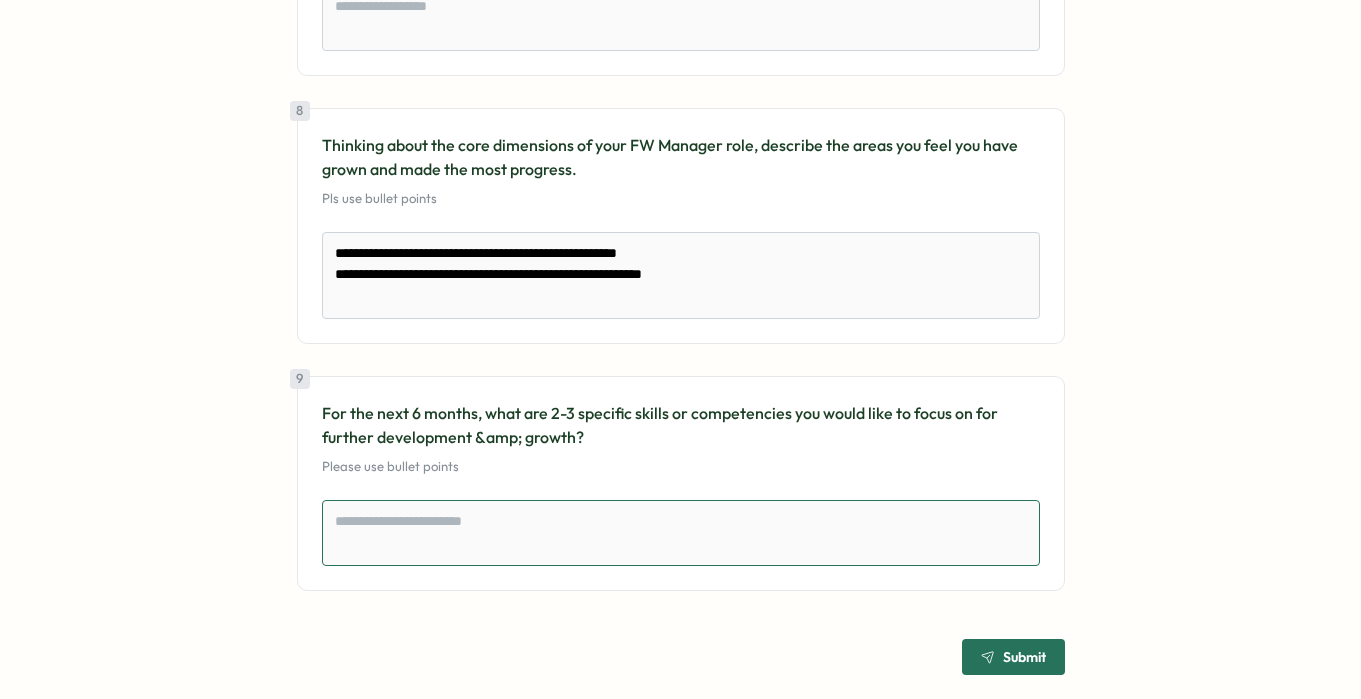 click at bounding box center [681, 533] 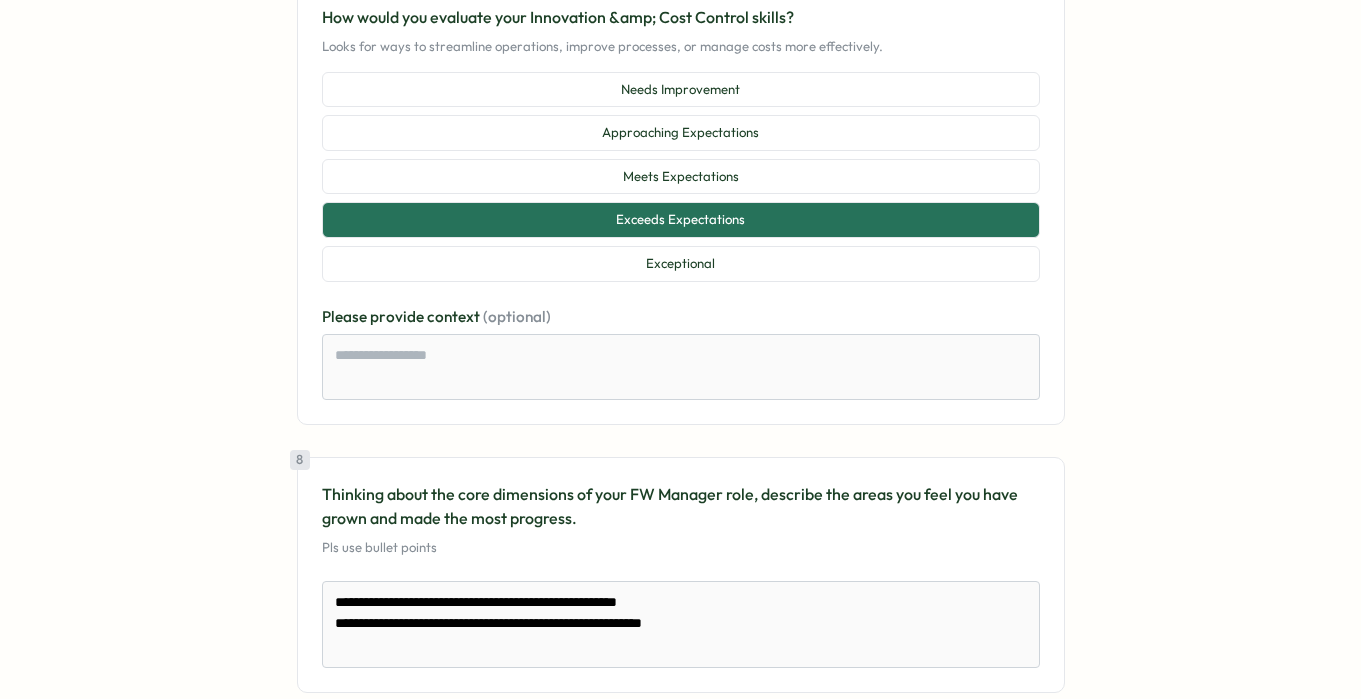 scroll, scrollTop: 3345, scrollLeft: 0, axis: vertical 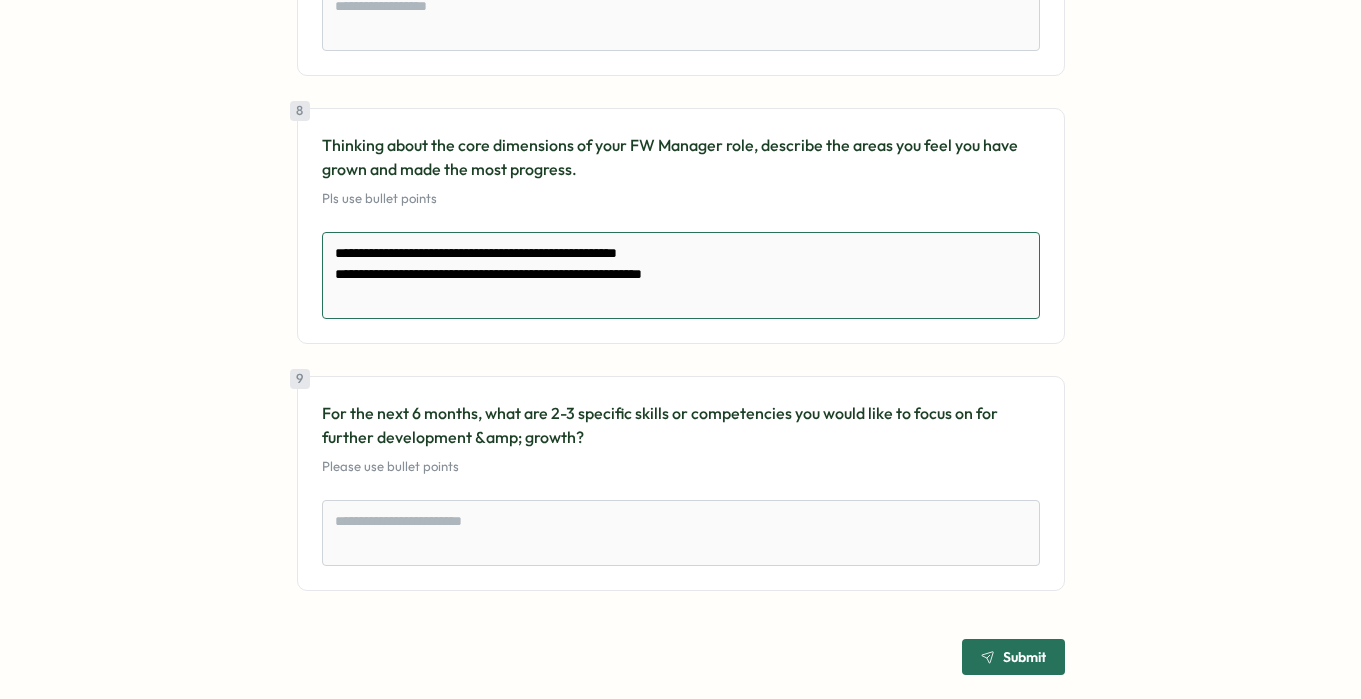 click on "**********" at bounding box center (681, 275) 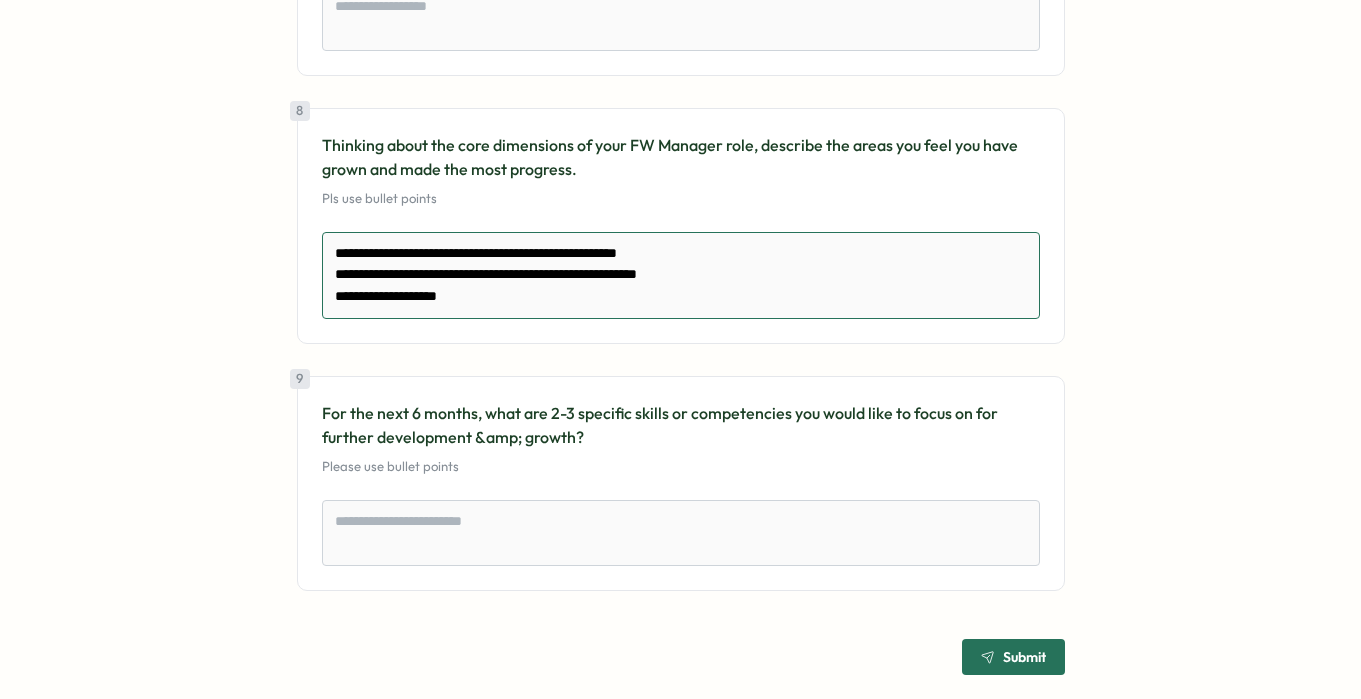 click on "**********" at bounding box center [681, 275] 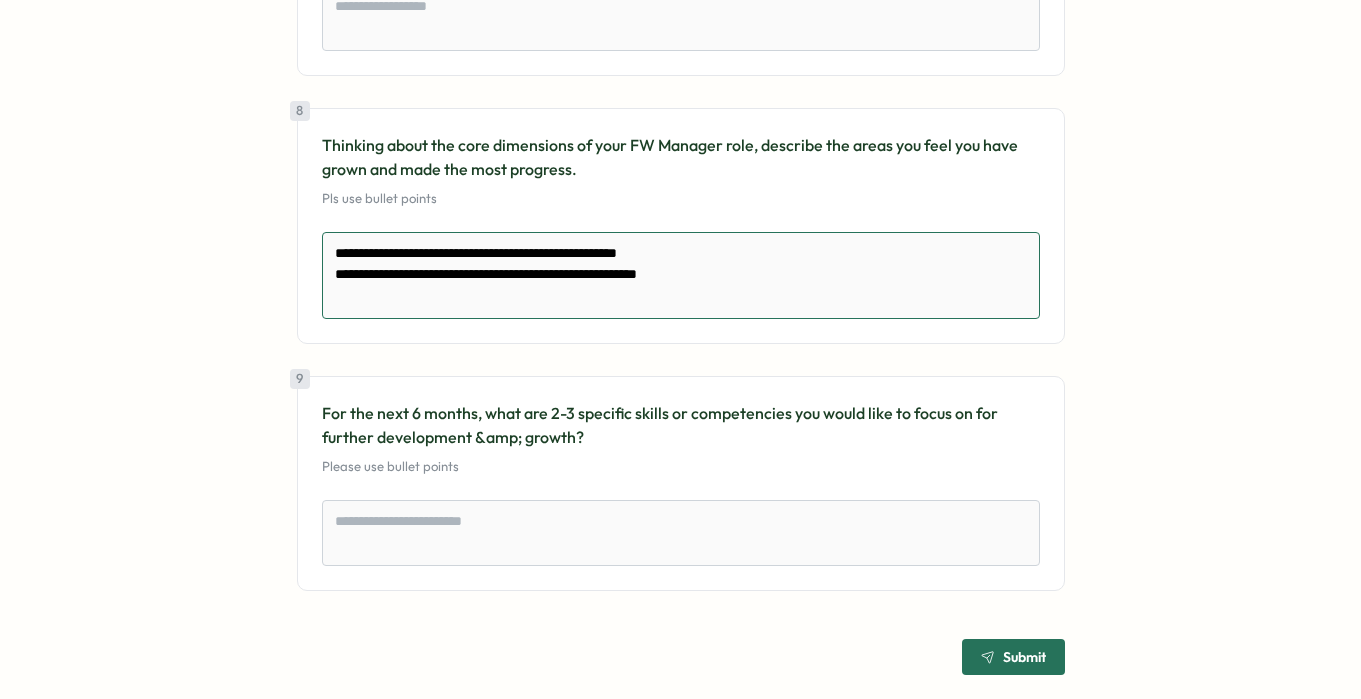scroll, scrollTop: 3324, scrollLeft: 0, axis: vertical 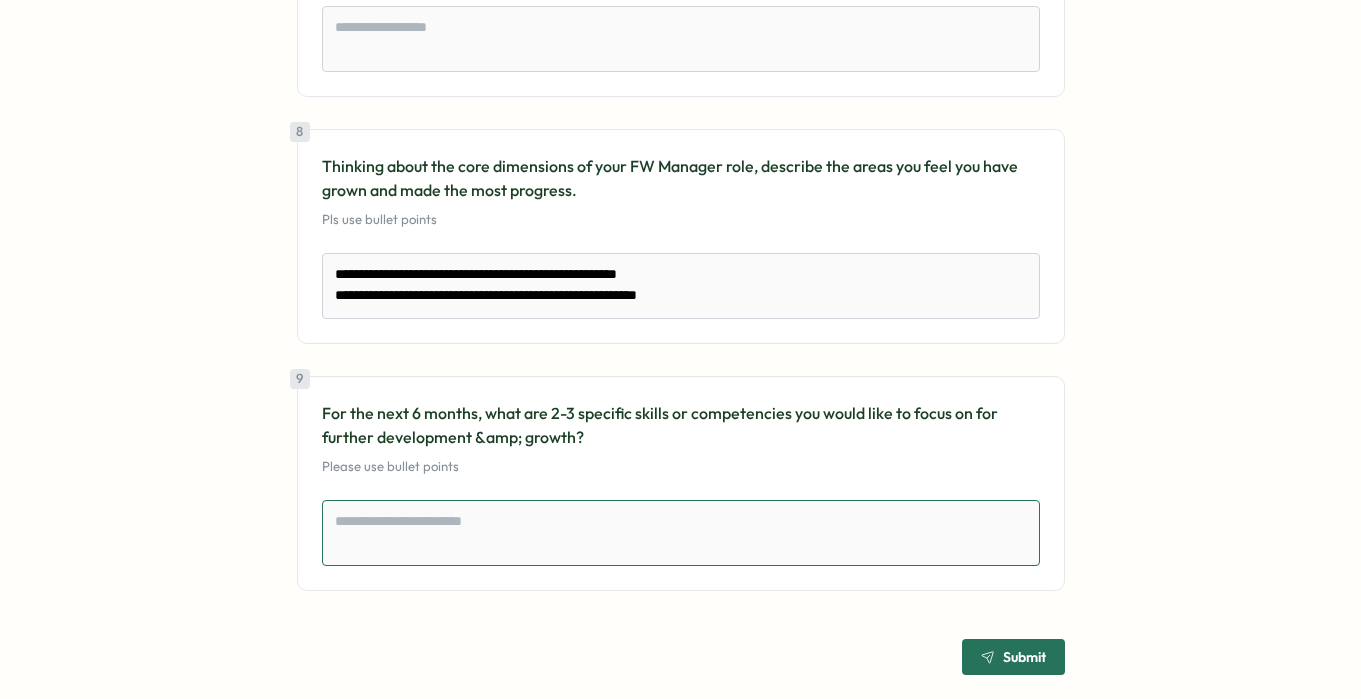 click at bounding box center [681, 533] 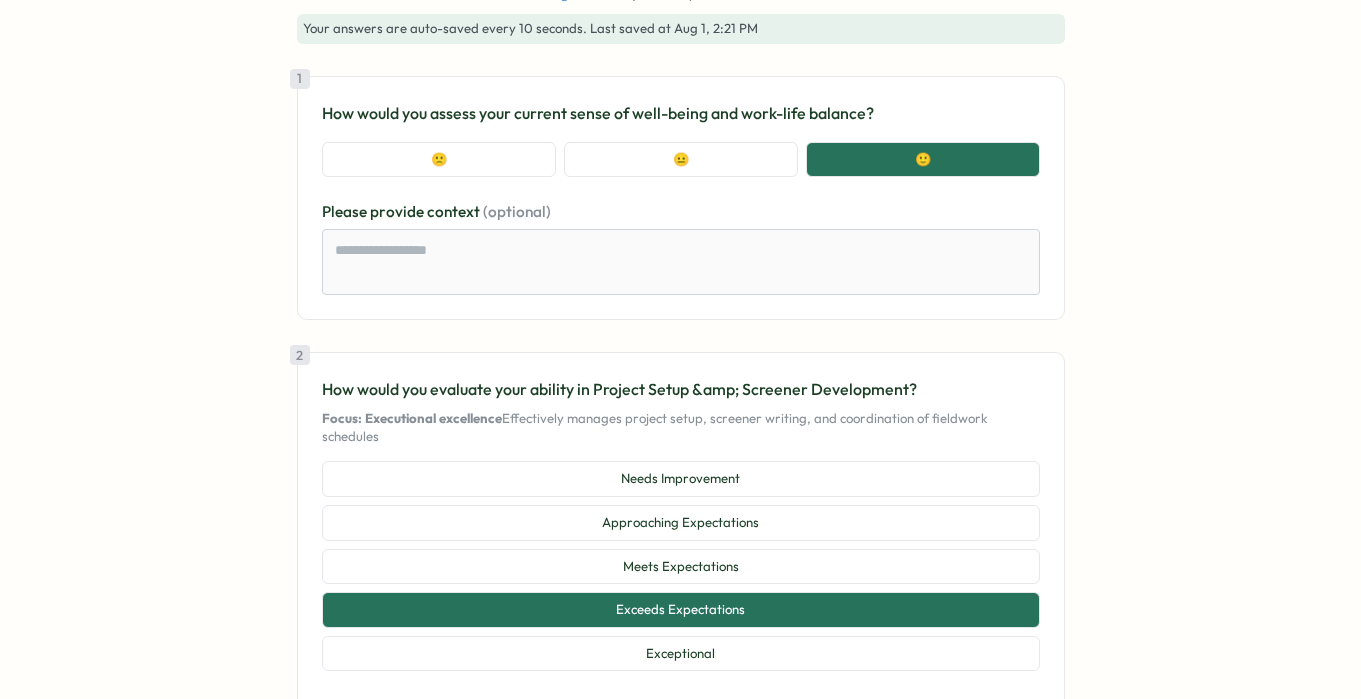 scroll, scrollTop: 0, scrollLeft: 0, axis: both 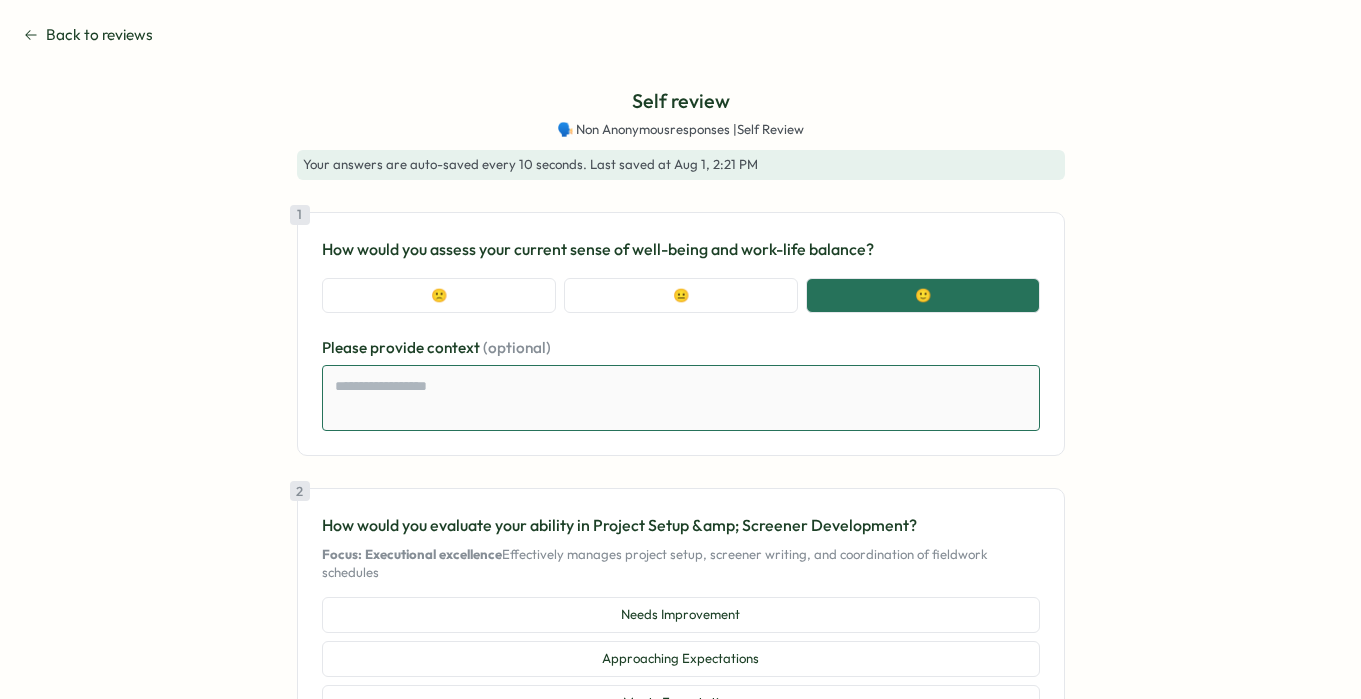 click at bounding box center (681, 398) 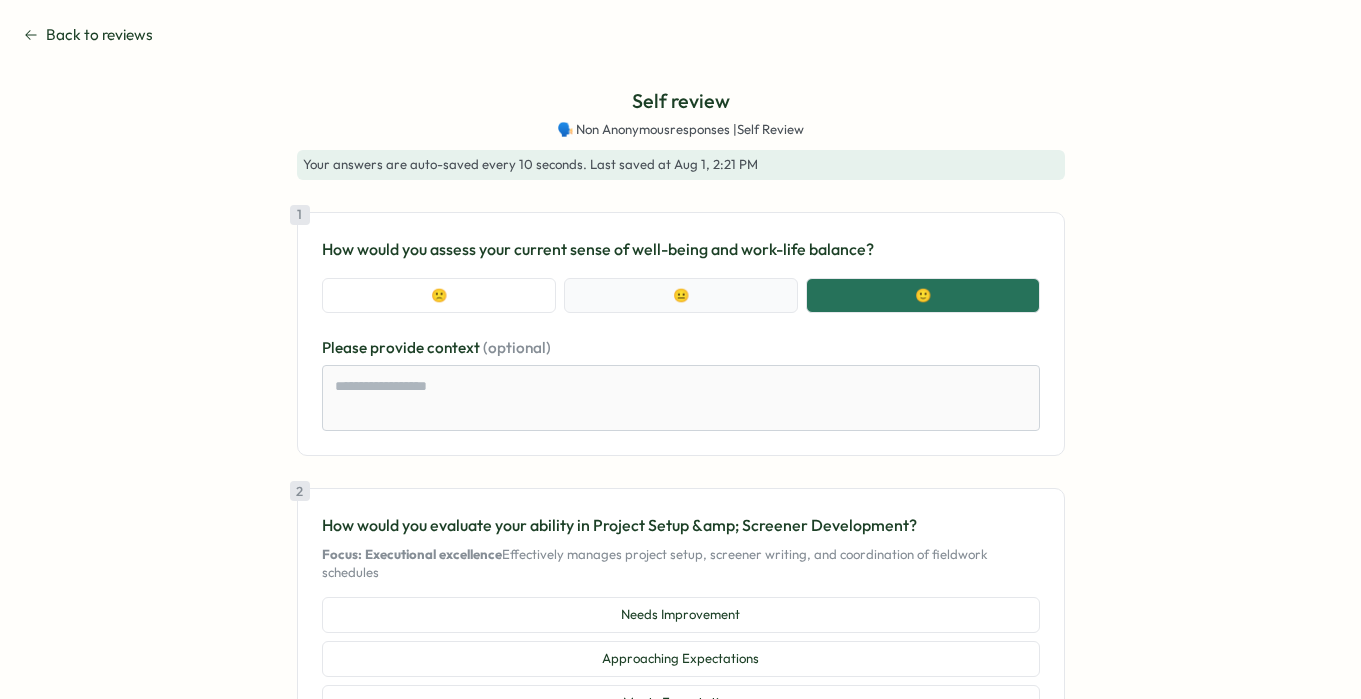 click on "😐" at bounding box center (681, 296) 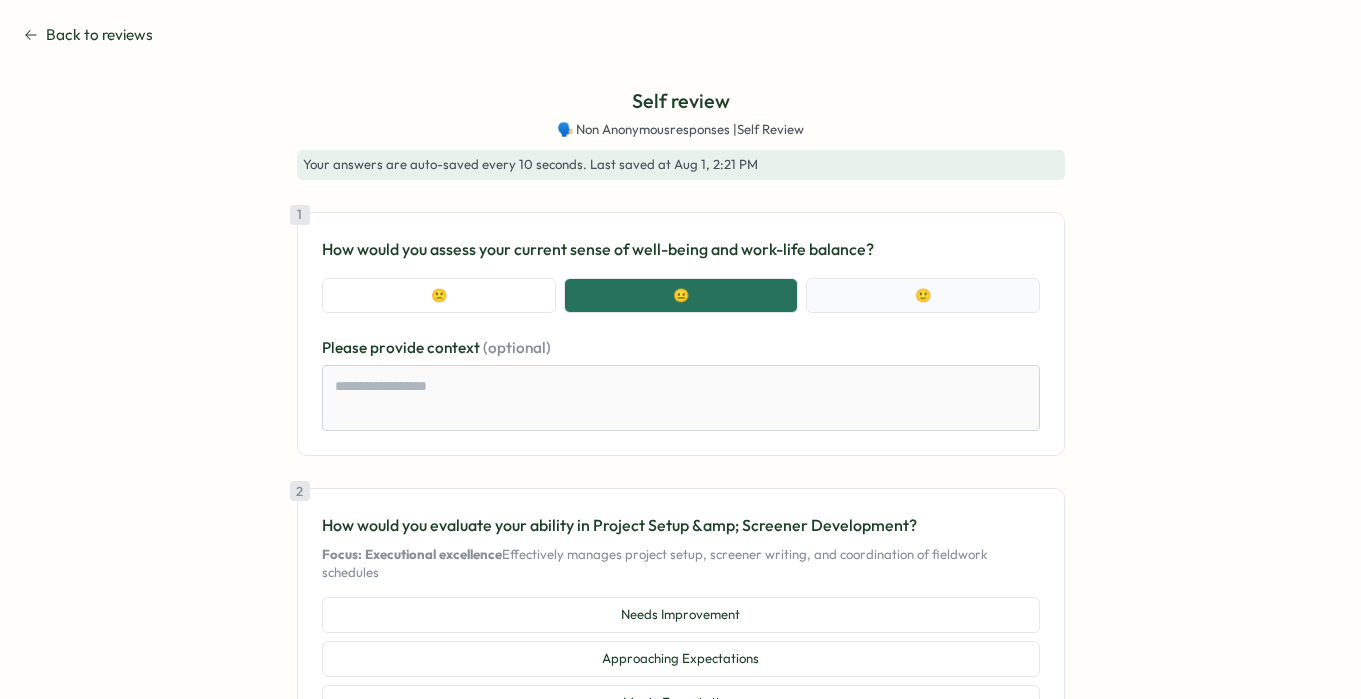 click on "🙂" at bounding box center [923, 296] 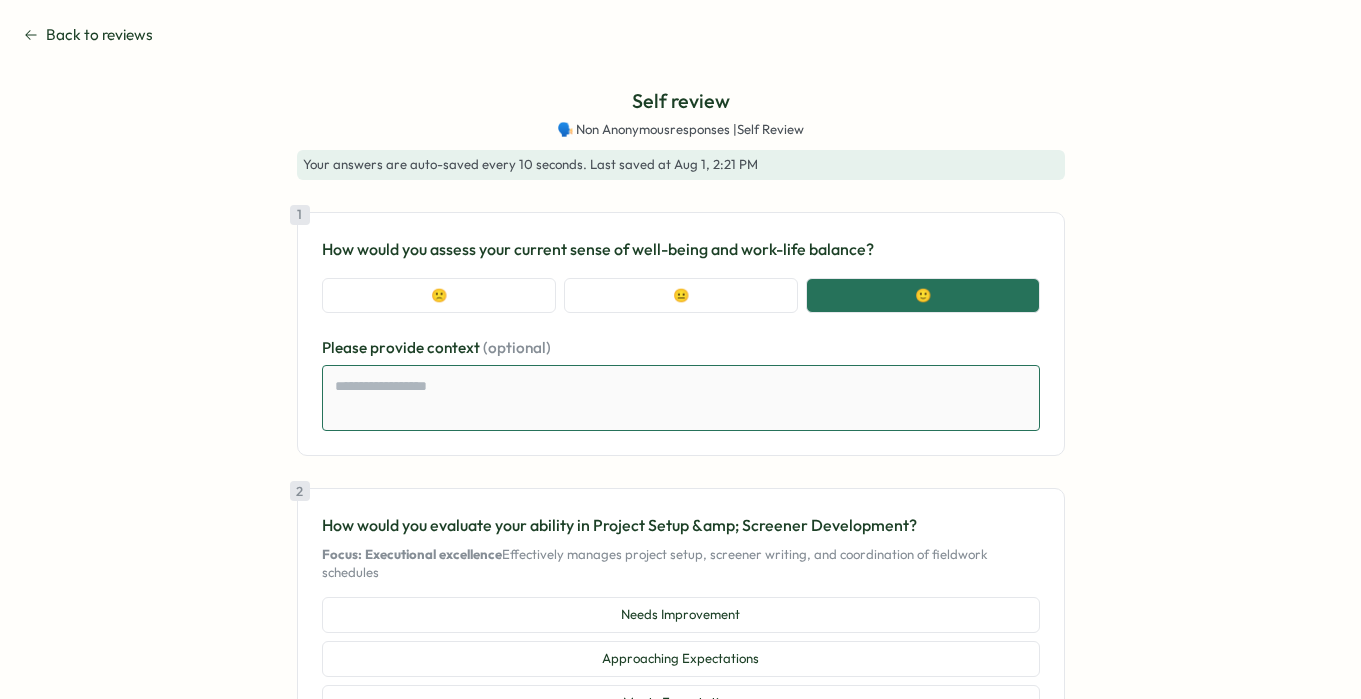 click at bounding box center (681, 398) 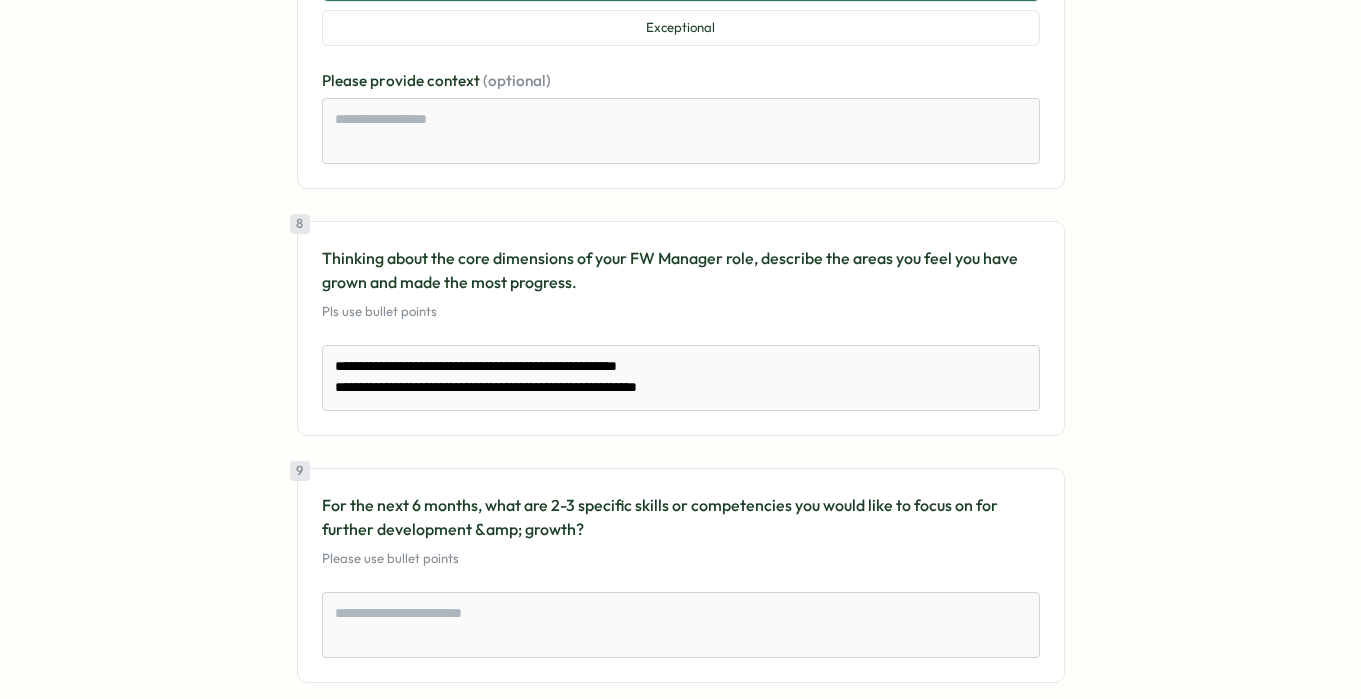 scroll, scrollTop: 3324, scrollLeft: 0, axis: vertical 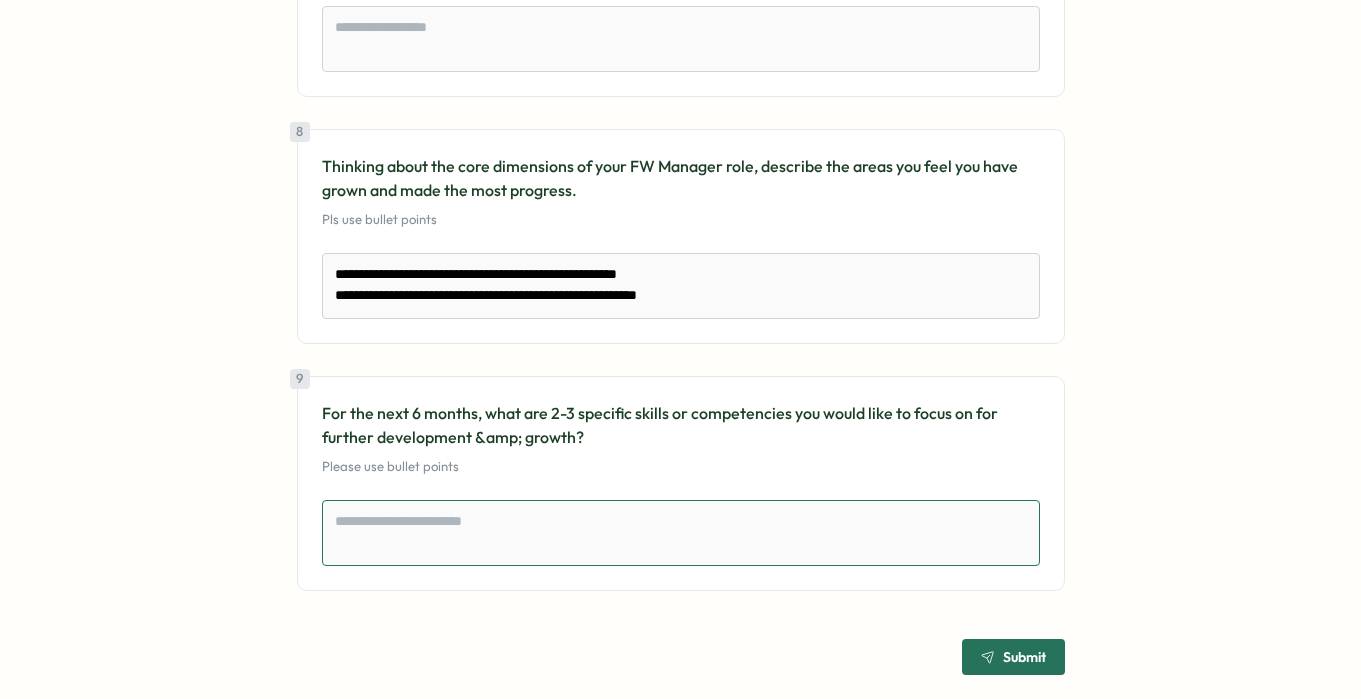 click at bounding box center [681, 533] 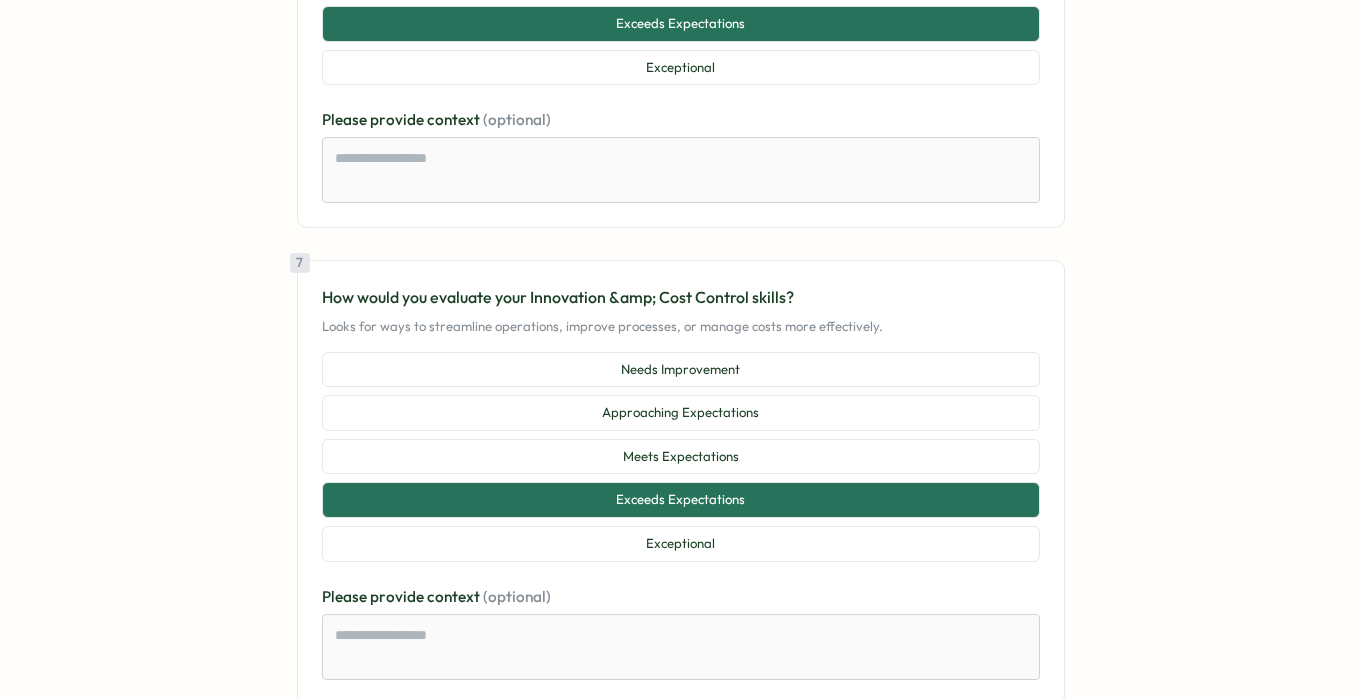 scroll, scrollTop: 2700, scrollLeft: 0, axis: vertical 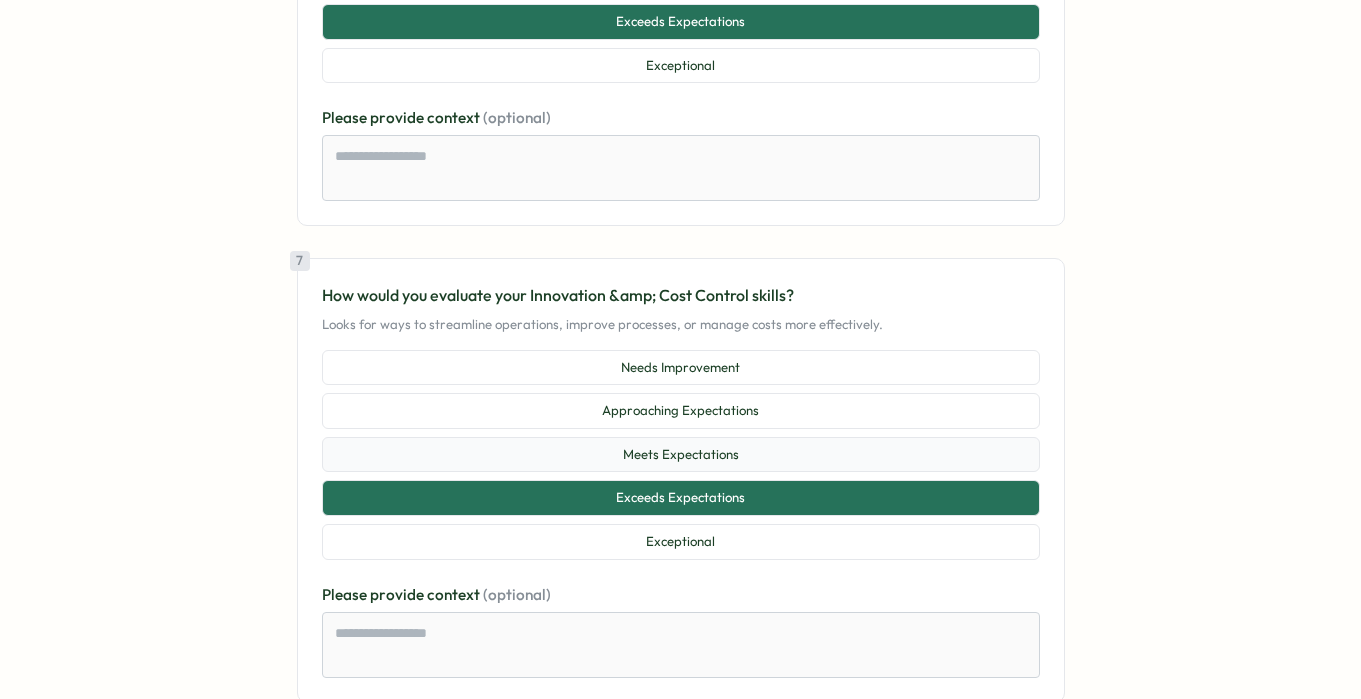 click on "Meets Expectations" at bounding box center [681, 455] 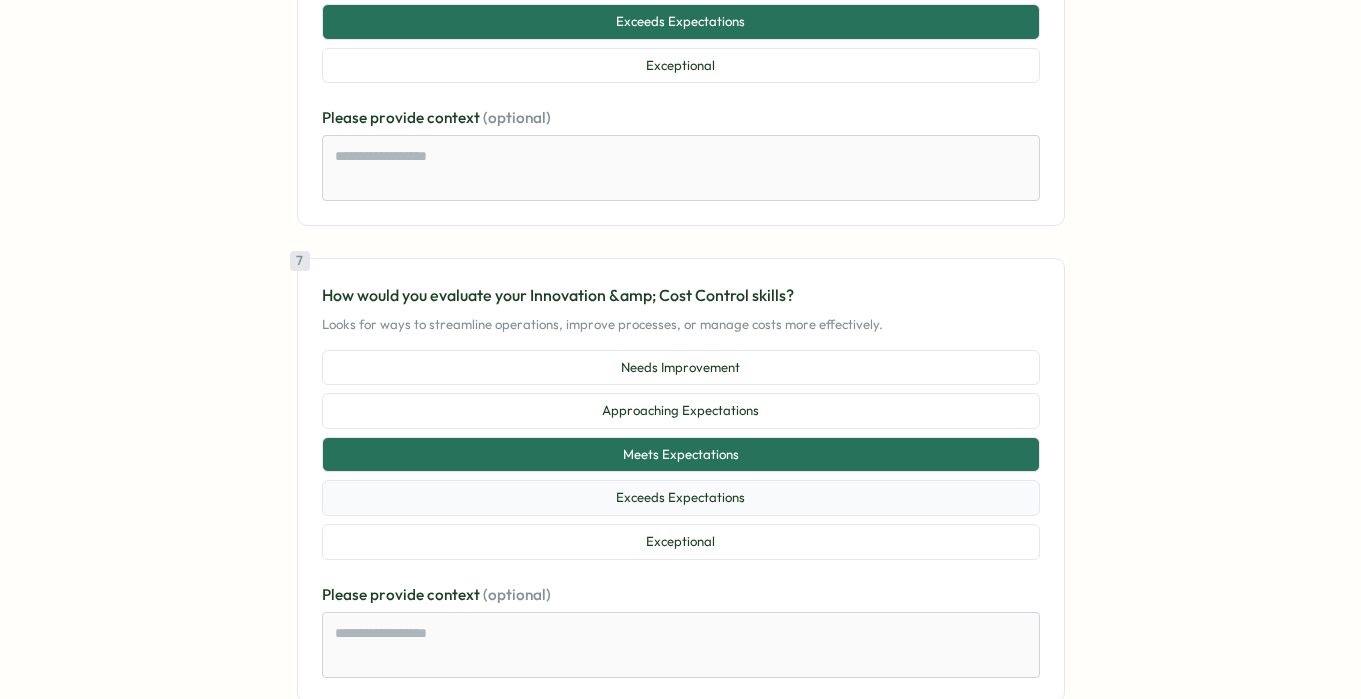 click on "Exceeds Expectations" at bounding box center [681, 498] 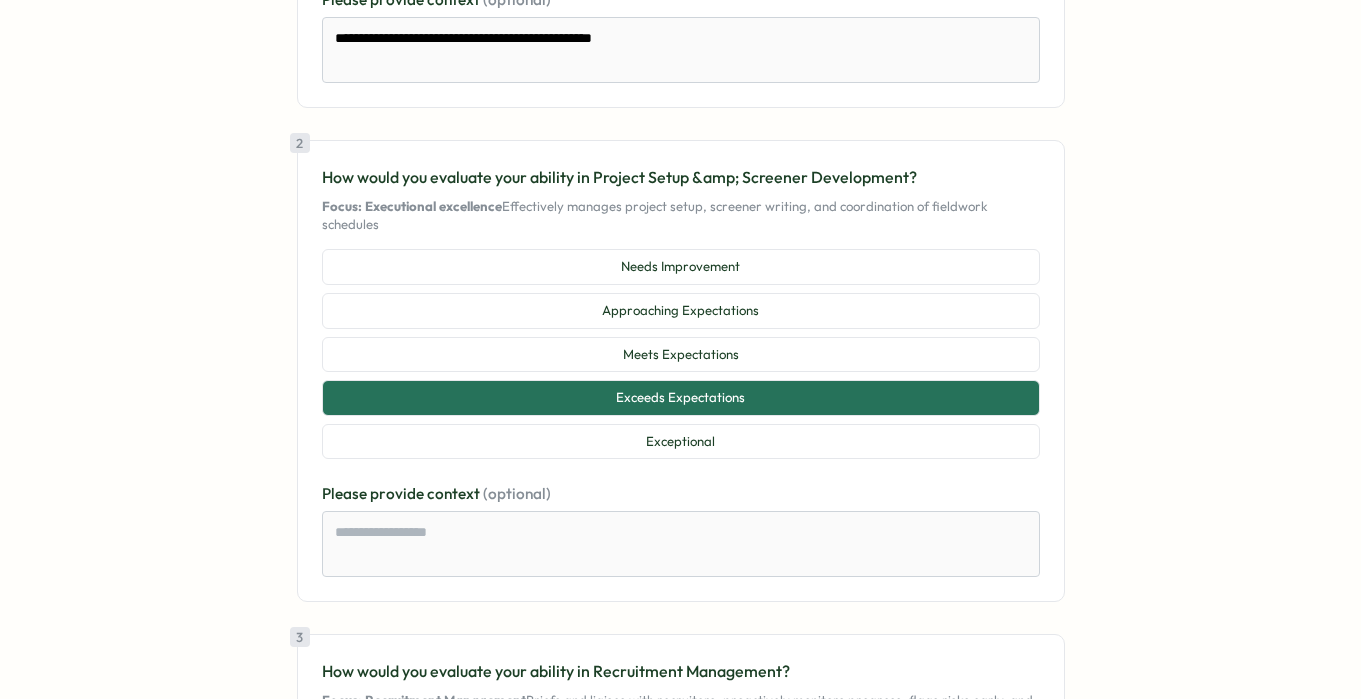 scroll, scrollTop: 491, scrollLeft: 0, axis: vertical 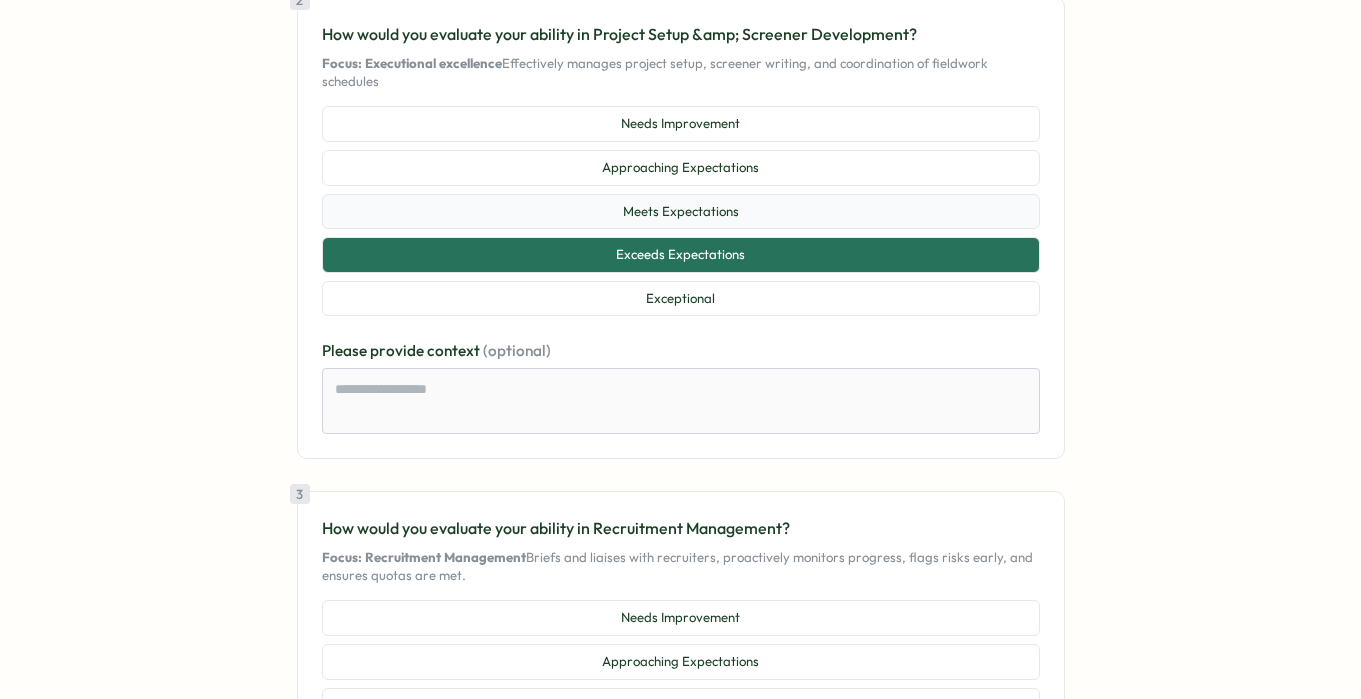 click on "Meets Expectations" at bounding box center (681, 212) 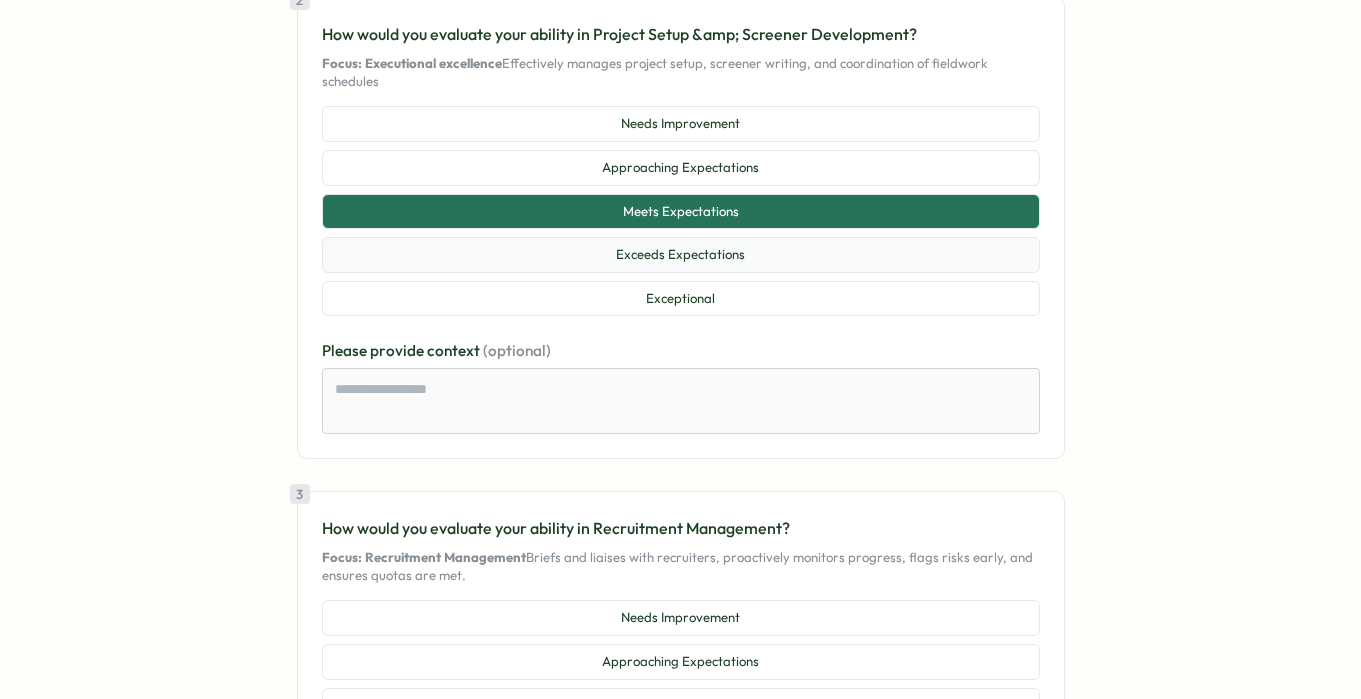 click on "Exceeds Expectations" at bounding box center (681, 255) 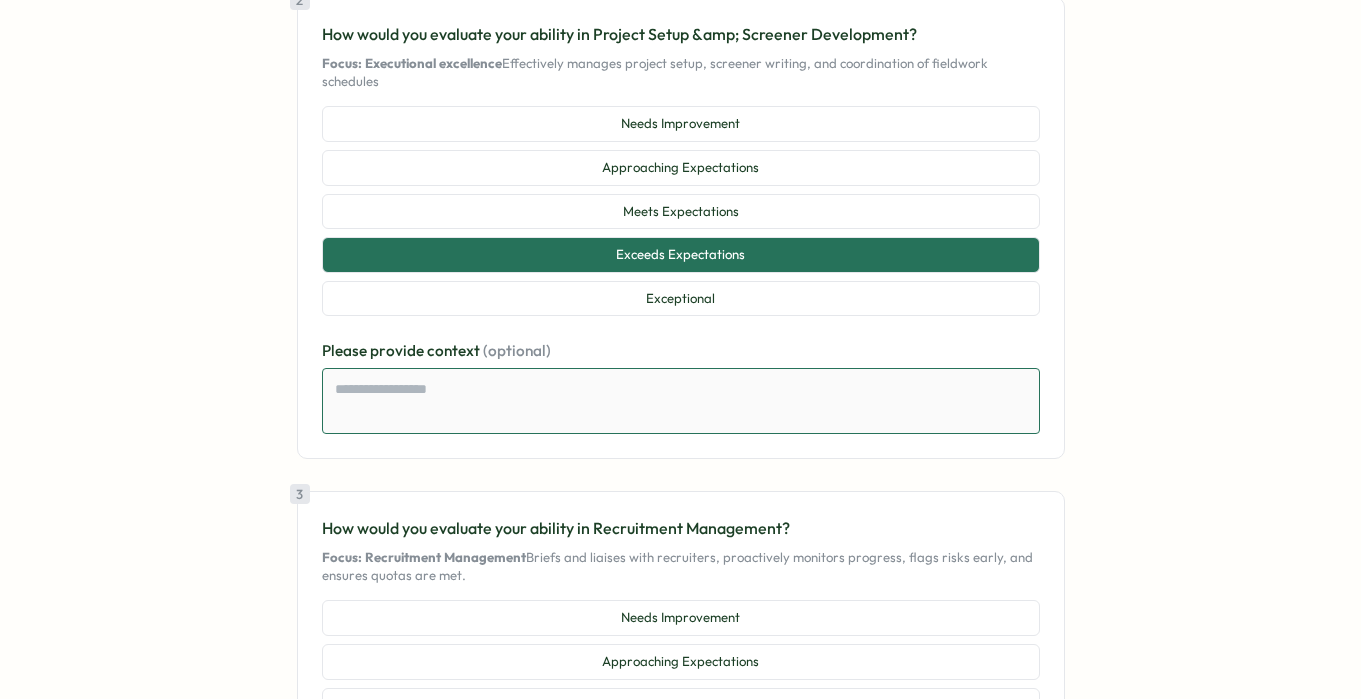 click at bounding box center [681, 401] 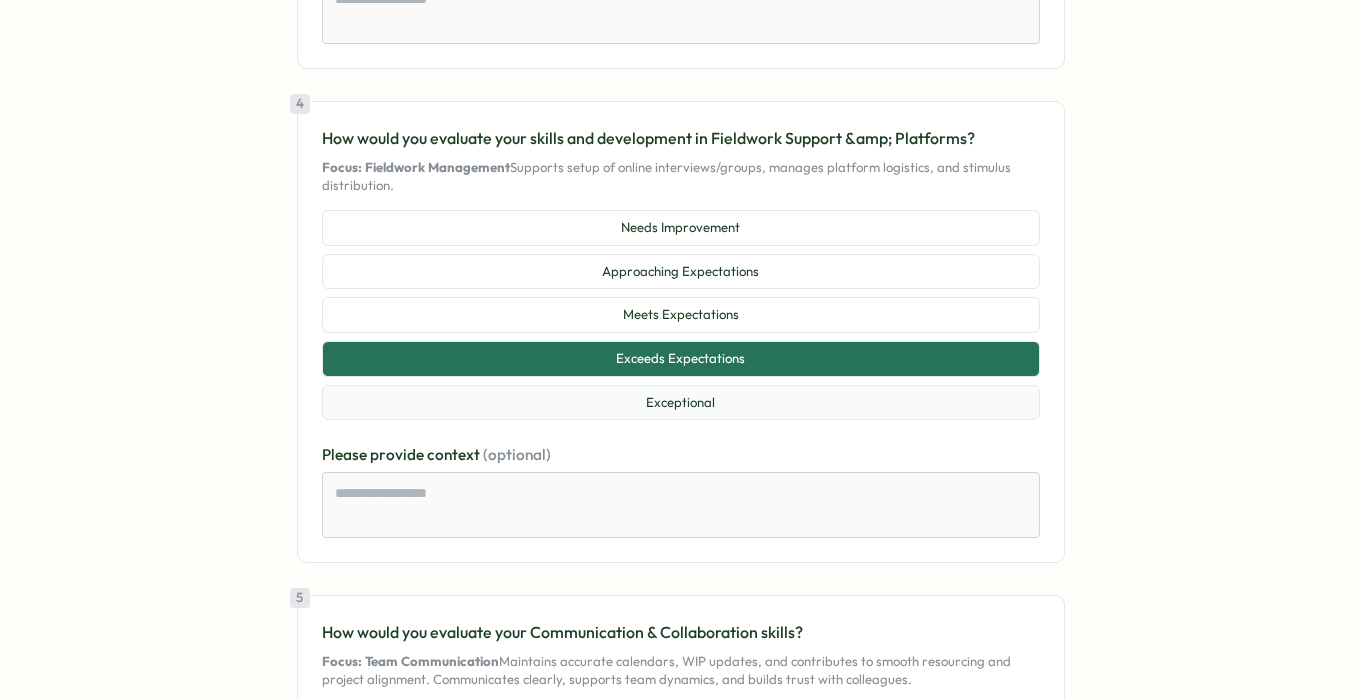 scroll, scrollTop: 1374, scrollLeft: 0, axis: vertical 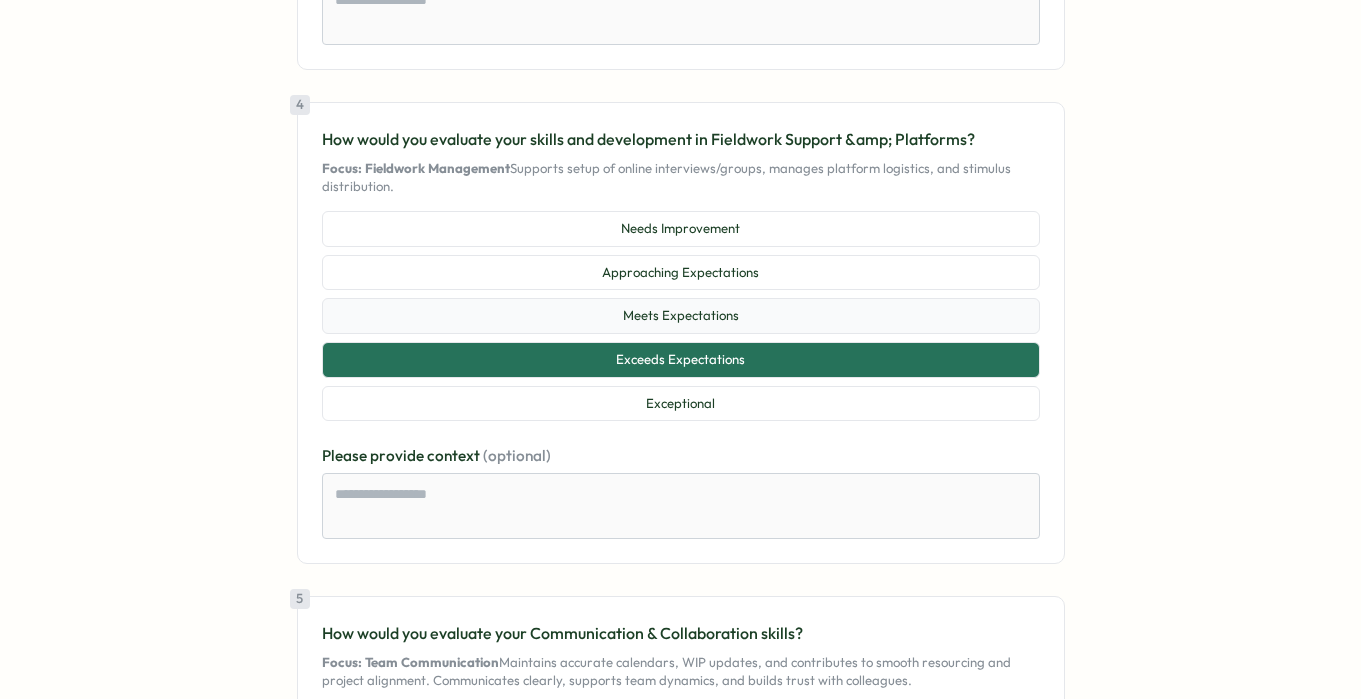 click on "Meets Expectations" at bounding box center [681, 316] 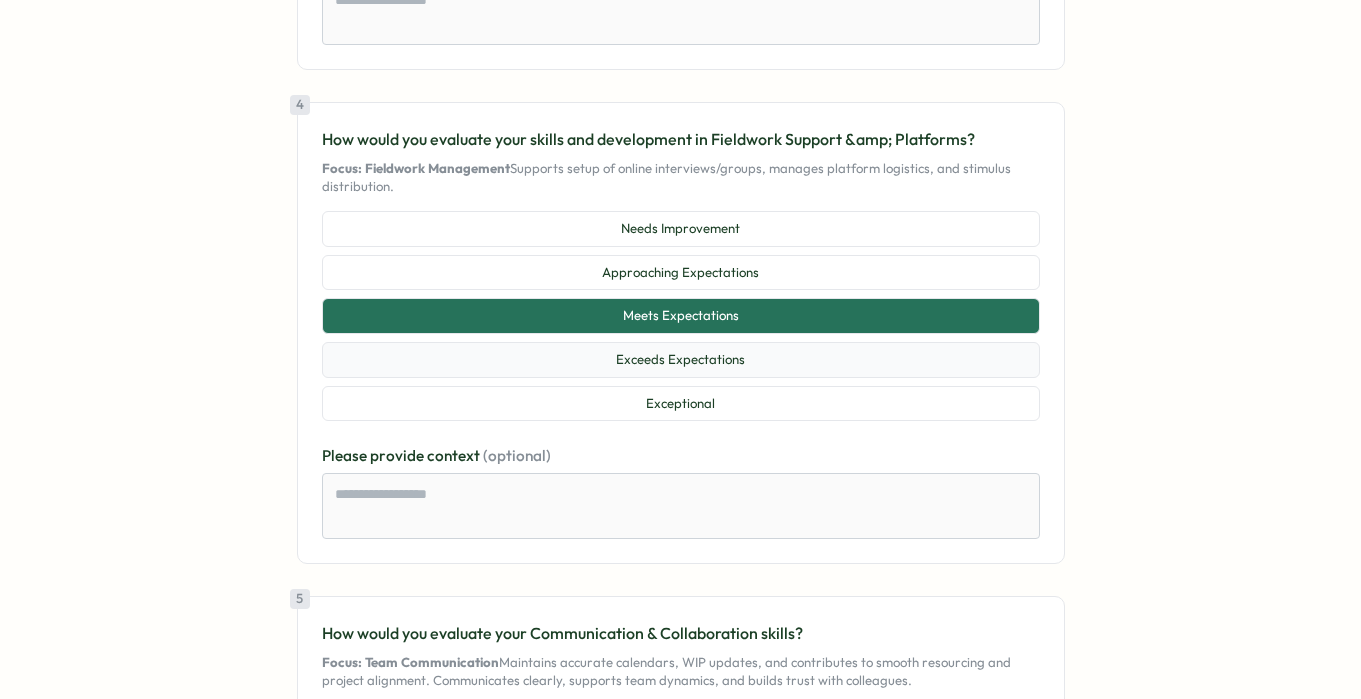 click on "Exceeds Expectations" at bounding box center (681, 360) 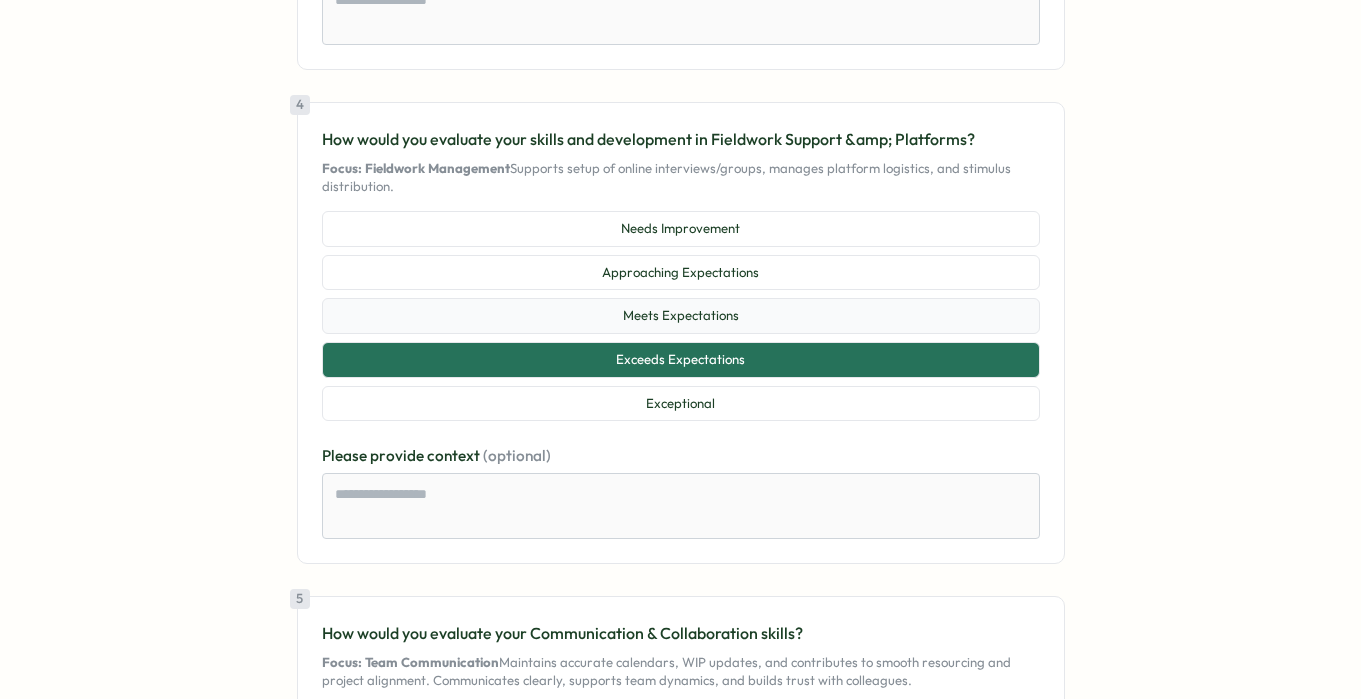 click on "Meets Expectations" at bounding box center [681, 316] 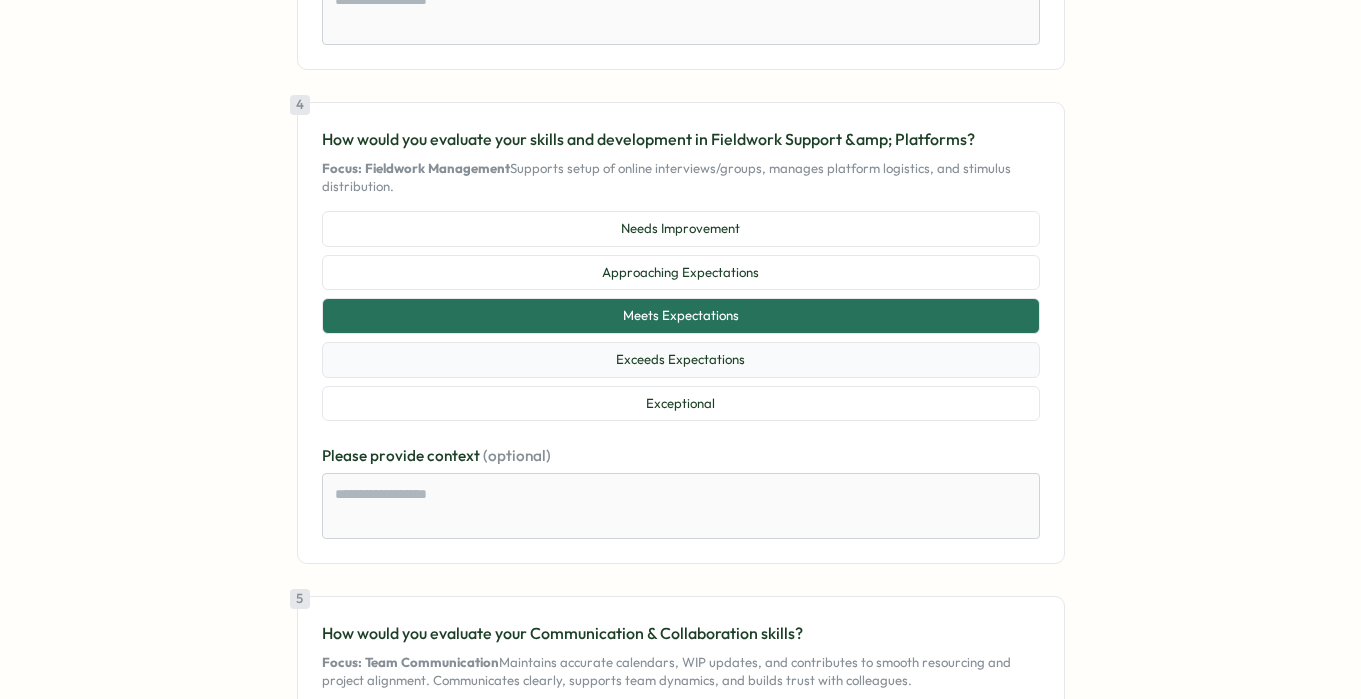 click on "Exceeds Expectations" at bounding box center [681, 360] 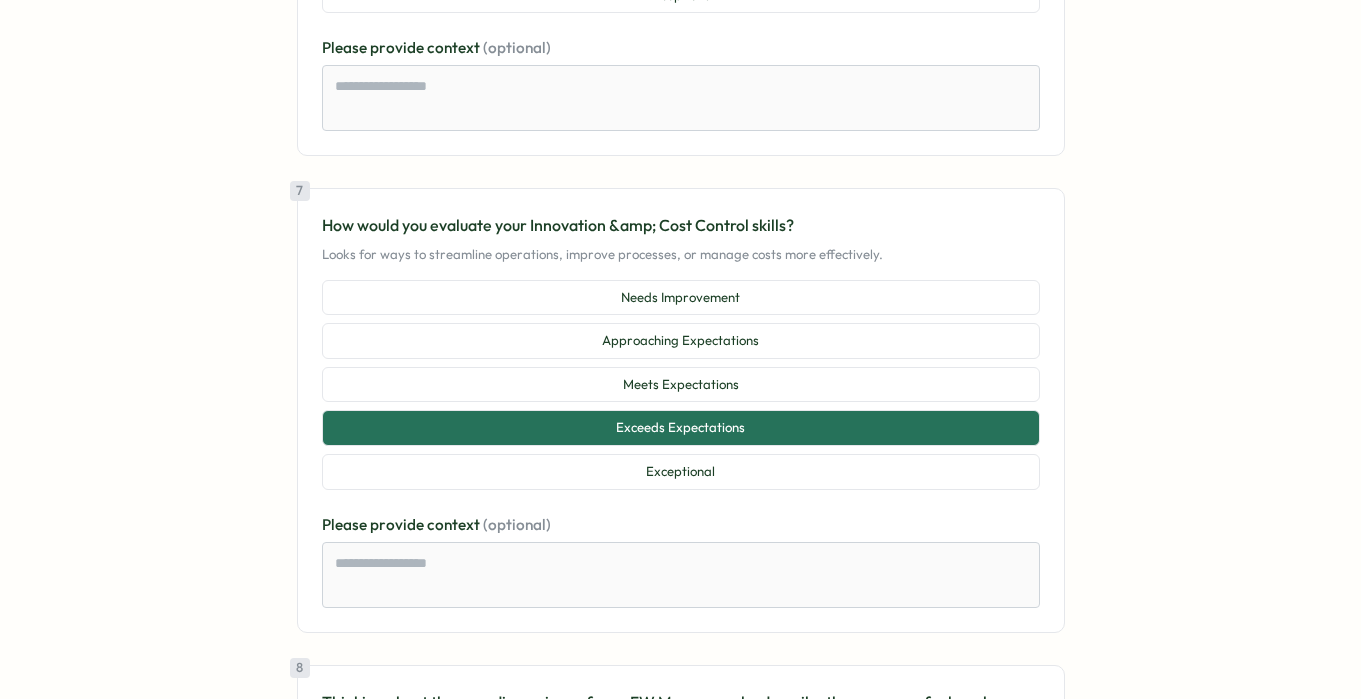 scroll, scrollTop: 2778, scrollLeft: 0, axis: vertical 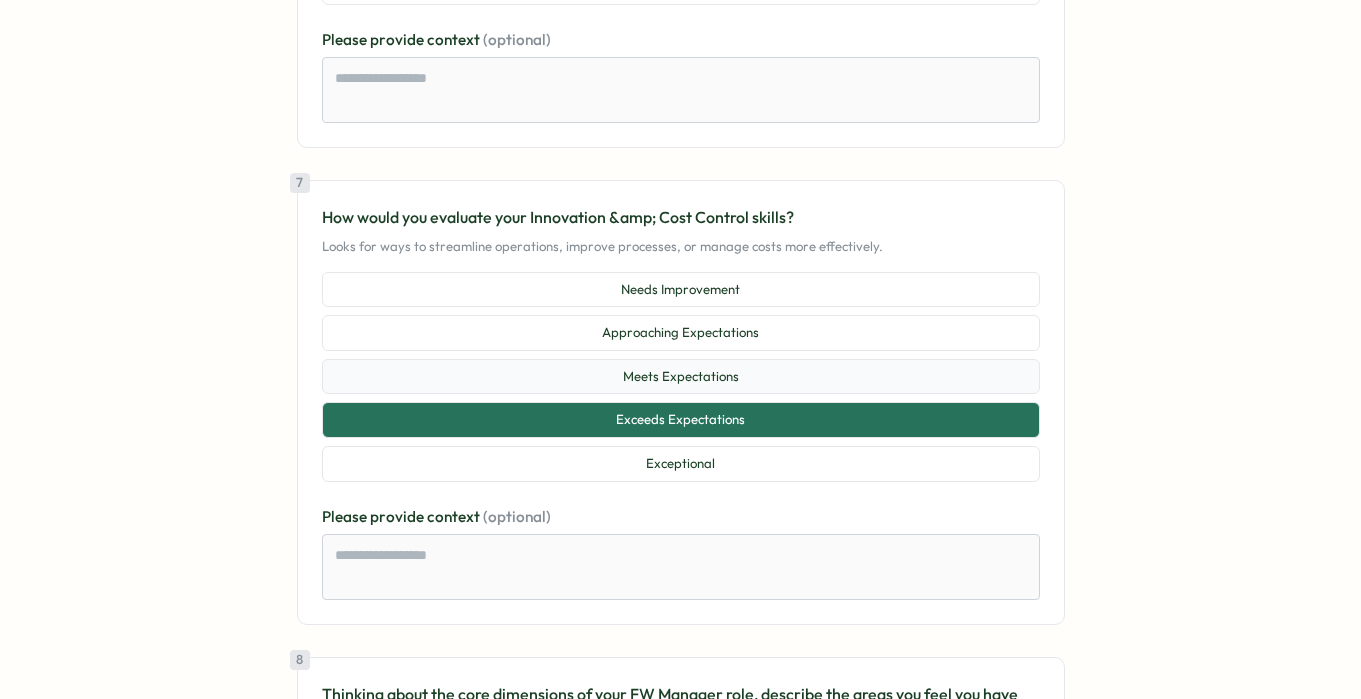 click on "Meets Expectations" at bounding box center [681, 377] 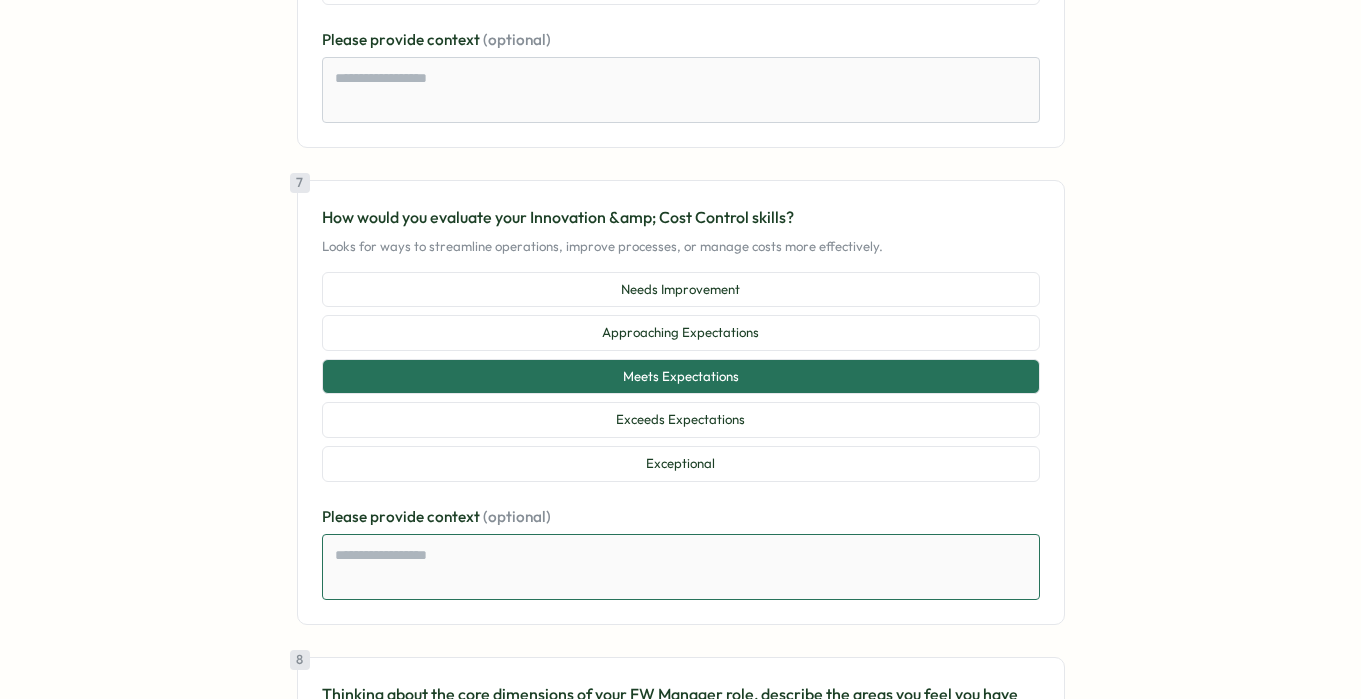 click at bounding box center [681, 567] 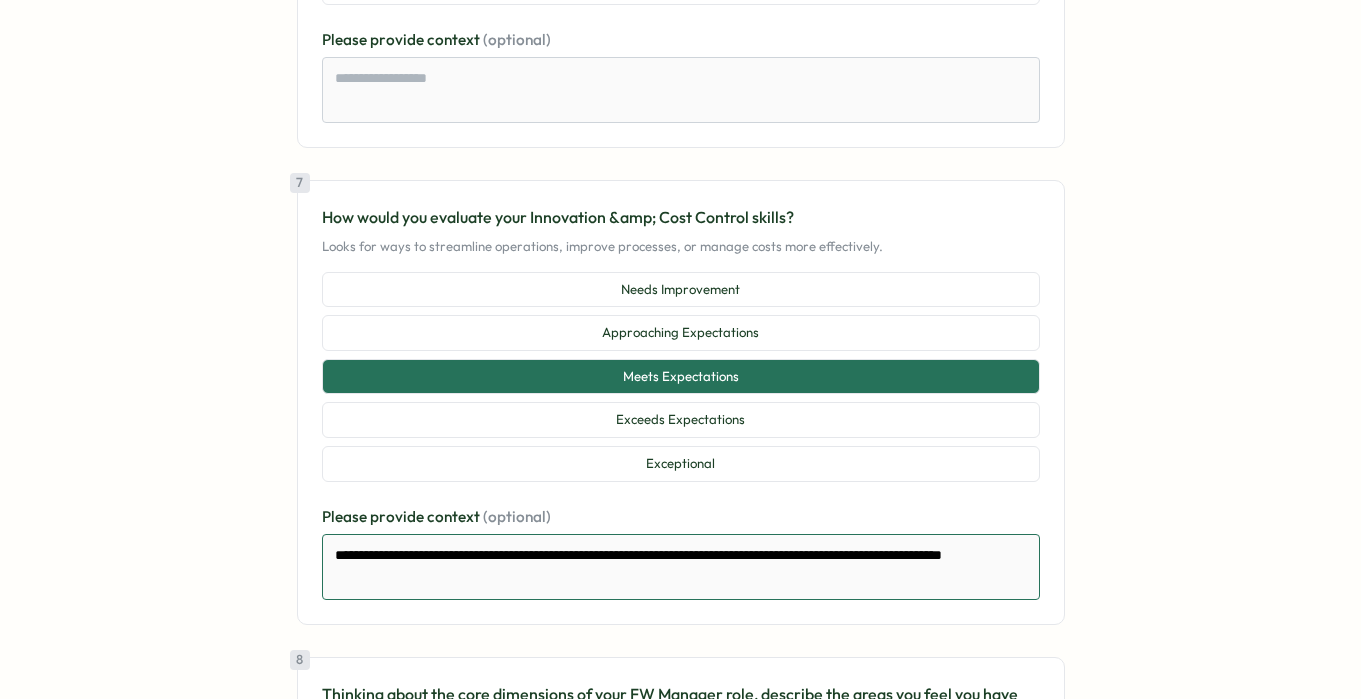 click on "**********" at bounding box center (681, 567) 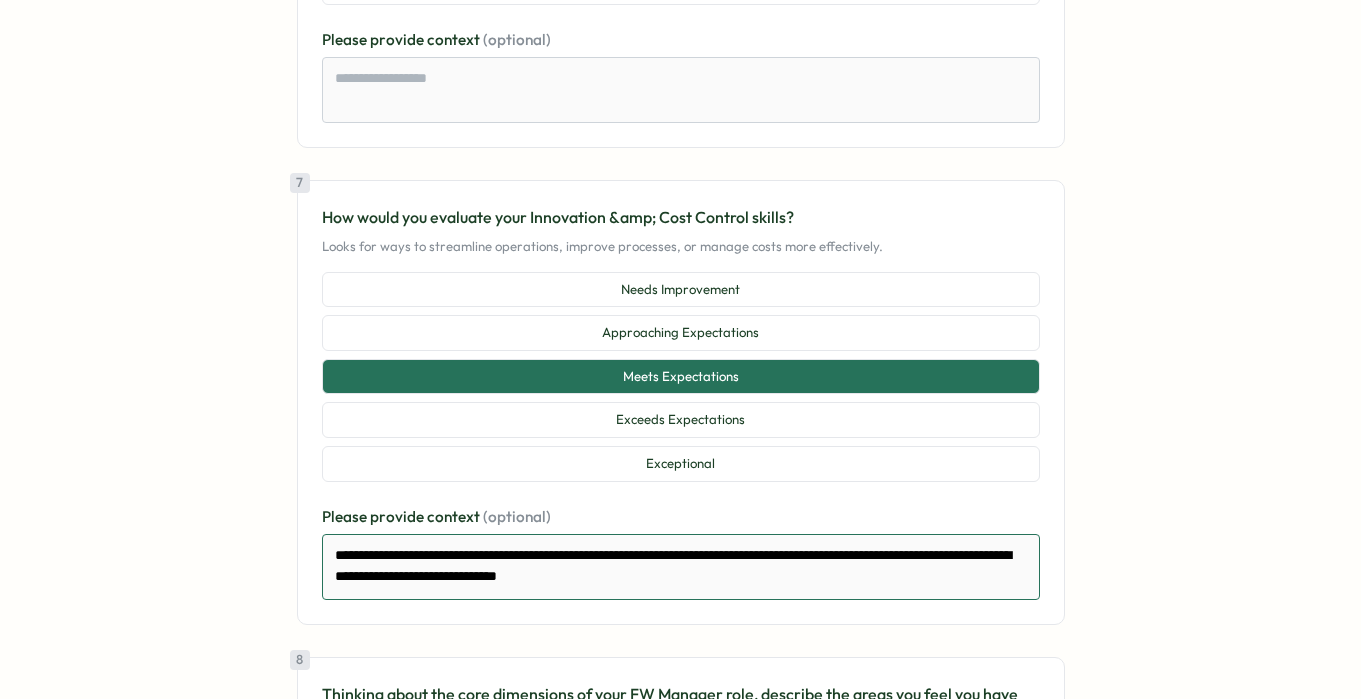 drag, startPoint x: 749, startPoint y: 595, endPoint x: 538, endPoint y: 592, distance: 211.02133 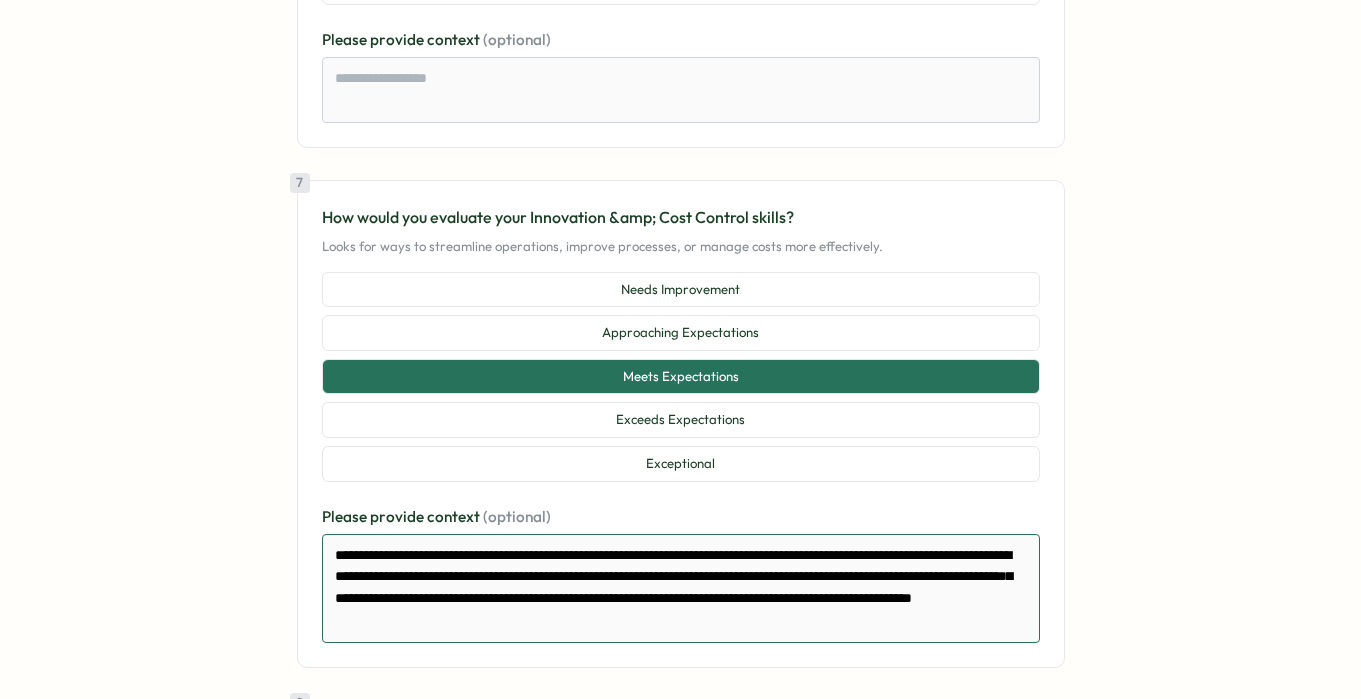 drag, startPoint x: 803, startPoint y: 638, endPoint x: 580, endPoint y: 629, distance: 223.18153 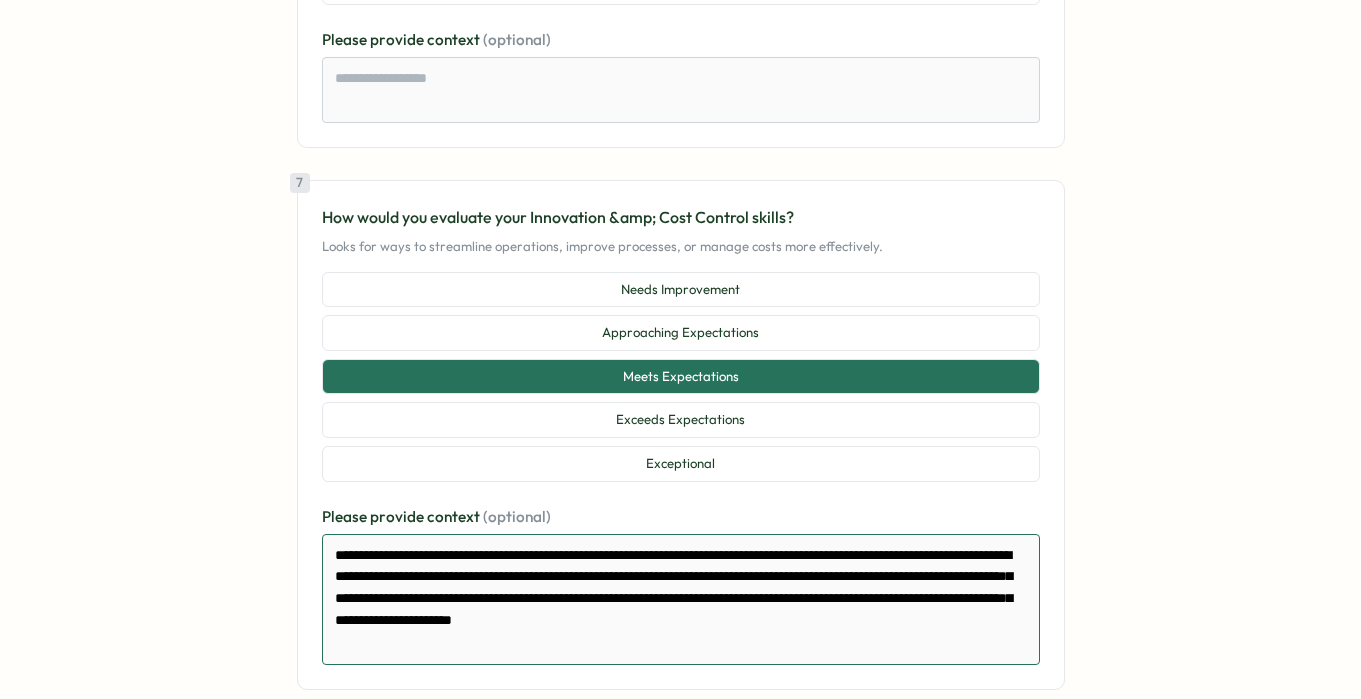 scroll, scrollTop: 2777, scrollLeft: 0, axis: vertical 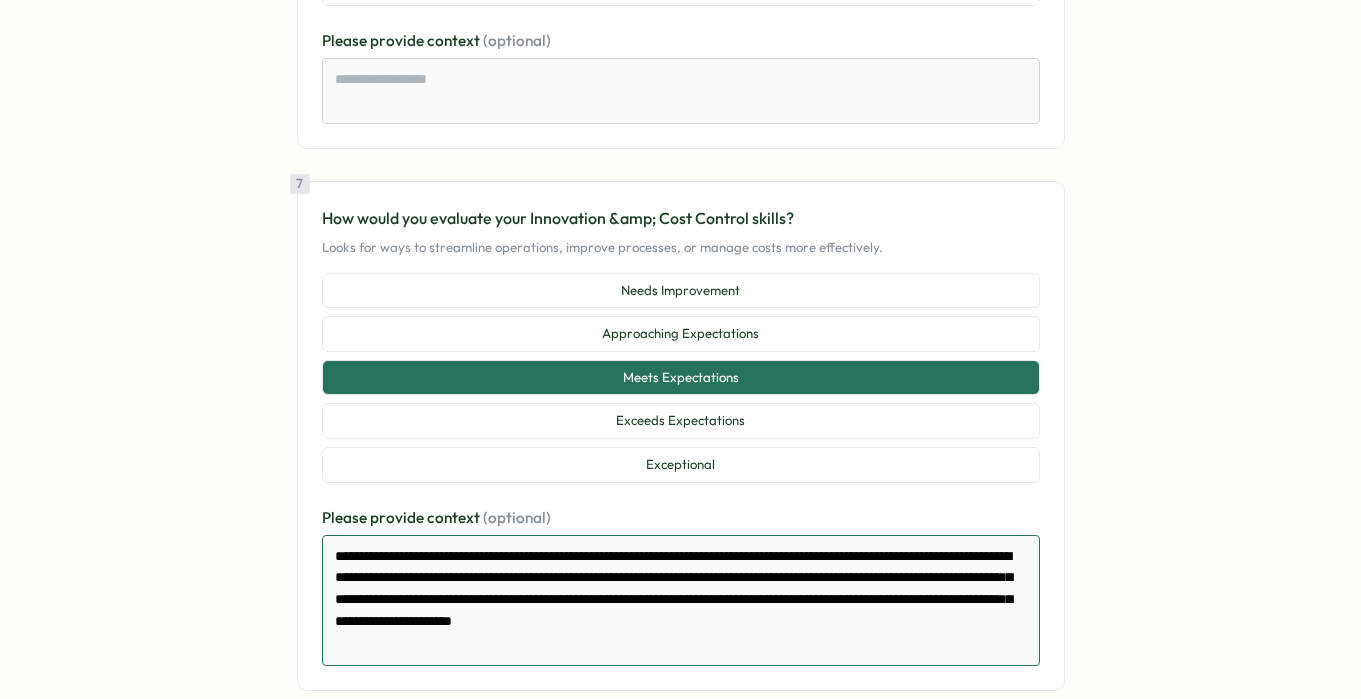 click on "**********" at bounding box center (681, 600) 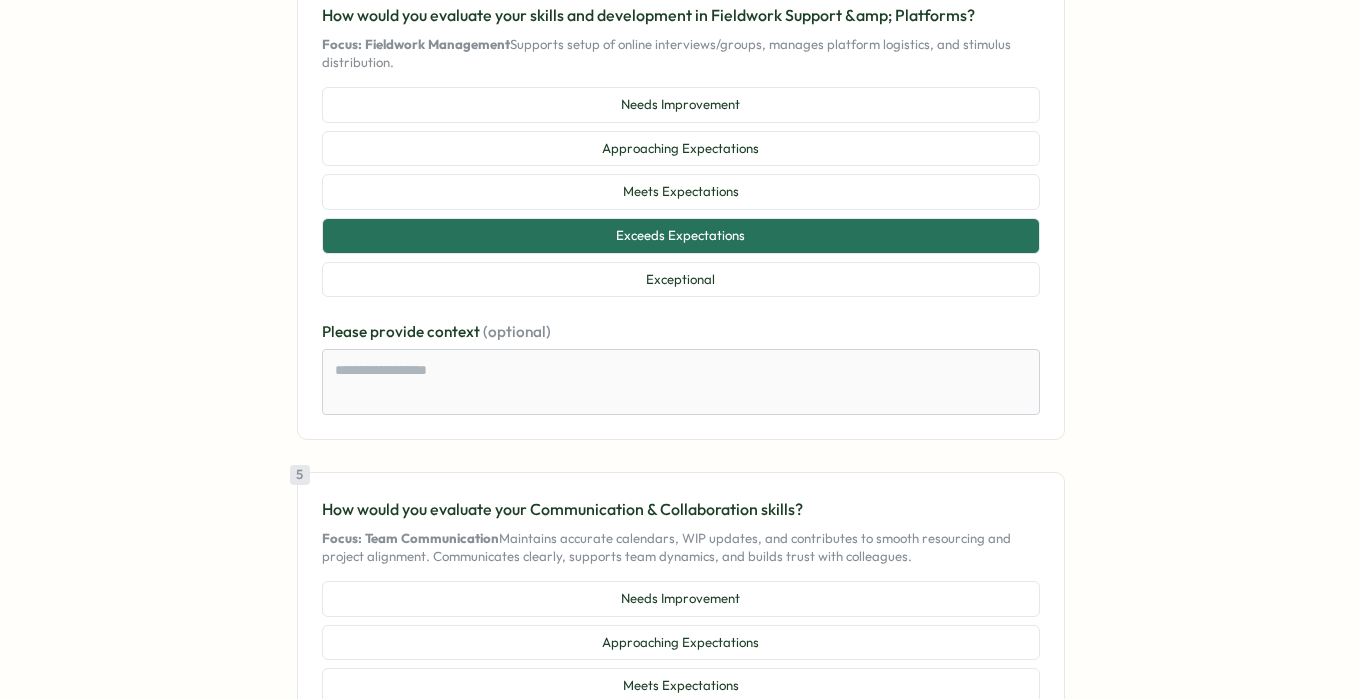 scroll, scrollTop: 1459, scrollLeft: 0, axis: vertical 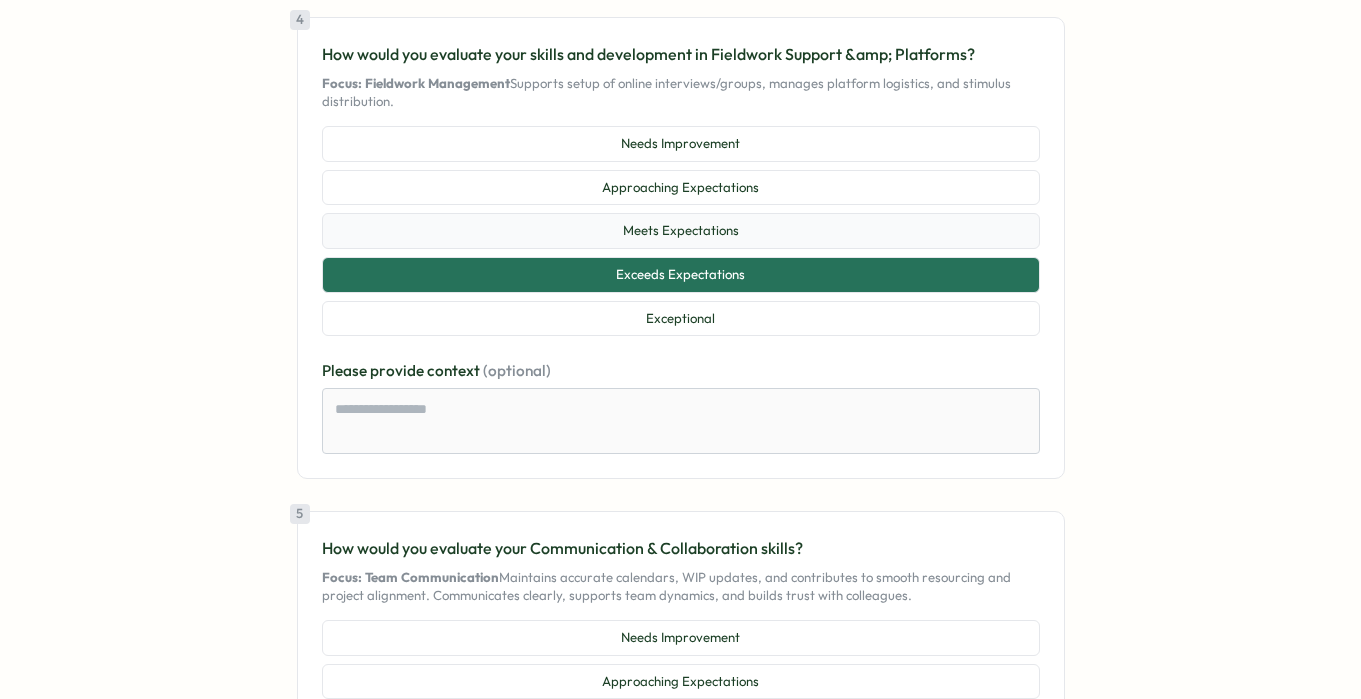 click on "Meets Expectations" at bounding box center [681, 231] 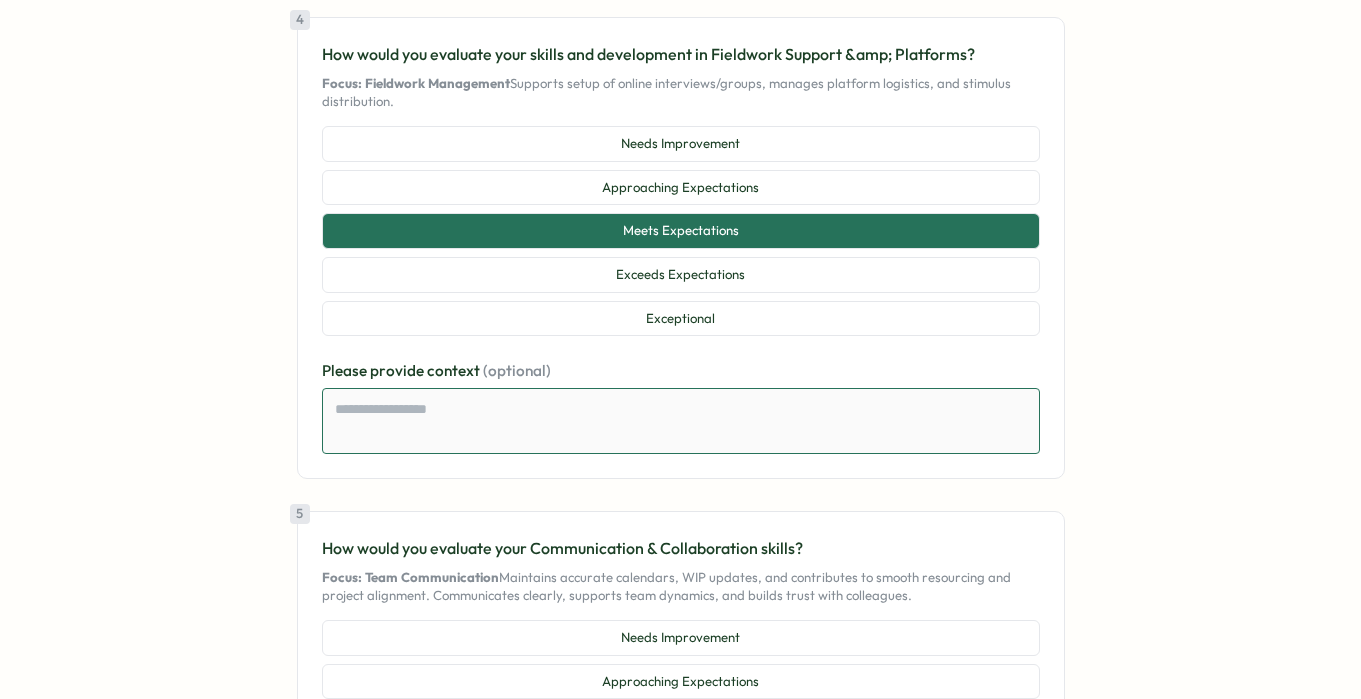 click at bounding box center (681, 421) 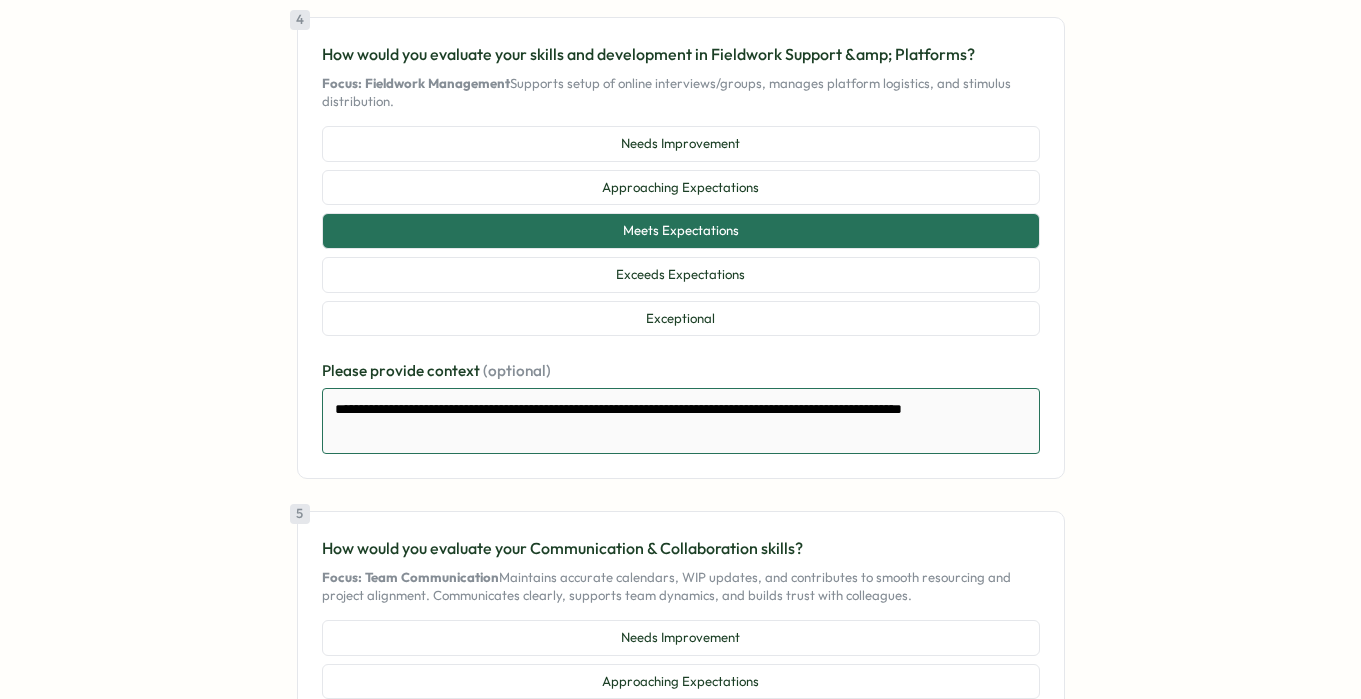 drag, startPoint x: 629, startPoint y: 410, endPoint x: 446, endPoint y: 409, distance: 183.00273 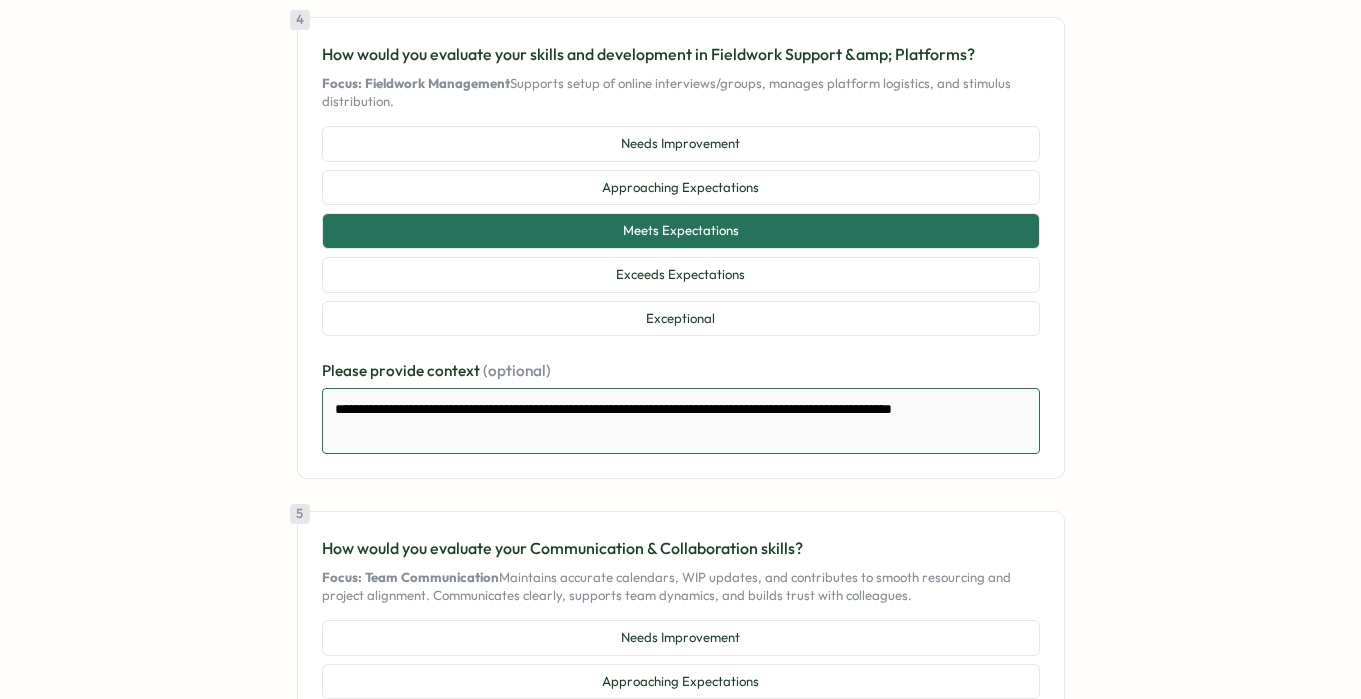 click on "**********" at bounding box center [681, 421] 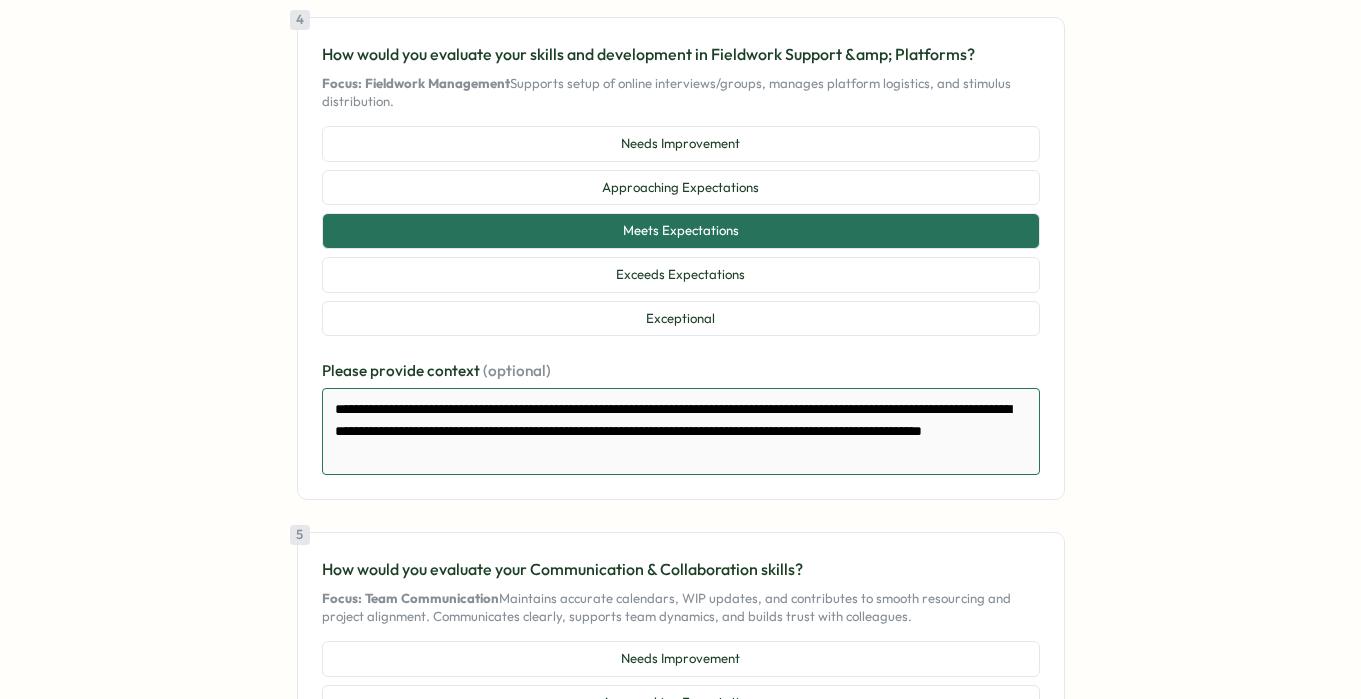 click on "**********" at bounding box center [681, 431] 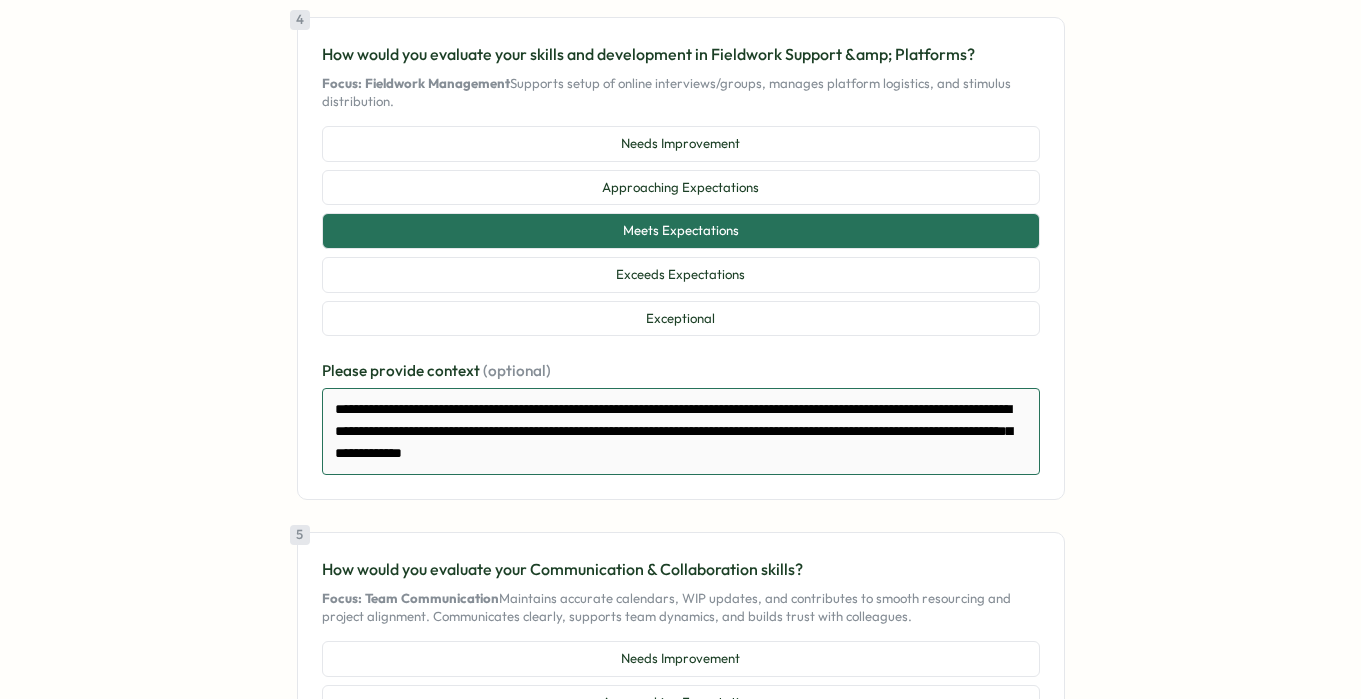 click on "**********" at bounding box center (681, 431) 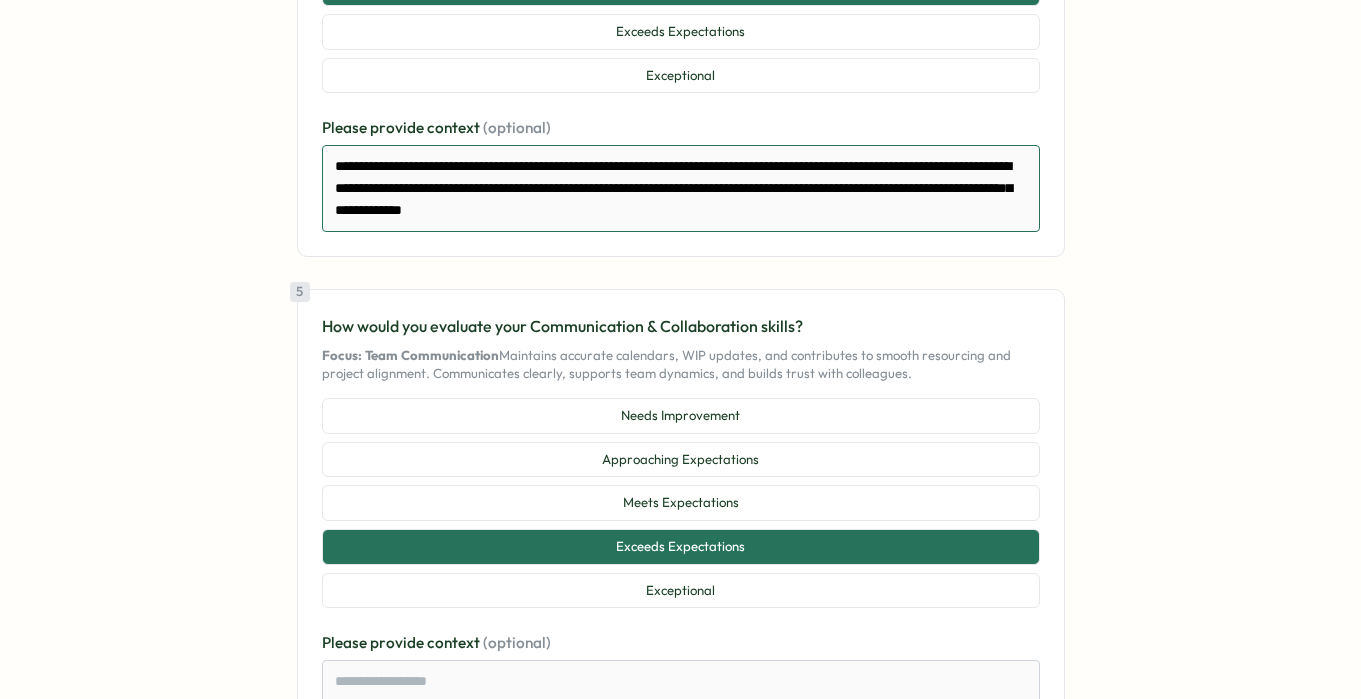 scroll, scrollTop: 1705, scrollLeft: 0, axis: vertical 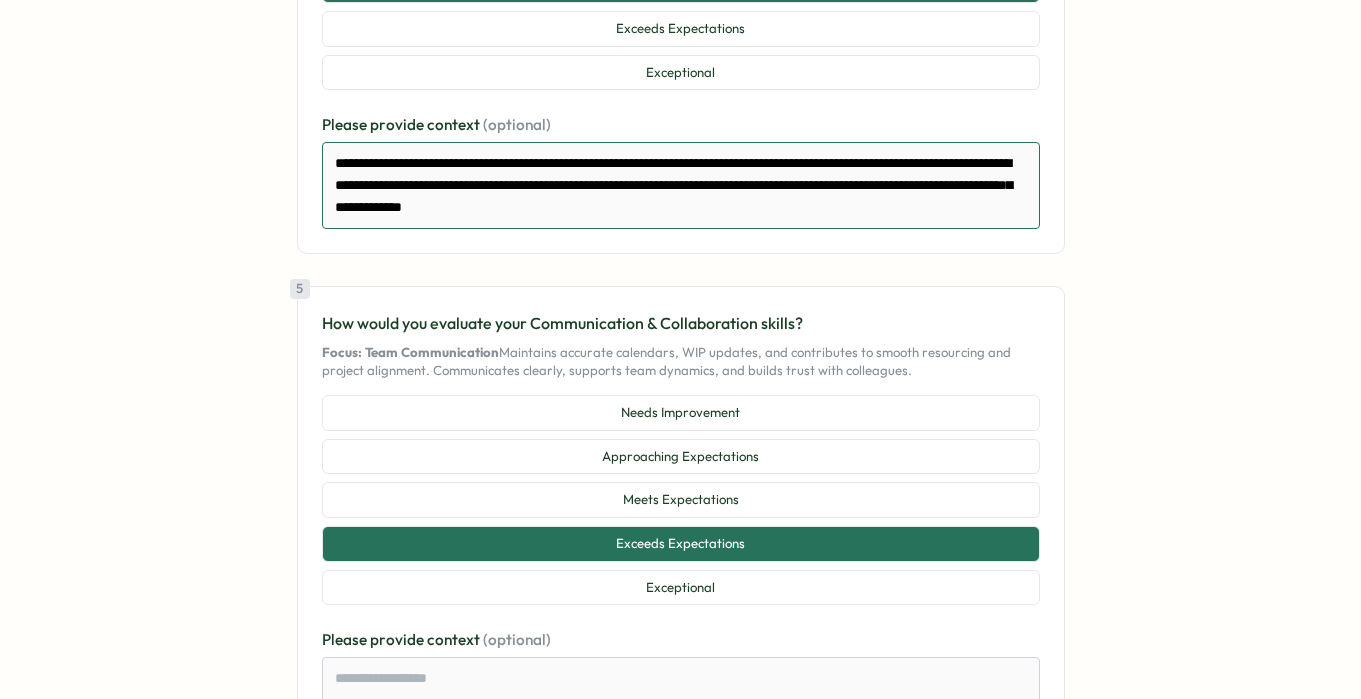 click on "**********" at bounding box center [681, 185] 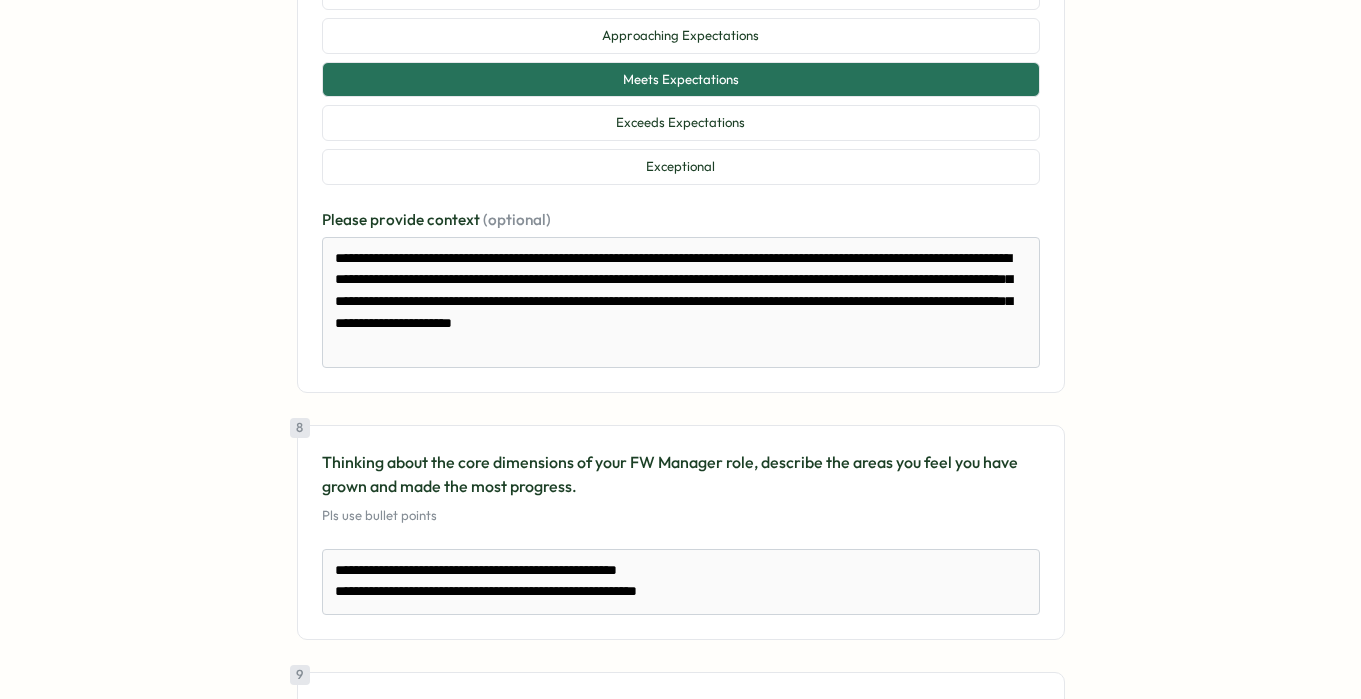 scroll, scrollTop: 3097, scrollLeft: 0, axis: vertical 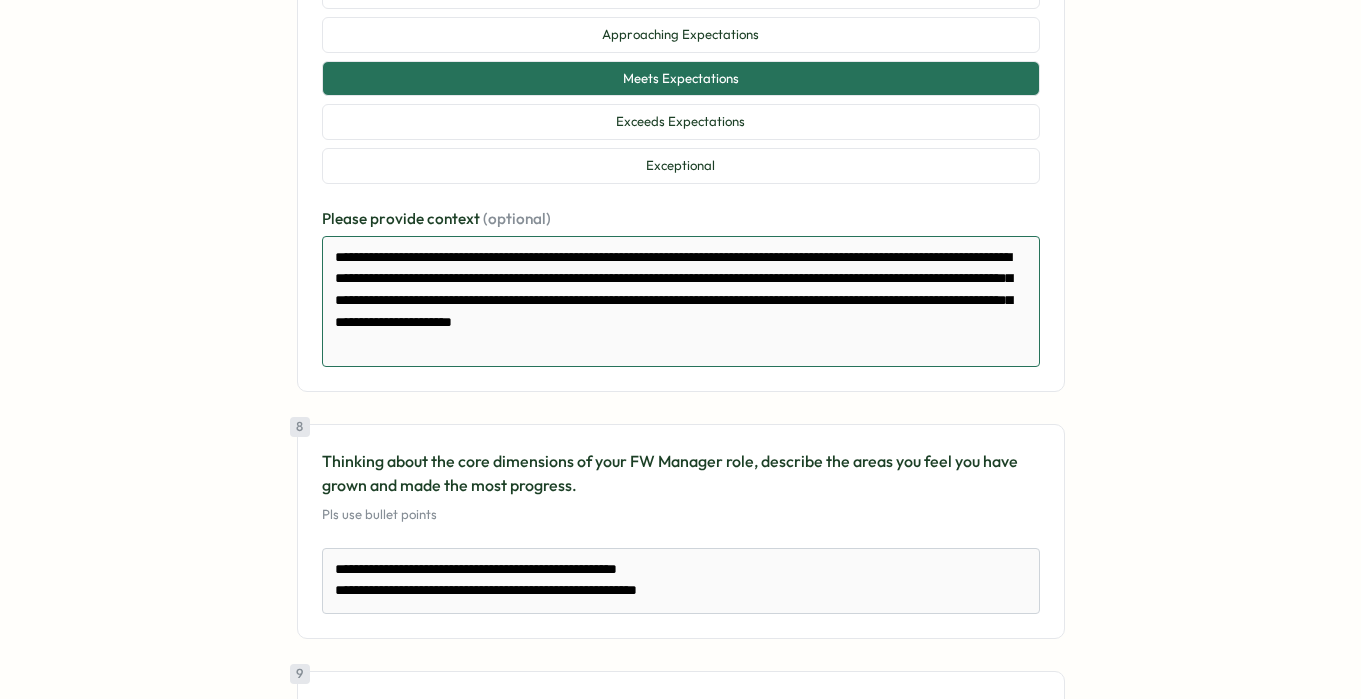drag, startPoint x: 510, startPoint y: 276, endPoint x: 285, endPoint y: 275, distance: 225.00223 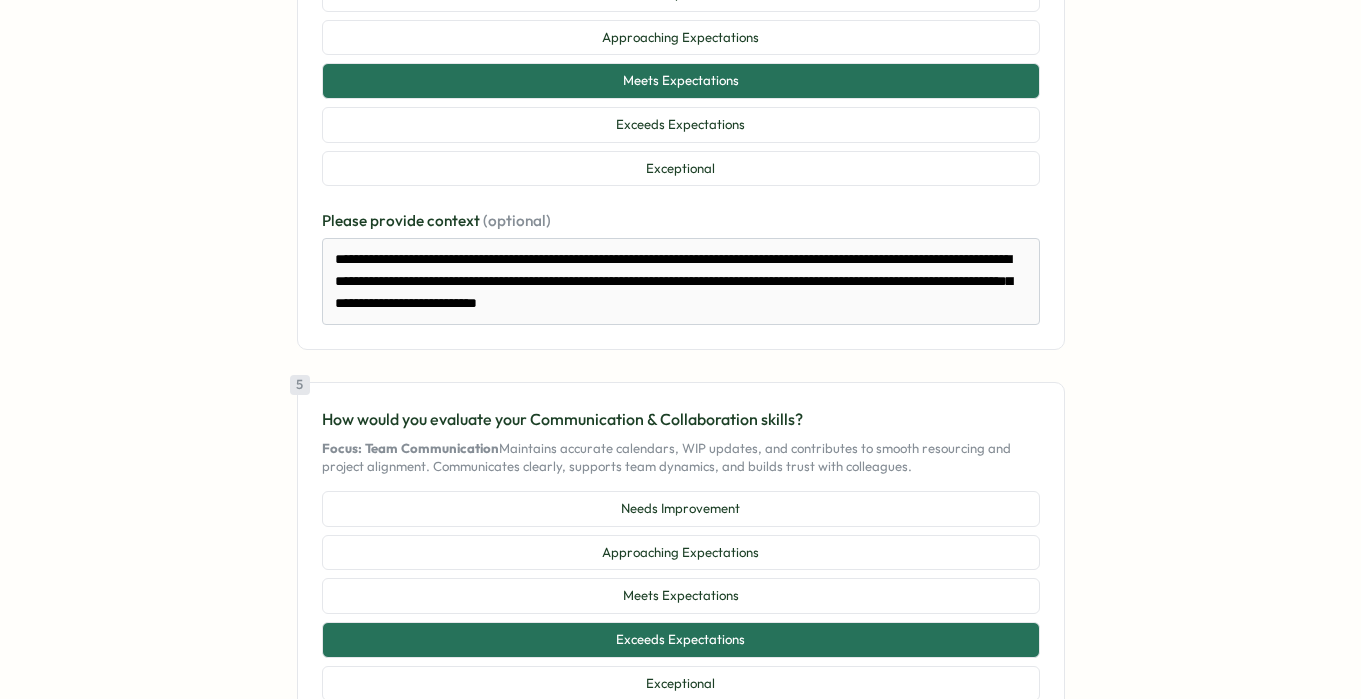 scroll, scrollTop: 1616, scrollLeft: 0, axis: vertical 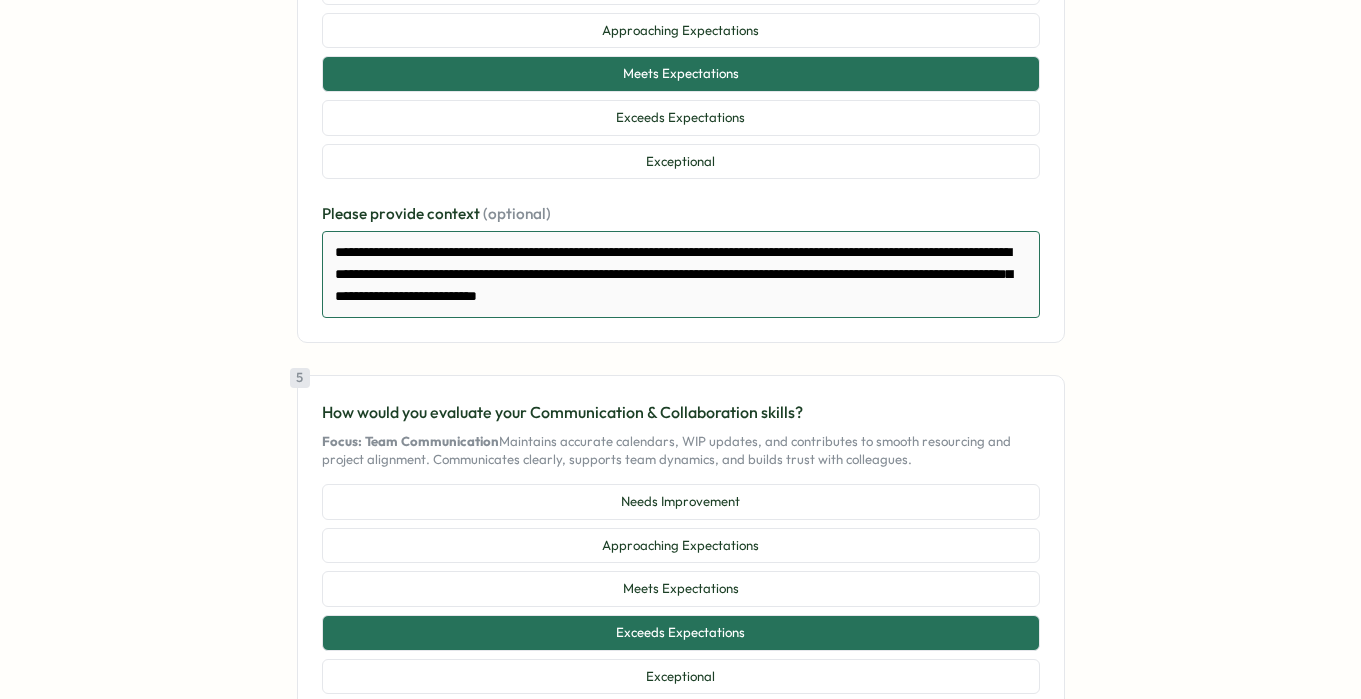 click on "**********" at bounding box center [681, 274] 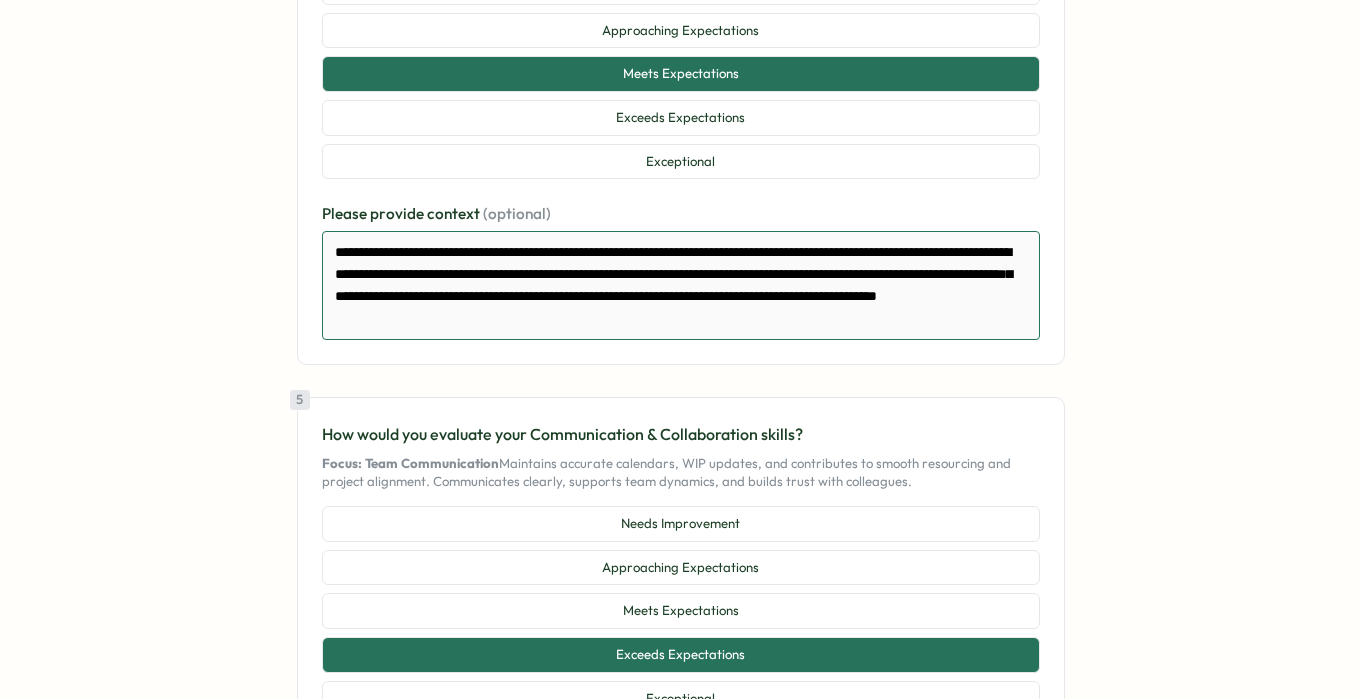 click on "**********" at bounding box center (681, 285) 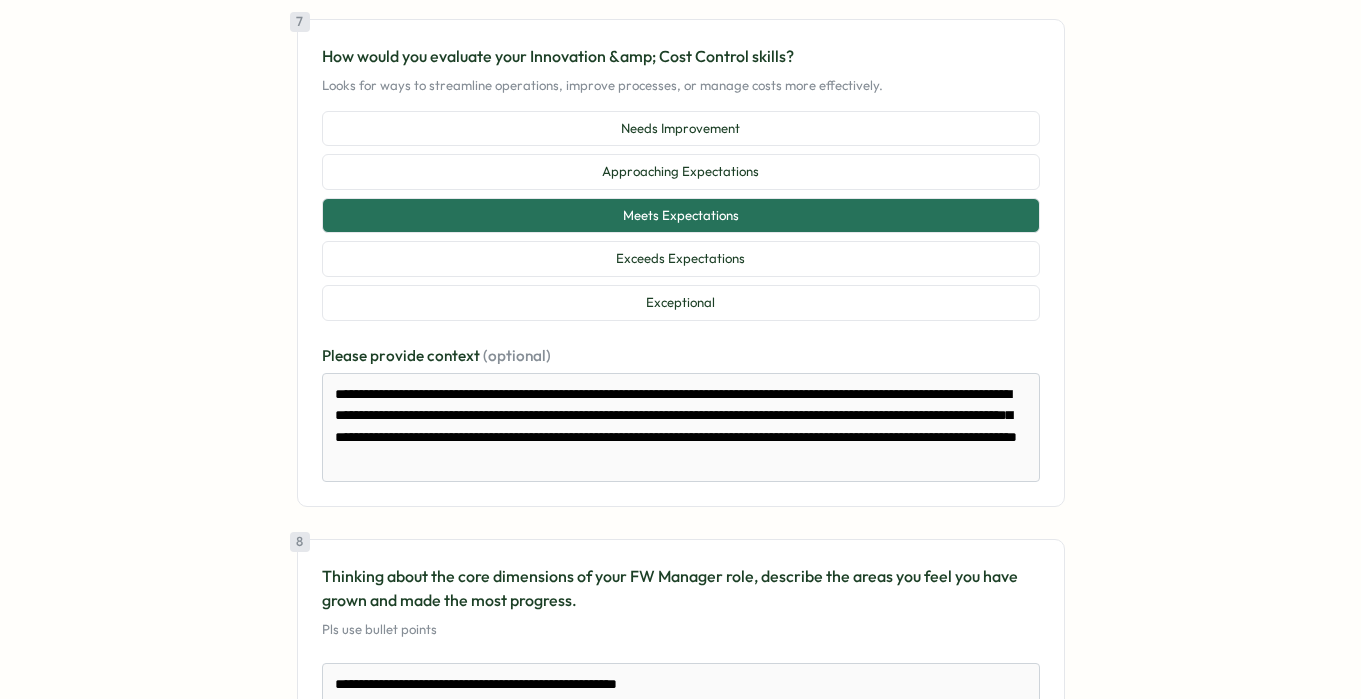 scroll, scrollTop: 2986, scrollLeft: 0, axis: vertical 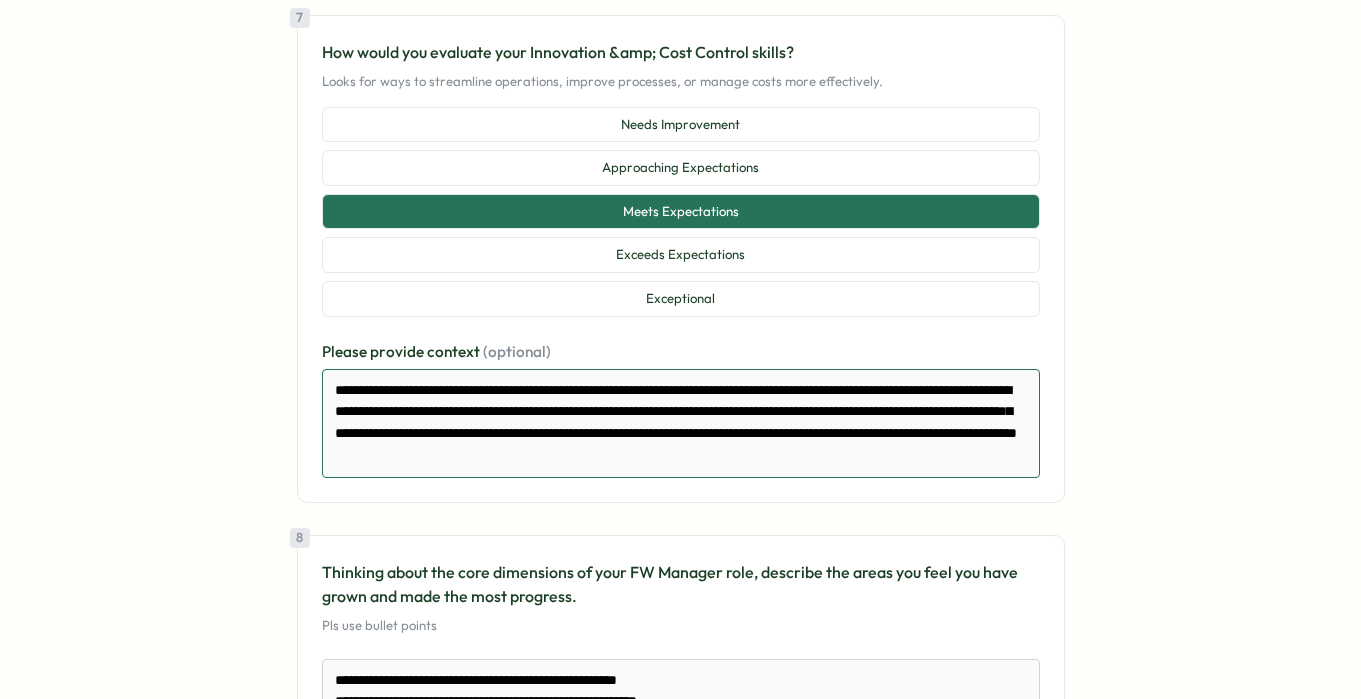 click on "**********" at bounding box center (681, 423) 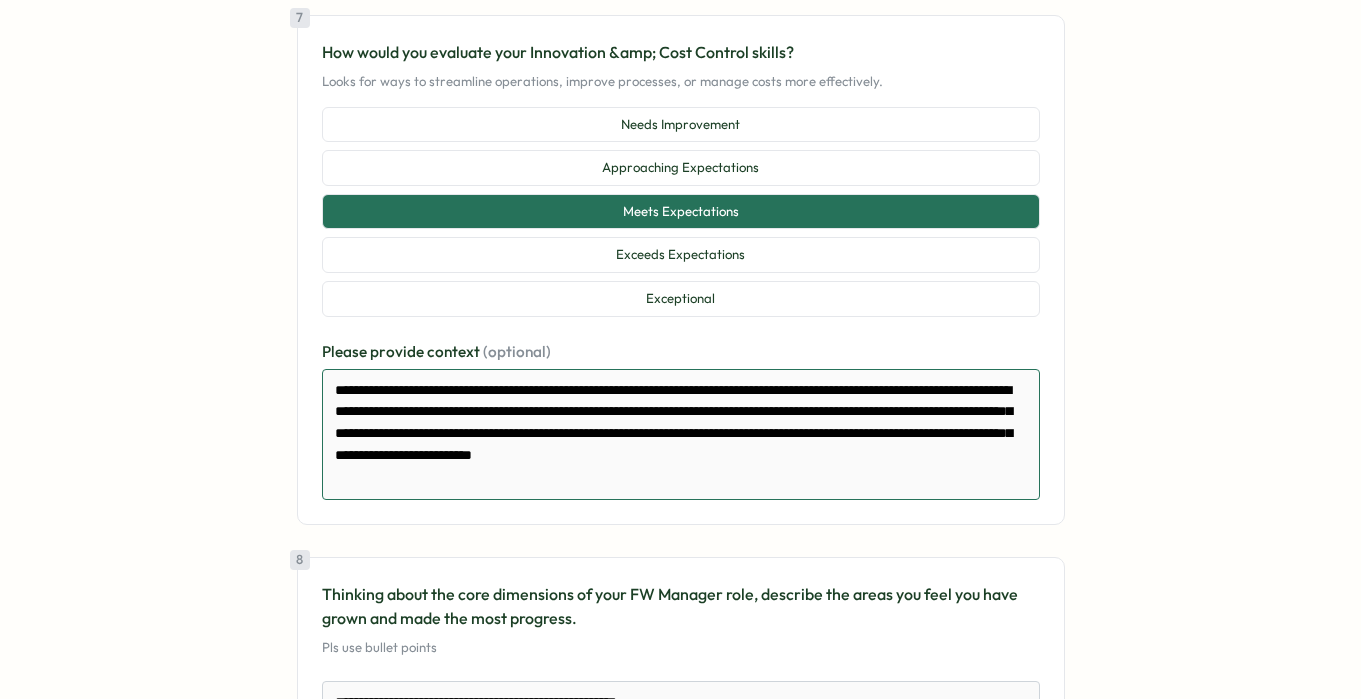 click on "**********" at bounding box center [681, 434] 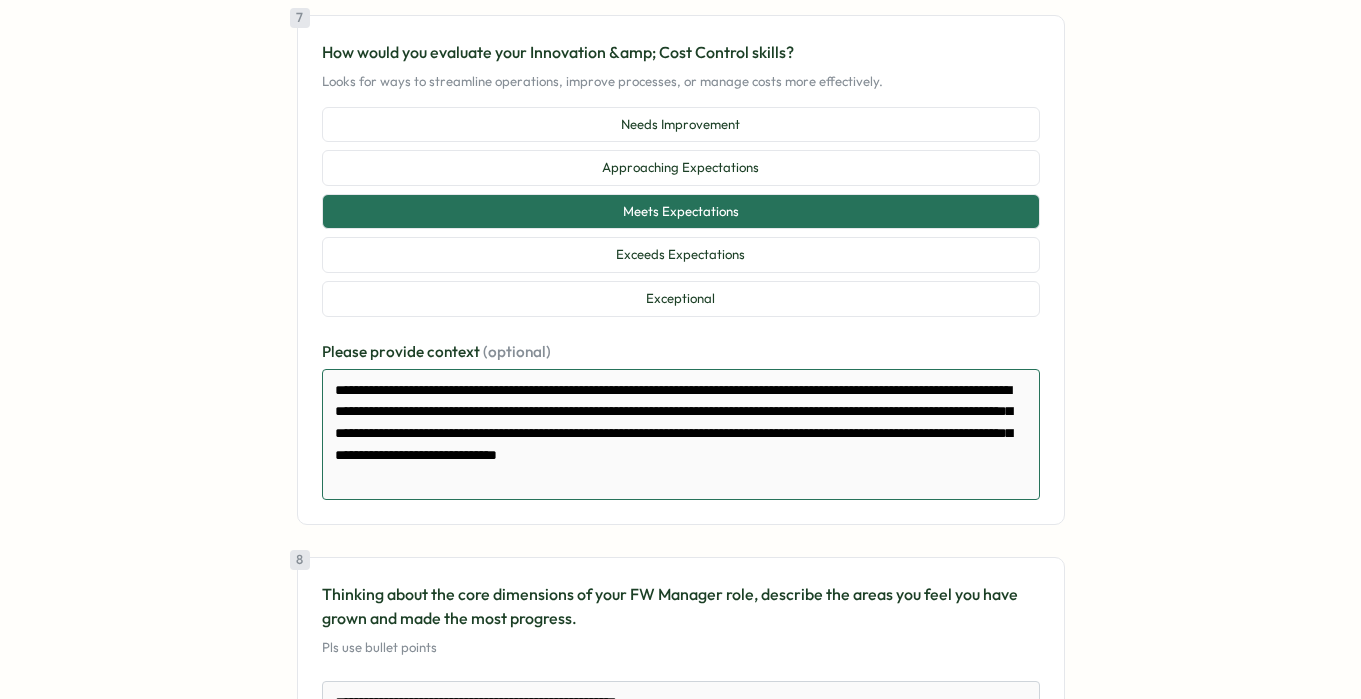 click on "**********" at bounding box center [681, 434] 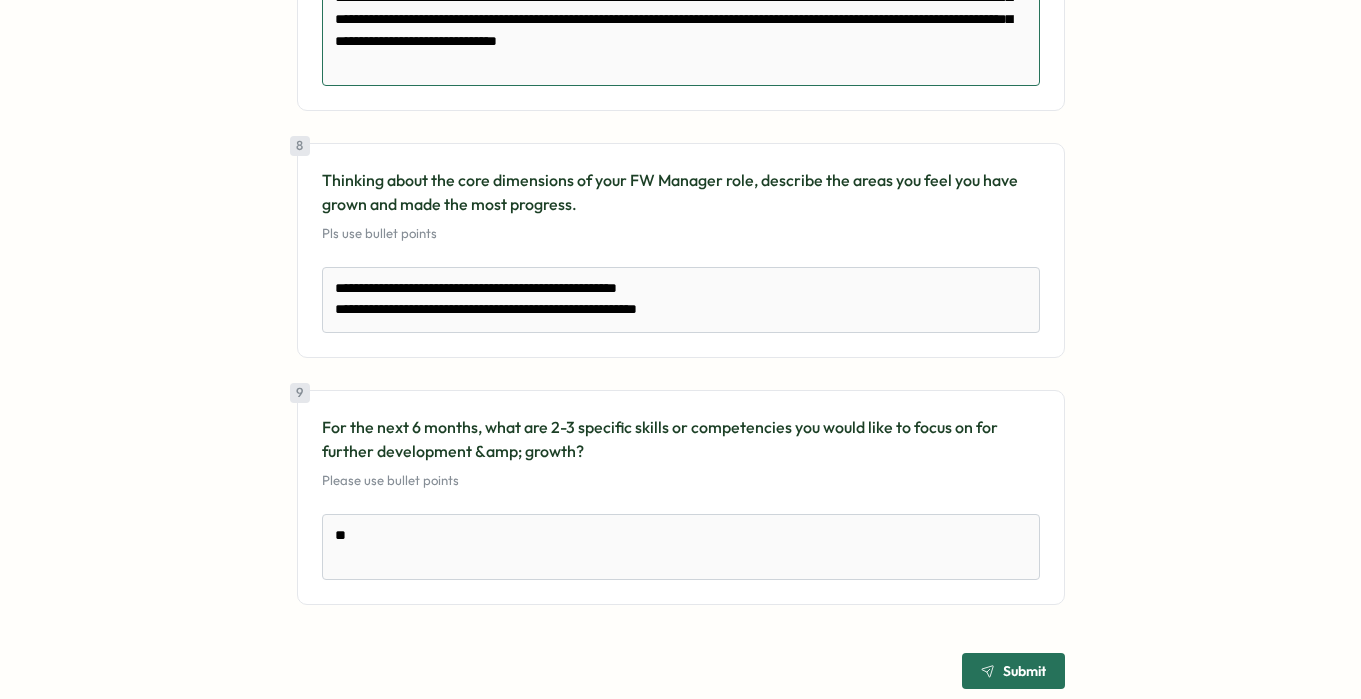 scroll, scrollTop: 3413, scrollLeft: 0, axis: vertical 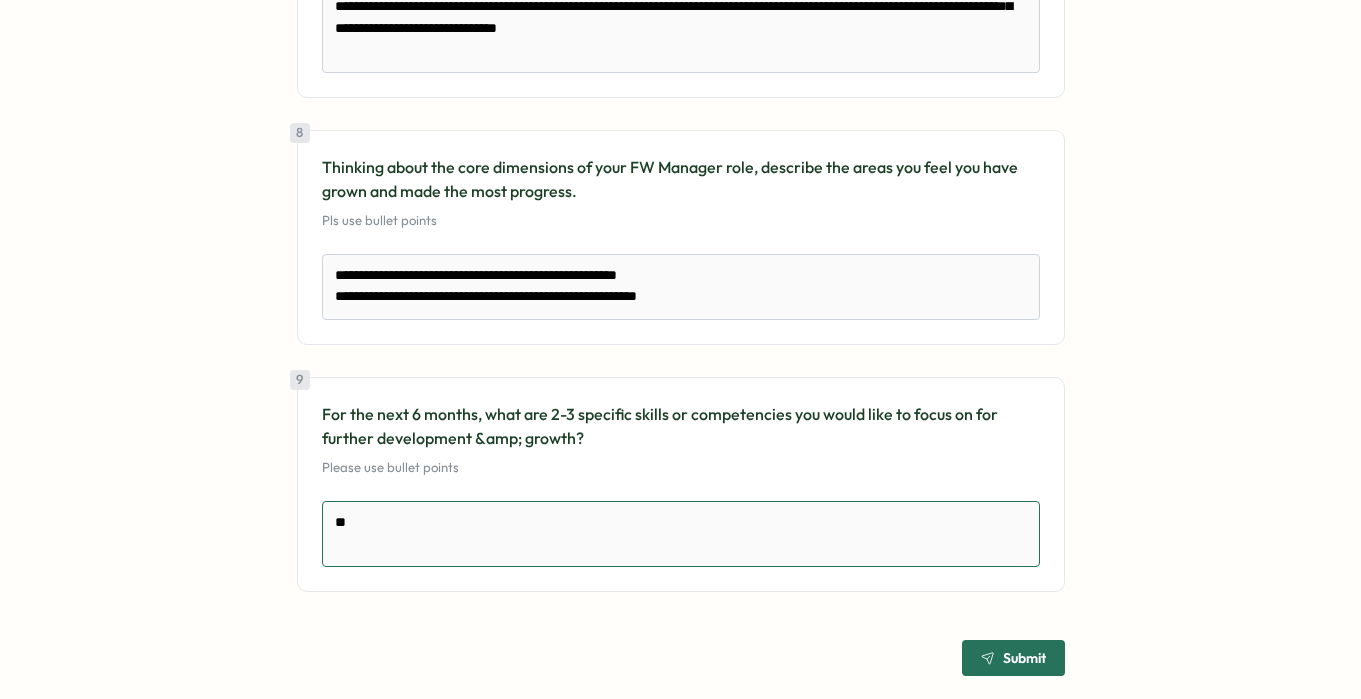 click on "*" at bounding box center [681, 534] 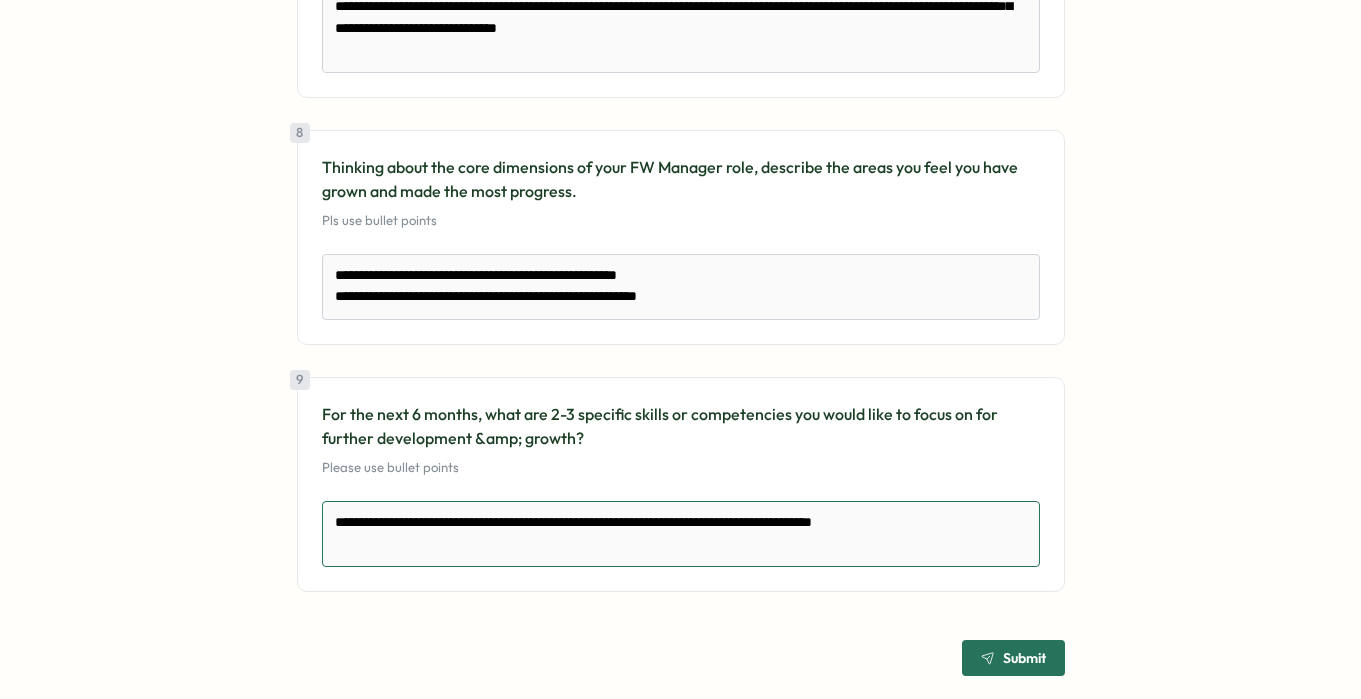 drag, startPoint x: 947, startPoint y: 542, endPoint x: 681, endPoint y: 539, distance: 266.0169 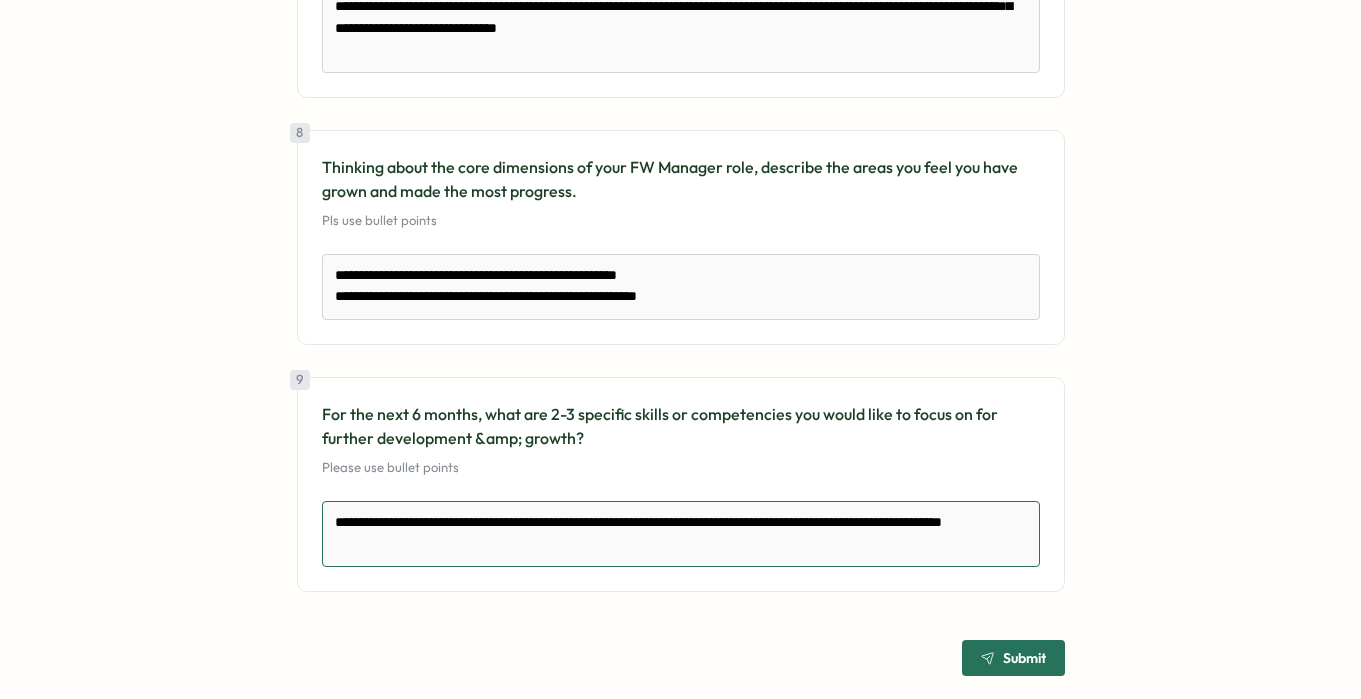 drag, startPoint x: 560, startPoint y: 541, endPoint x: 509, endPoint y: 539, distance: 51.0392 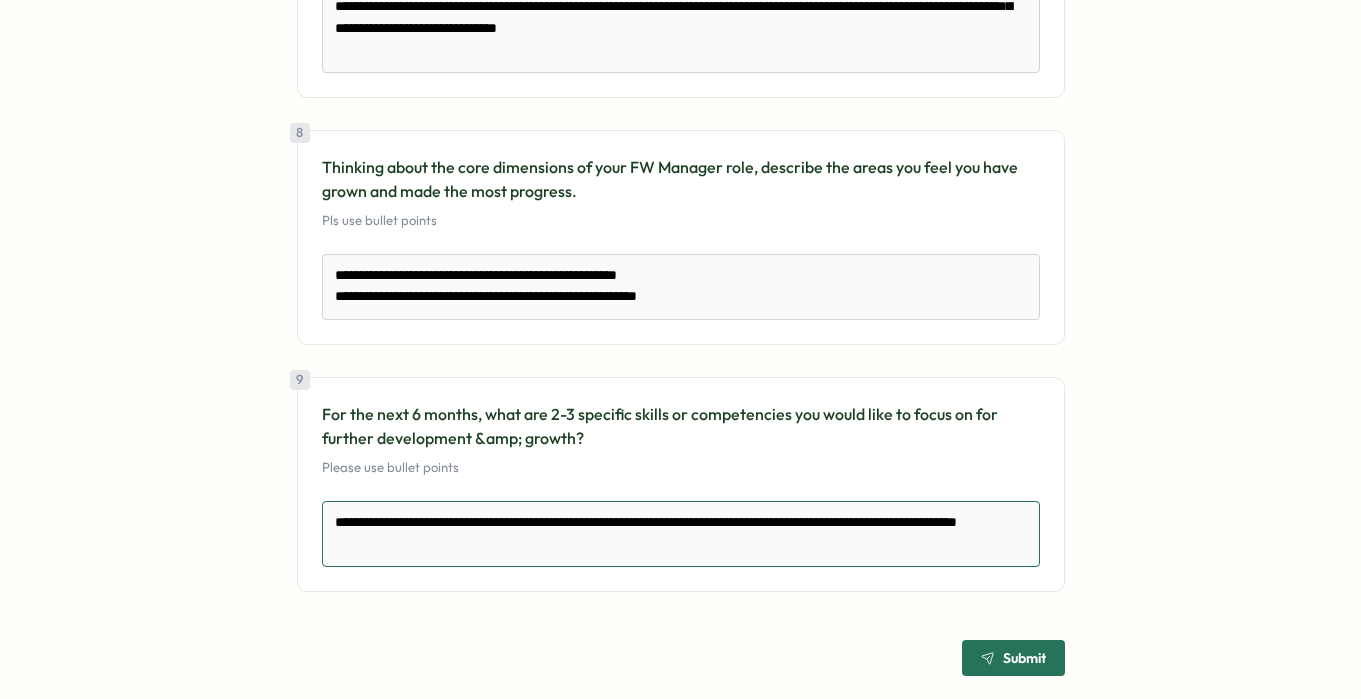 click on "**********" at bounding box center [681, 534] 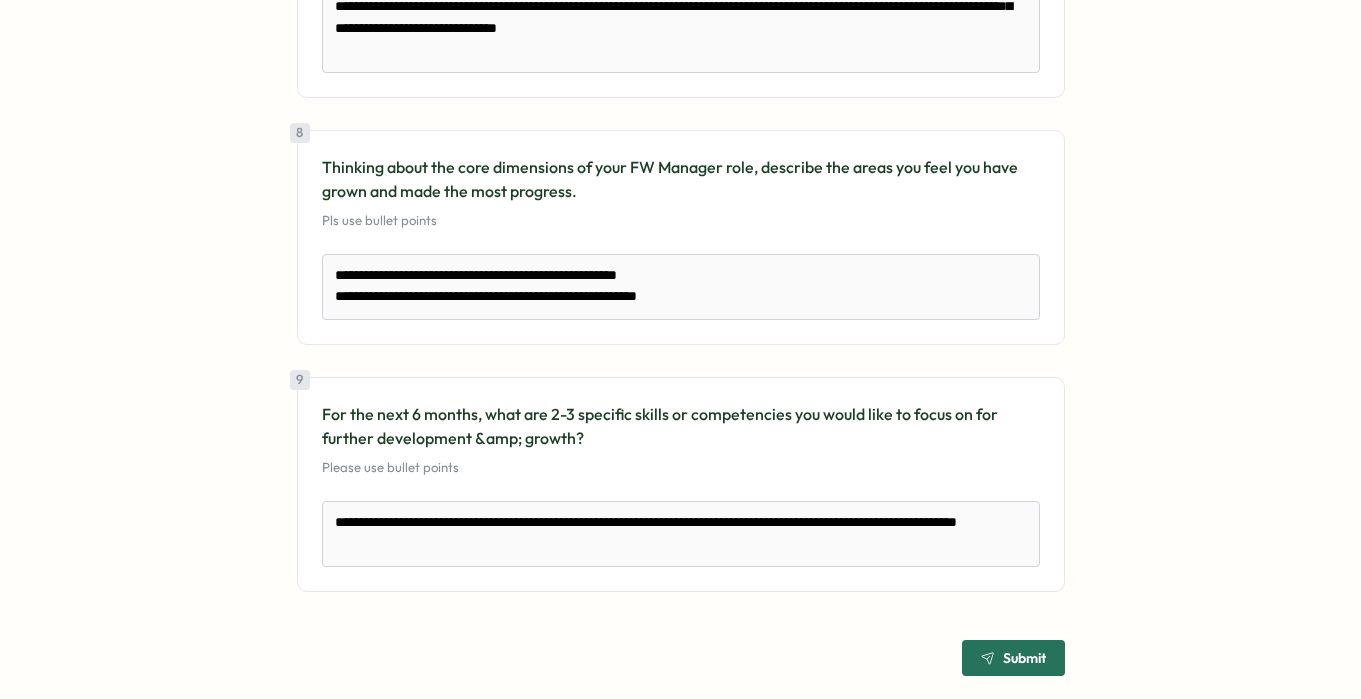 click 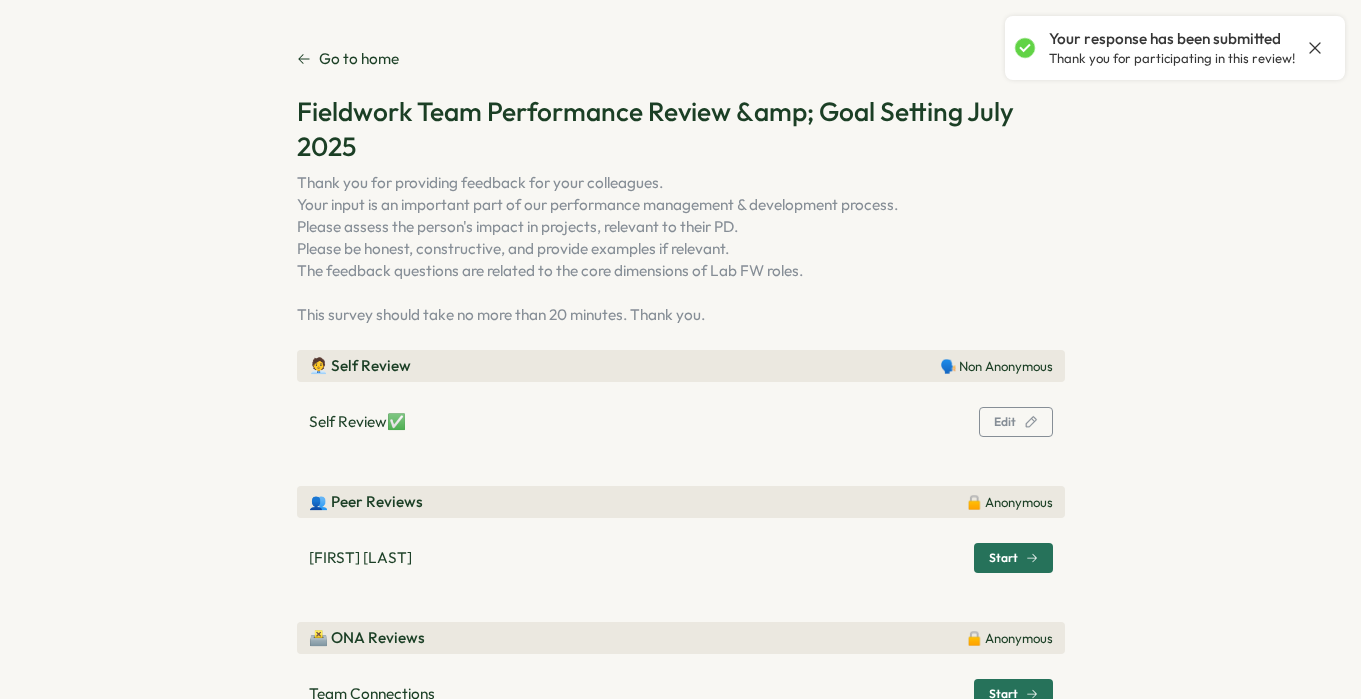 scroll, scrollTop: 32, scrollLeft: 0, axis: vertical 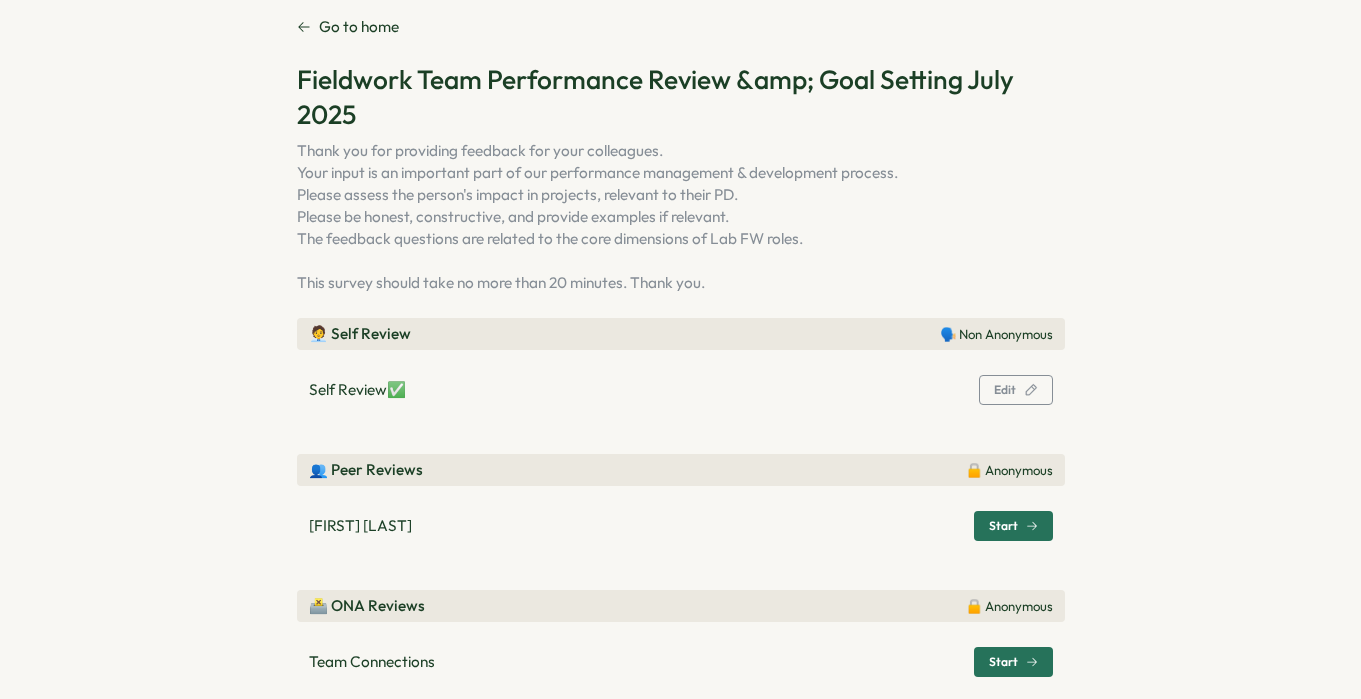 click on "Start" at bounding box center (1003, 526) 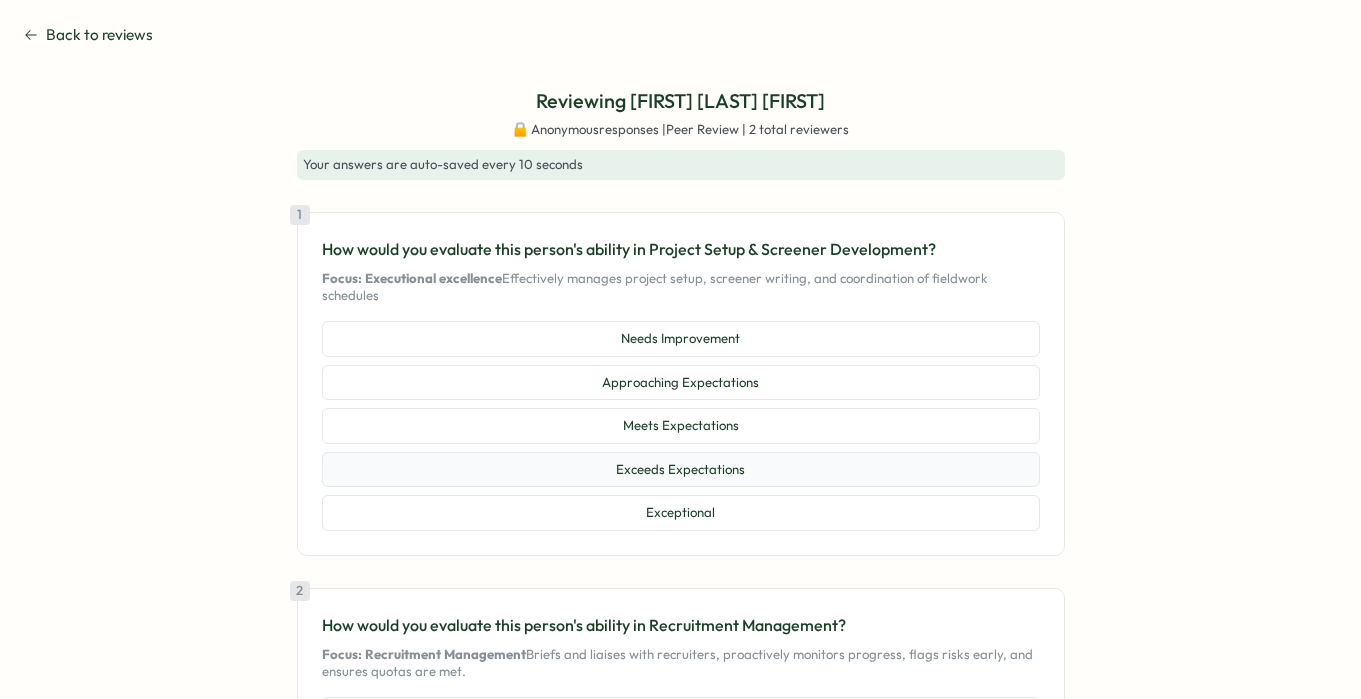 click on "Exceeds Expectations" at bounding box center [681, 470] 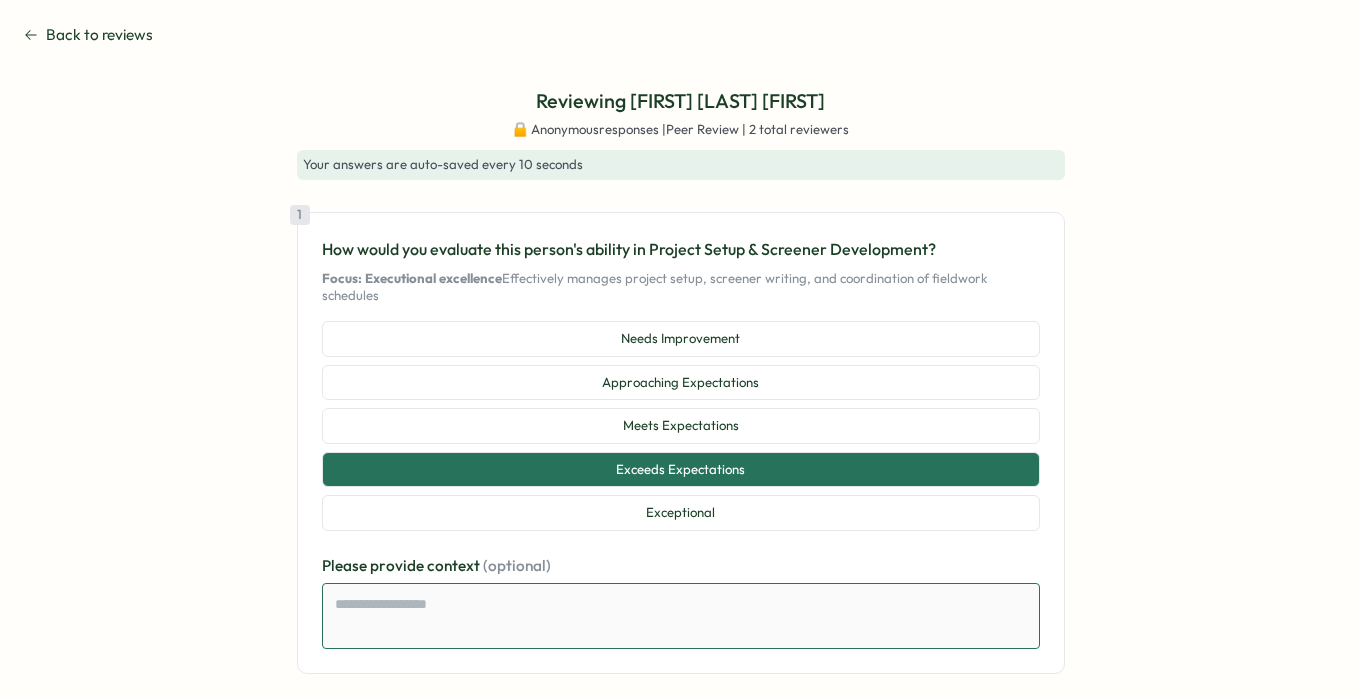 click at bounding box center (681, 616) 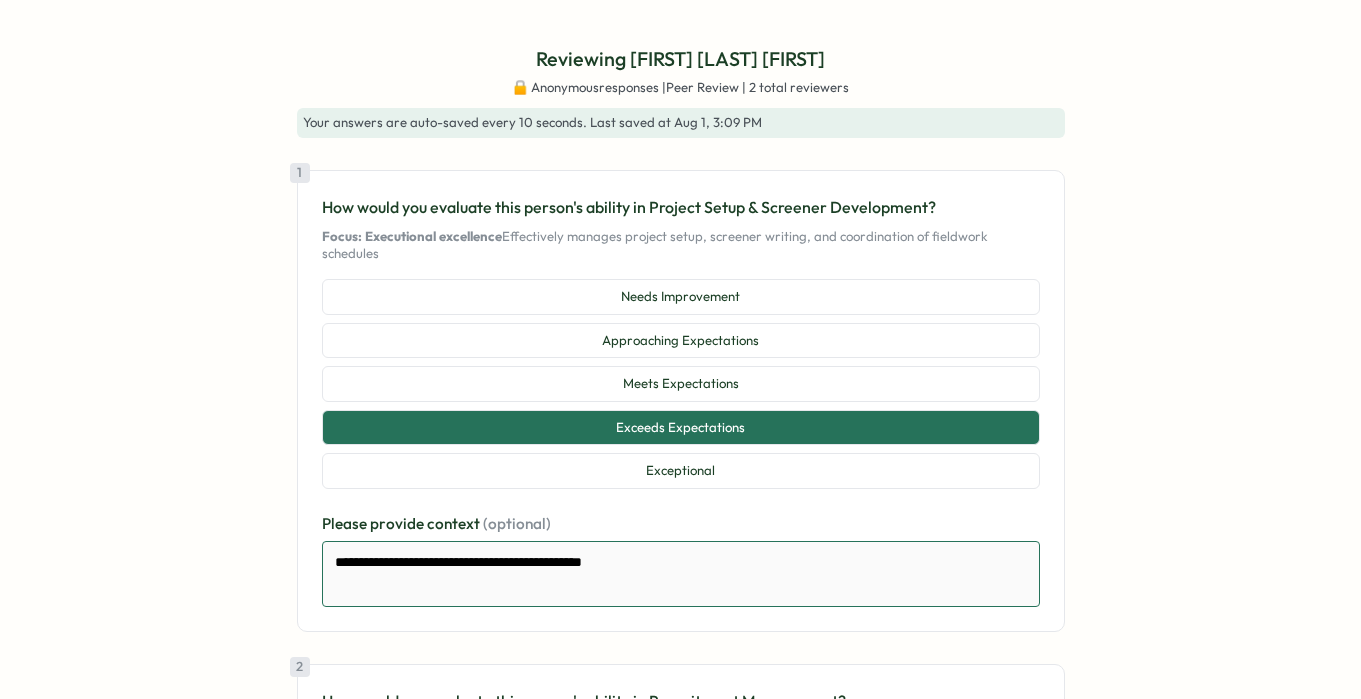 scroll, scrollTop: 0, scrollLeft: 0, axis: both 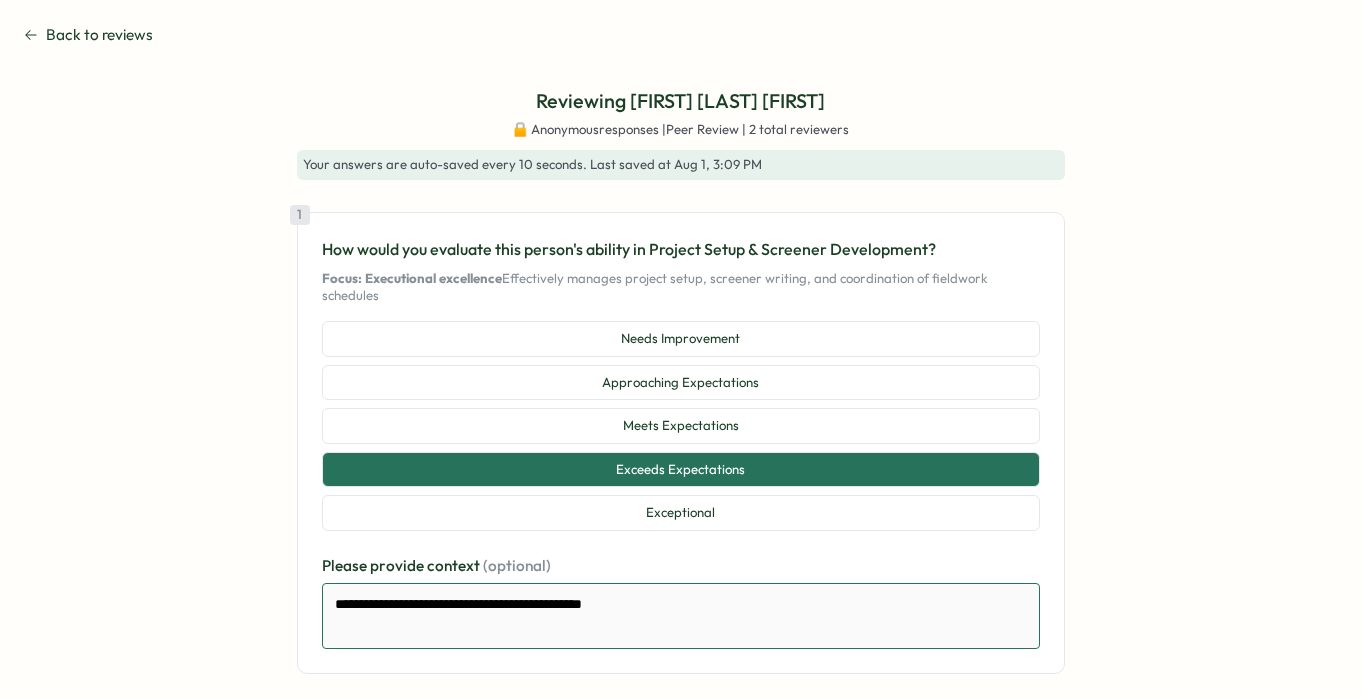 drag, startPoint x: 661, startPoint y: 604, endPoint x: 539, endPoint y: 600, distance: 122.06556 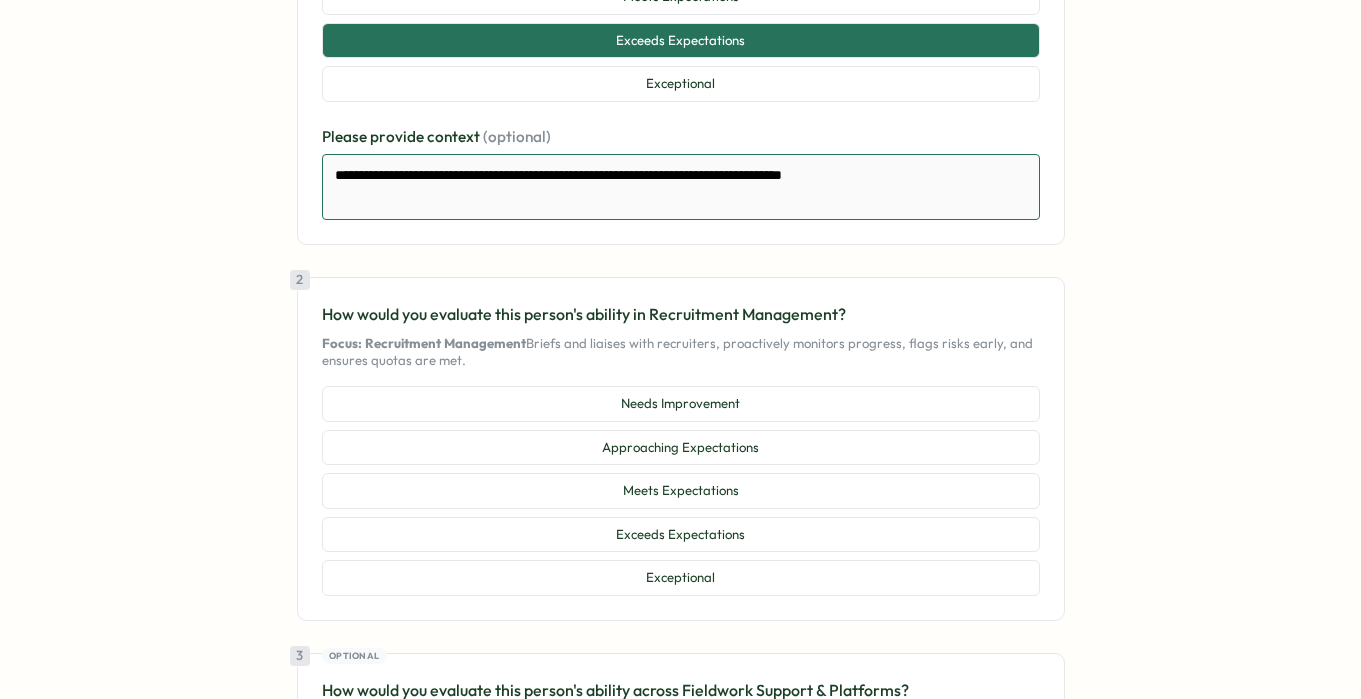 scroll, scrollTop: 467, scrollLeft: 0, axis: vertical 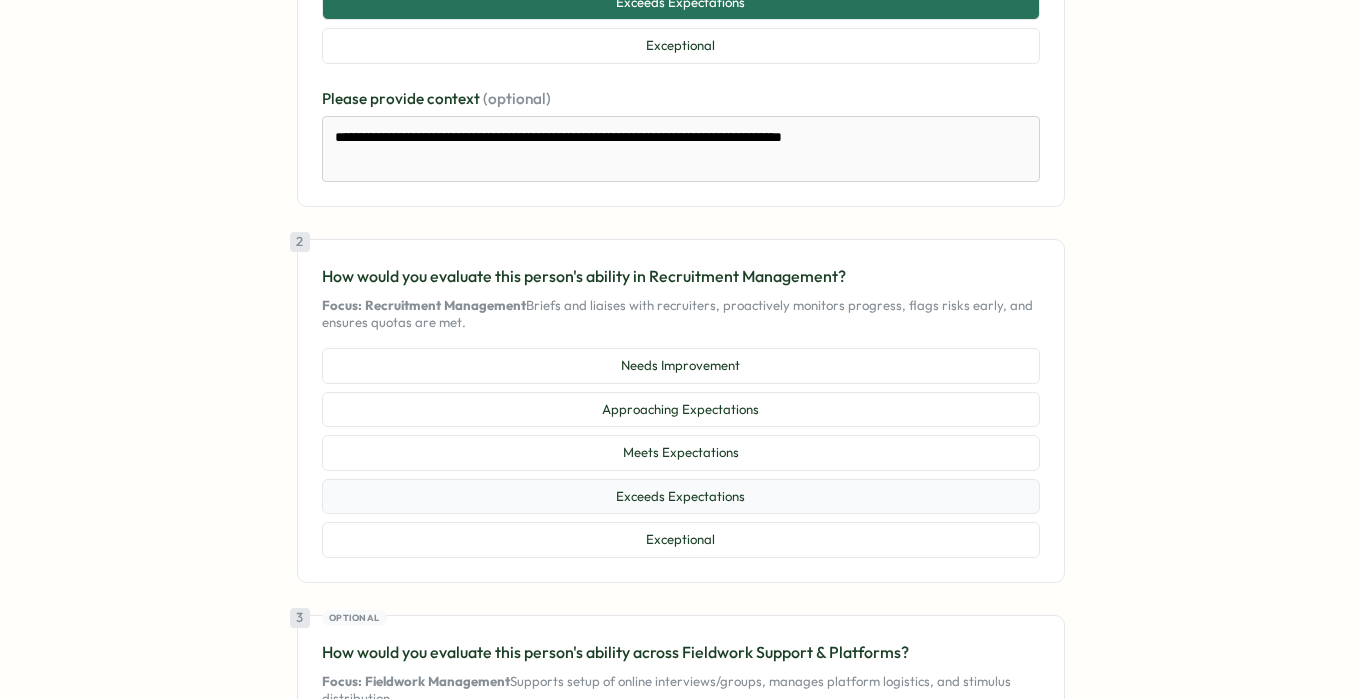 click on "Exceeds Expectations" at bounding box center [681, 497] 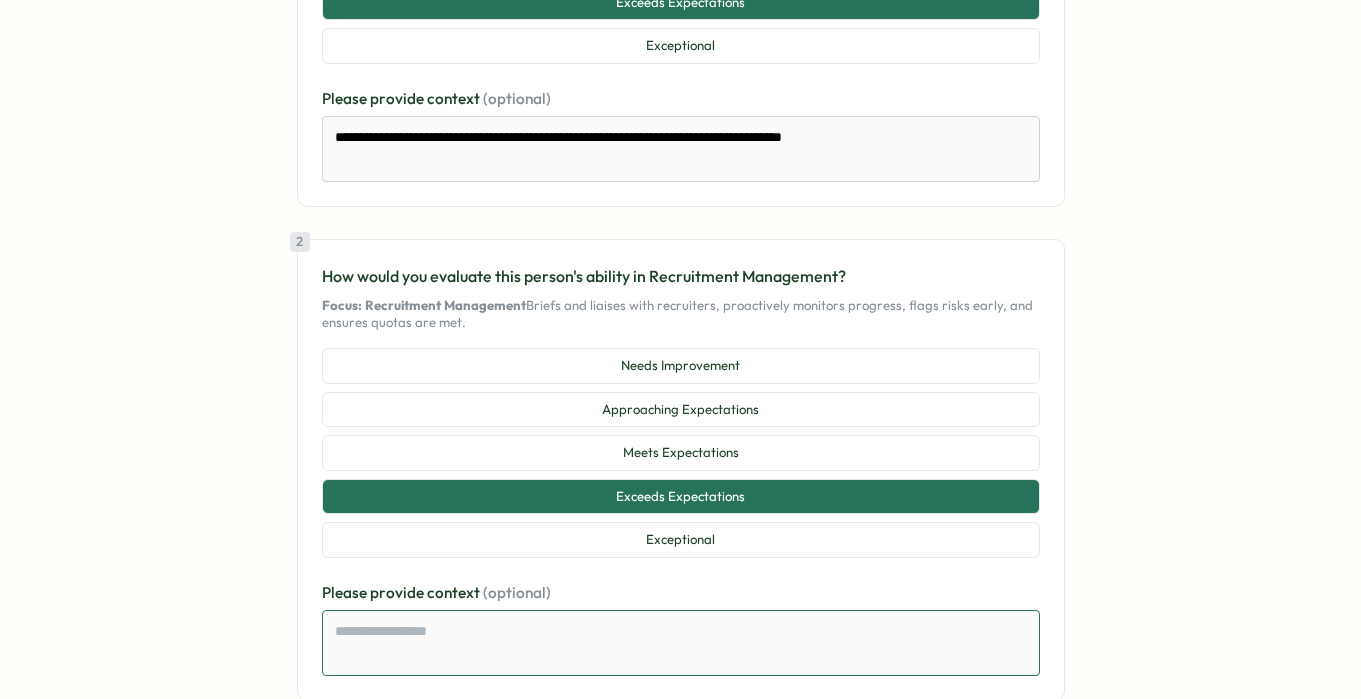 click at bounding box center (681, 643) 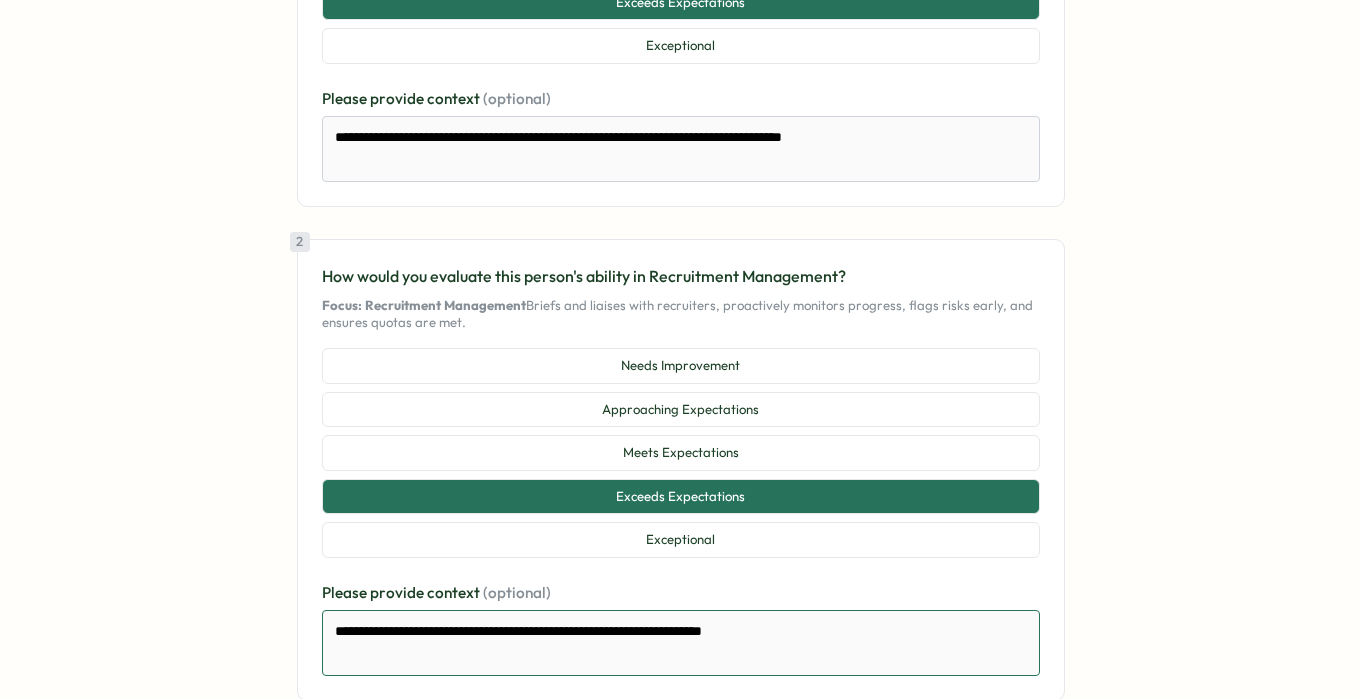 drag, startPoint x: 374, startPoint y: 633, endPoint x: 796, endPoint y: 658, distance: 422.73987 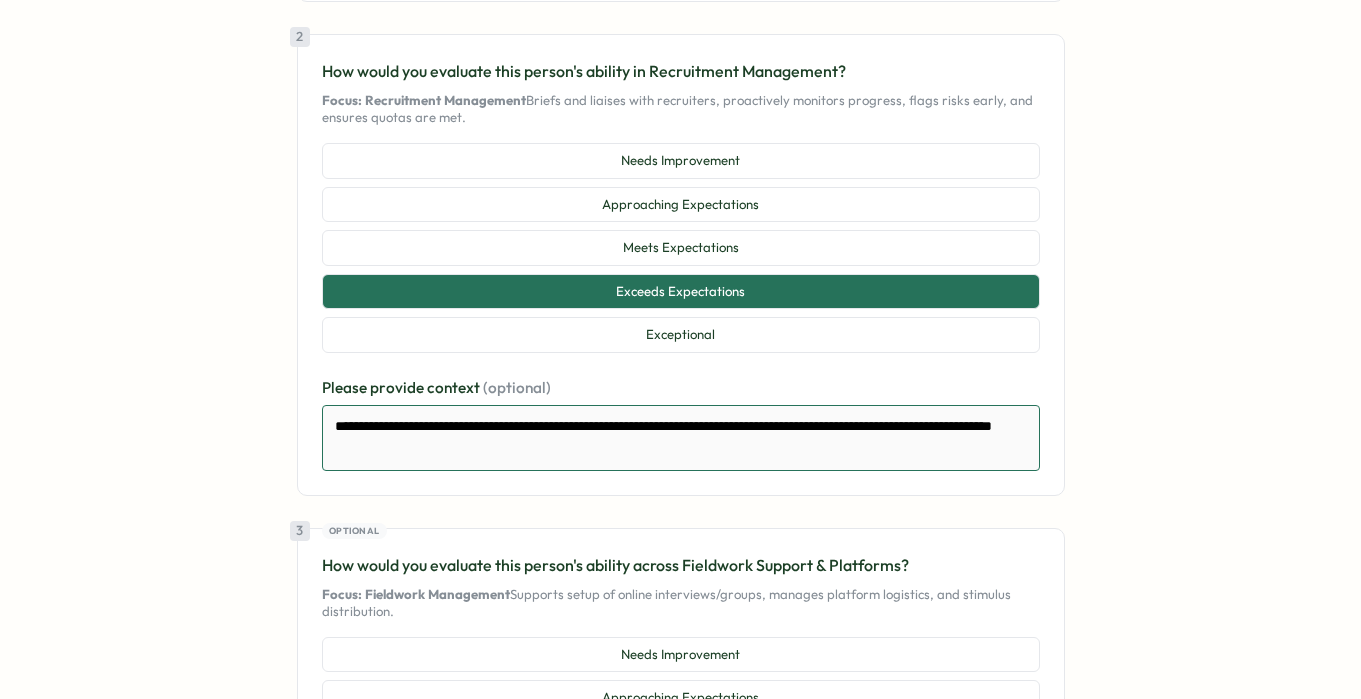 scroll, scrollTop: 674, scrollLeft: 0, axis: vertical 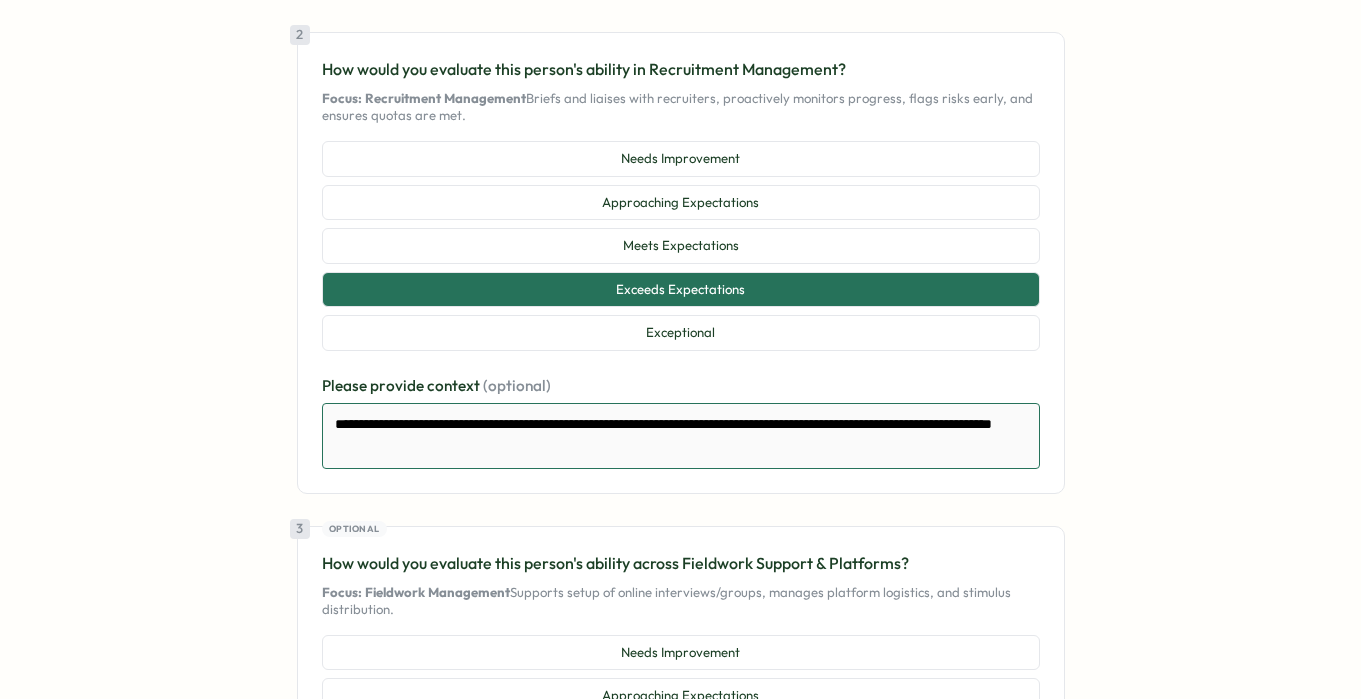 drag, startPoint x: 838, startPoint y: 464, endPoint x: 890, endPoint y: 423, distance: 66.21933 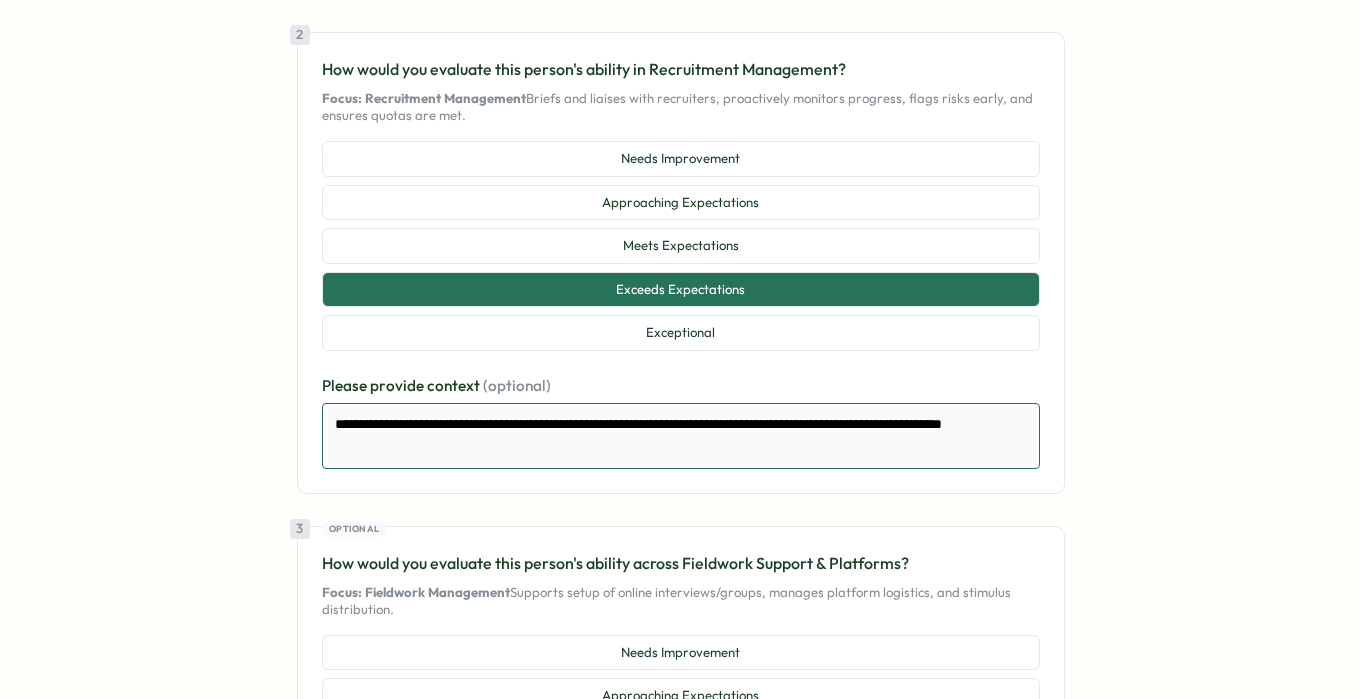 click on "**********" at bounding box center (681, 436) 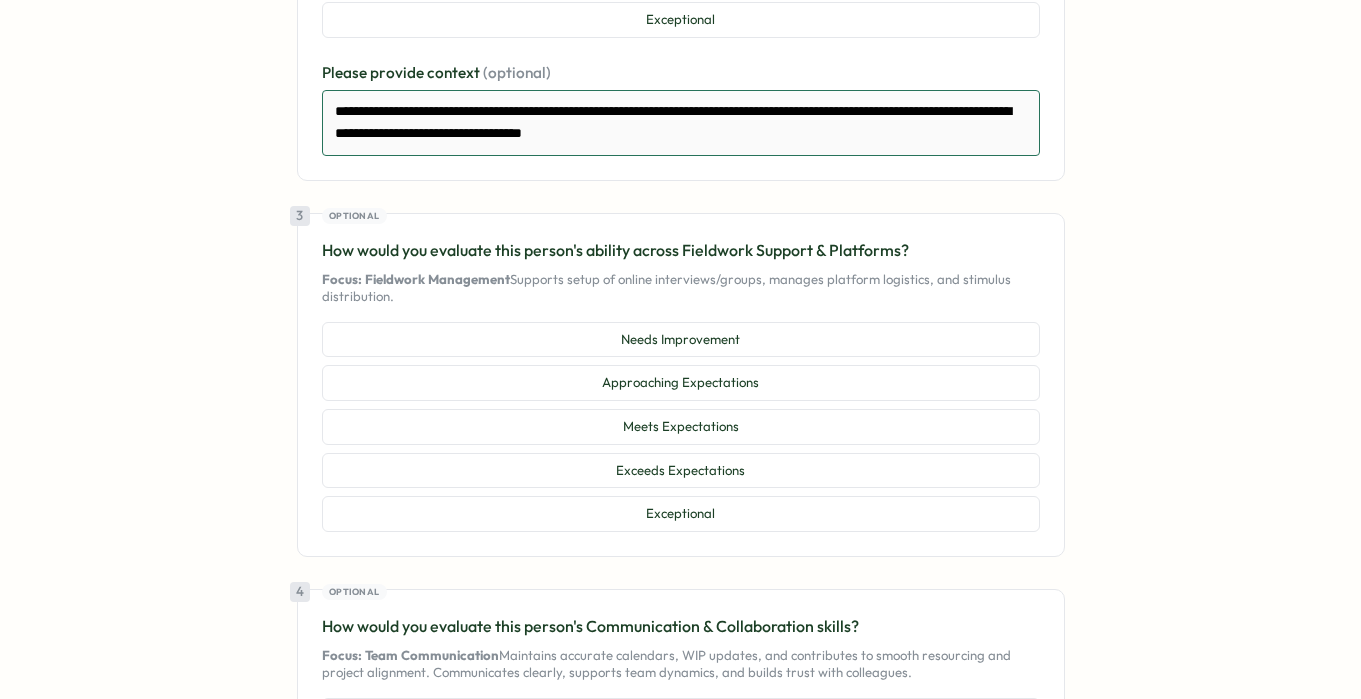 scroll, scrollTop: 1018, scrollLeft: 0, axis: vertical 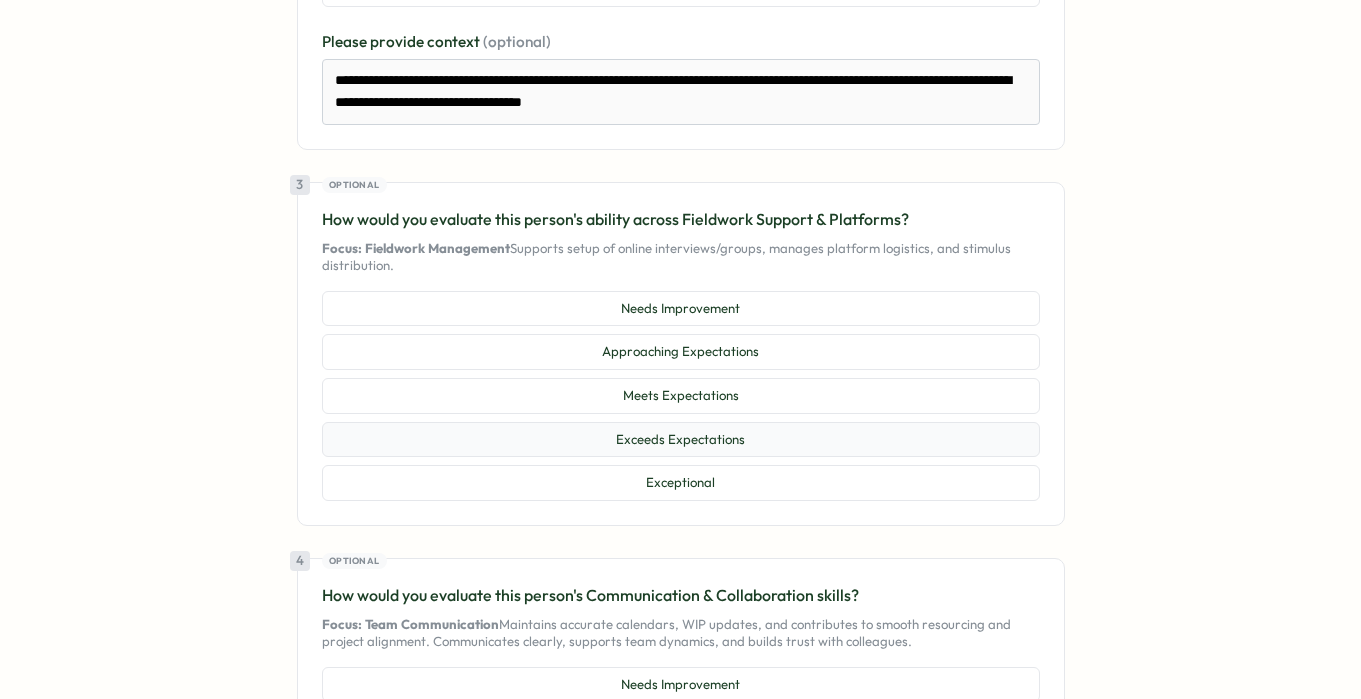 click on "Exceeds Expectations" at bounding box center (681, 440) 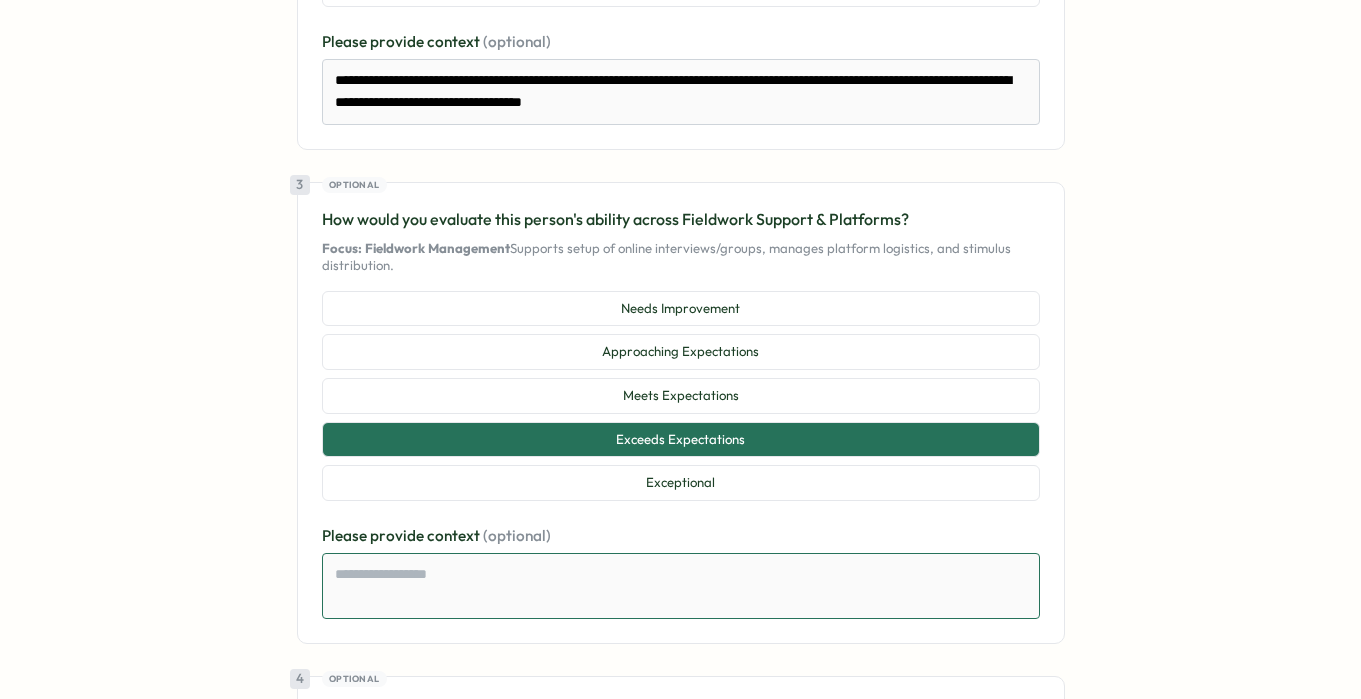 click at bounding box center [681, 586] 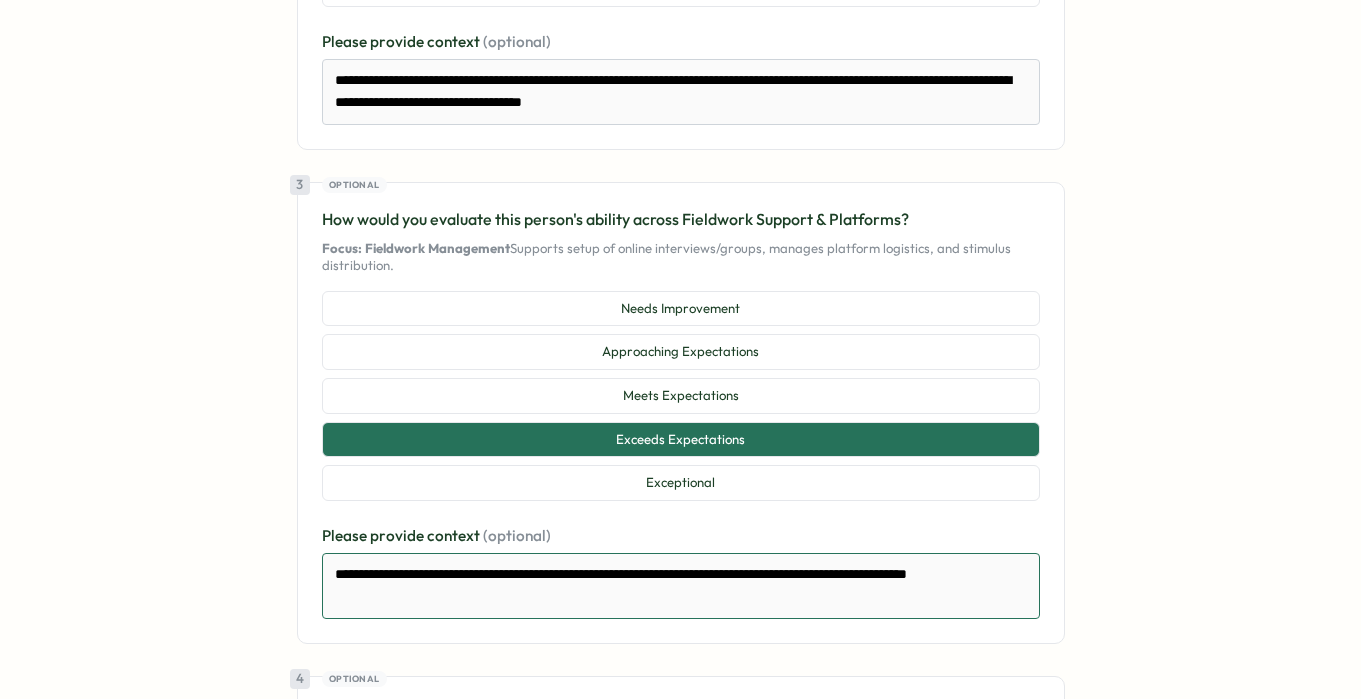 click on "**********" at bounding box center [681, 586] 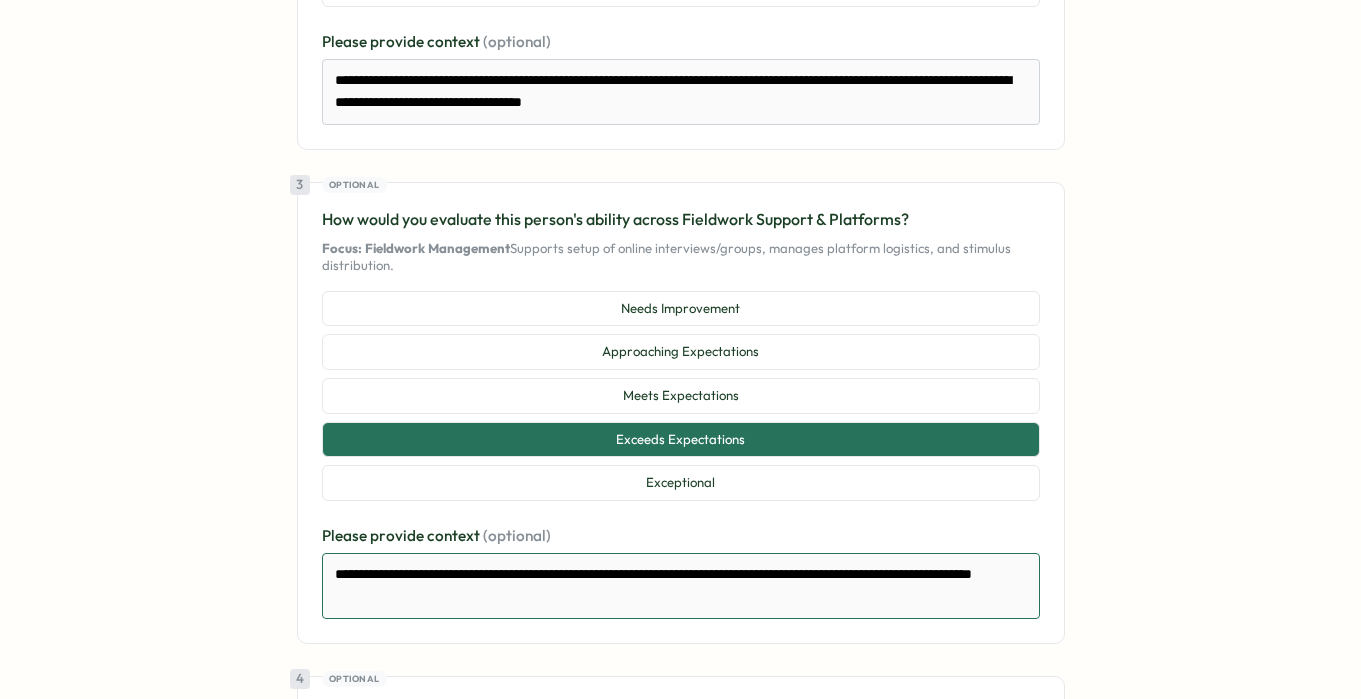 drag, startPoint x: 695, startPoint y: 578, endPoint x: 633, endPoint y: 573, distance: 62.201286 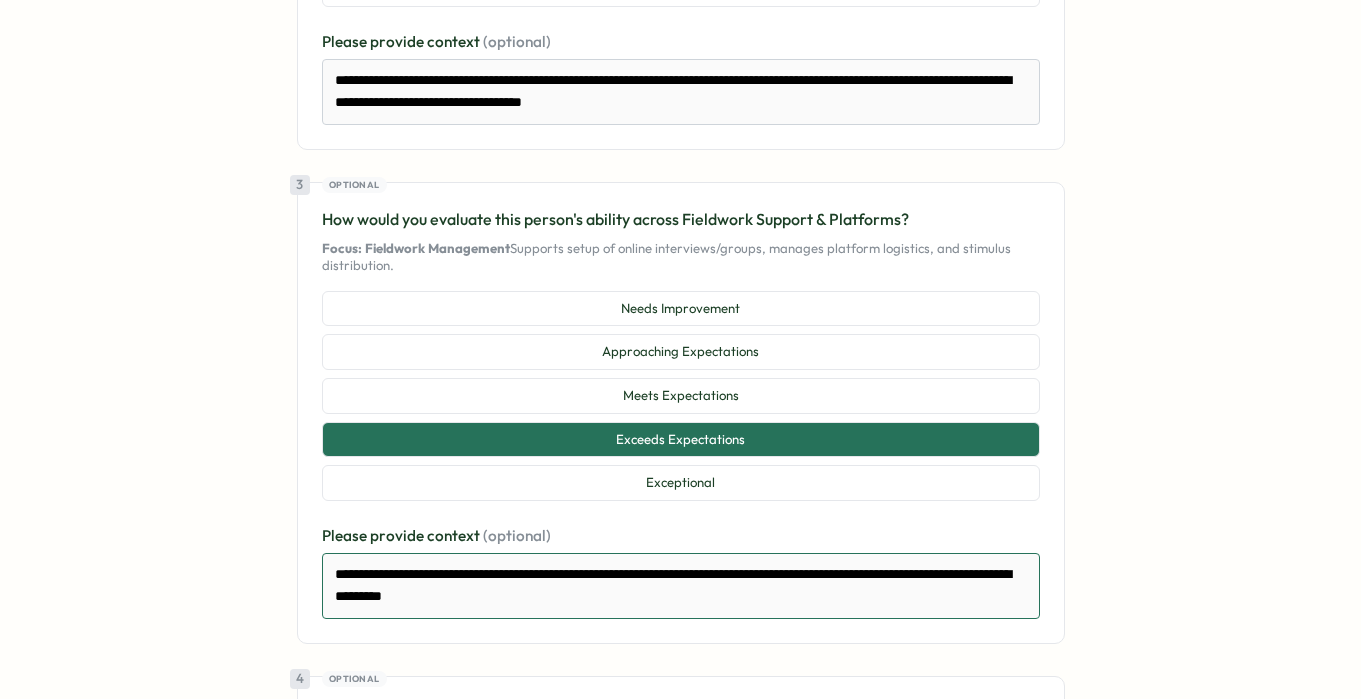drag, startPoint x: 873, startPoint y: 576, endPoint x: 810, endPoint y: 568, distance: 63.505905 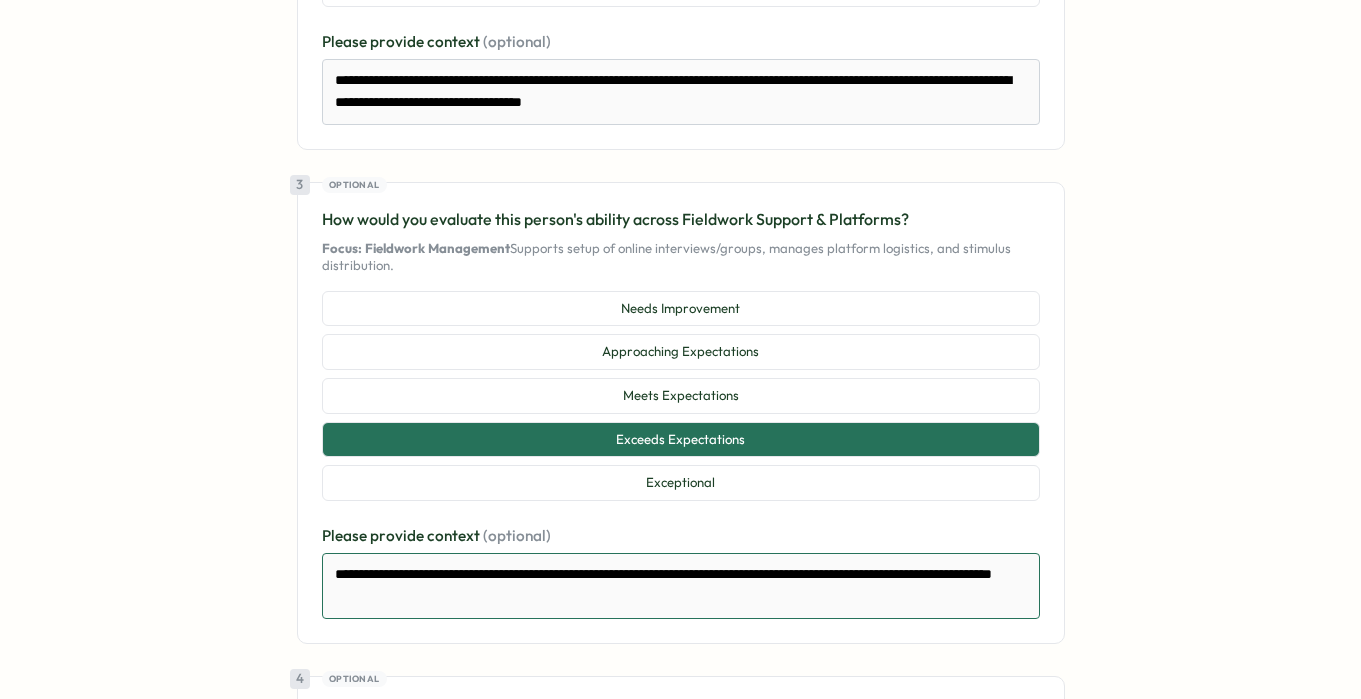 click on "**********" at bounding box center [681, 586] 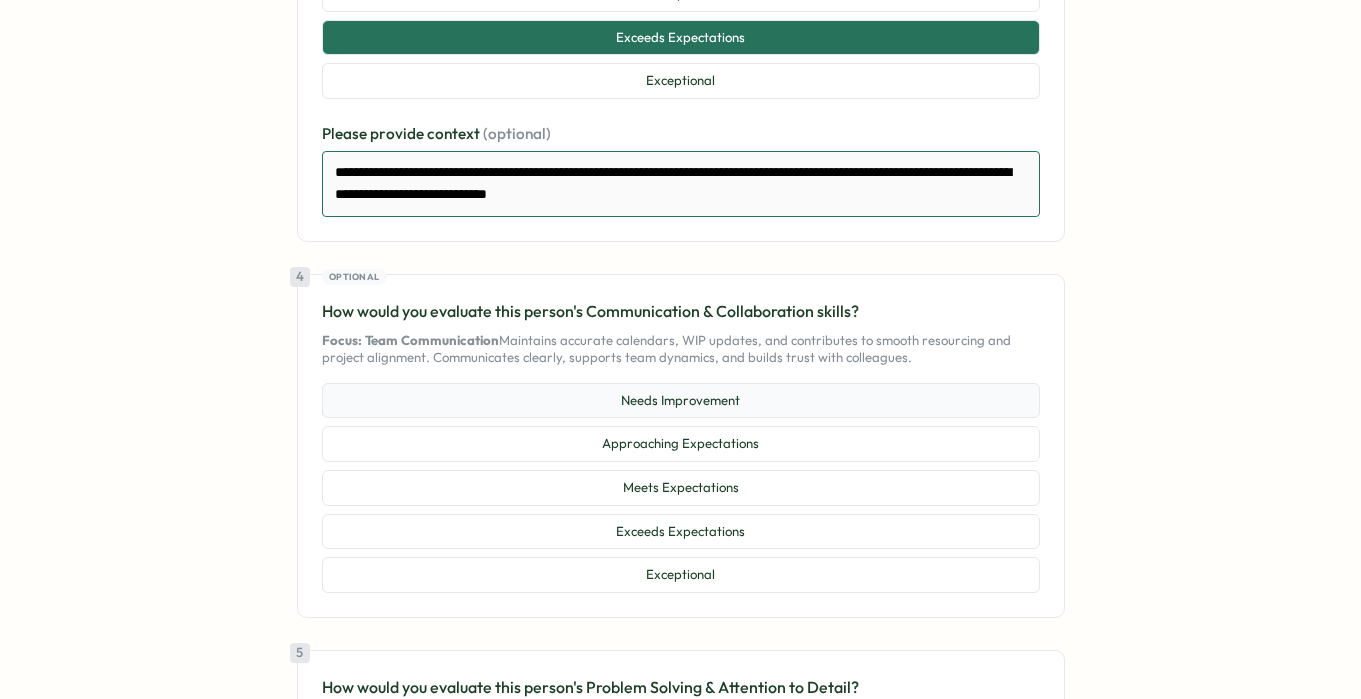 scroll, scrollTop: 1445, scrollLeft: 0, axis: vertical 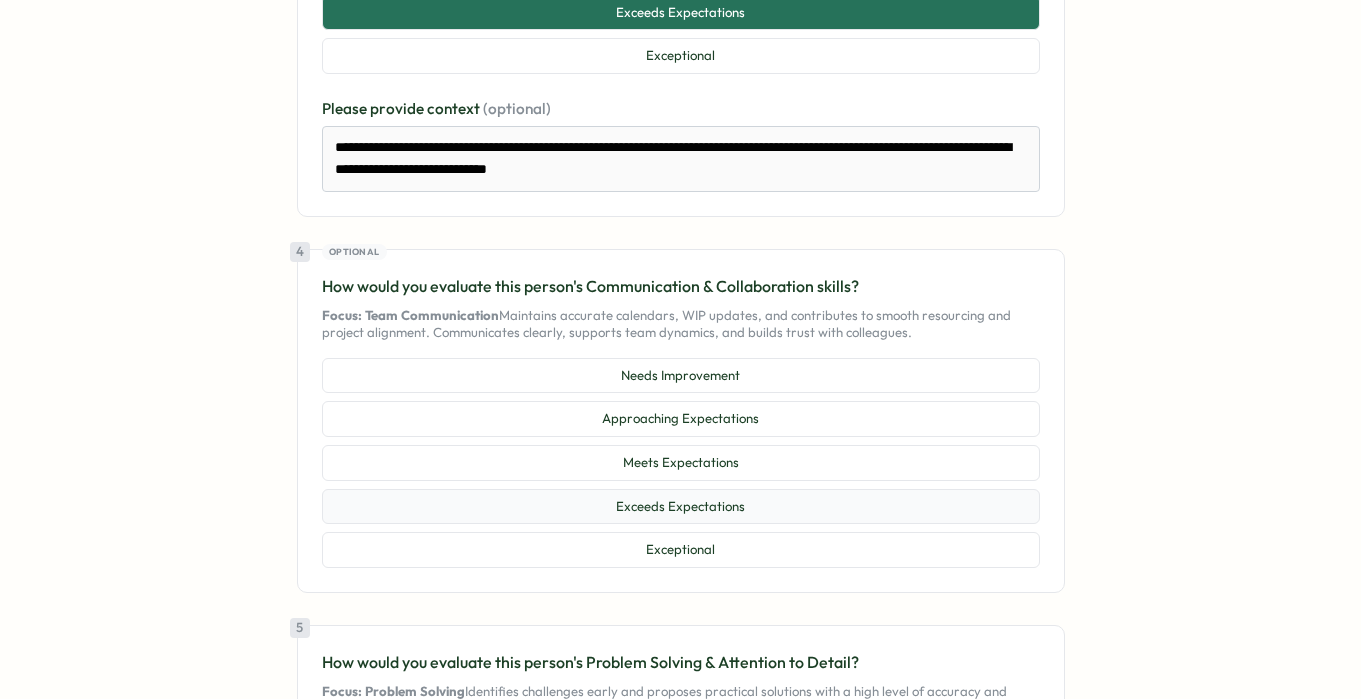 click on "Exceeds Expectations" at bounding box center [681, 507] 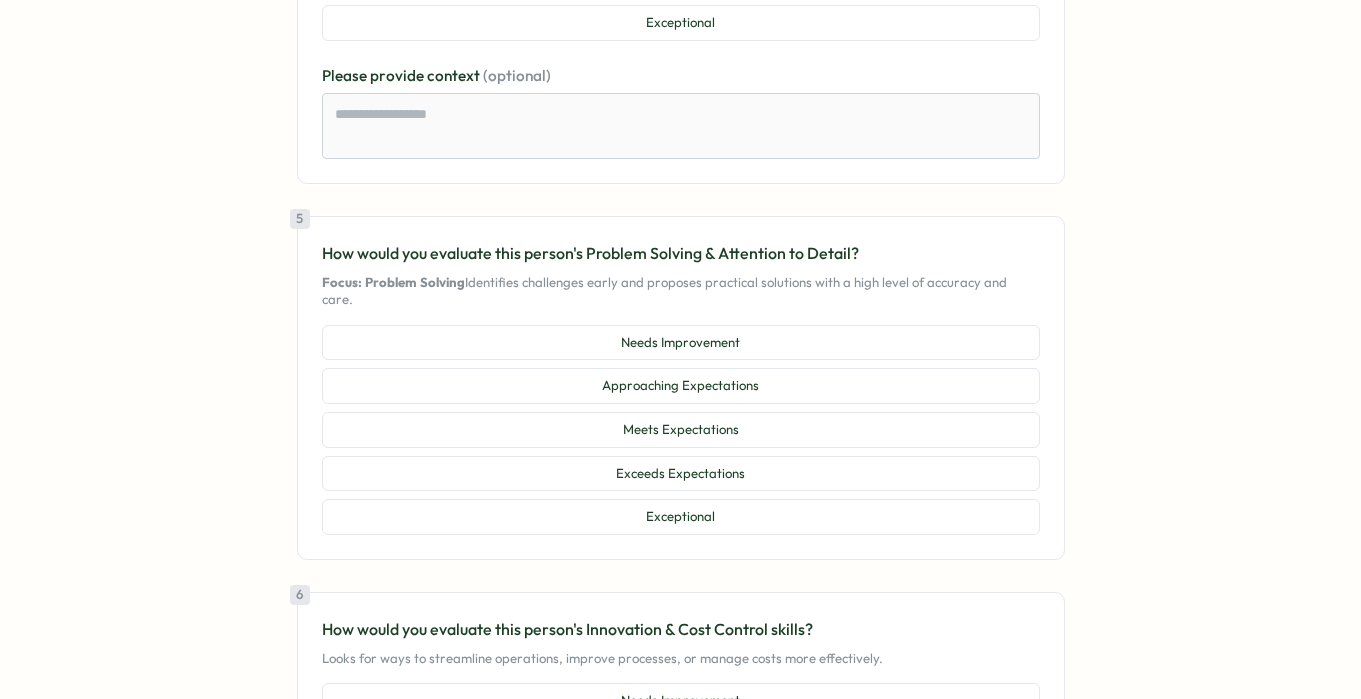 scroll, scrollTop: 1987, scrollLeft: 0, axis: vertical 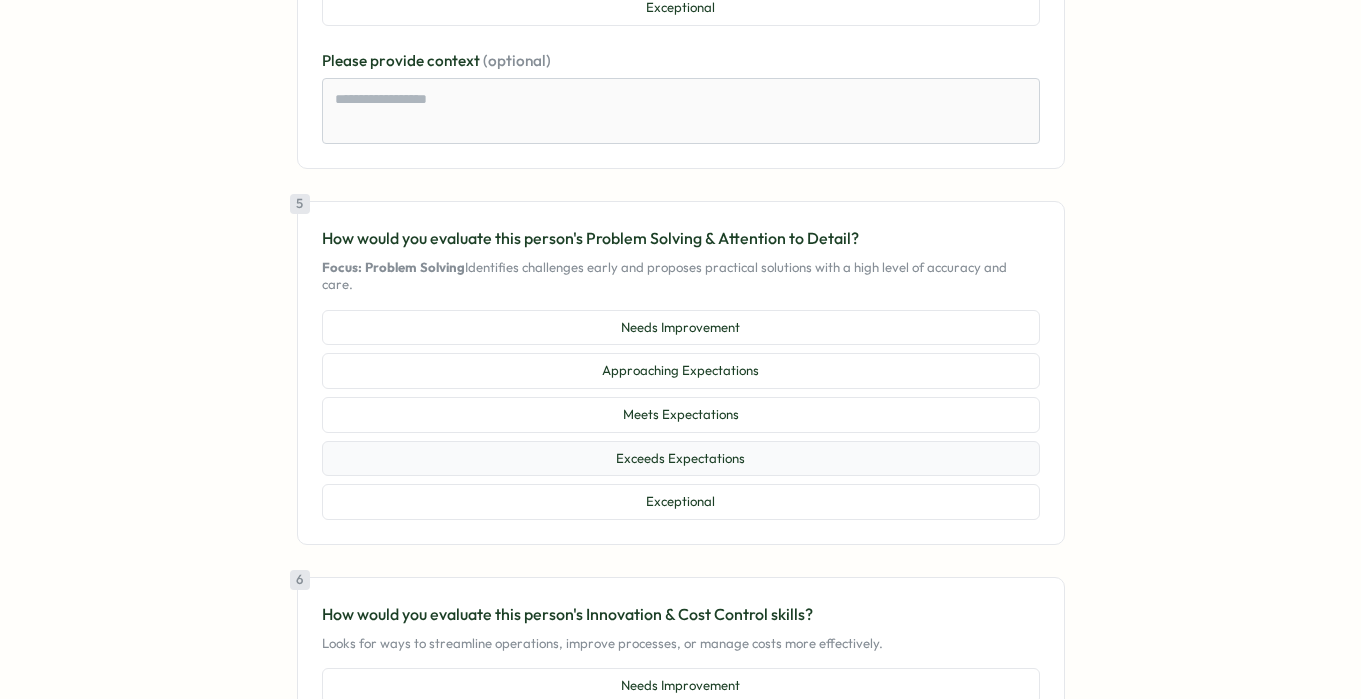 click on "Exceeds Expectations" at bounding box center (681, 459) 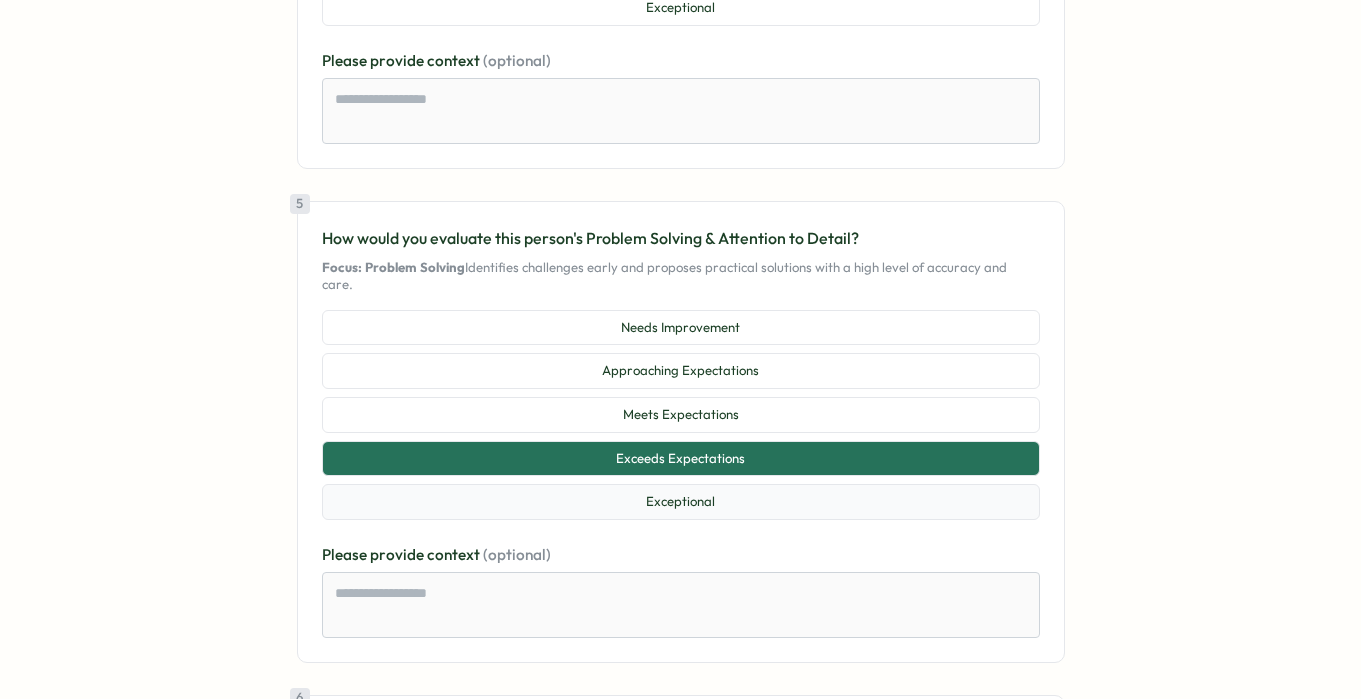 scroll, scrollTop: 2052, scrollLeft: 0, axis: vertical 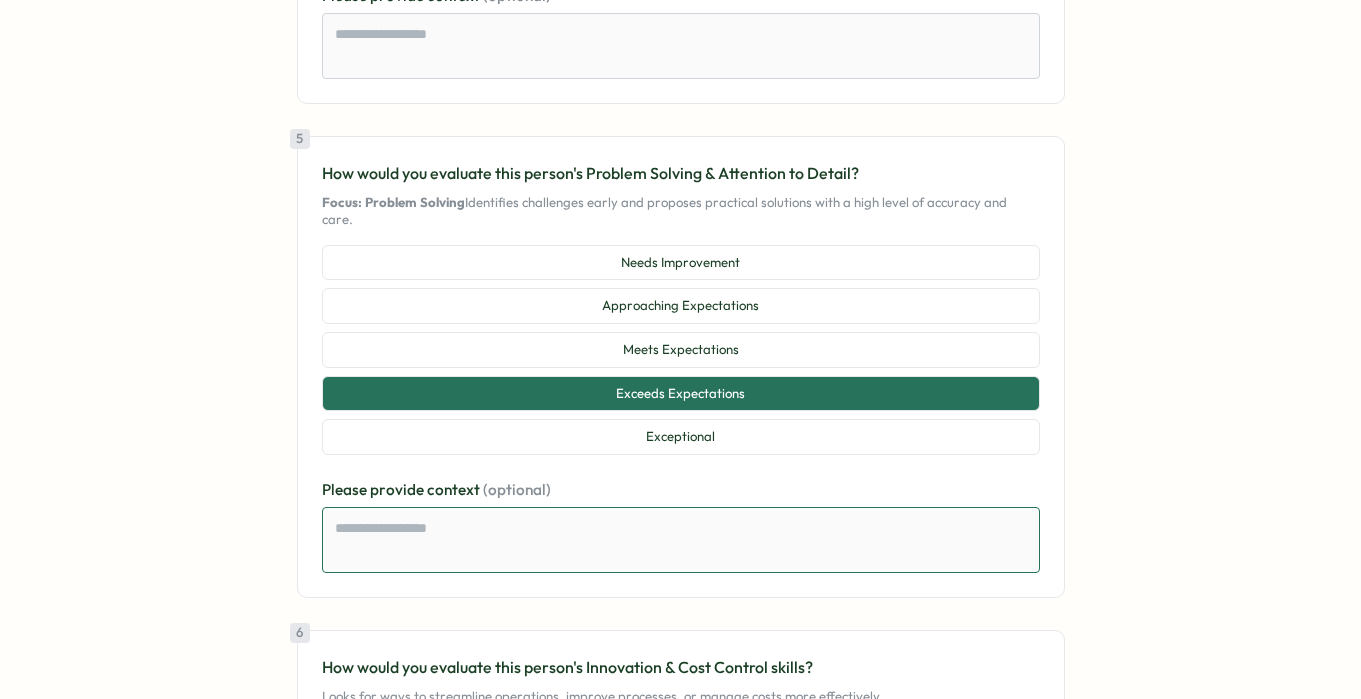 click at bounding box center [681, 540] 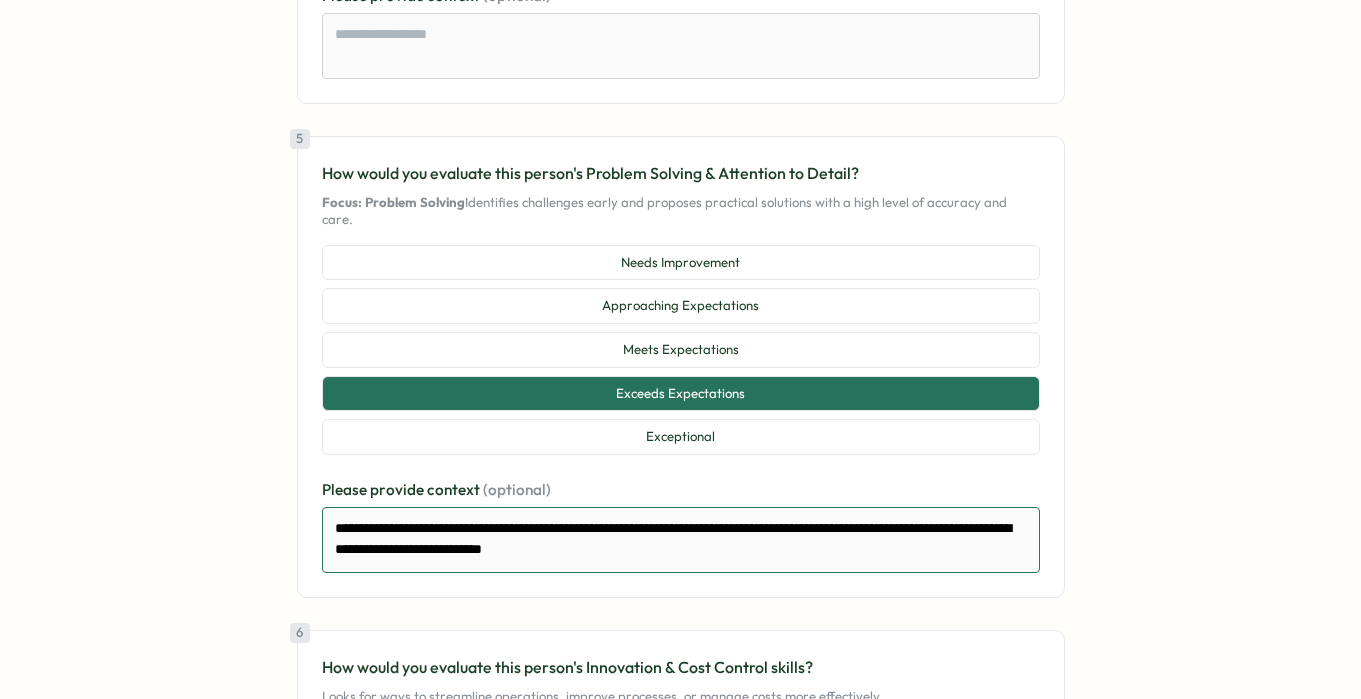 click on "**********" at bounding box center [681, 540] 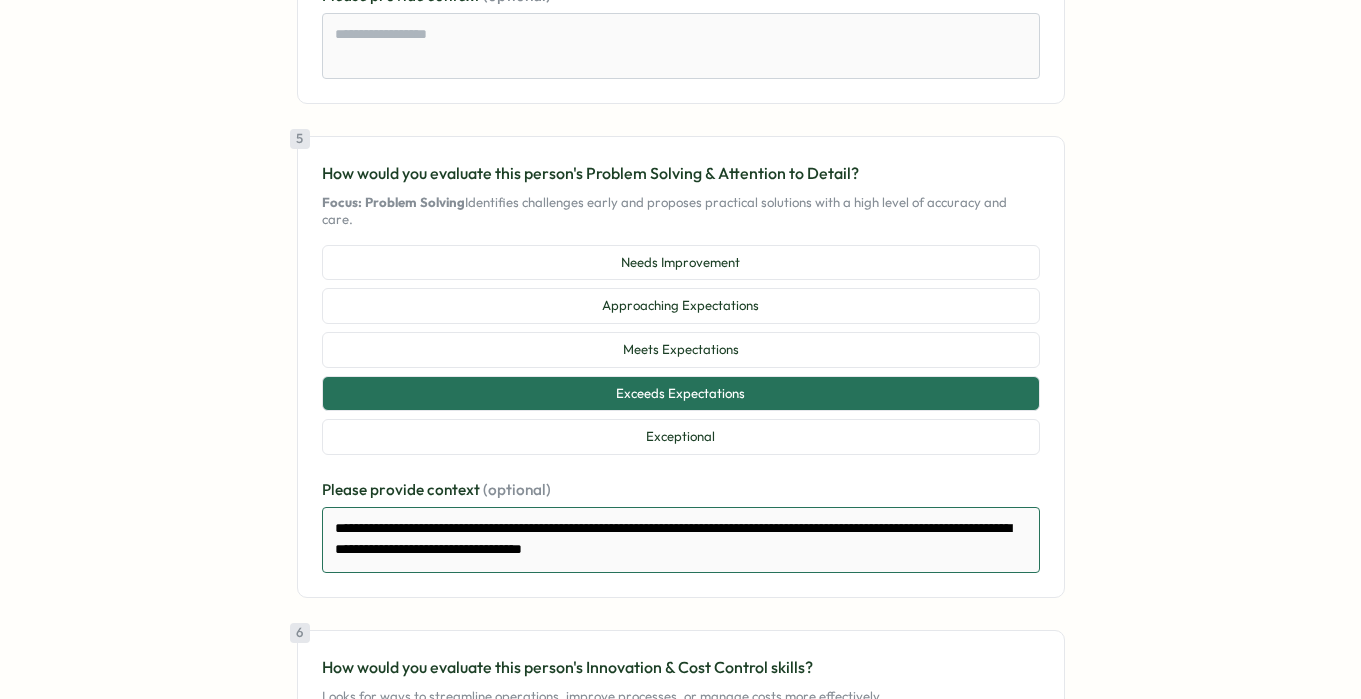 click on "**********" at bounding box center [681, 540] 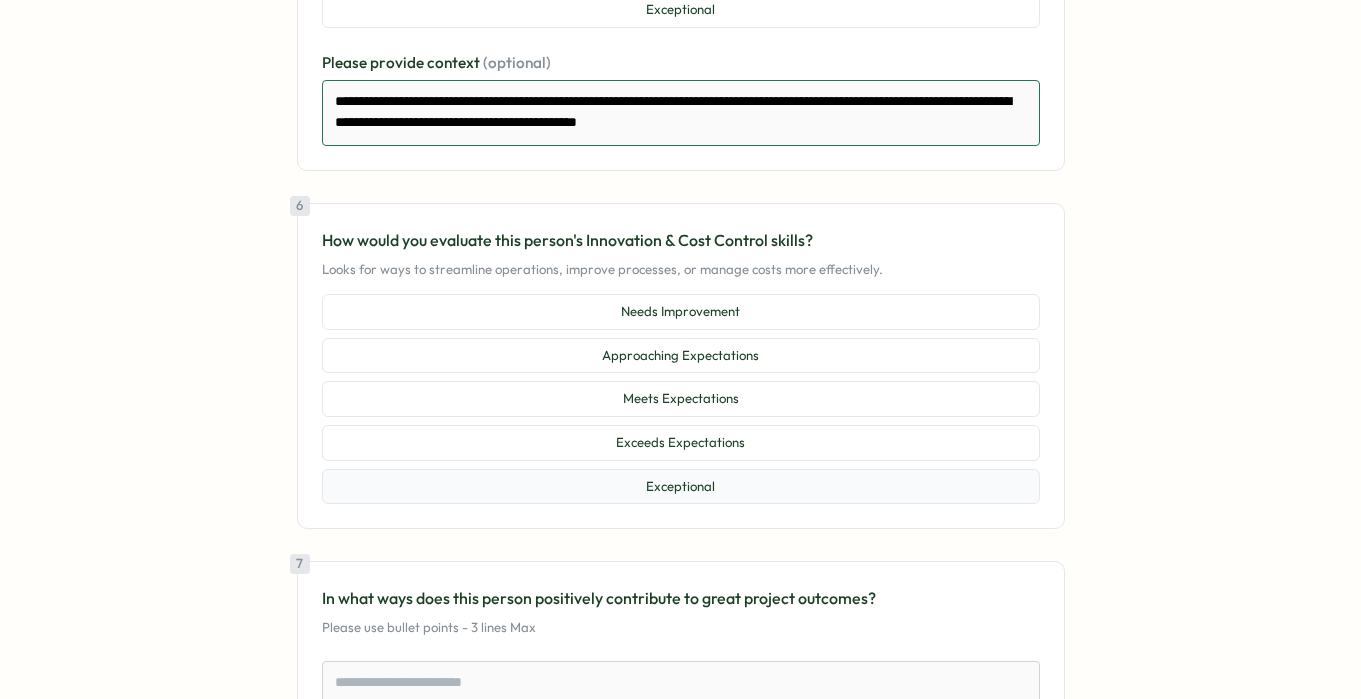 scroll, scrollTop: 2492, scrollLeft: 0, axis: vertical 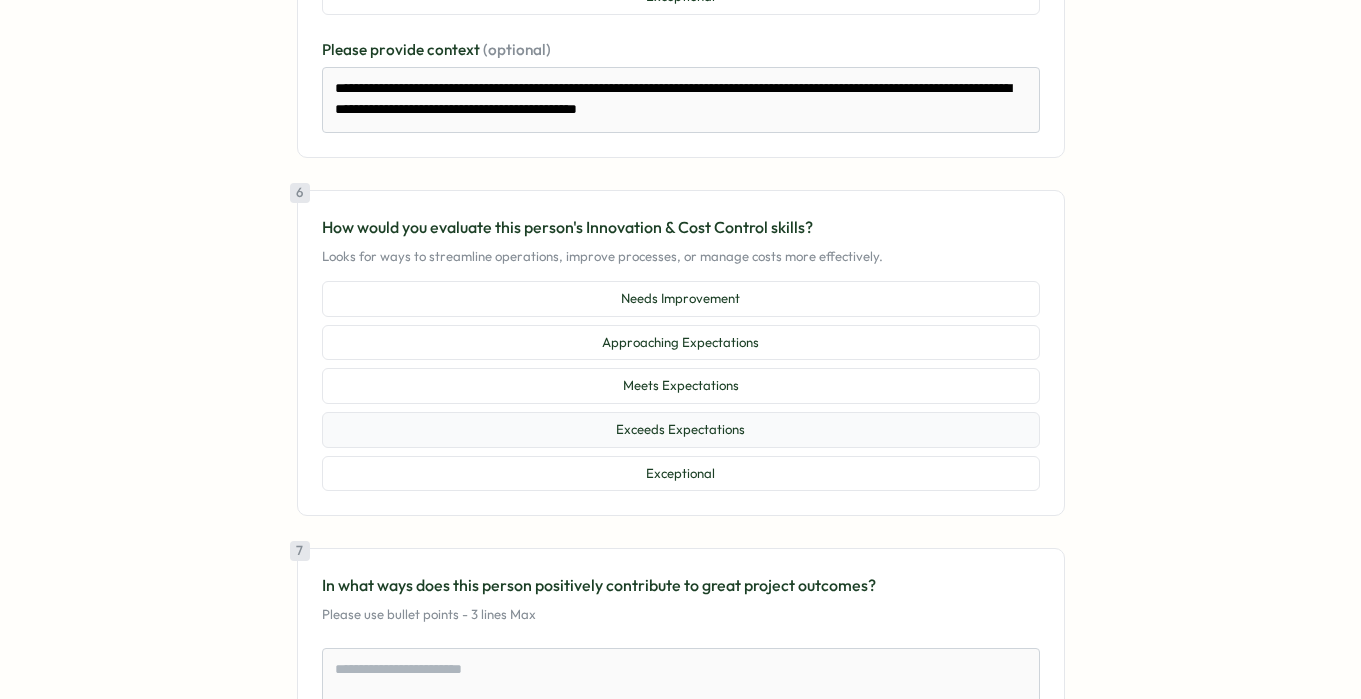click on "Exceeds Expectations" at bounding box center (681, 430) 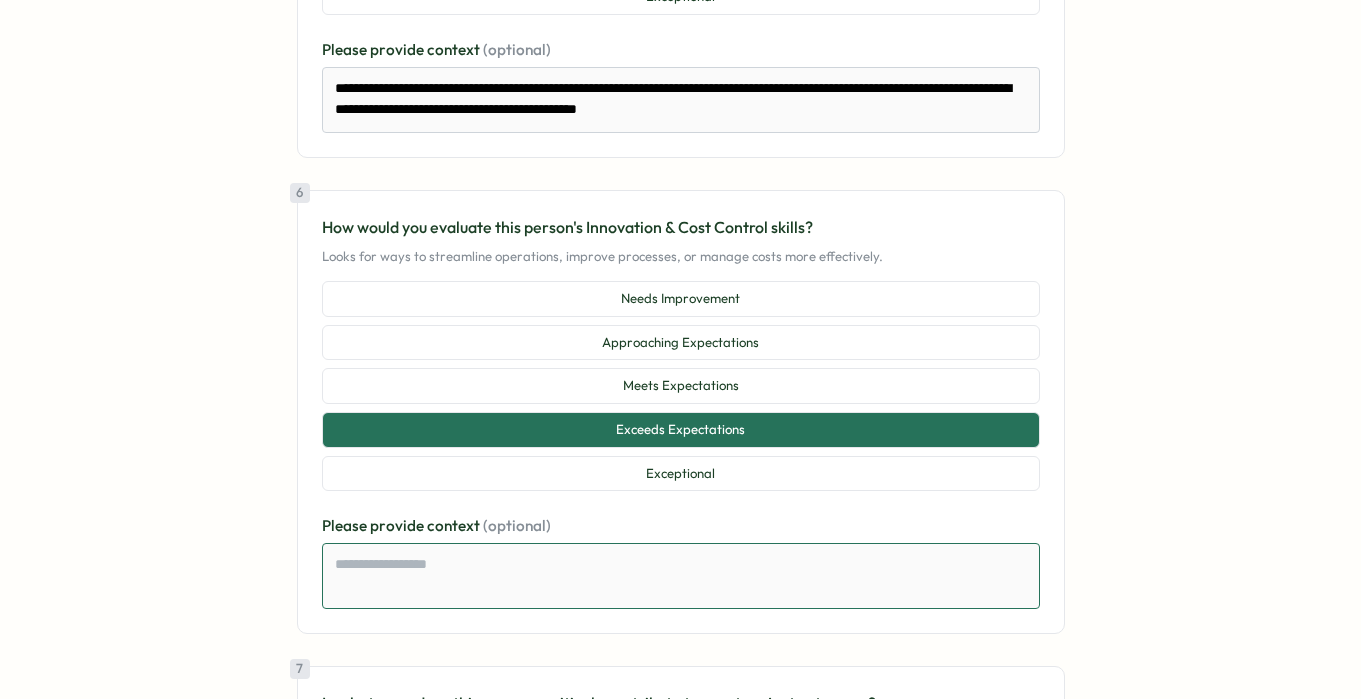 click at bounding box center (681, 576) 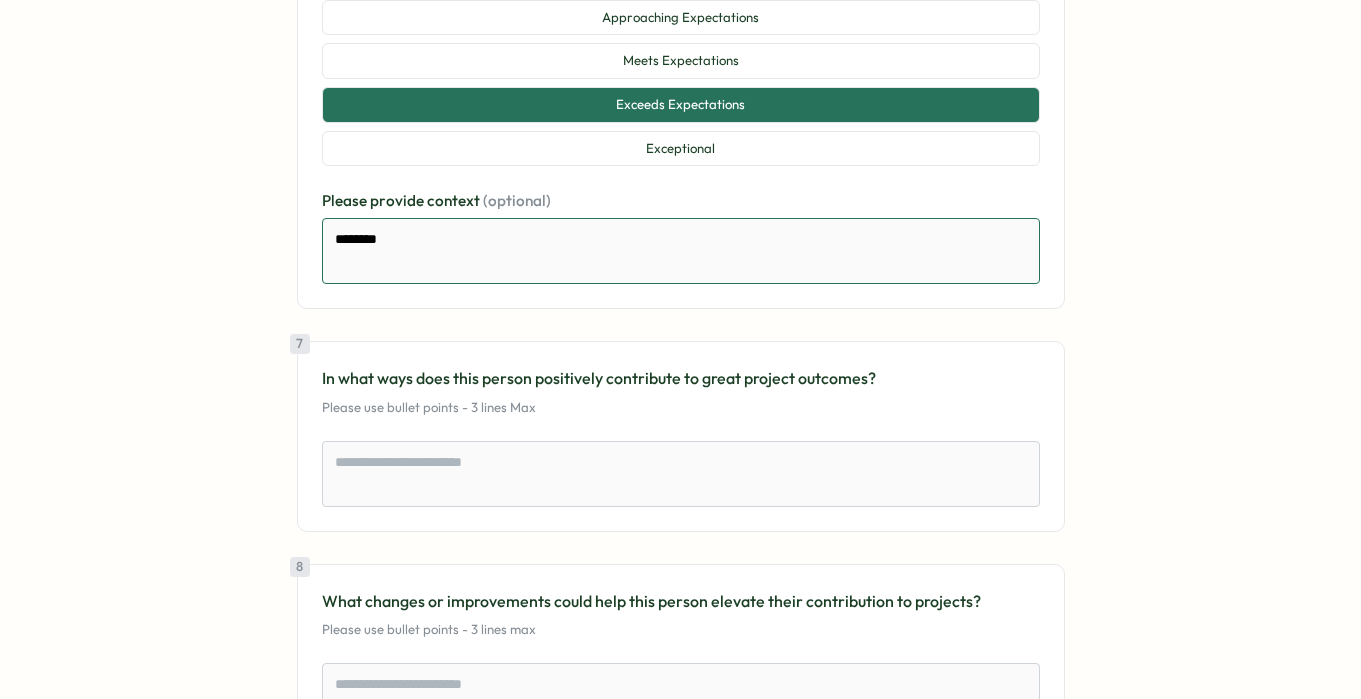 scroll, scrollTop: 2865, scrollLeft: 0, axis: vertical 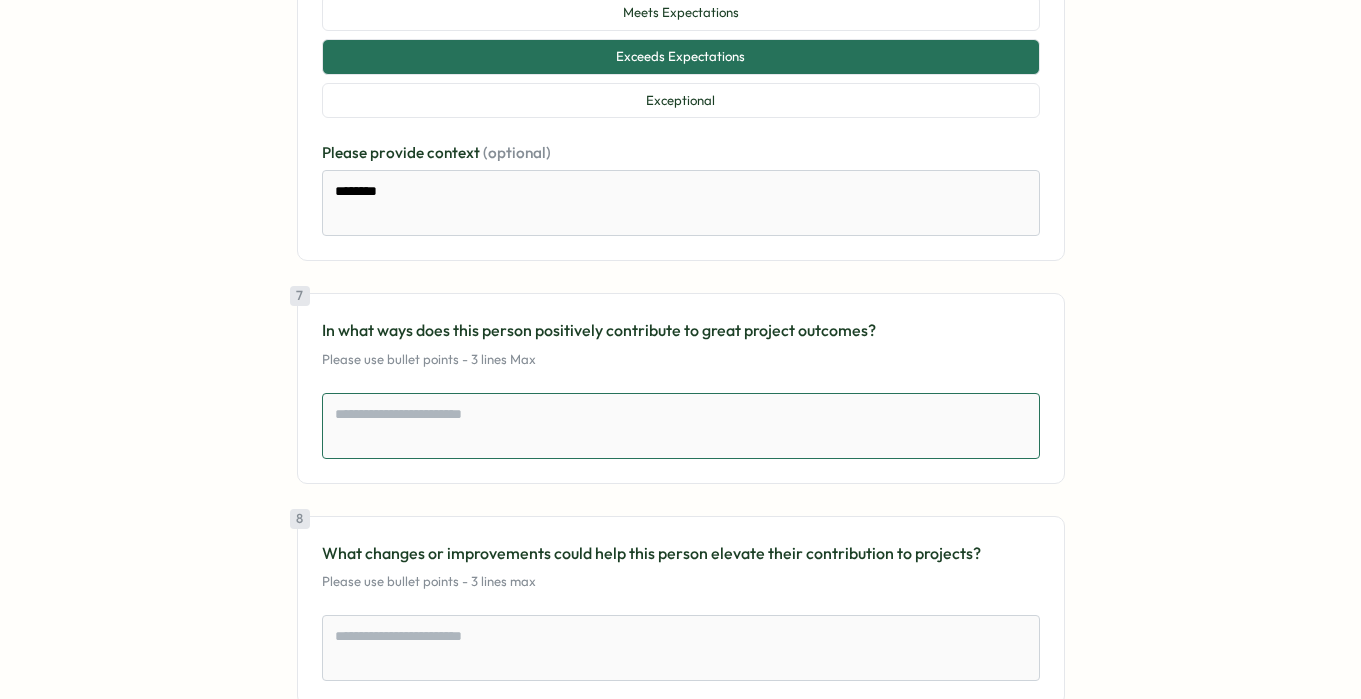 click at bounding box center (681, 426) 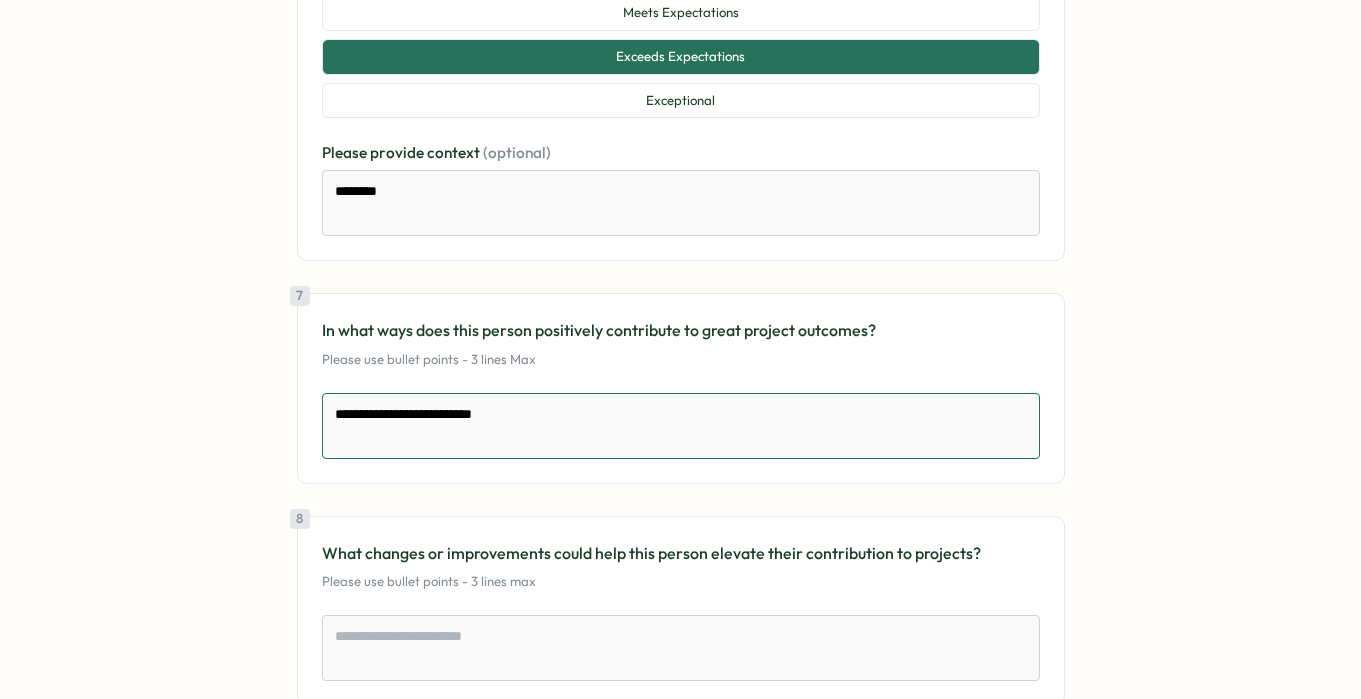 click on "**********" at bounding box center (681, 426) 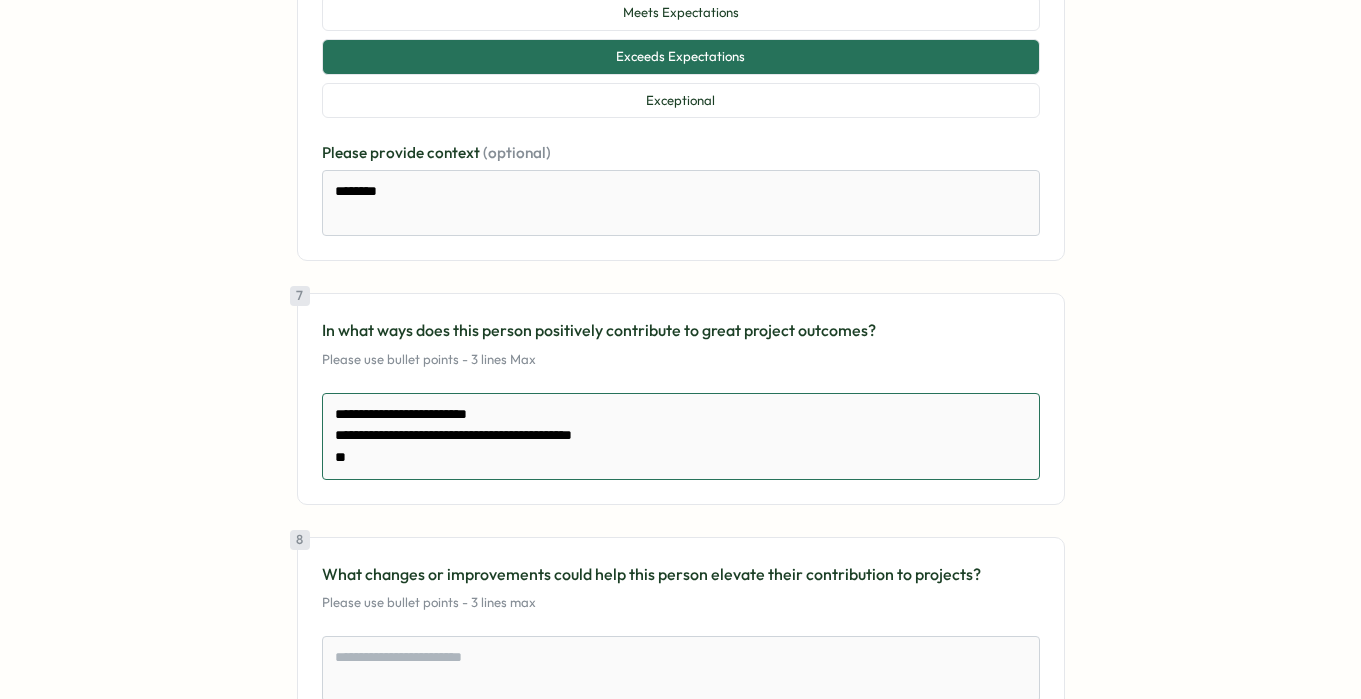 click on "**********" at bounding box center [681, 436] 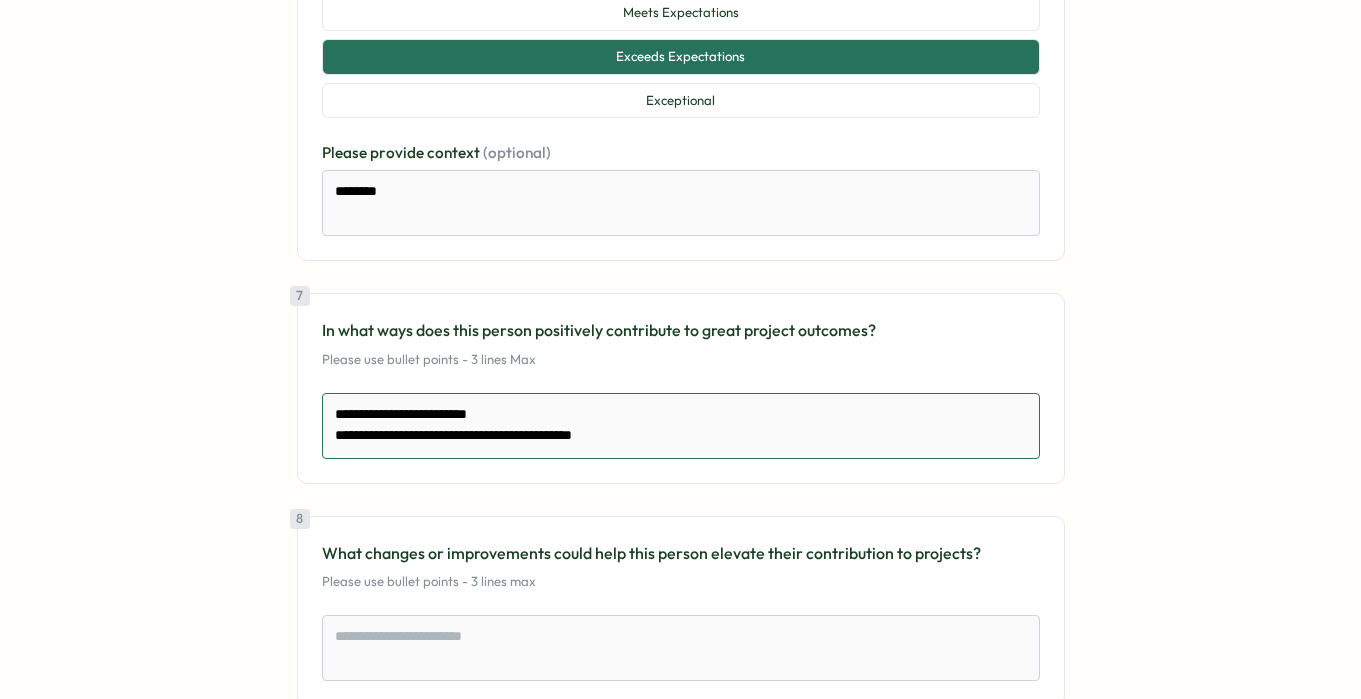 scroll, scrollTop: 3118, scrollLeft: 0, axis: vertical 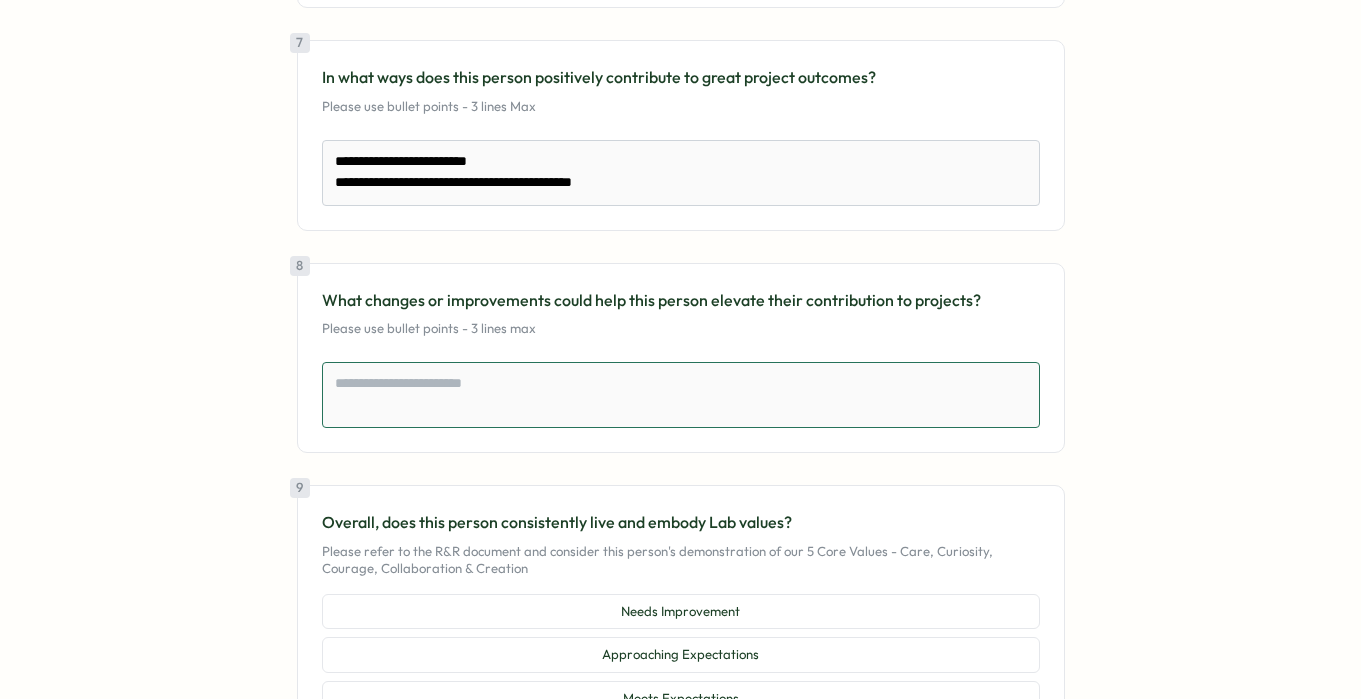 click at bounding box center [681, 395] 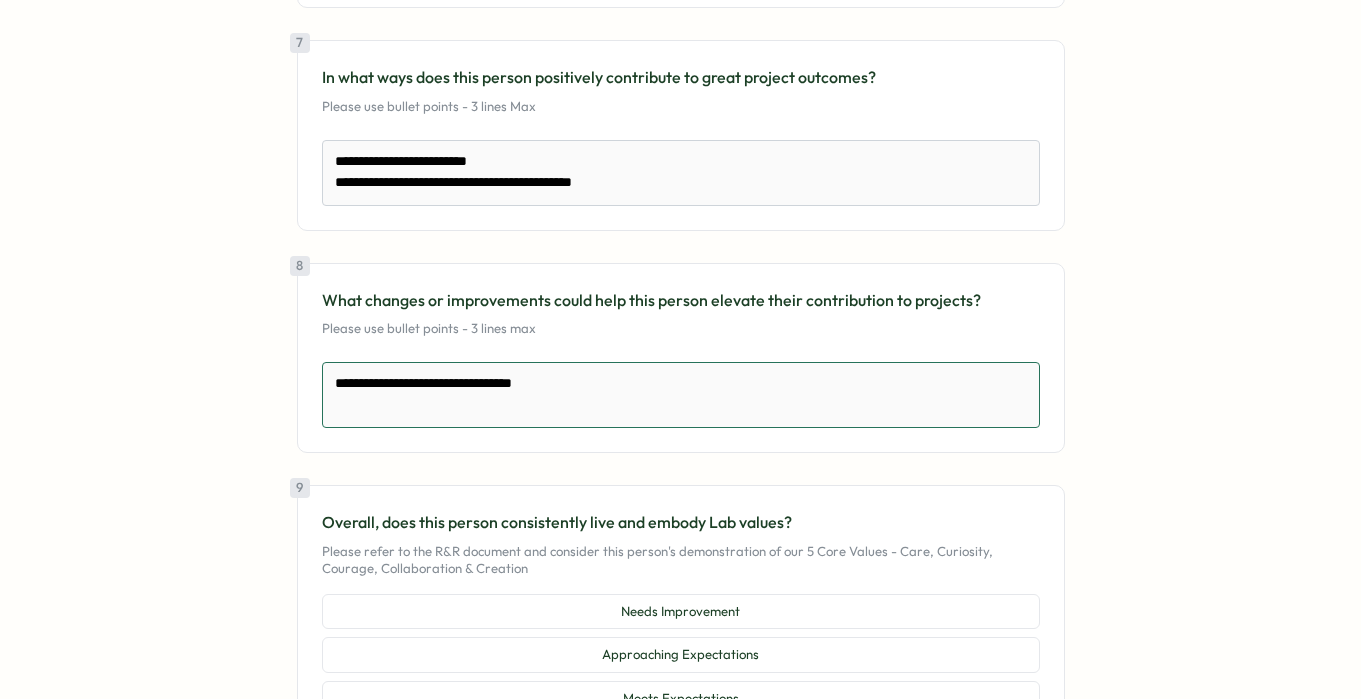 drag, startPoint x: 556, startPoint y: 402, endPoint x: 339, endPoint y: 398, distance: 217.03687 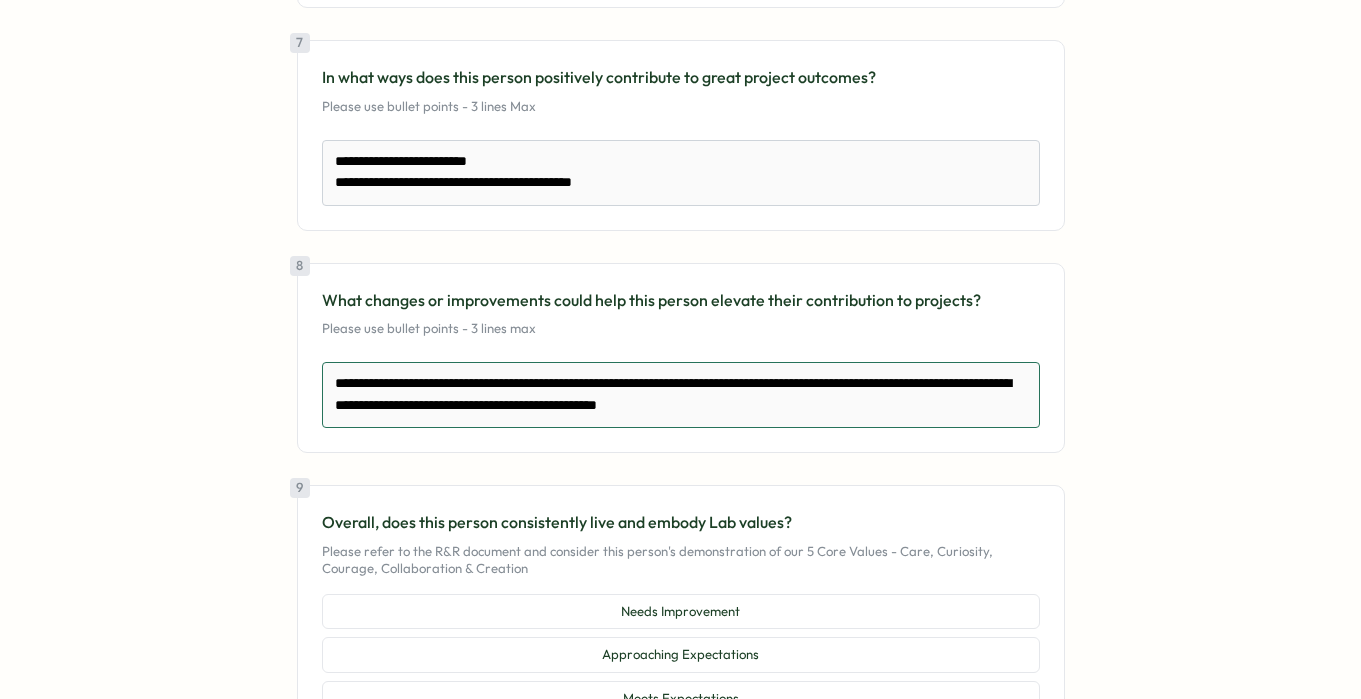 click on "**********" at bounding box center [681, 395] 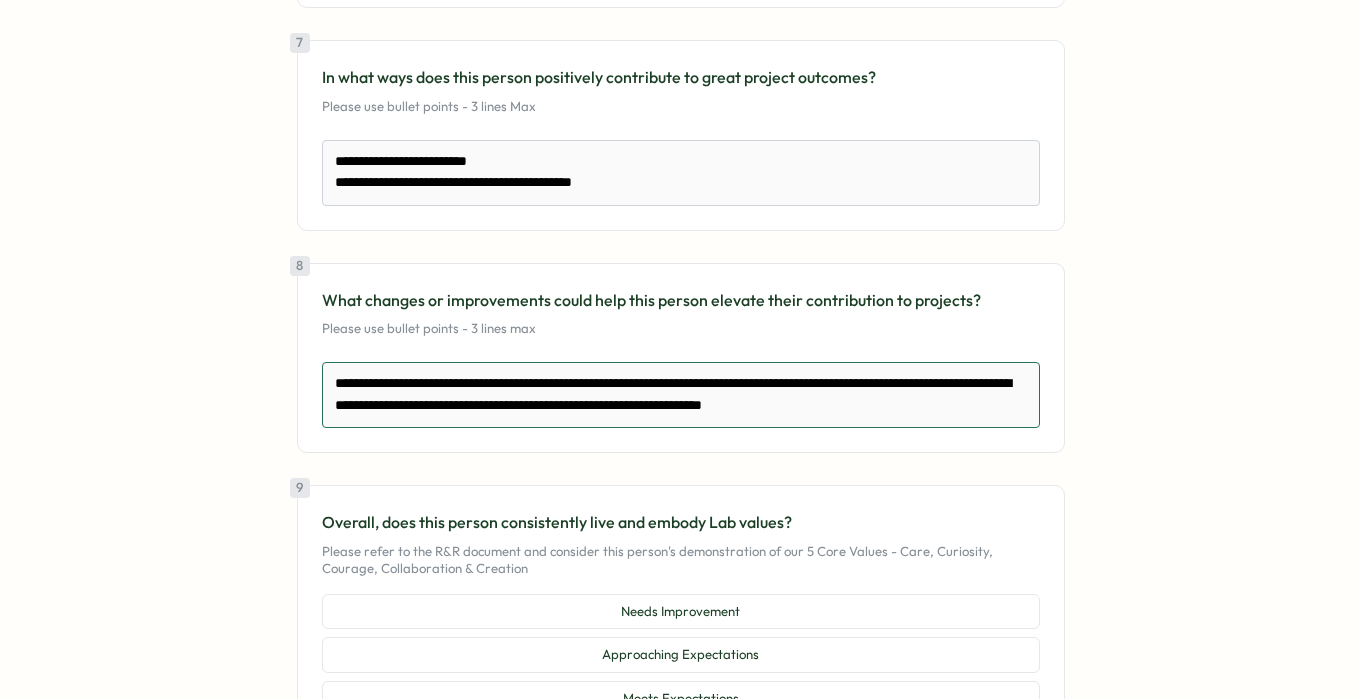 click on "**********" at bounding box center [681, 395] 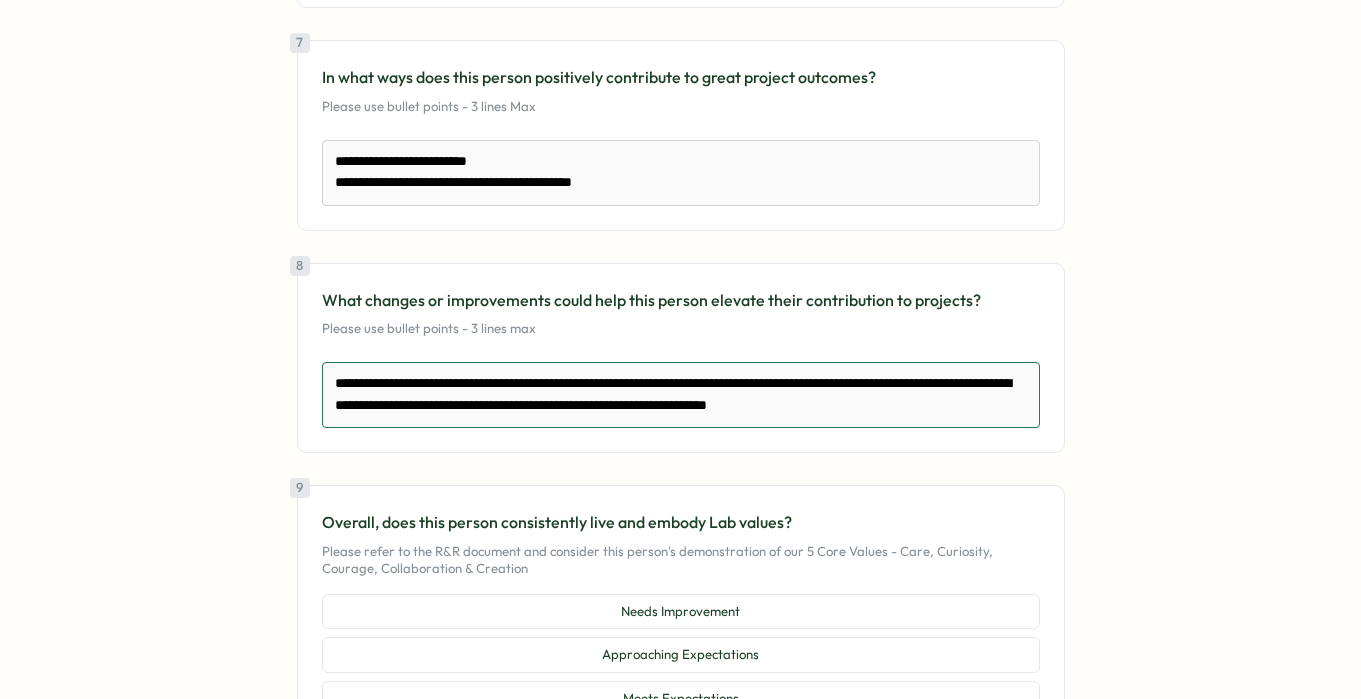 click on "**********" at bounding box center [681, 395] 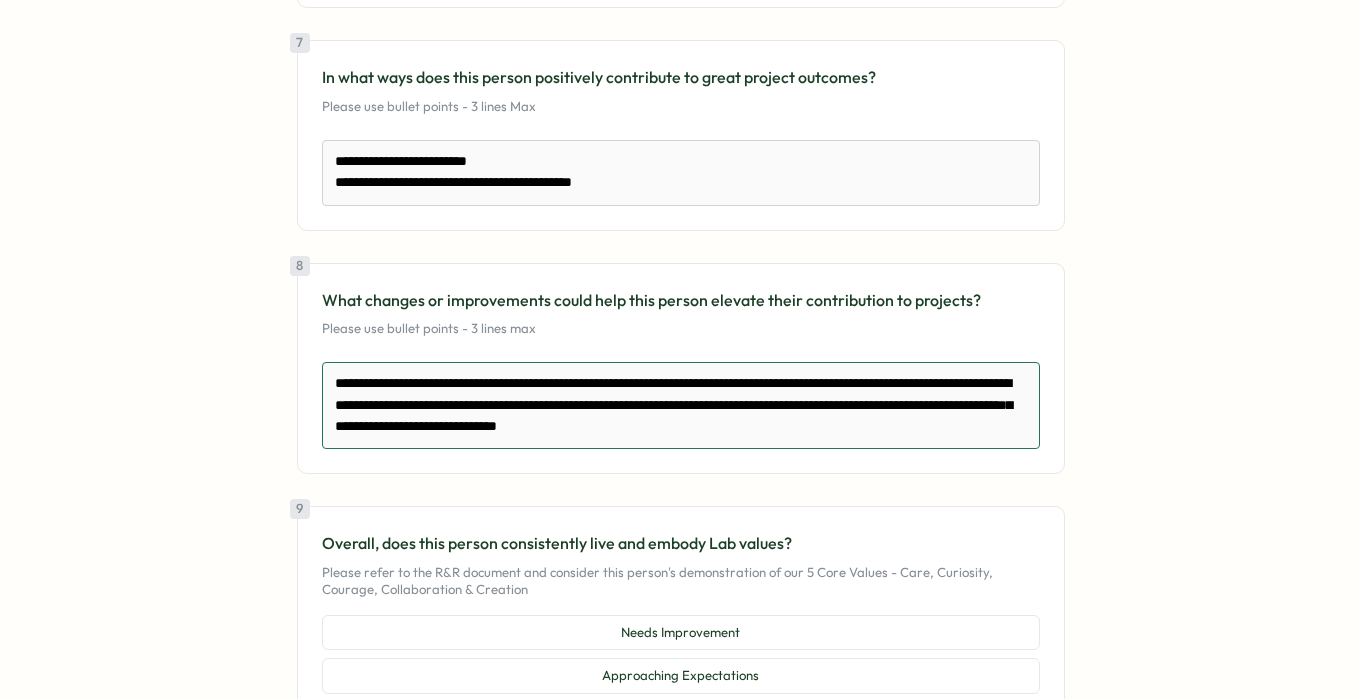 click on "**********" at bounding box center (681, 405) 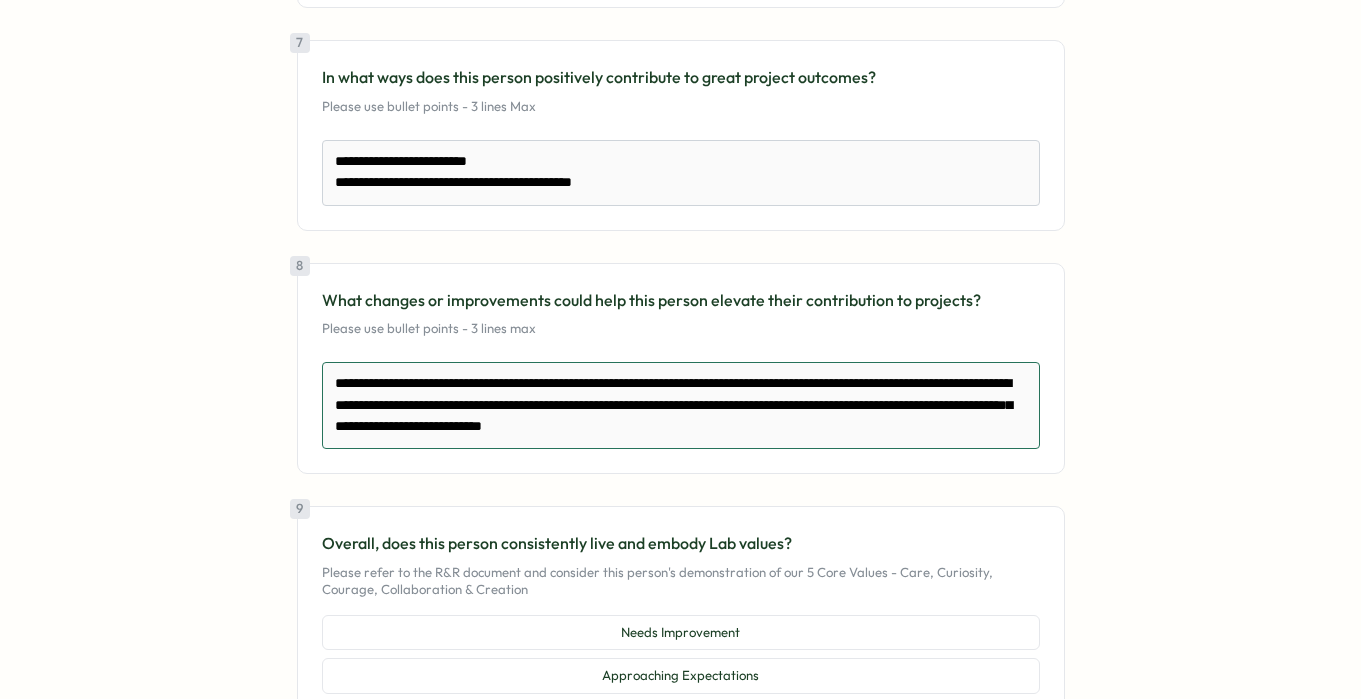 drag, startPoint x: 901, startPoint y: 425, endPoint x: 987, endPoint y: 427, distance: 86.023254 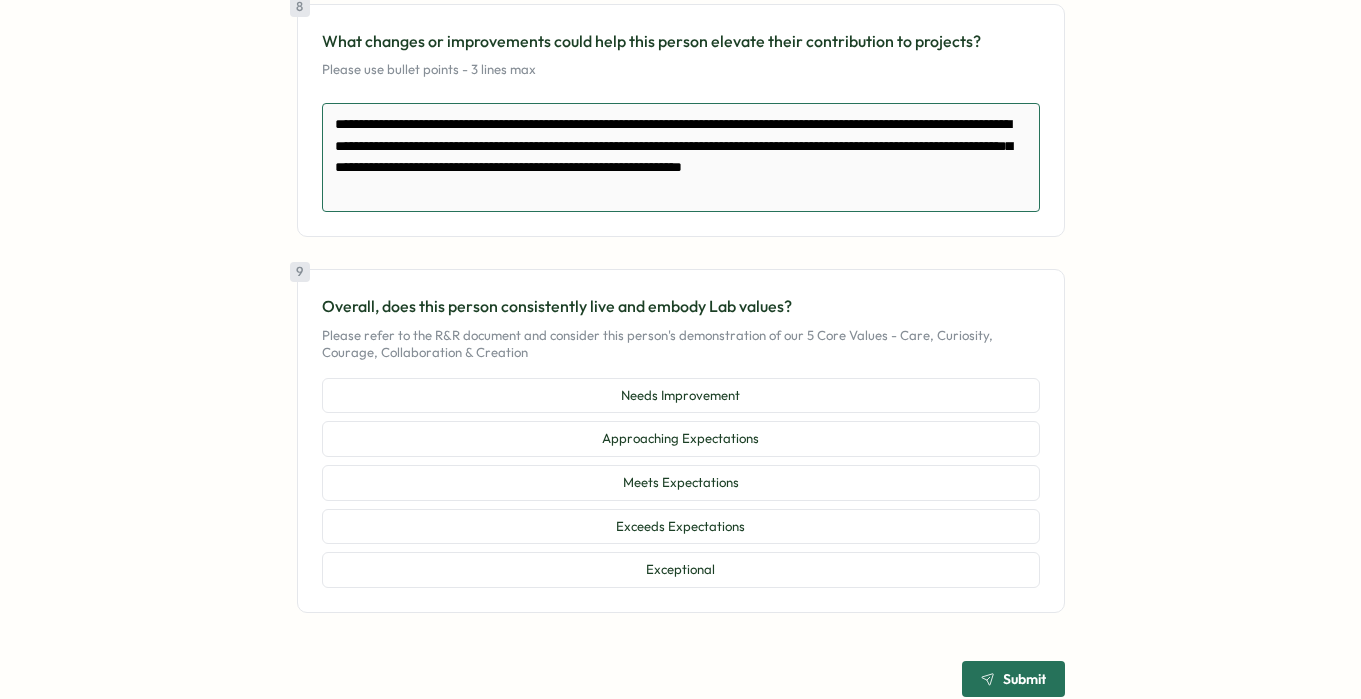 scroll, scrollTop: 3382, scrollLeft: 0, axis: vertical 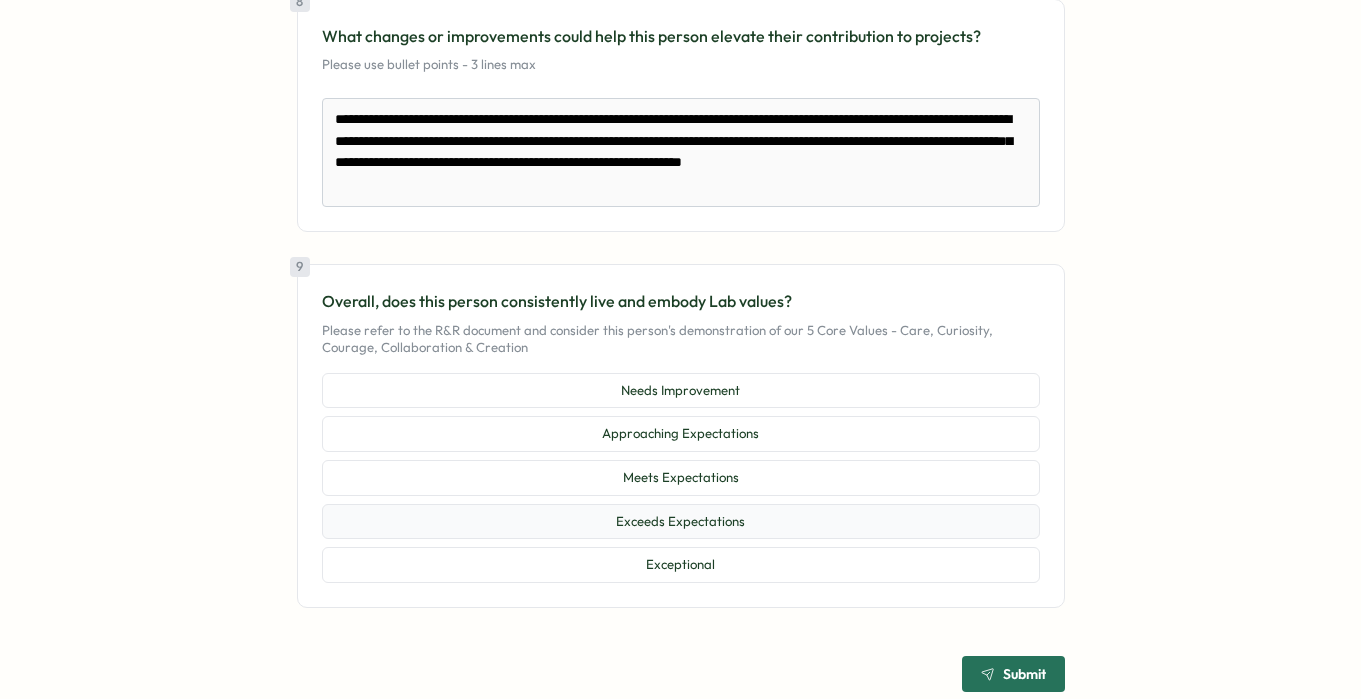click on "Exceeds Expectations" at bounding box center [681, 522] 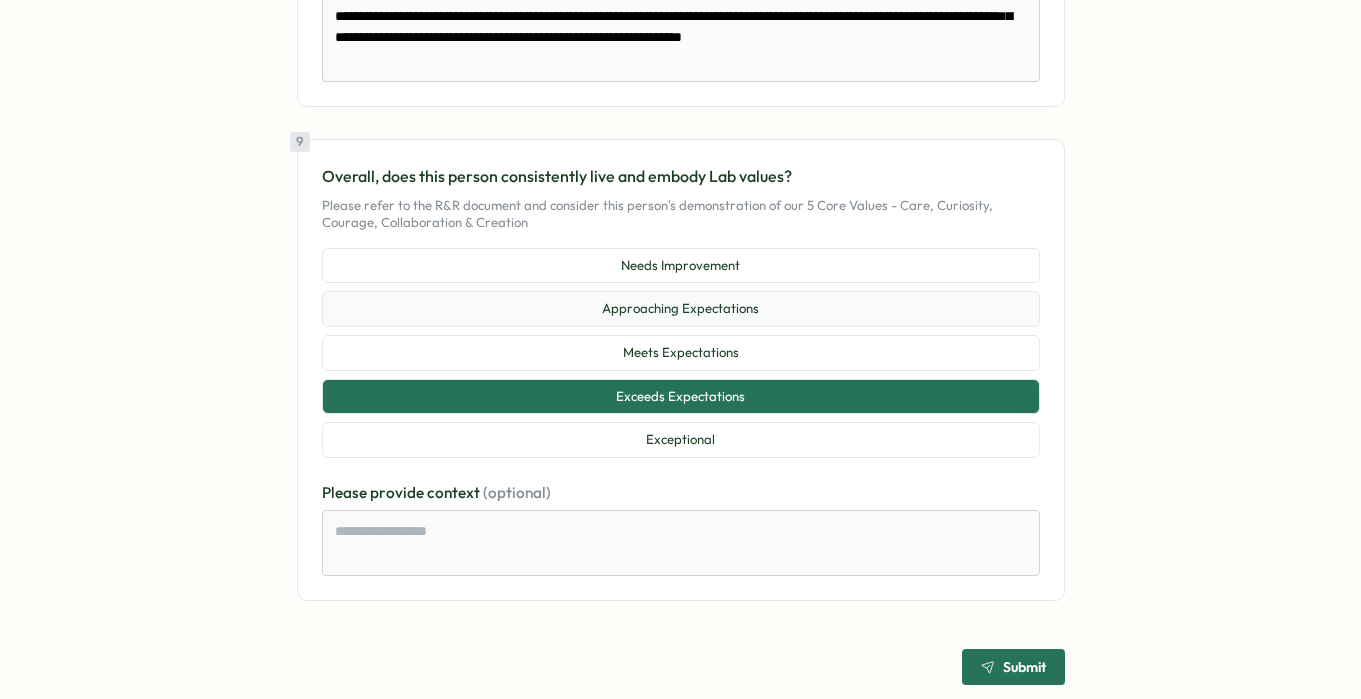 scroll, scrollTop: 3535, scrollLeft: 0, axis: vertical 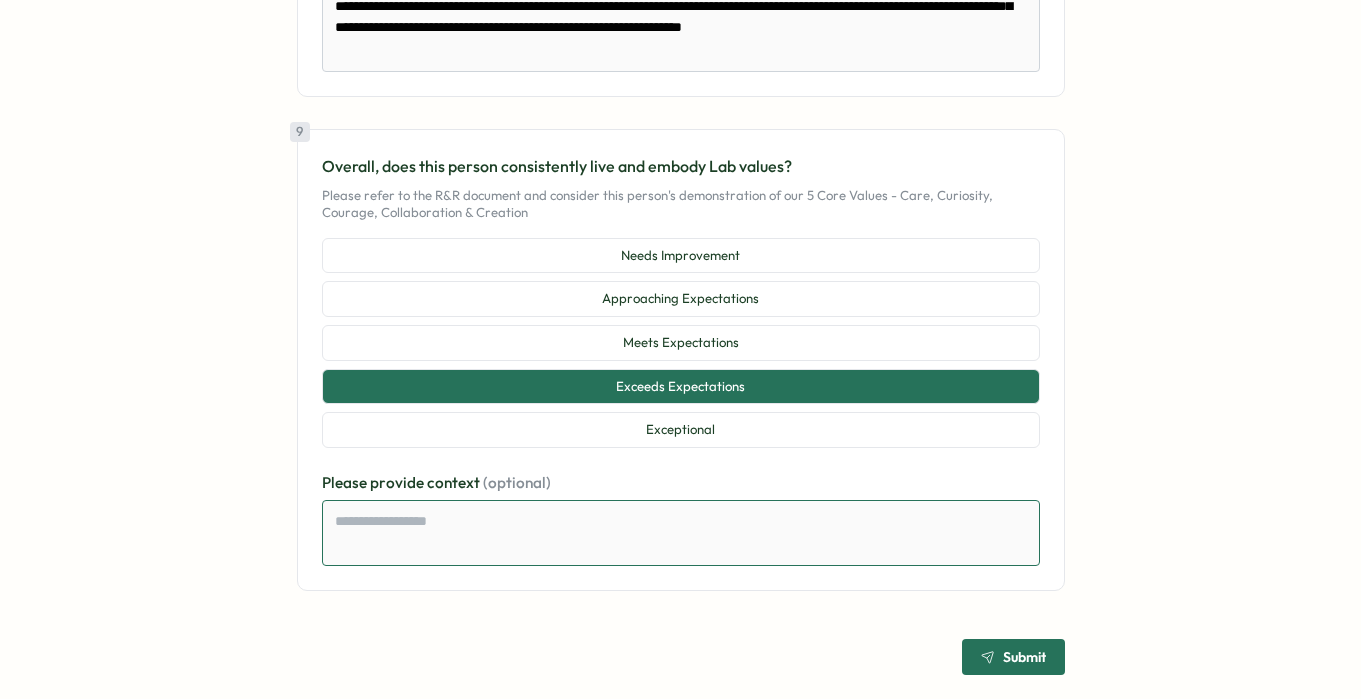 click at bounding box center (681, 533) 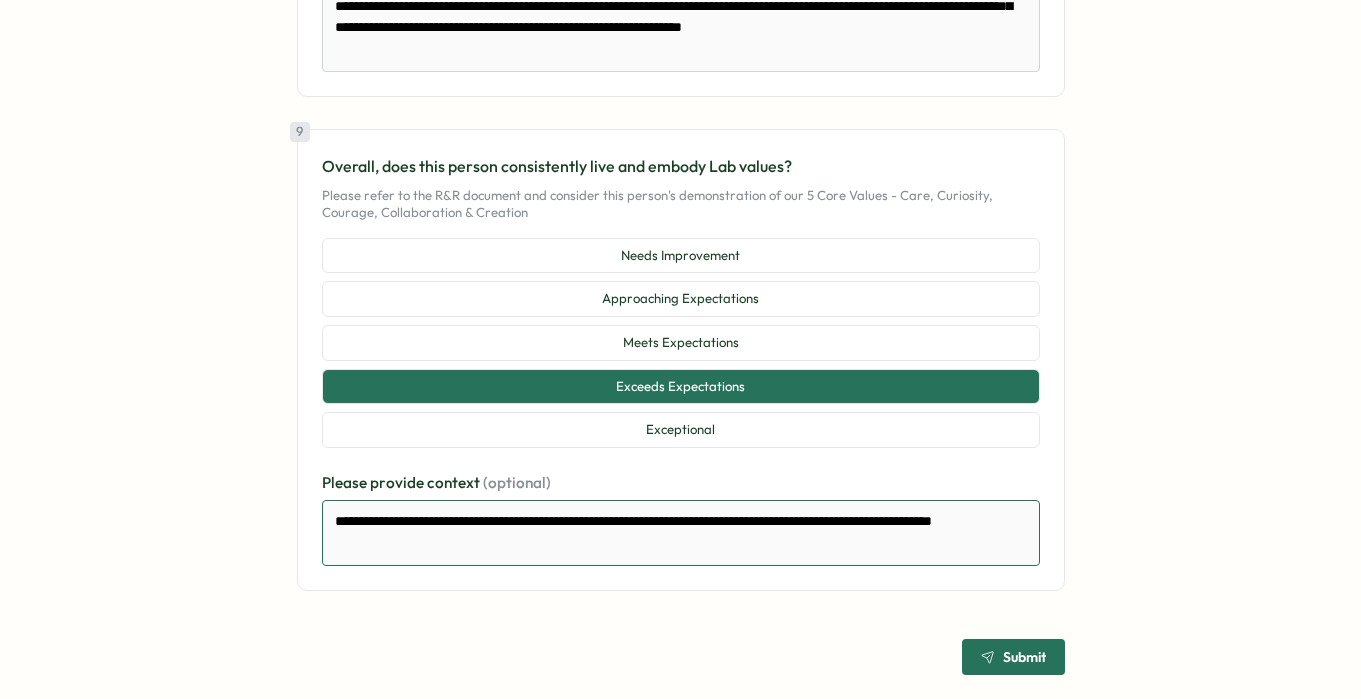 click on "**********" at bounding box center (681, 533) 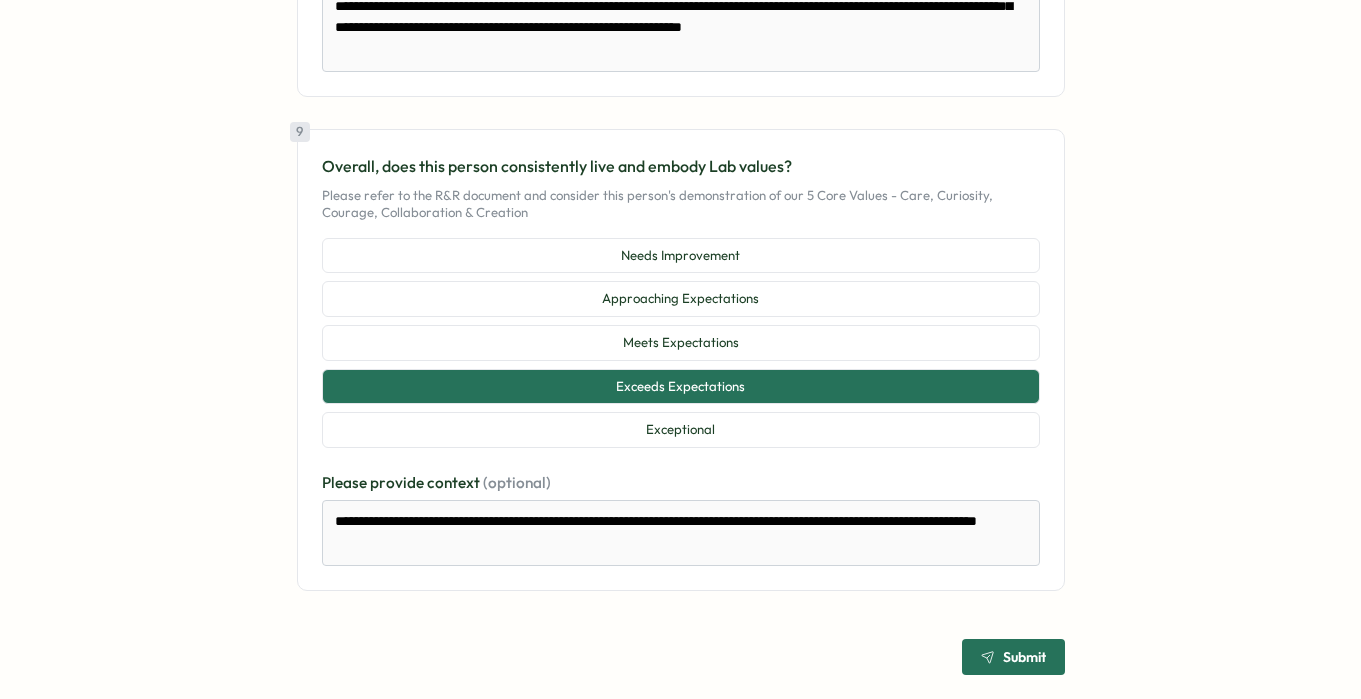 click on "Submit" at bounding box center (1013, 657) 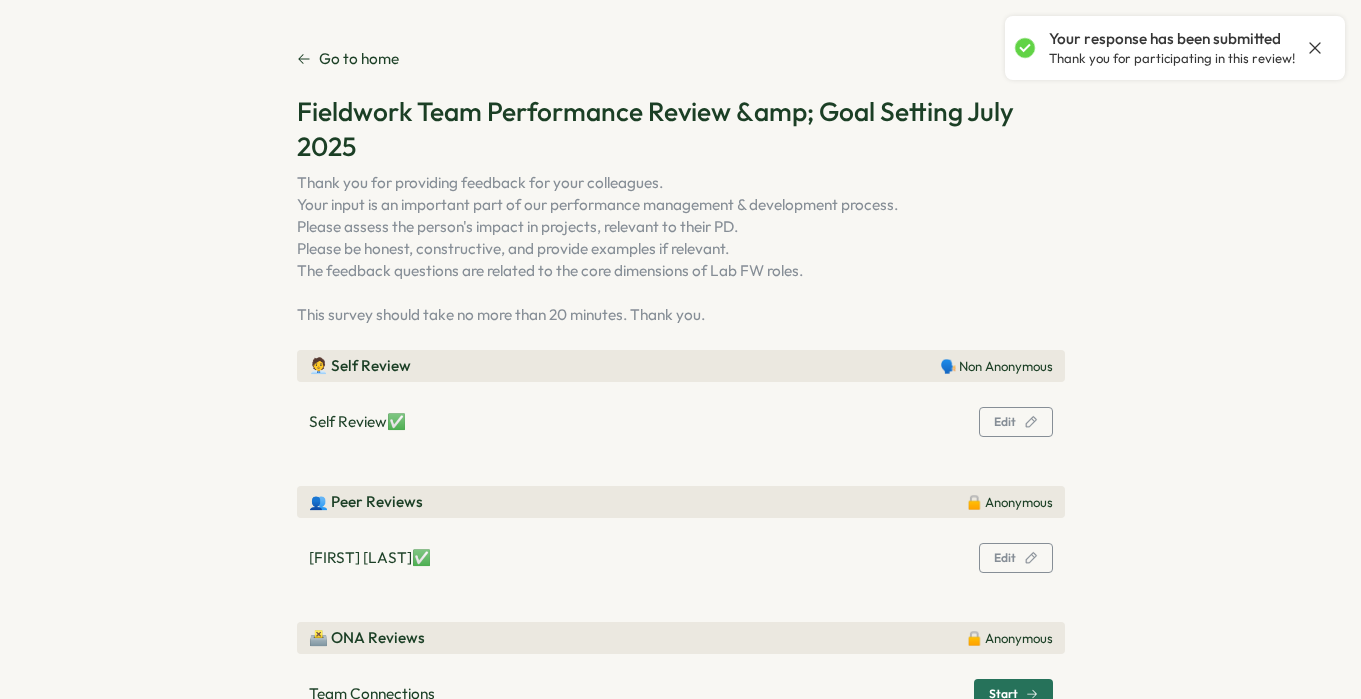 scroll, scrollTop: 32, scrollLeft: 0, axis: vertical 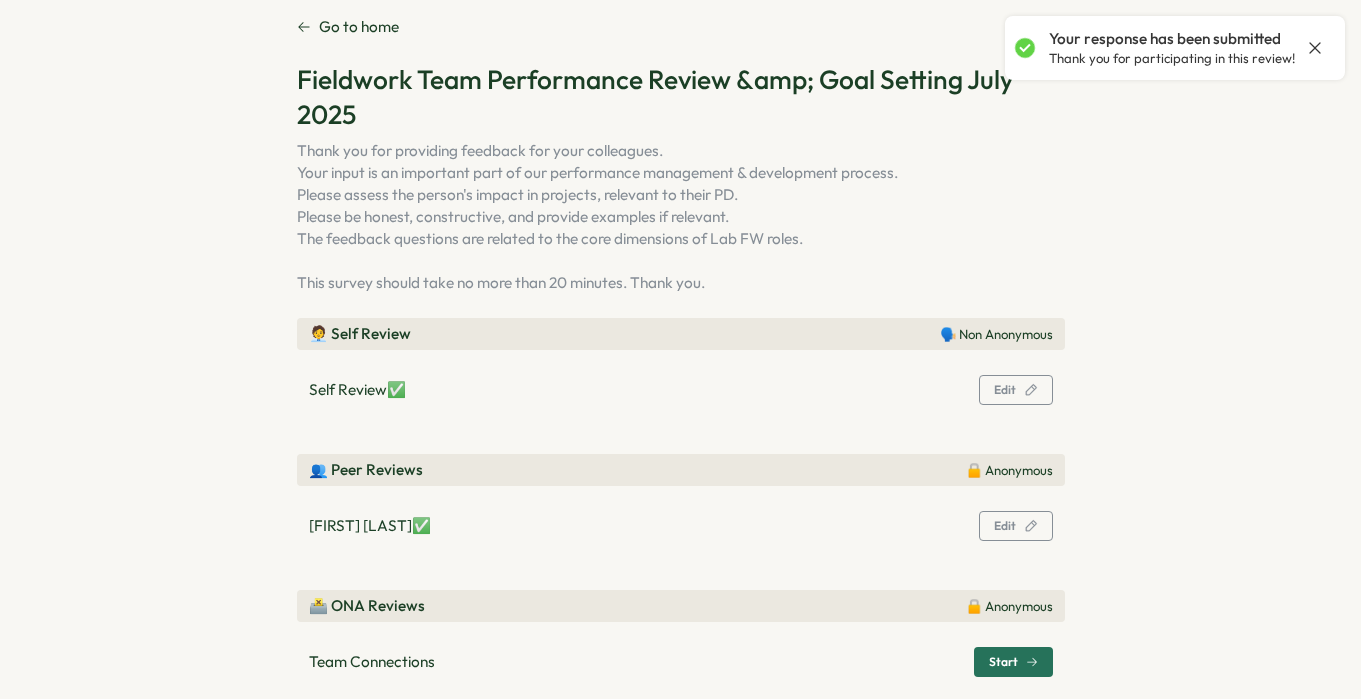 click on "Start" at bounding box center [1003, 662] 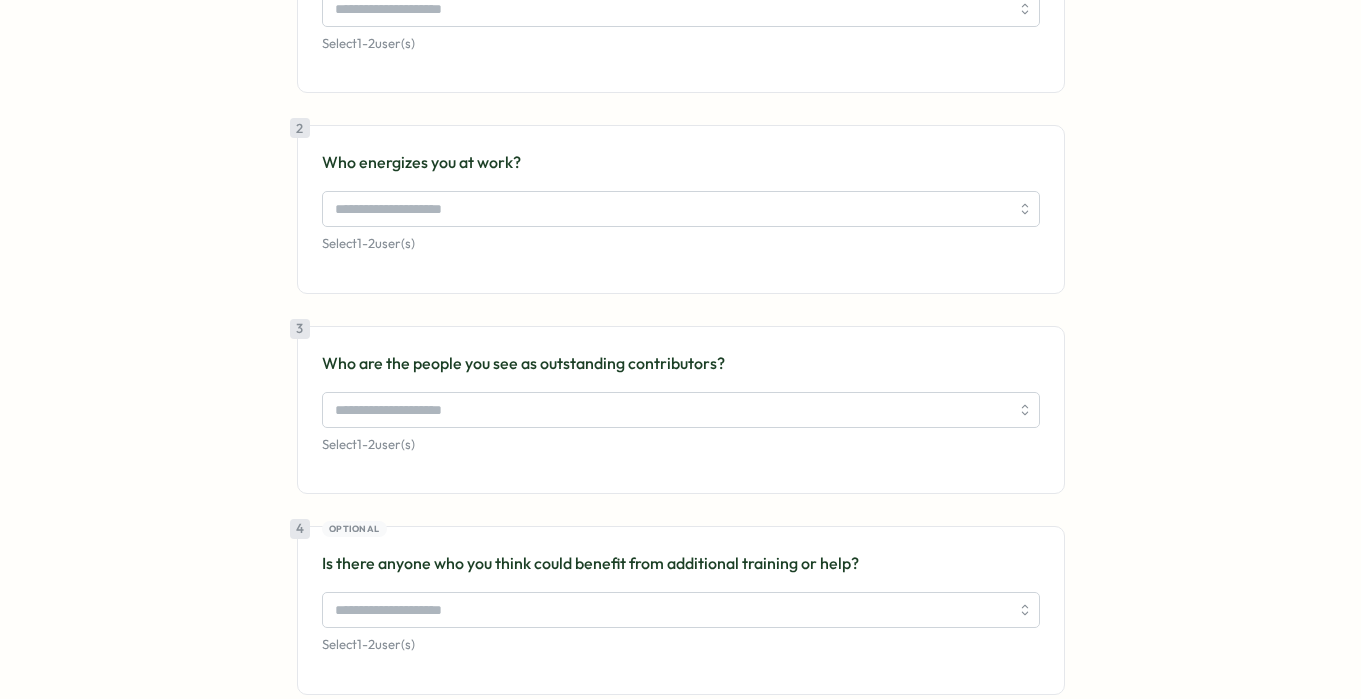 scroll, scrollTop: 0, scrollLeft: 0, axis: both 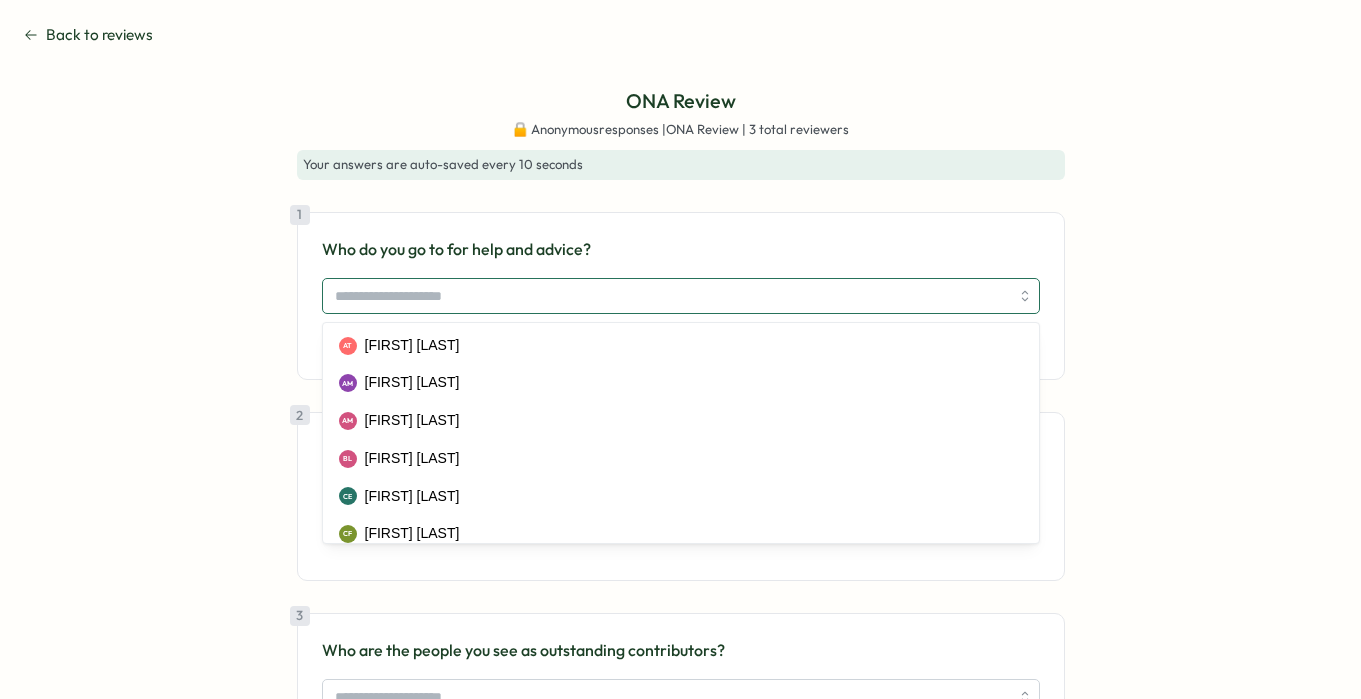 click at bounding box center (672, 296) 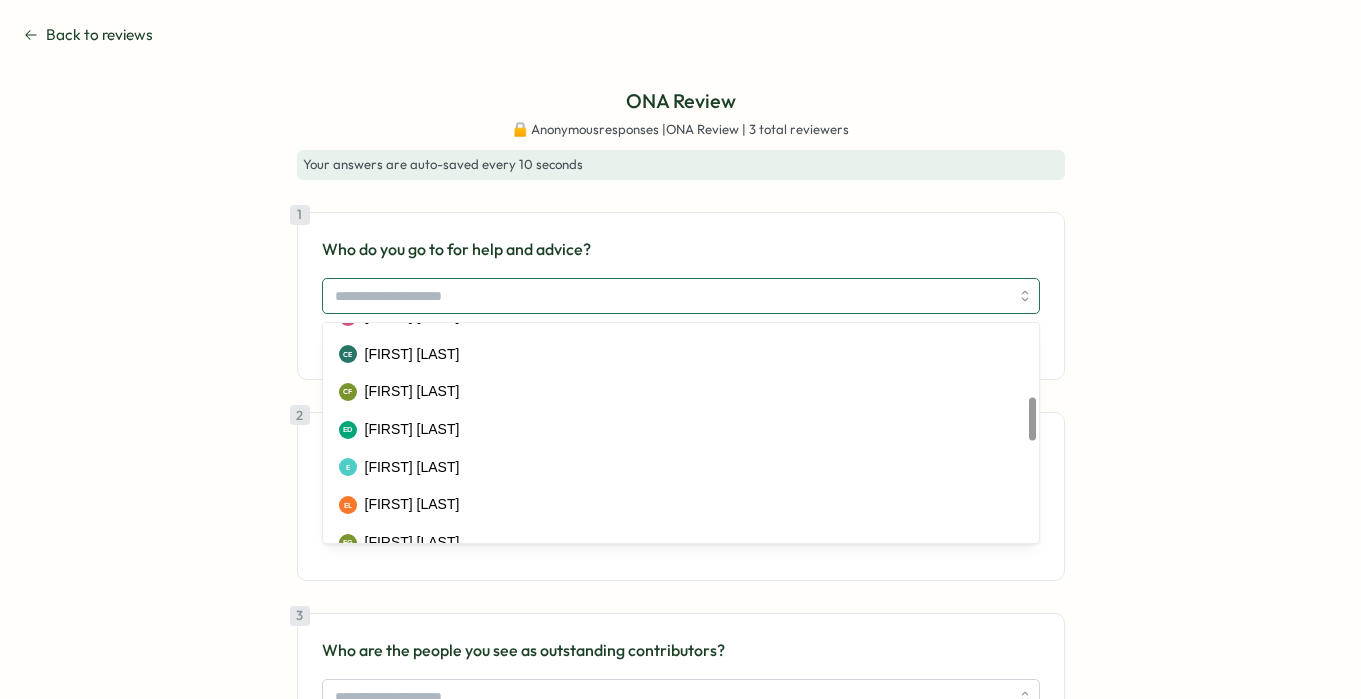 scroll, scrollTop: 0, scrollLeft: 0, axis: both 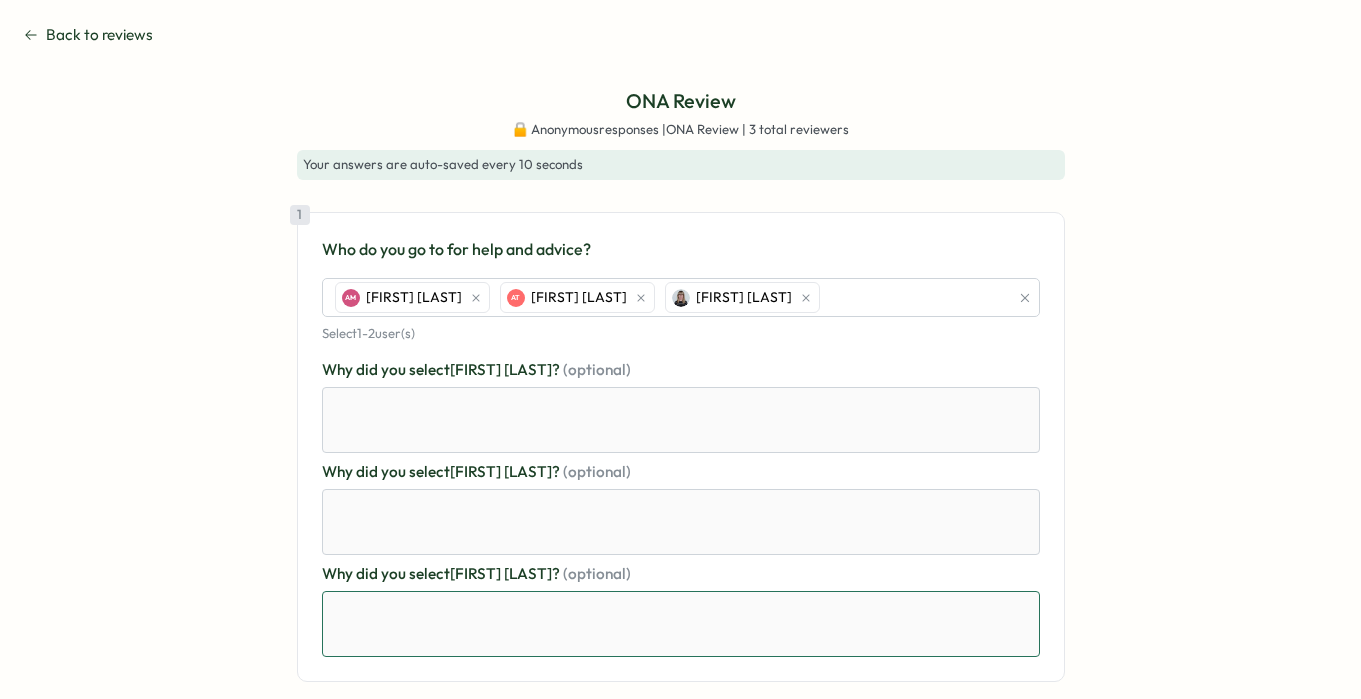 click at bounding box center (681, 624) 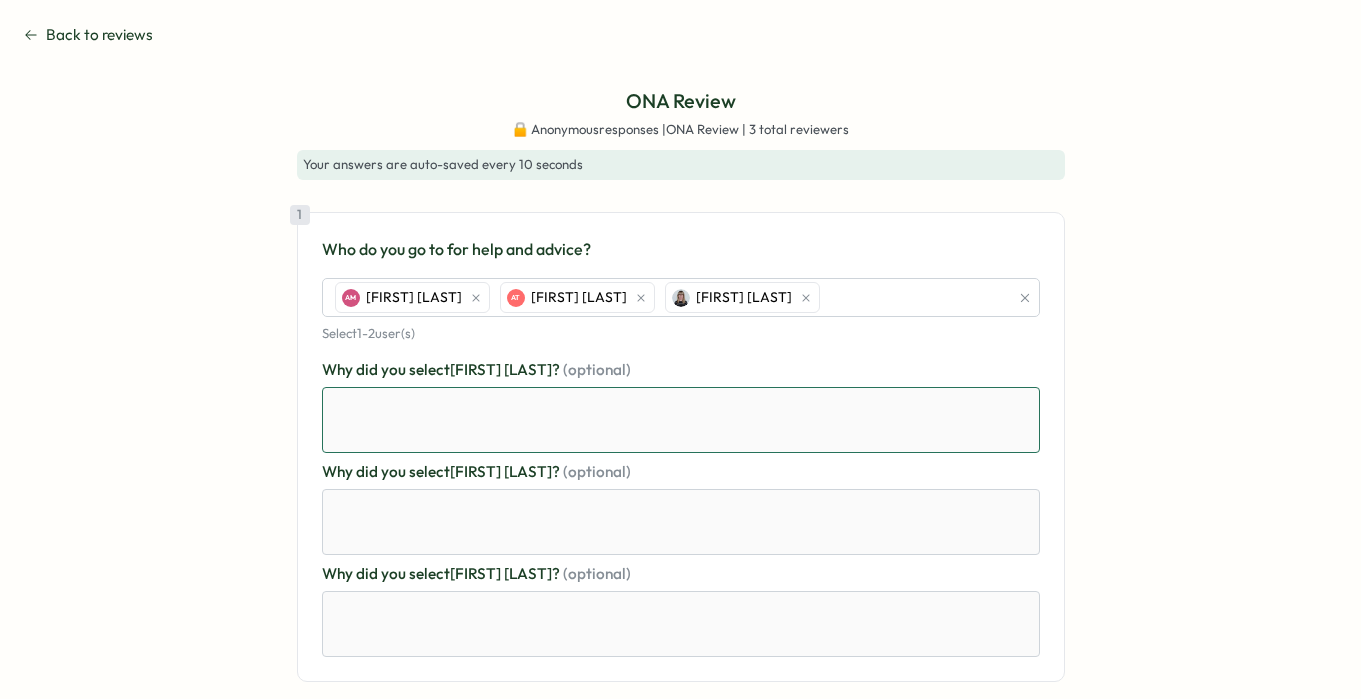 click at bounding box center [681, 420] 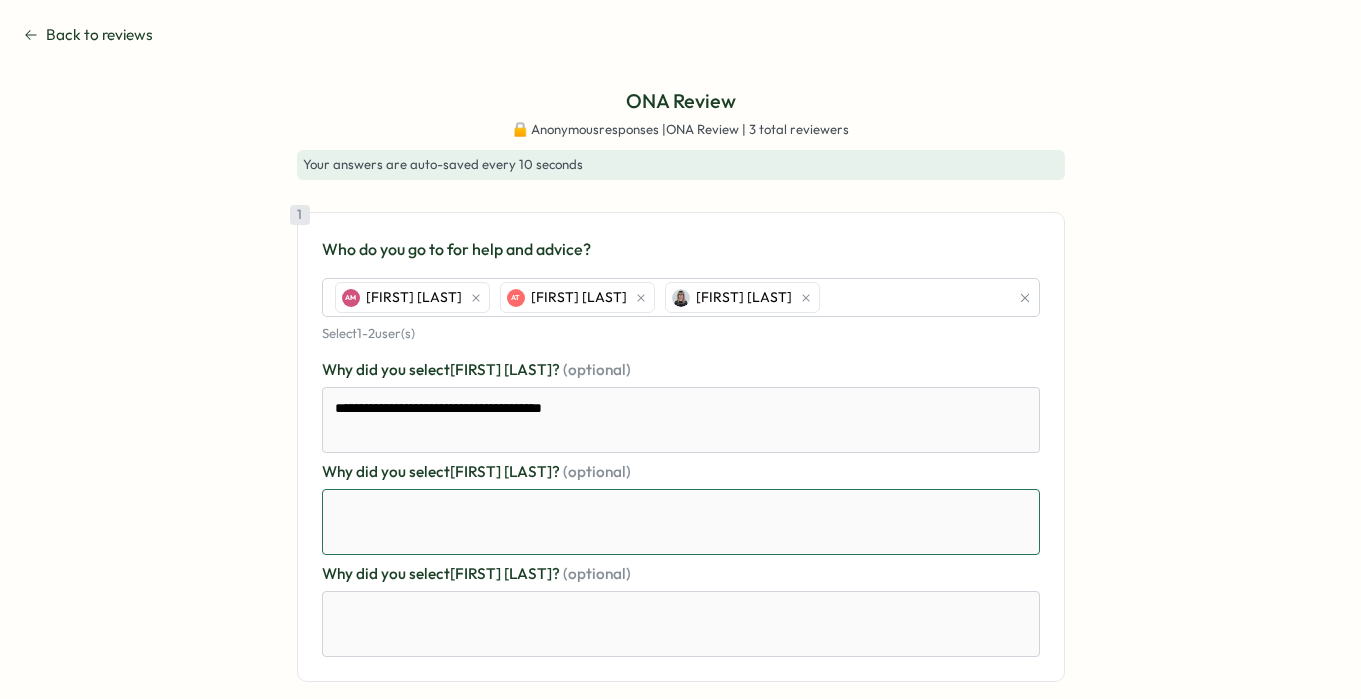 click at bounding box center (681, 522) 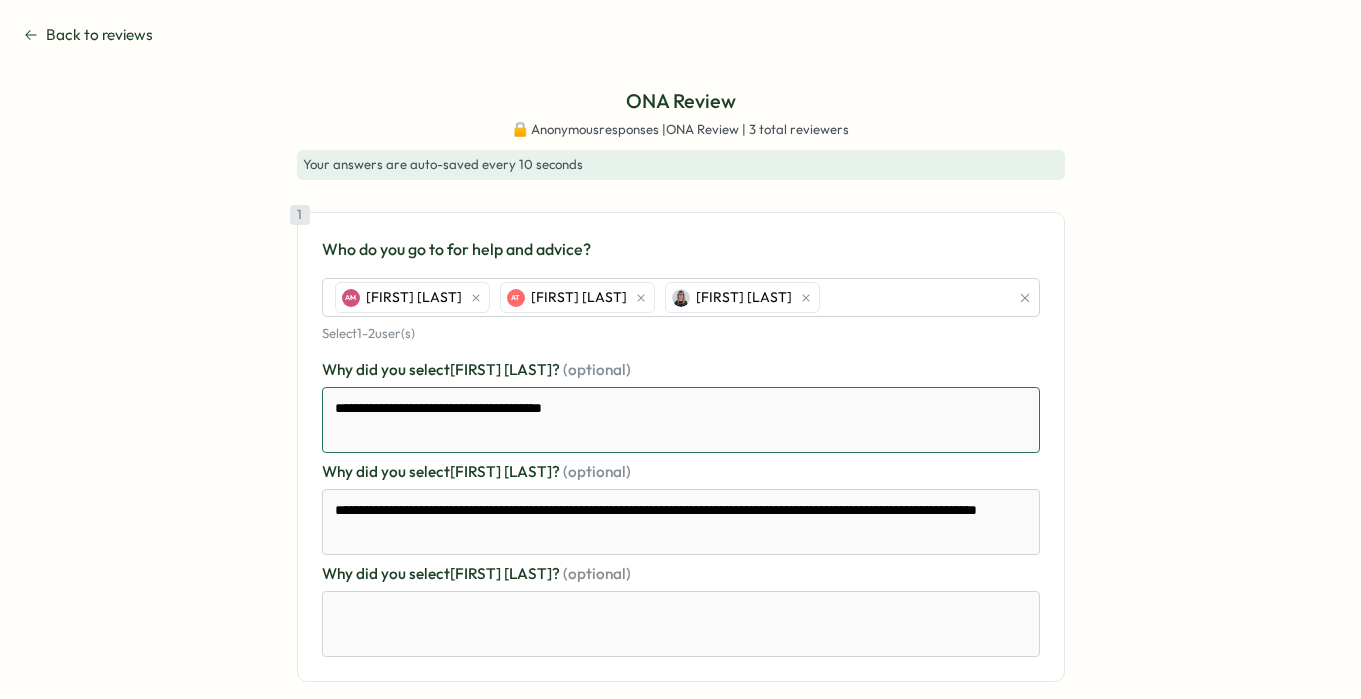 click on "**********" at bounding box center (681, 420) 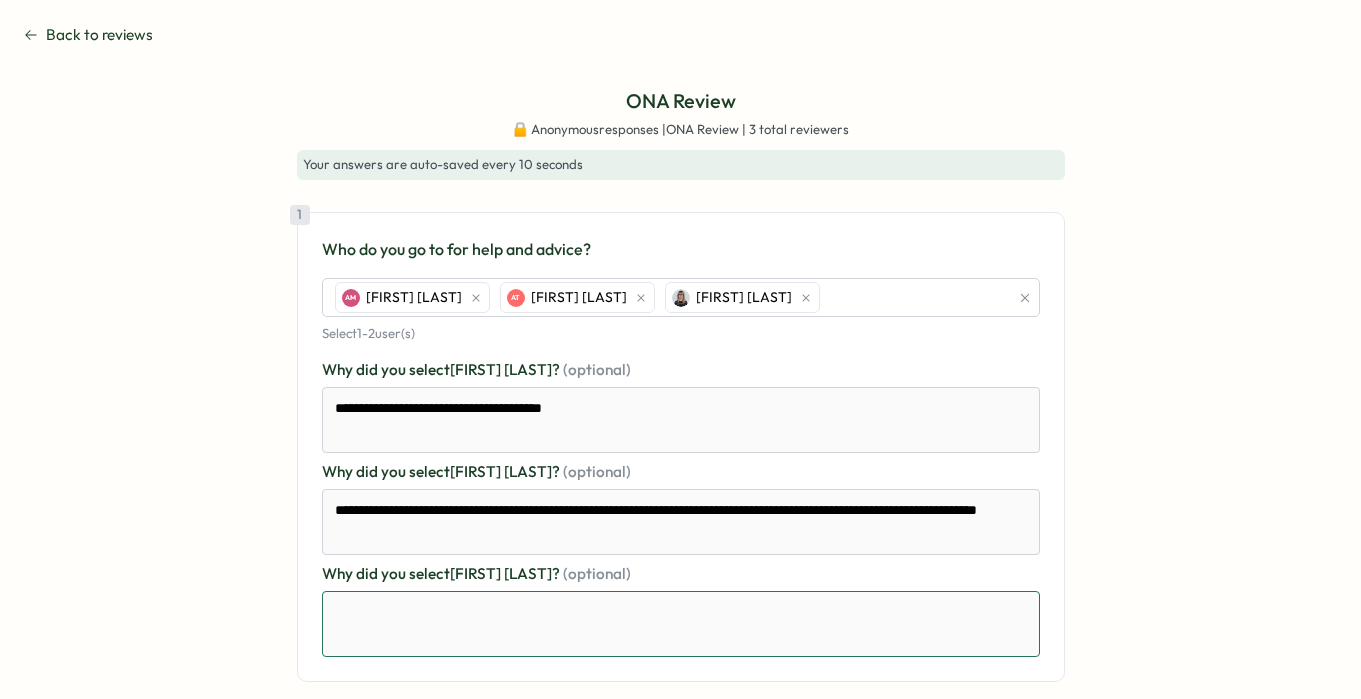 click at bounding box center (681, 624) 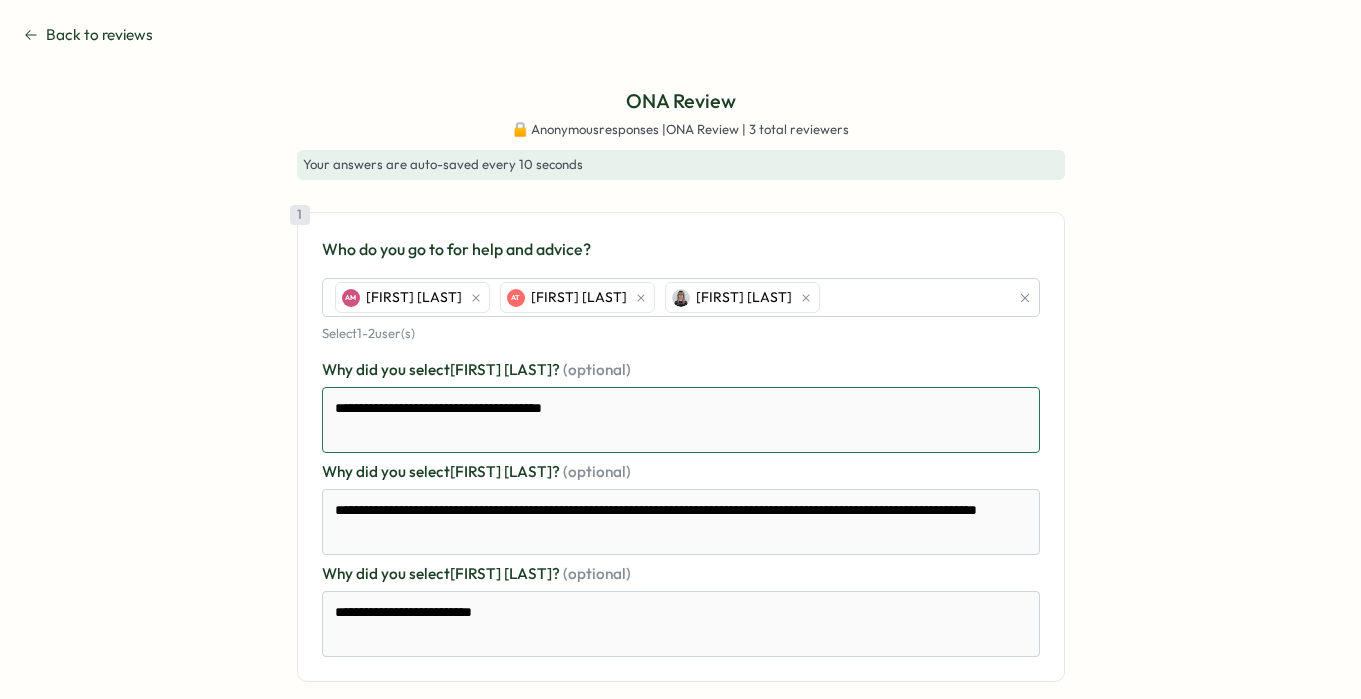 click on "**********" at bounding box center [681, 420] 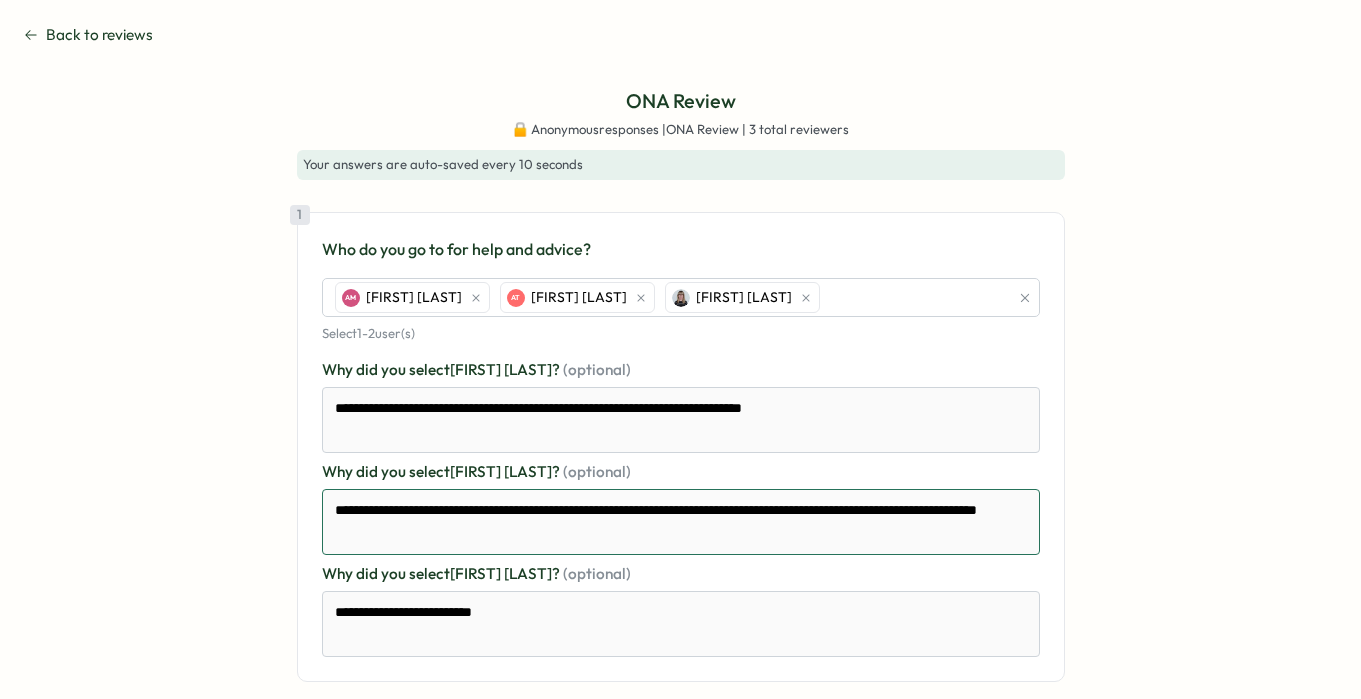 click on "**********" at bounding box center [681, 522] 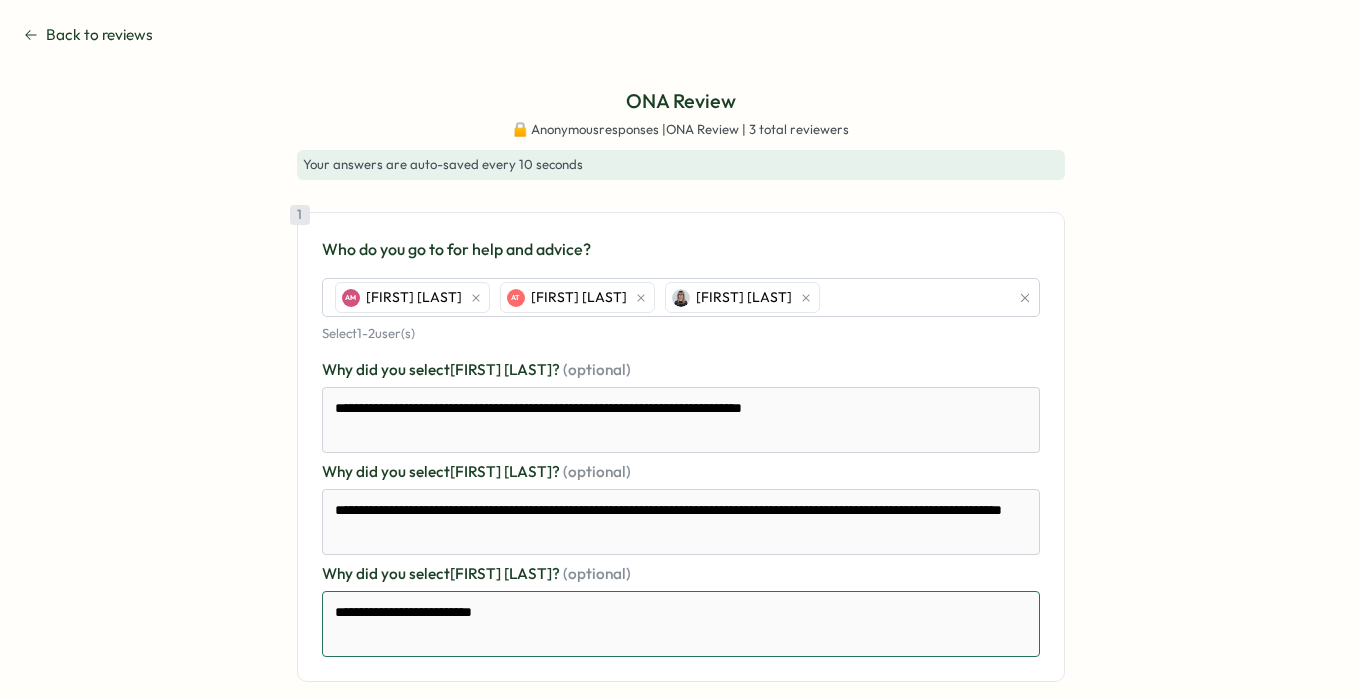 click on "**********" at bounding box center [681, 624] 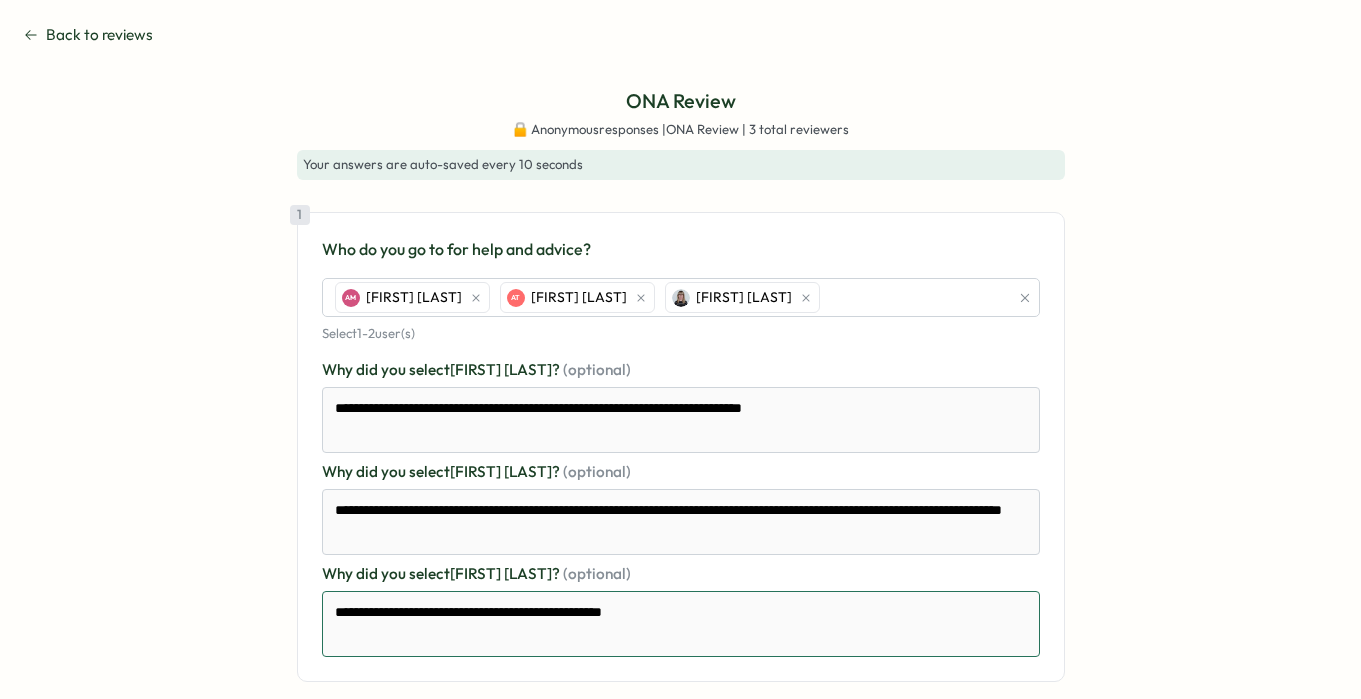 drag, startPoint x: 681, startPoint y: 612, endPoint x: 285, endPoint y: 605, distance: 396.06186 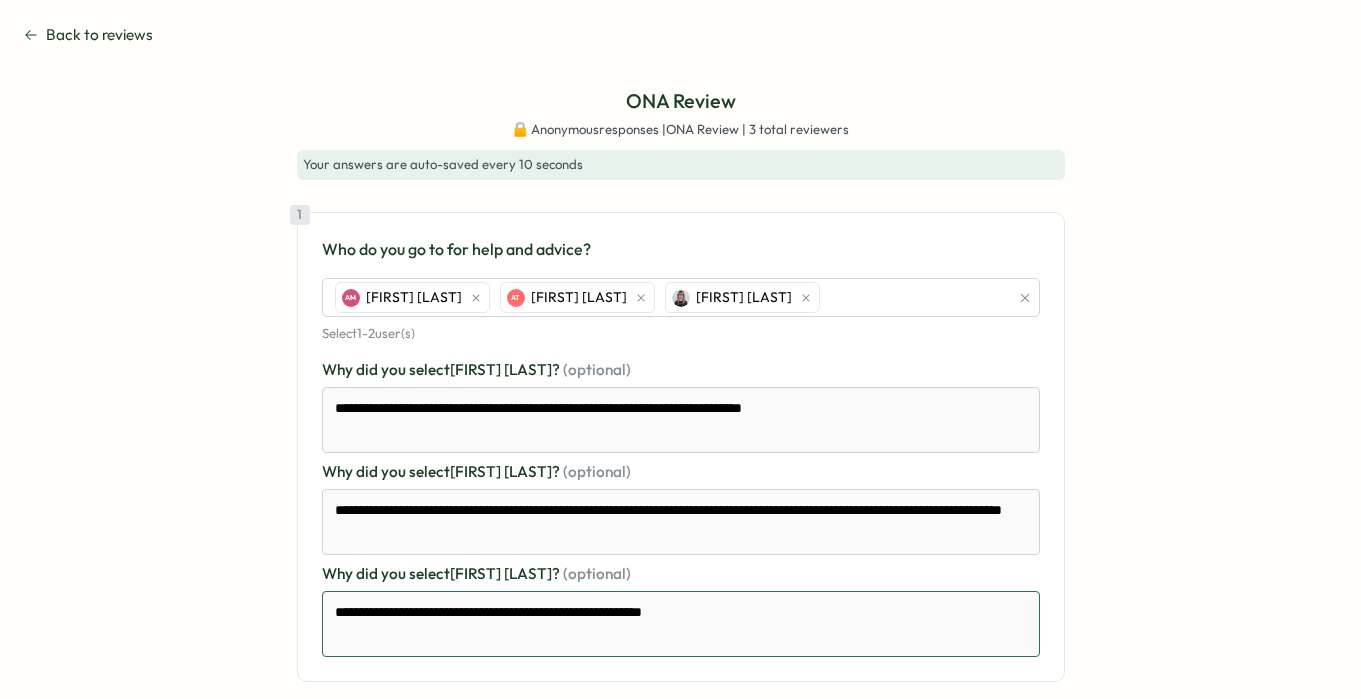 click on "**********" at bounding box center (681, 624) 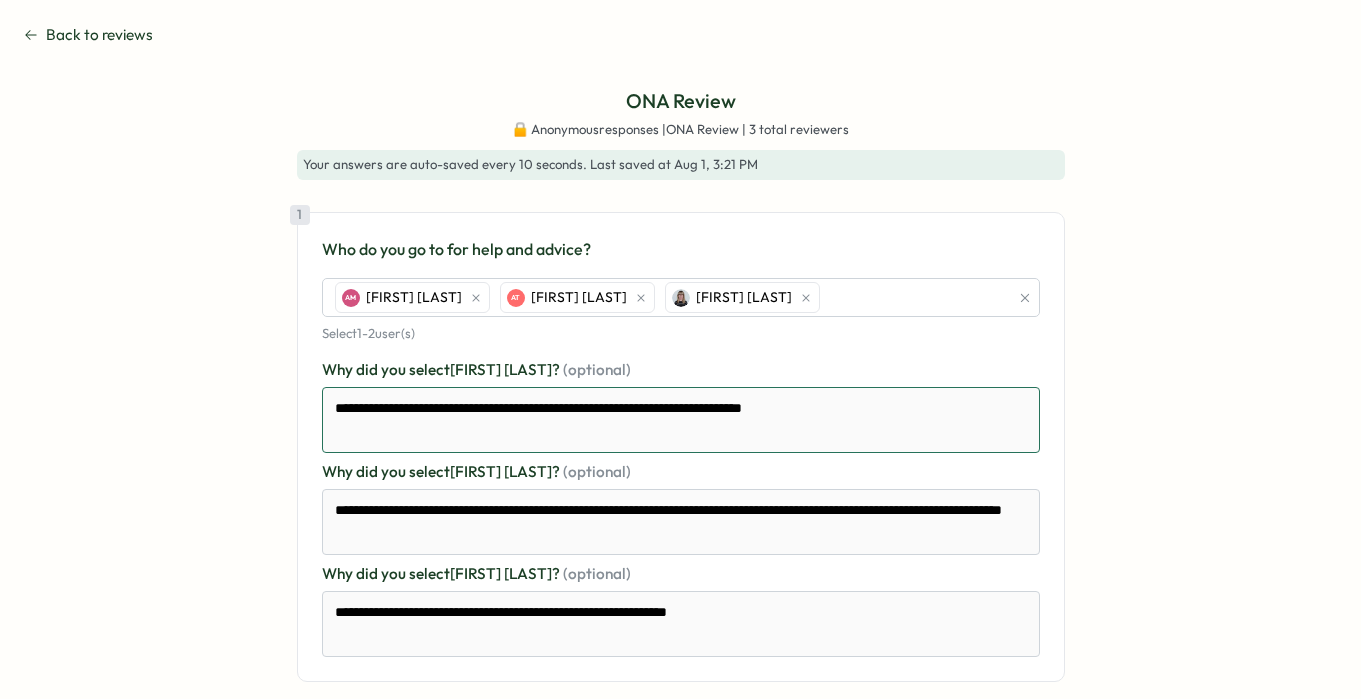 click on "**********" at bounding box center [681, 420] 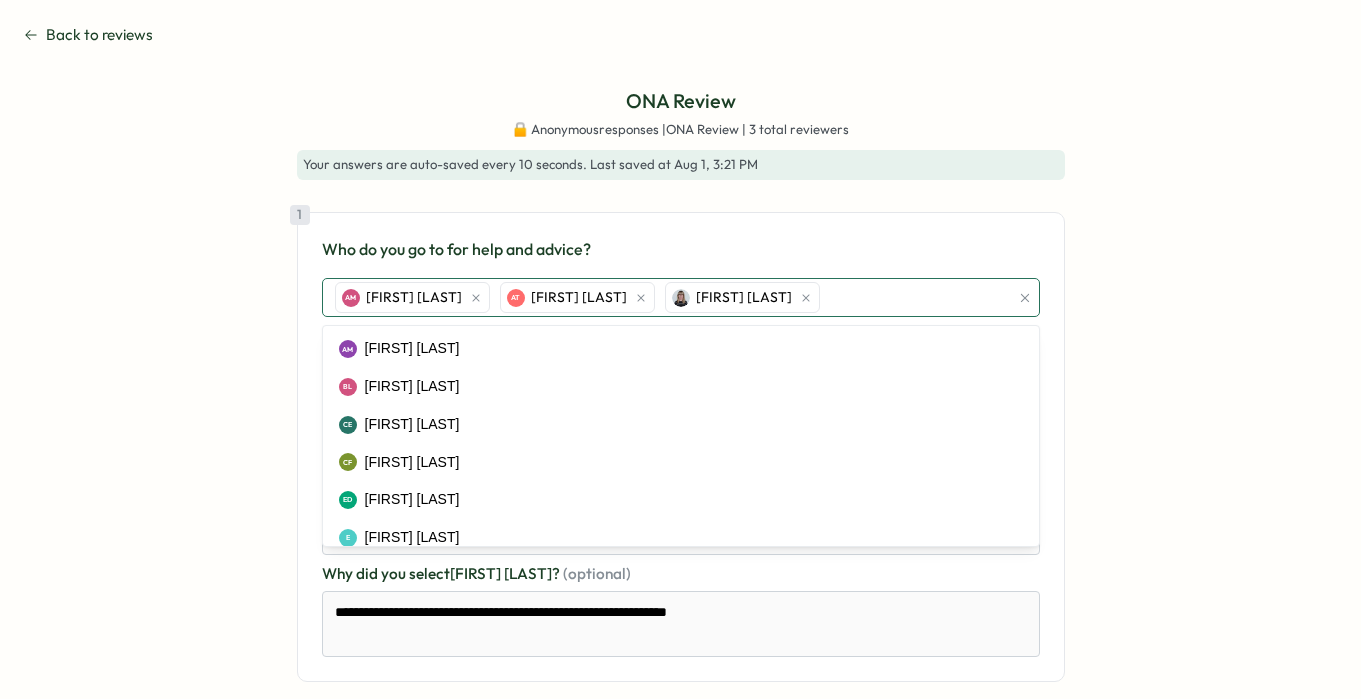 click on "AM [FIRST] [LAST] AT [FIRST] [LAST] [FIRST] [LAST]" at bounding box center [669, 298] 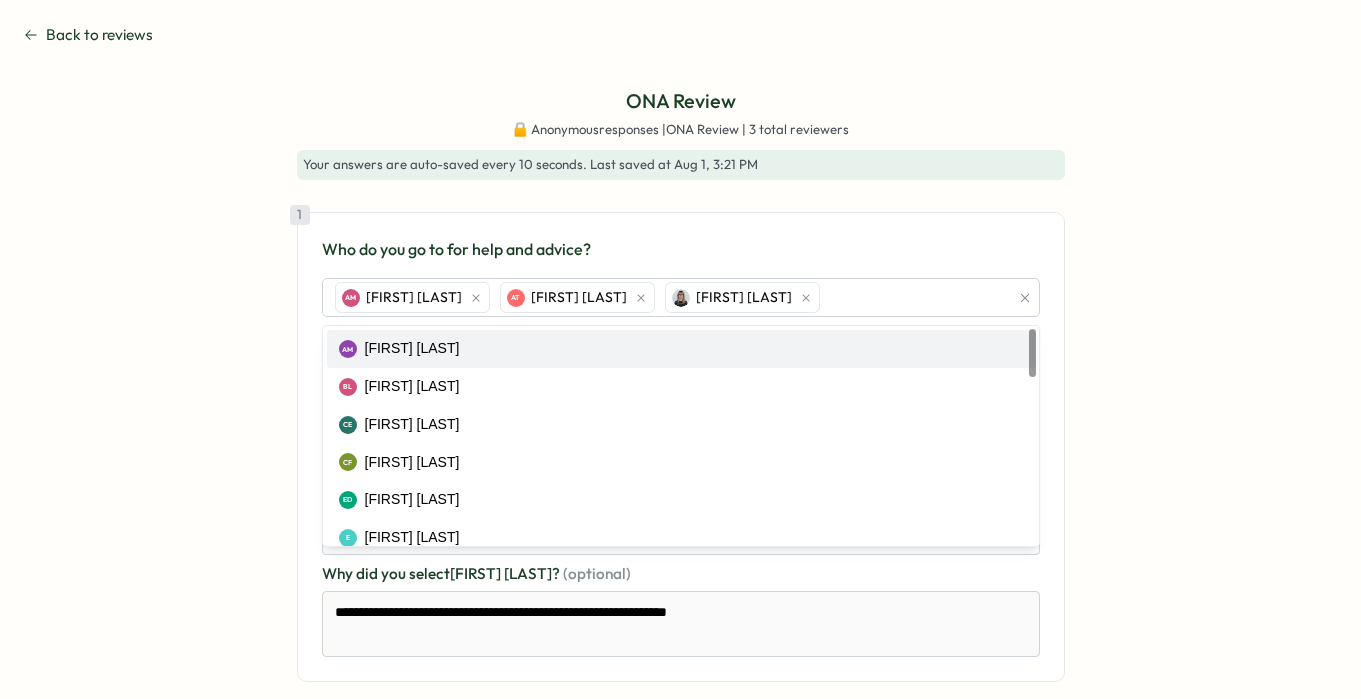 click on "**********" at bounding box center (680, 726) 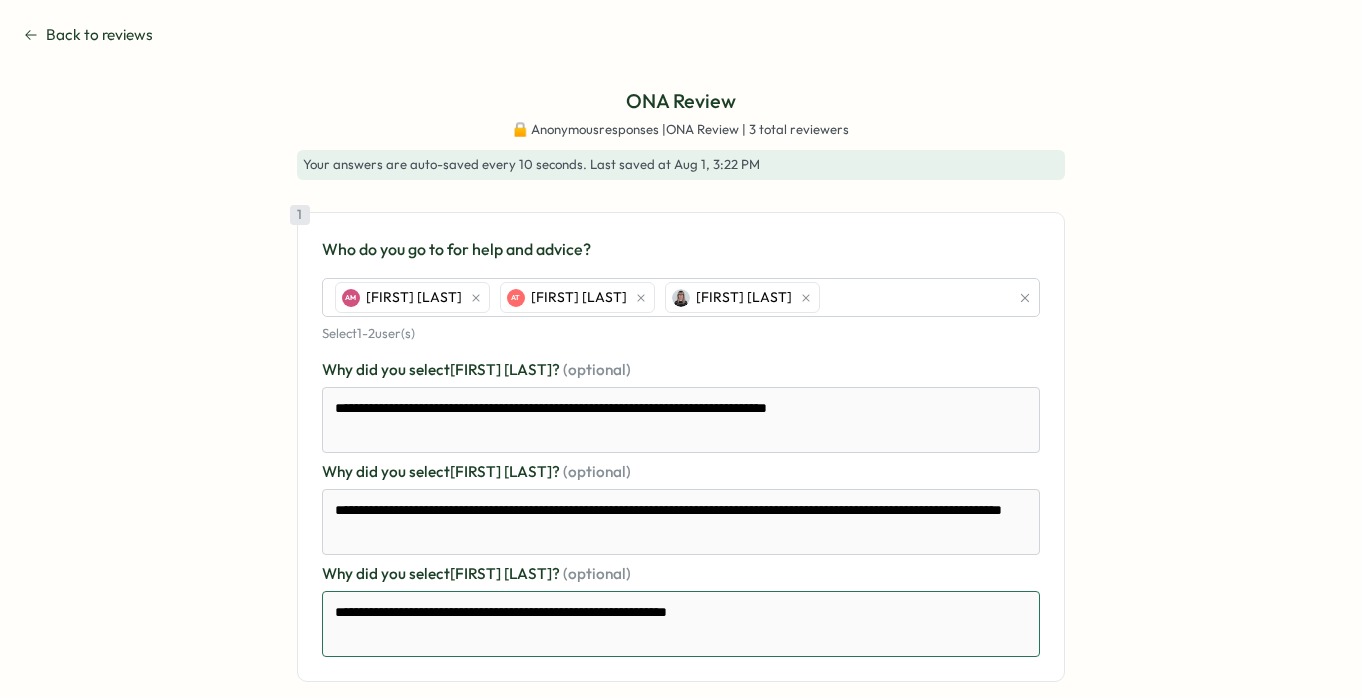 click on "**********" at bounding box center (681, 624) 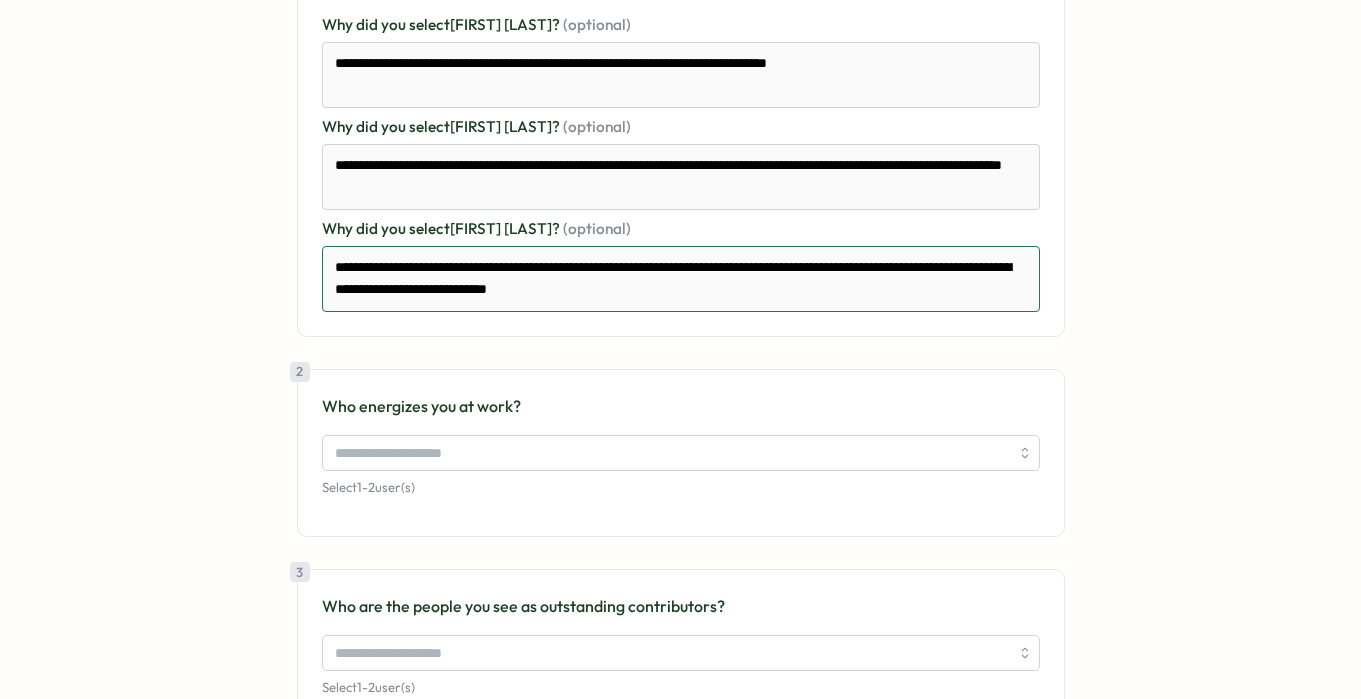 scroll, scrollTop: 349, scrollLeft: 0, axis: vertical 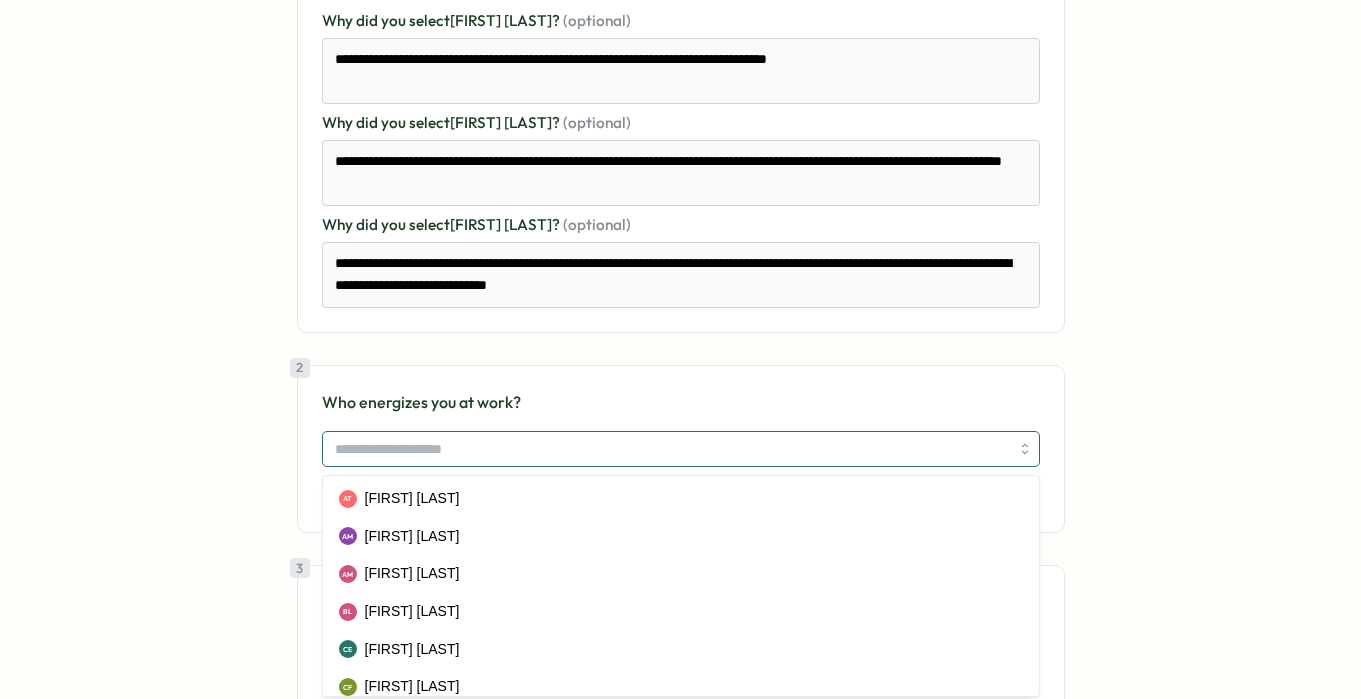 click at bounding box center [672, 449] 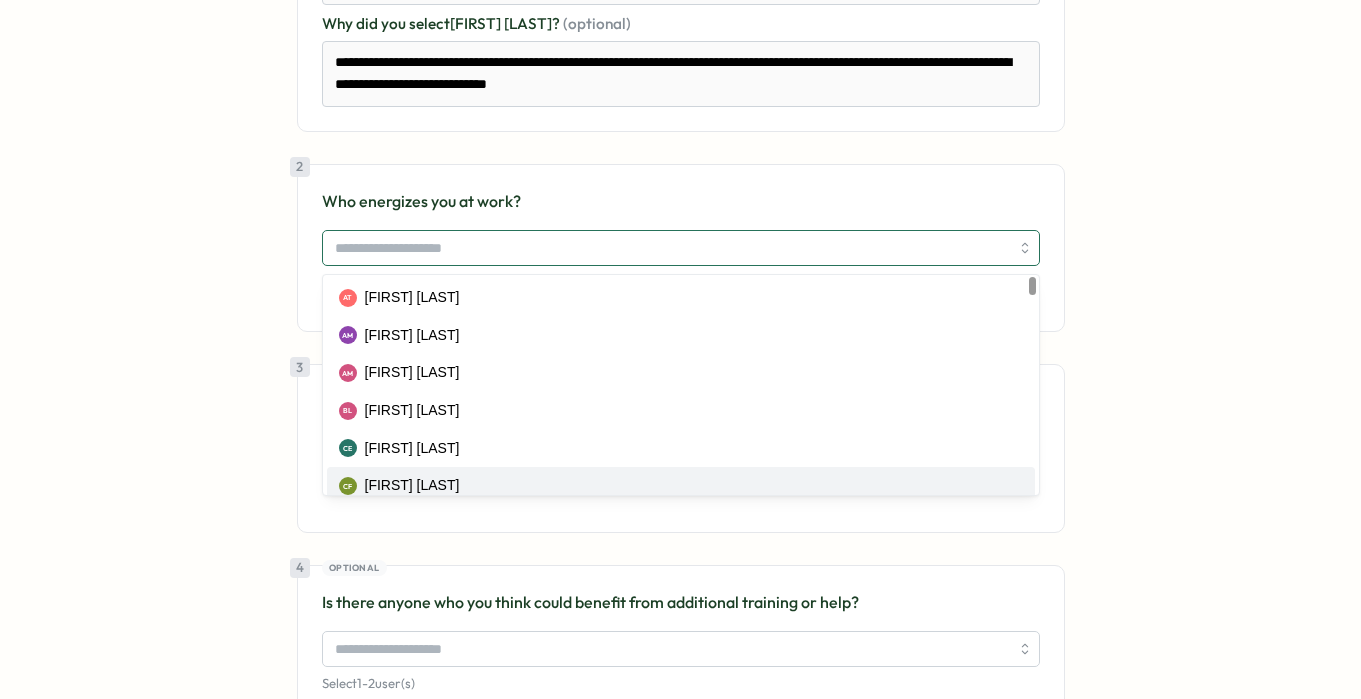 scroll, scrollTop: 577, scrollLeft: 0, axis: vertical 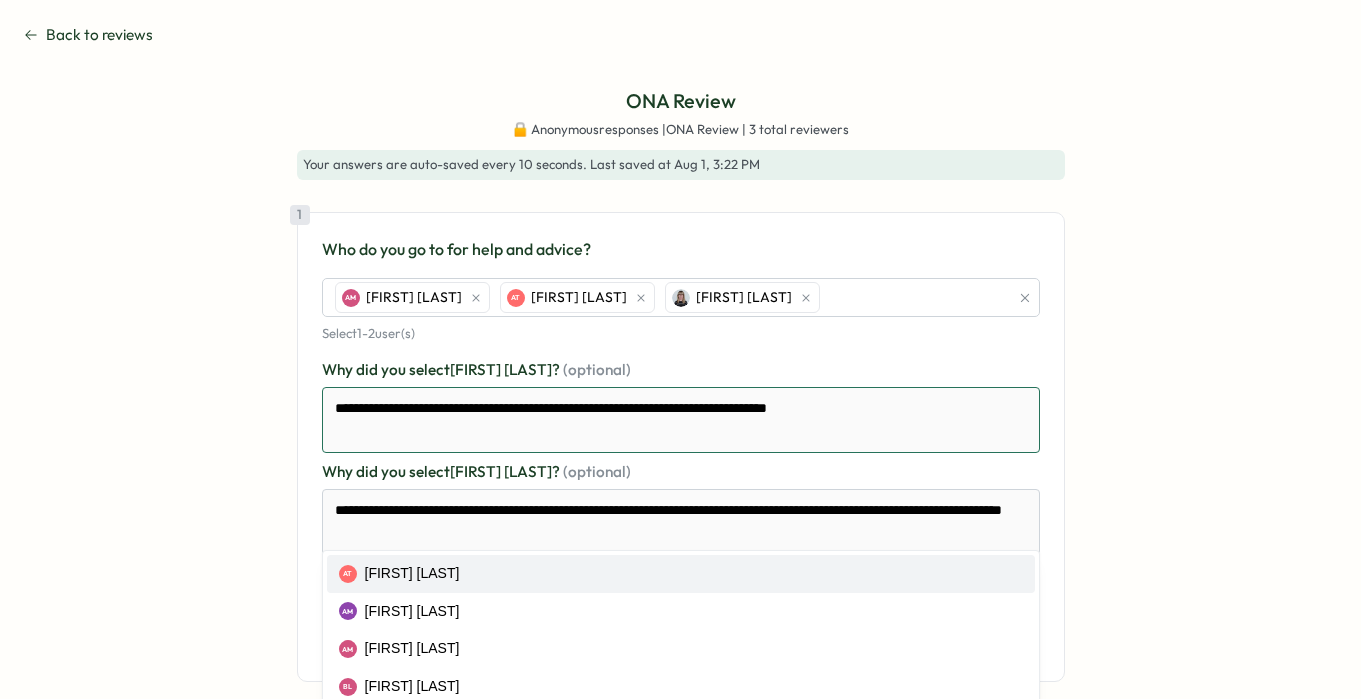 click on "**********" at bounding box center [681, 420] 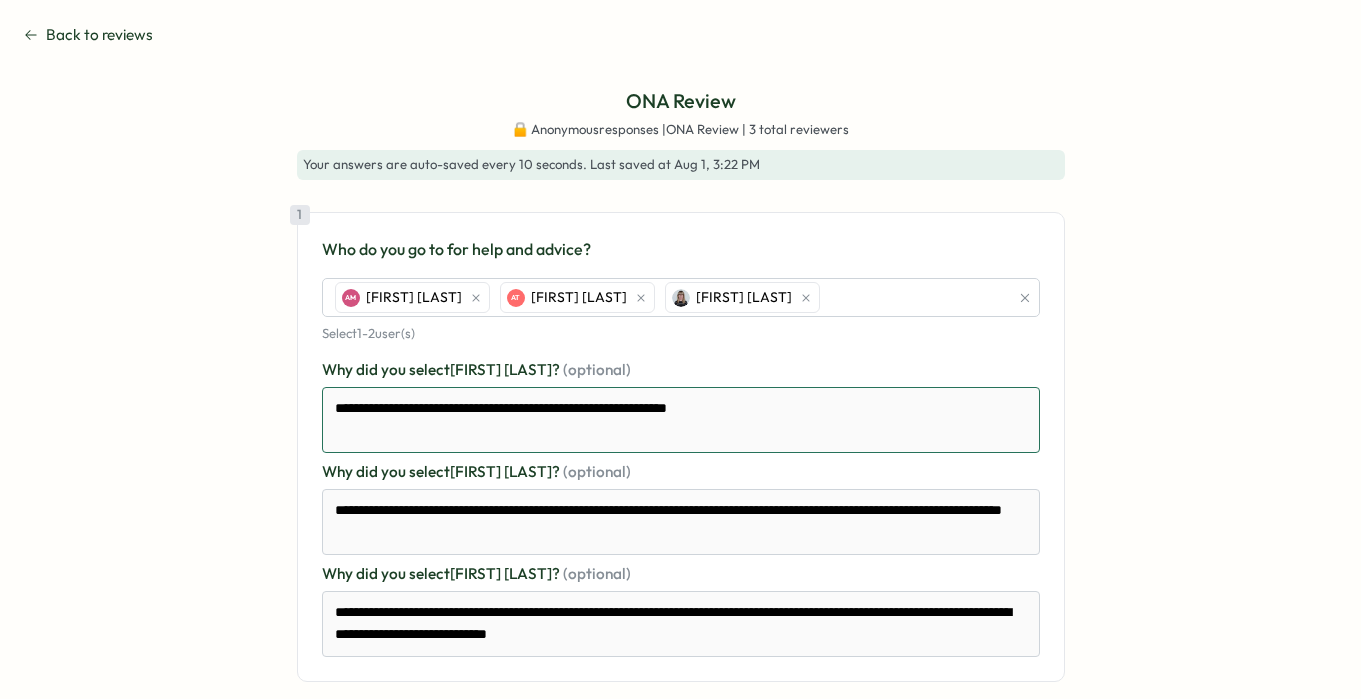 click on "**********" at bounding box center [681, 420] 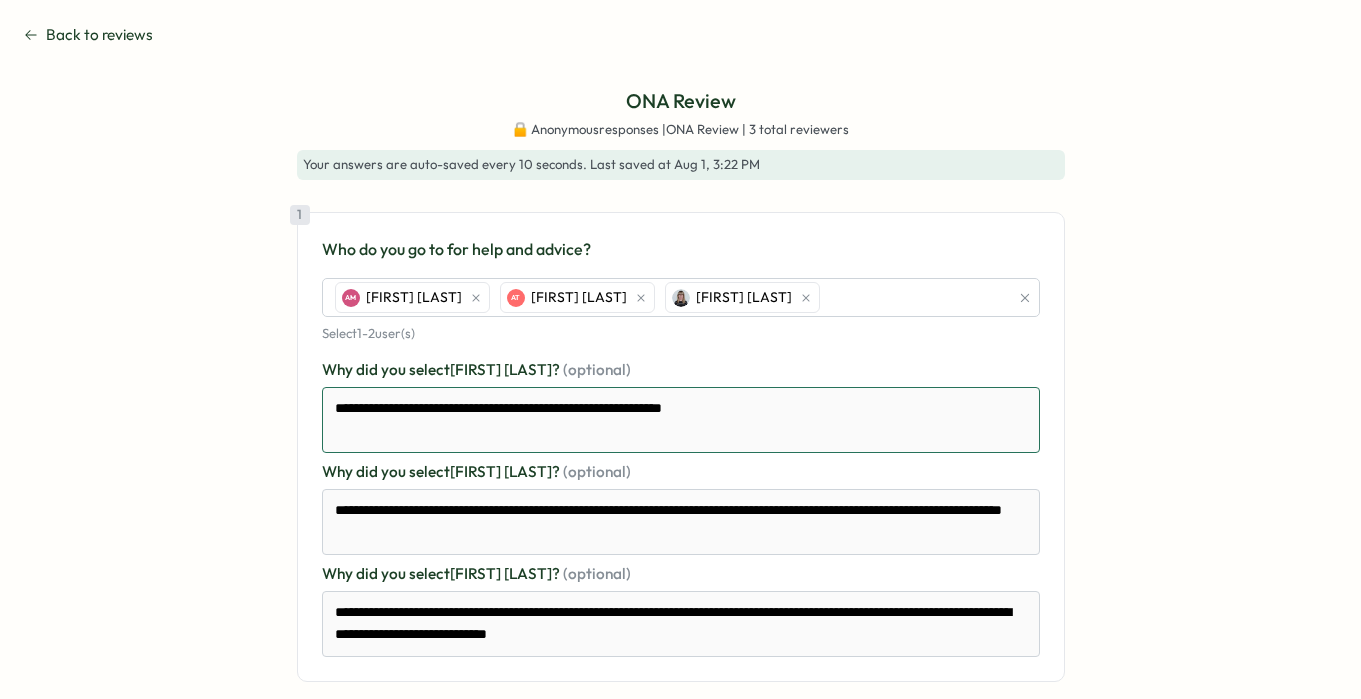click on "**********" at bounding box center (681, 420) 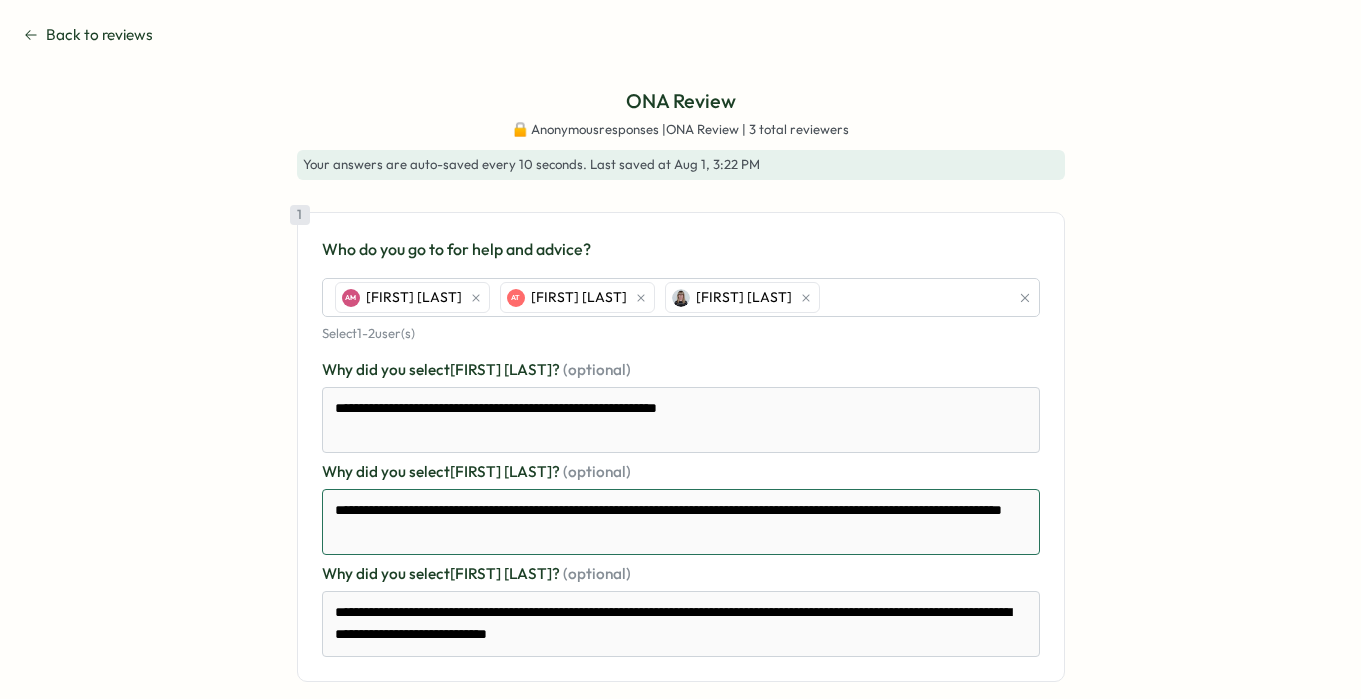 drag, startPoint x: 559, startPoint y: 537, endPoint x: 300, endPoint y: 507, distance: 260.73166 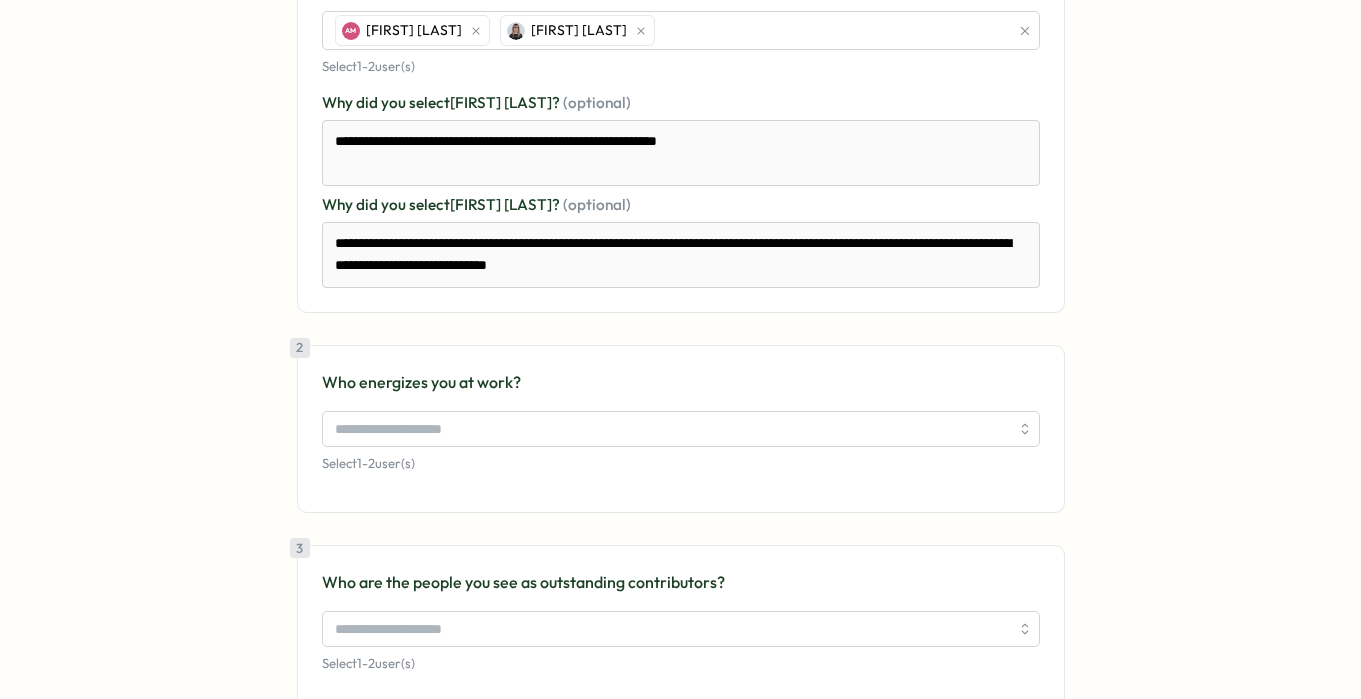 scroll, scrollTop: 275, scrollLeft: 0, axis: vertical 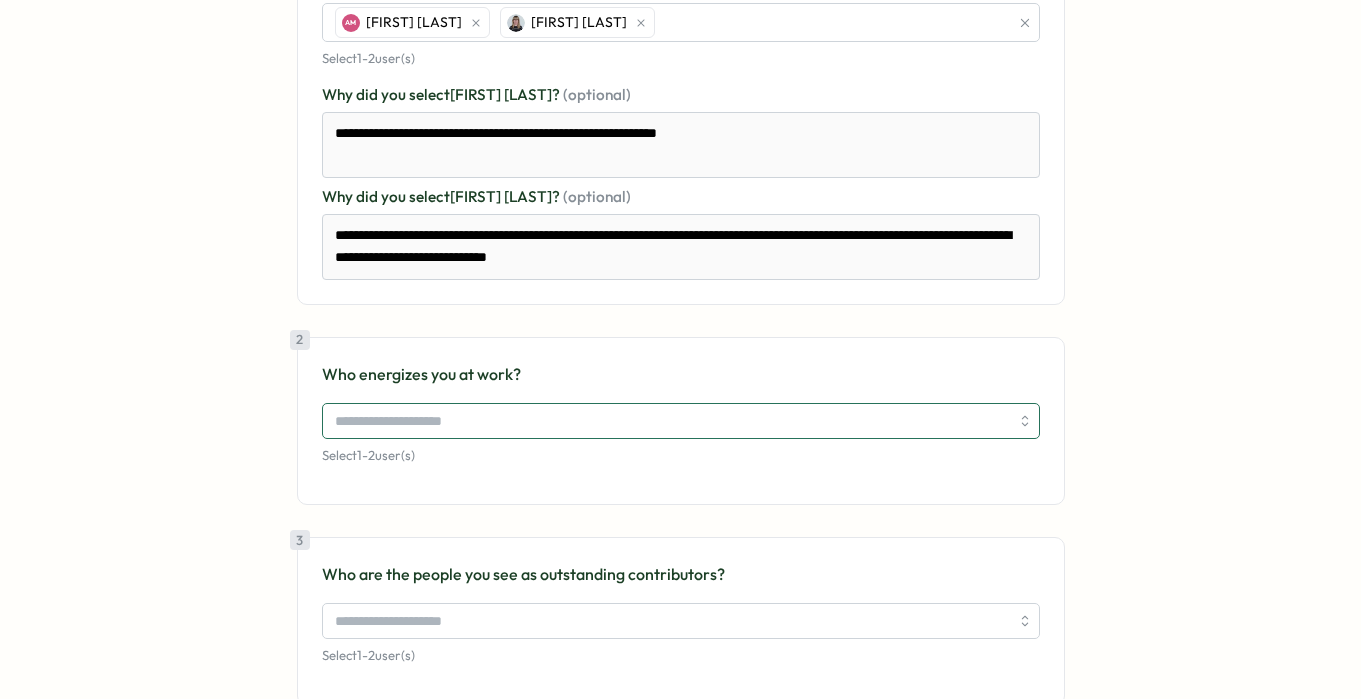 click at bounding box center (672, 421) 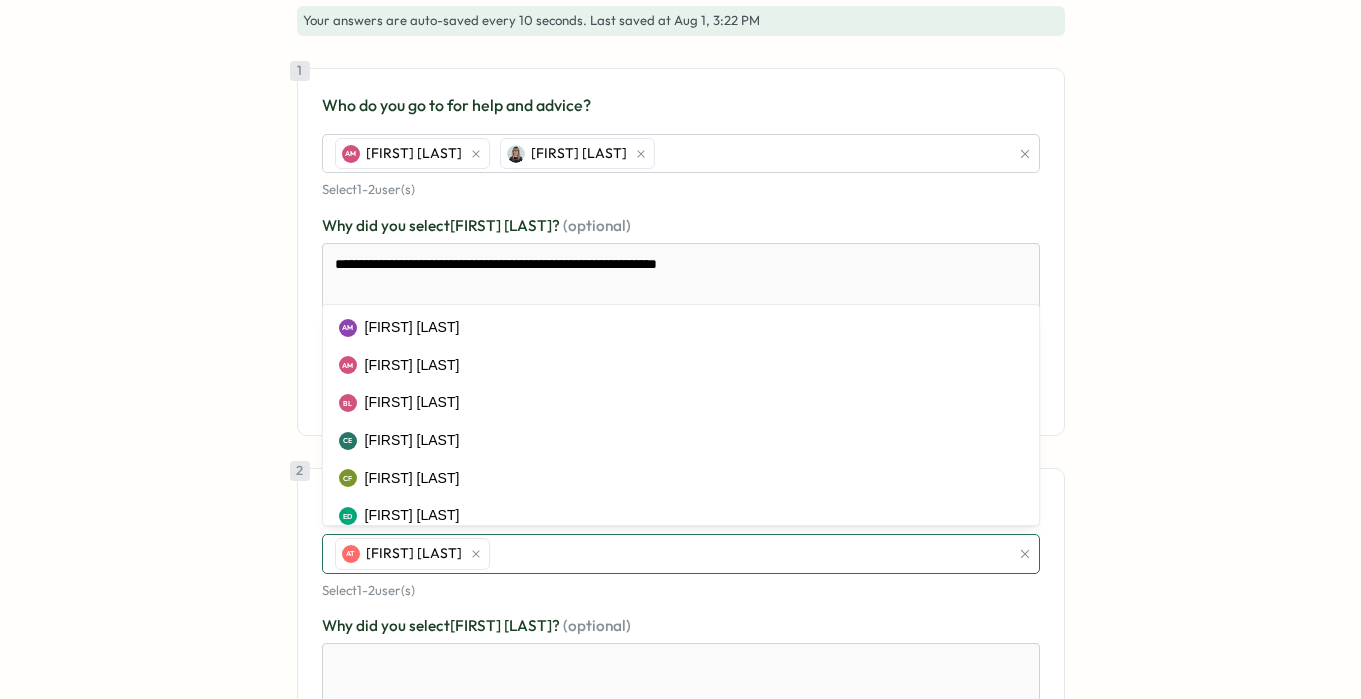 scroll, scrollTop: 115, scrollLeft: 0, axis: vertical 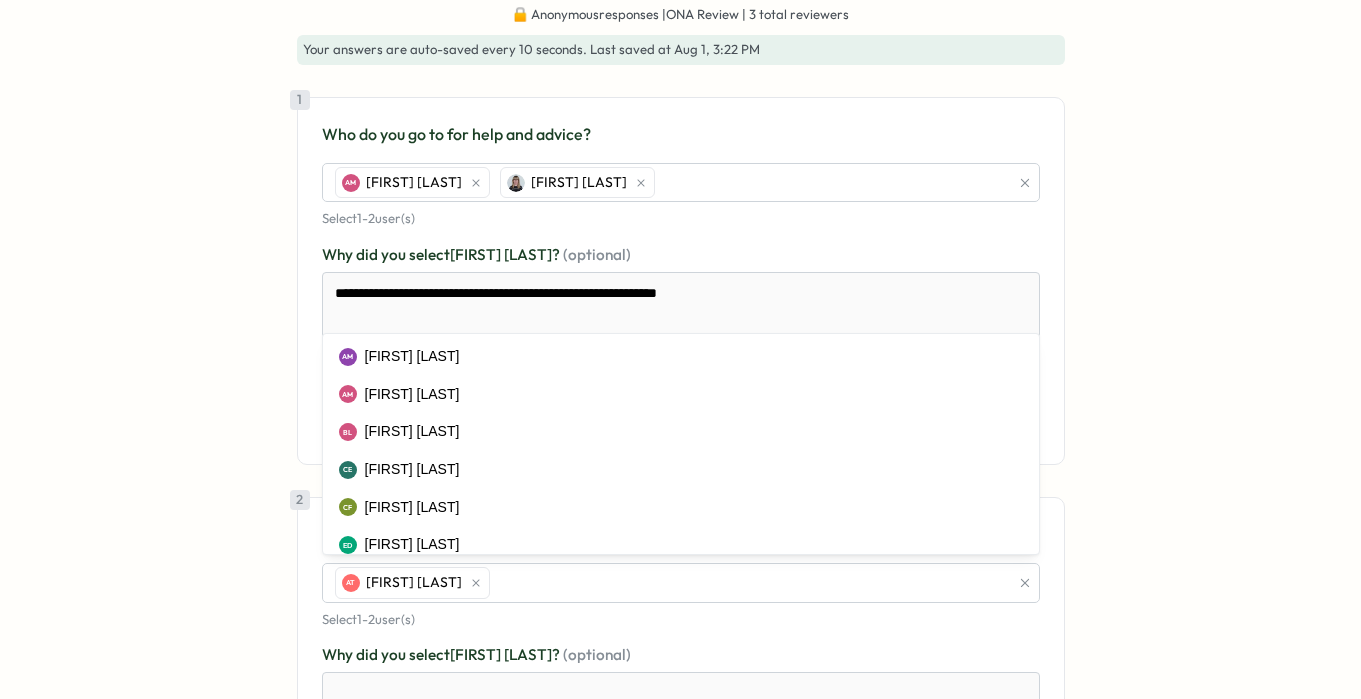 click on "**********" at bounding box center [680, 609] 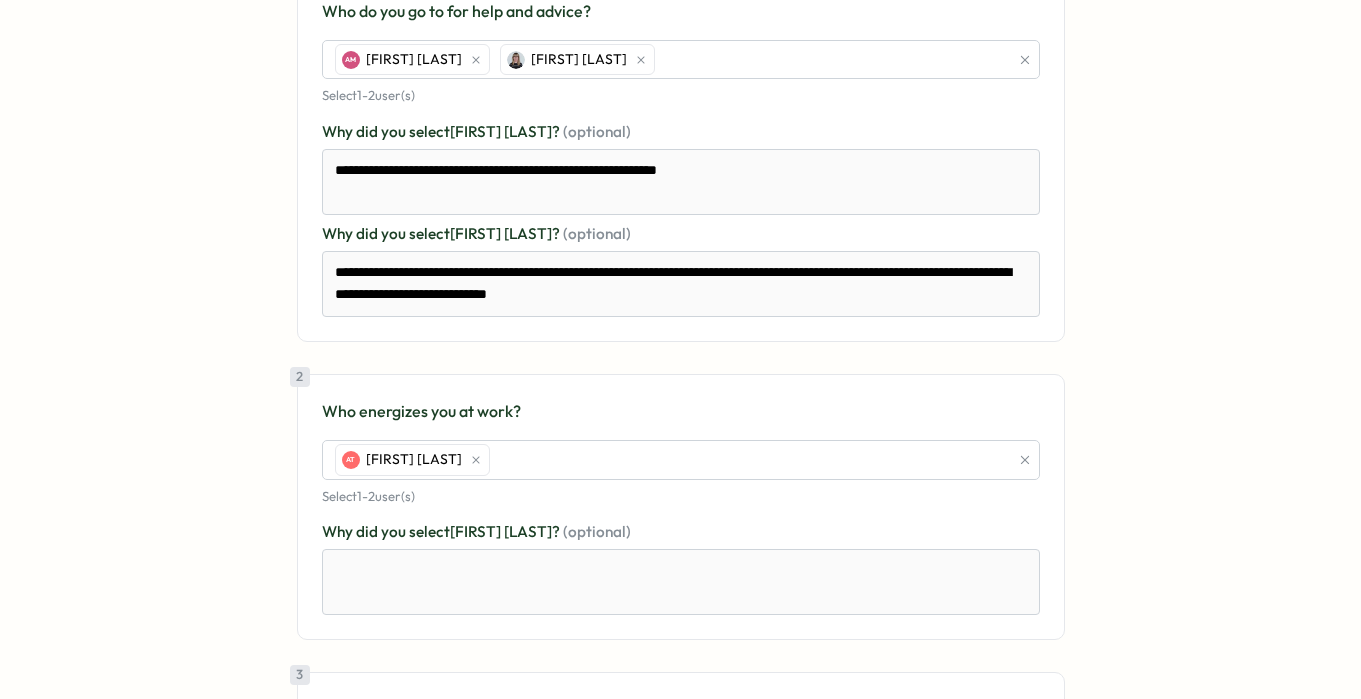 scroll, scrollTop: 255, scrollLeft: 0, axis: vertical 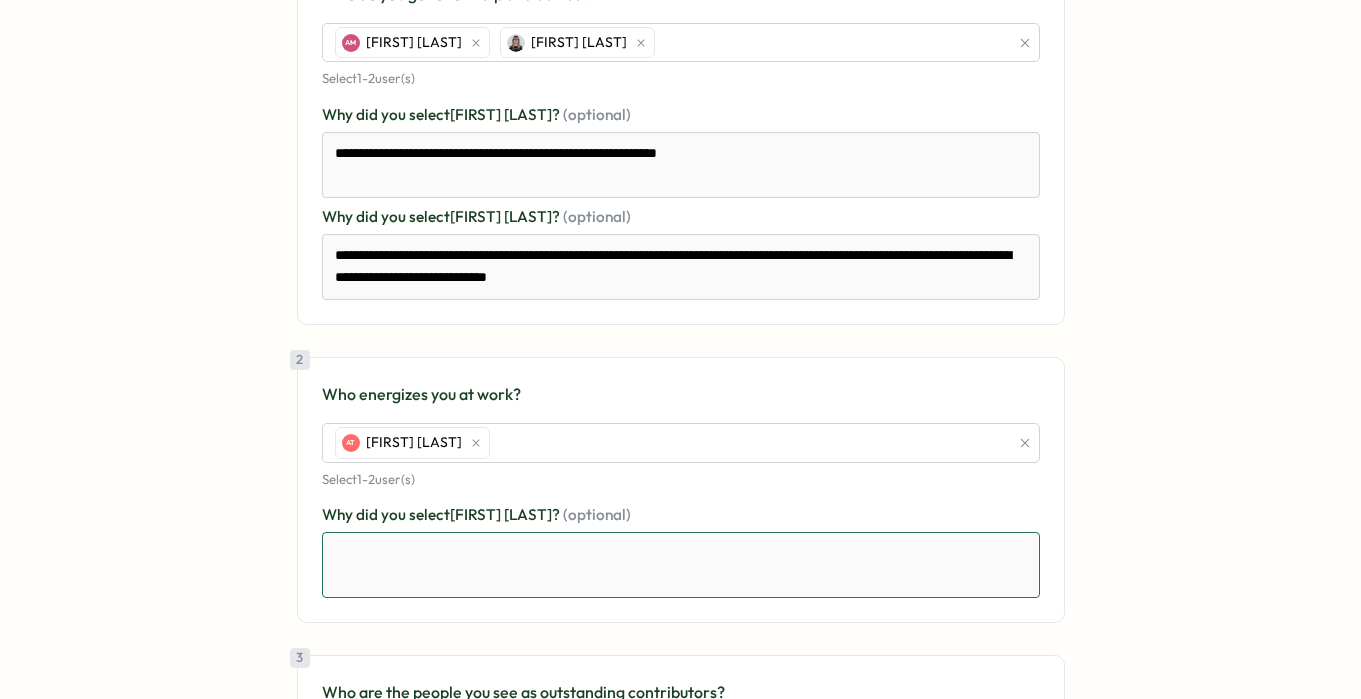 click at bounding box center [681, 565] 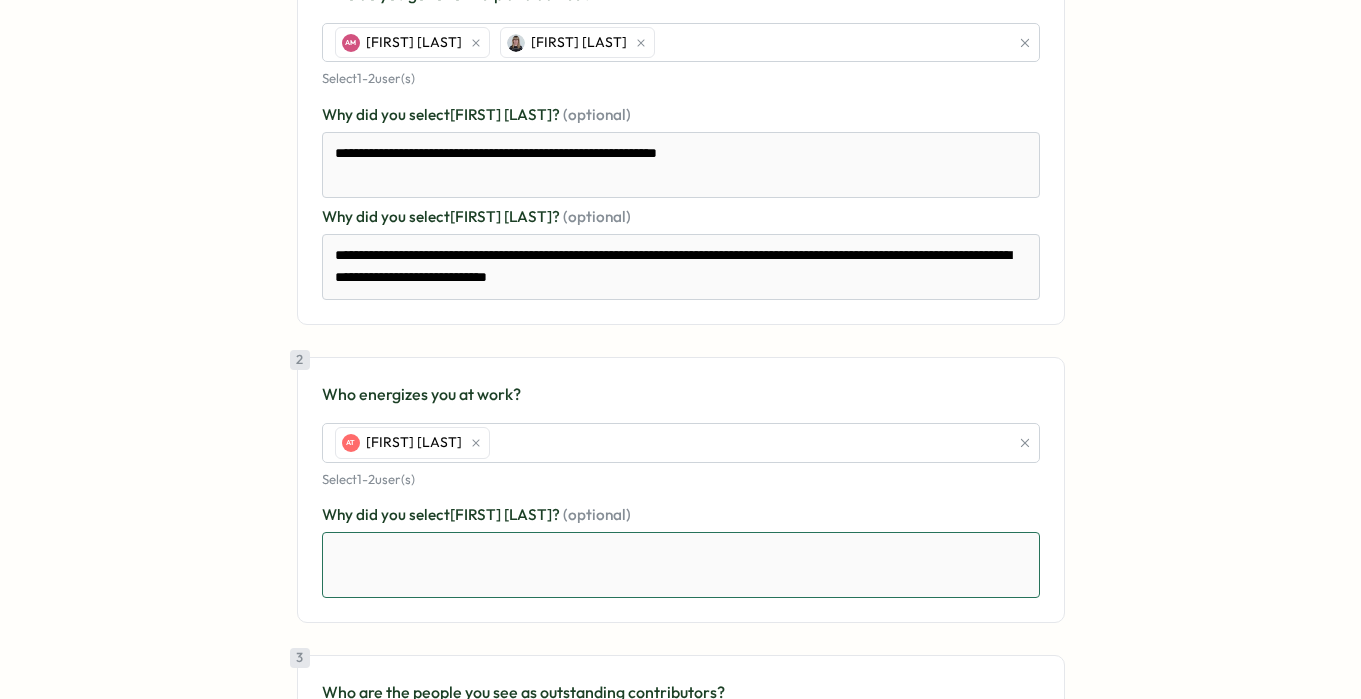 paste on "**********" 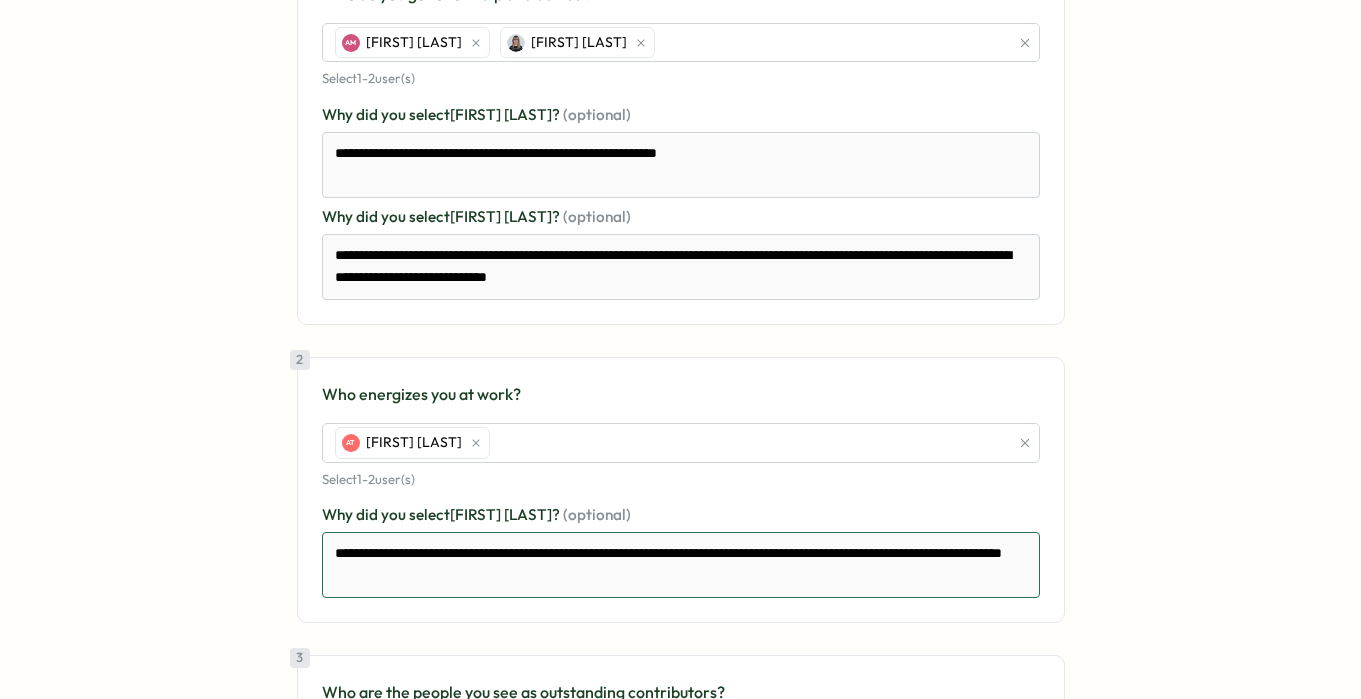 drag, startPoint x: 921, startPoint y: 574, endPoint x: 856, endPoint y: 552, distance: 68.622154 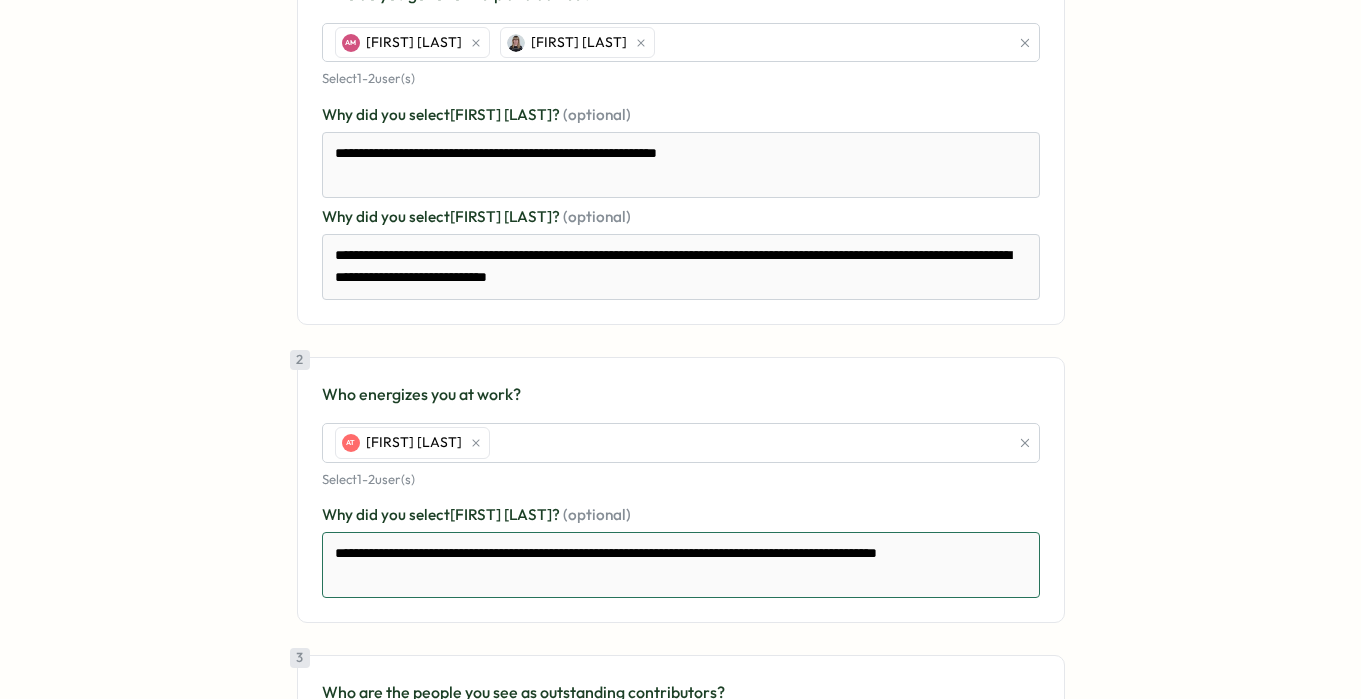 drag, startPoint x: 415, startPoint y: 580, endPoint x: 300, endPoint y: 551, distance: 118.60017 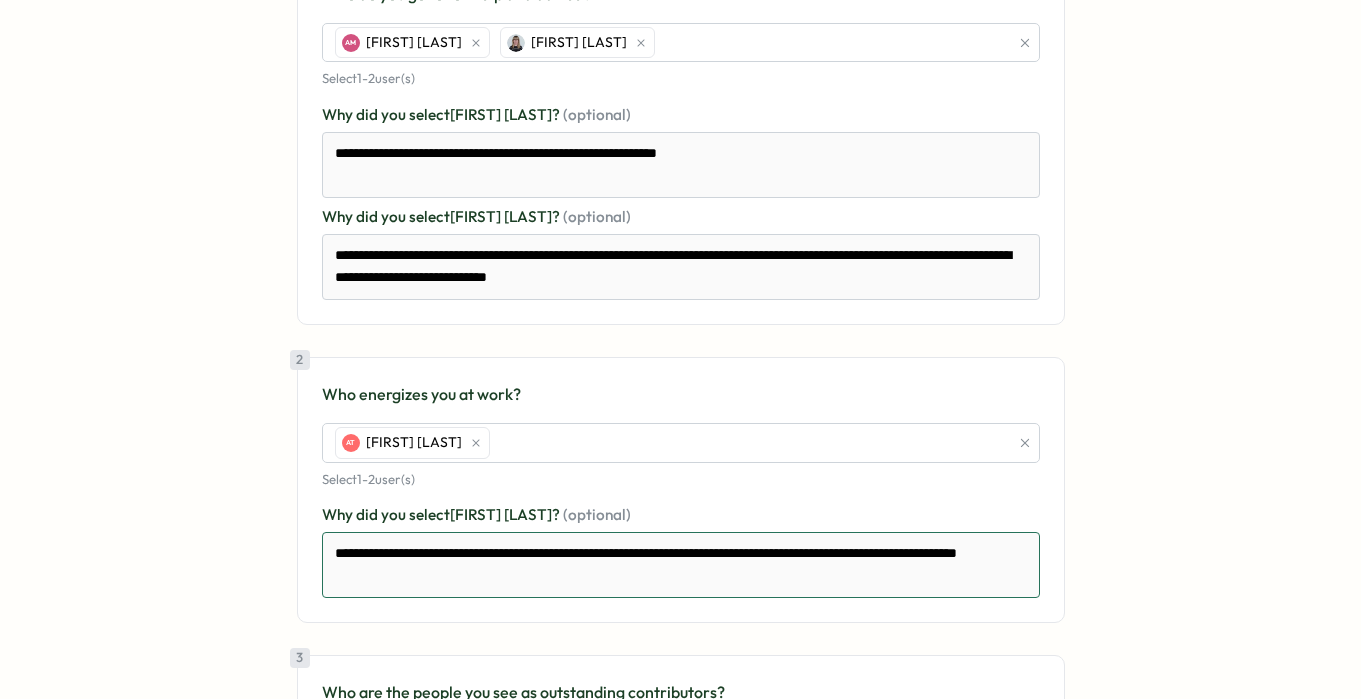 click on "**********" at bounding box center [681, 565] 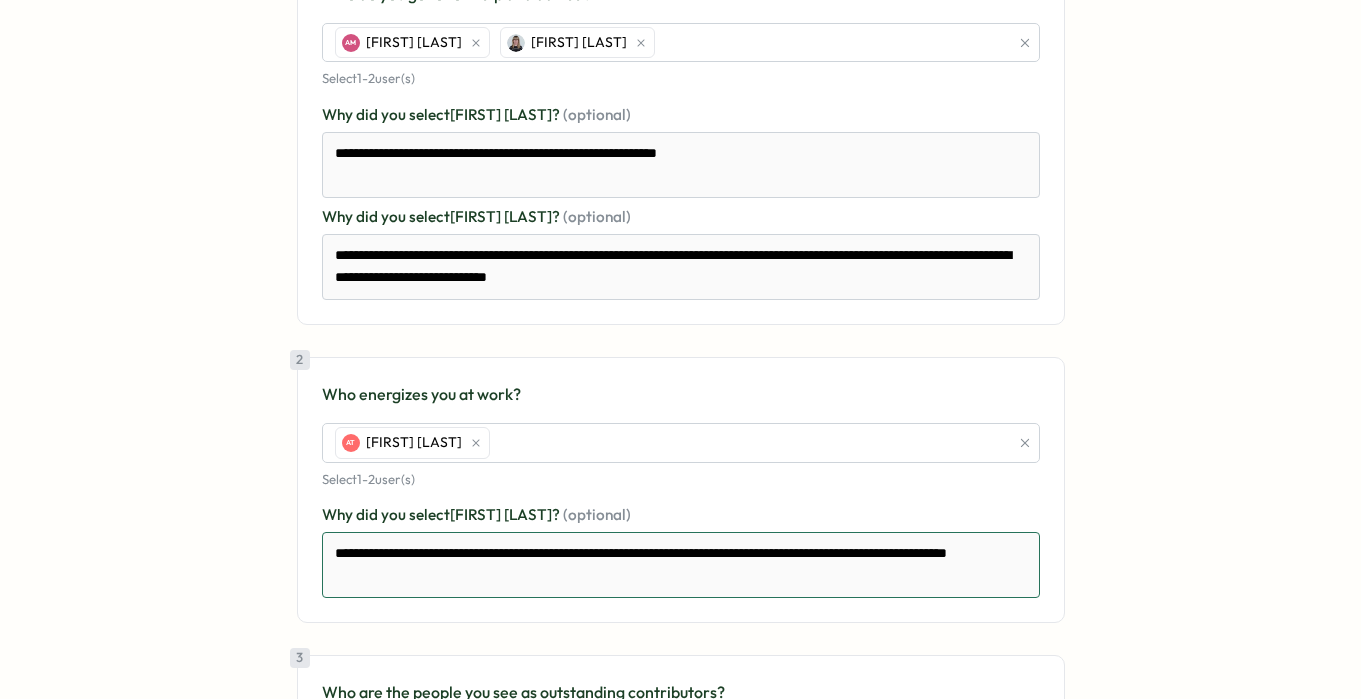 click on "**********" at bounding box center (681, 565) 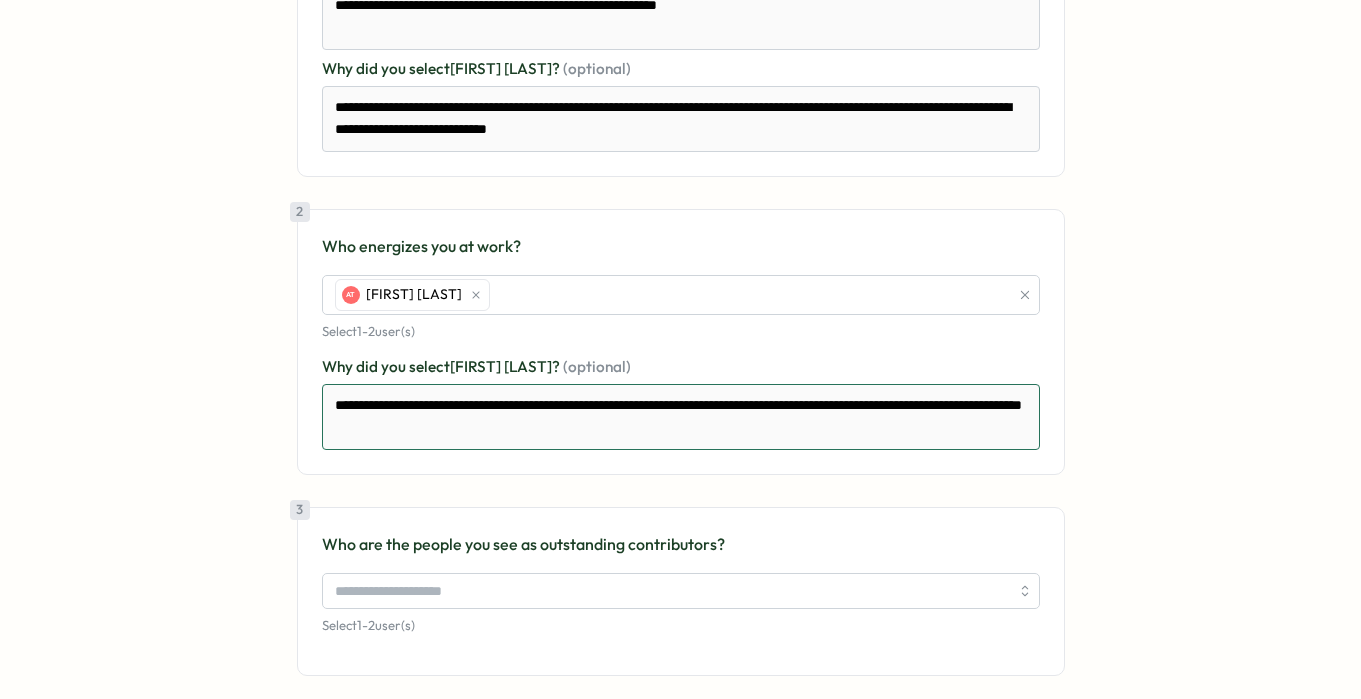 scroll, scrollTop: 404, scrollLeft: 0, axis: vertical 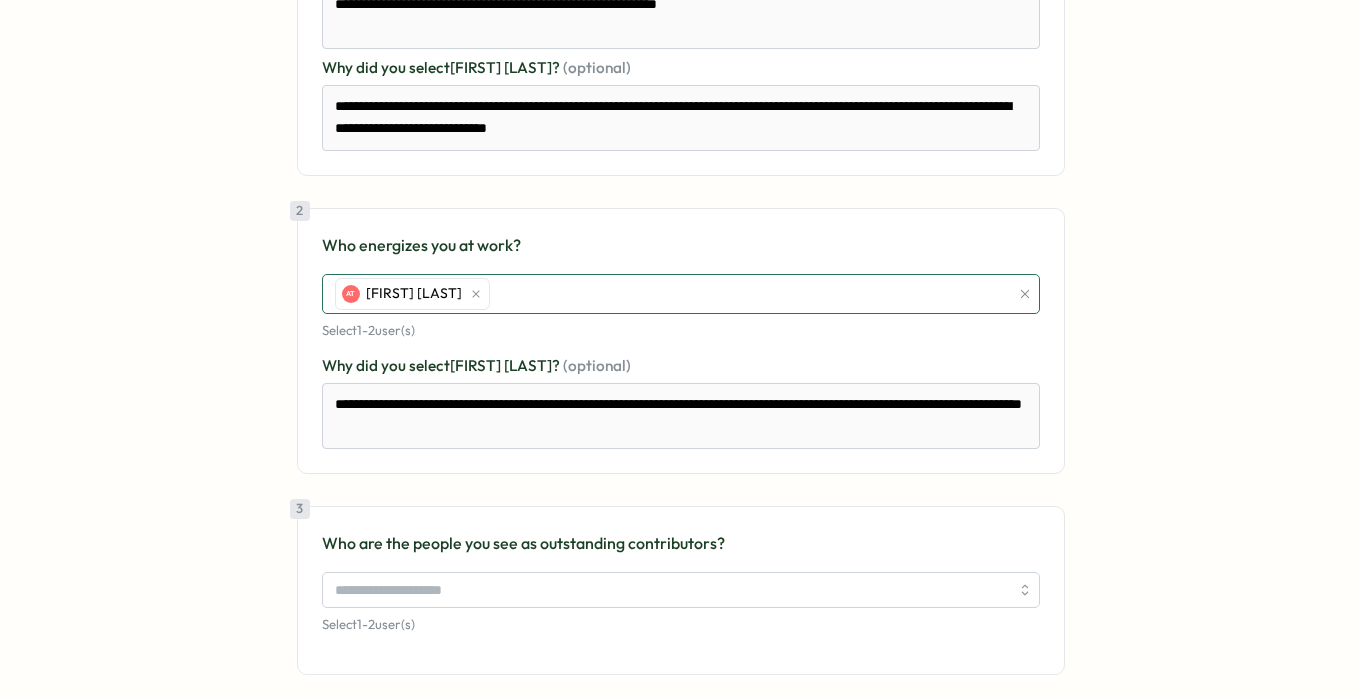 click on "AT [FIRST] [LAST]" at bounding box center (669, 294) 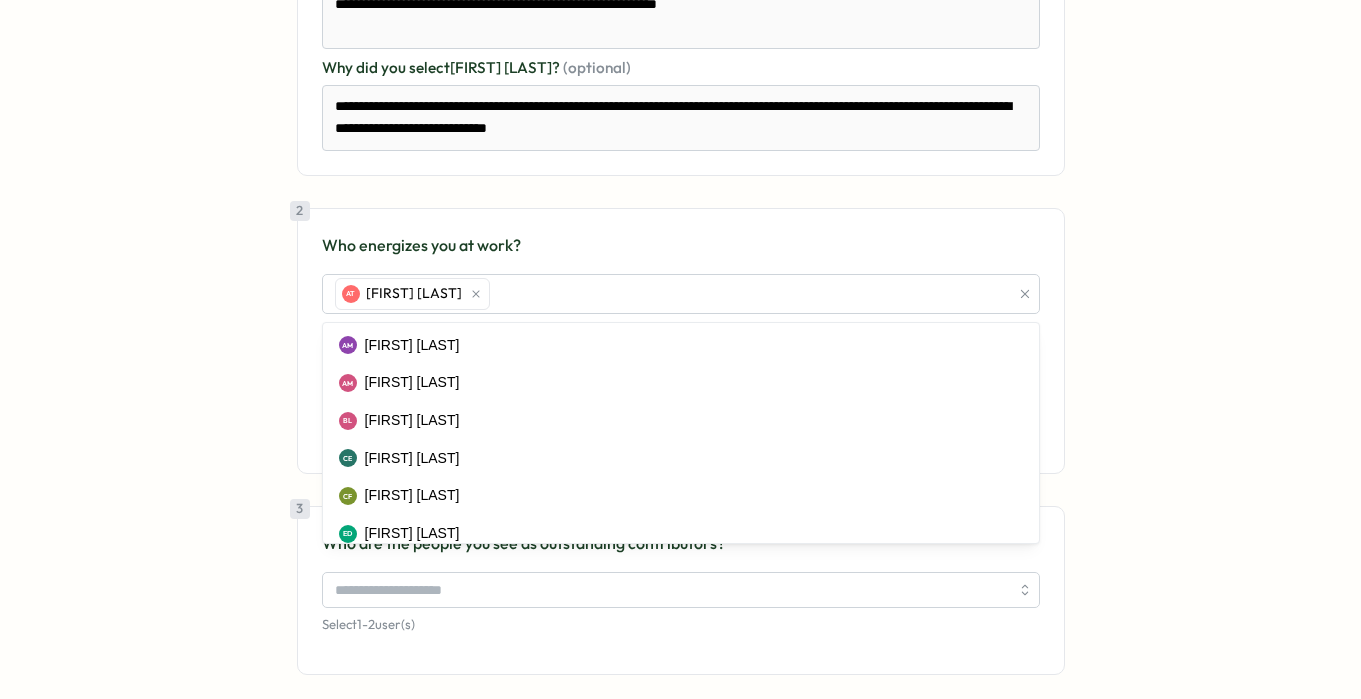 click on "Who energizes you at work?" at bounding box center (681, 245) 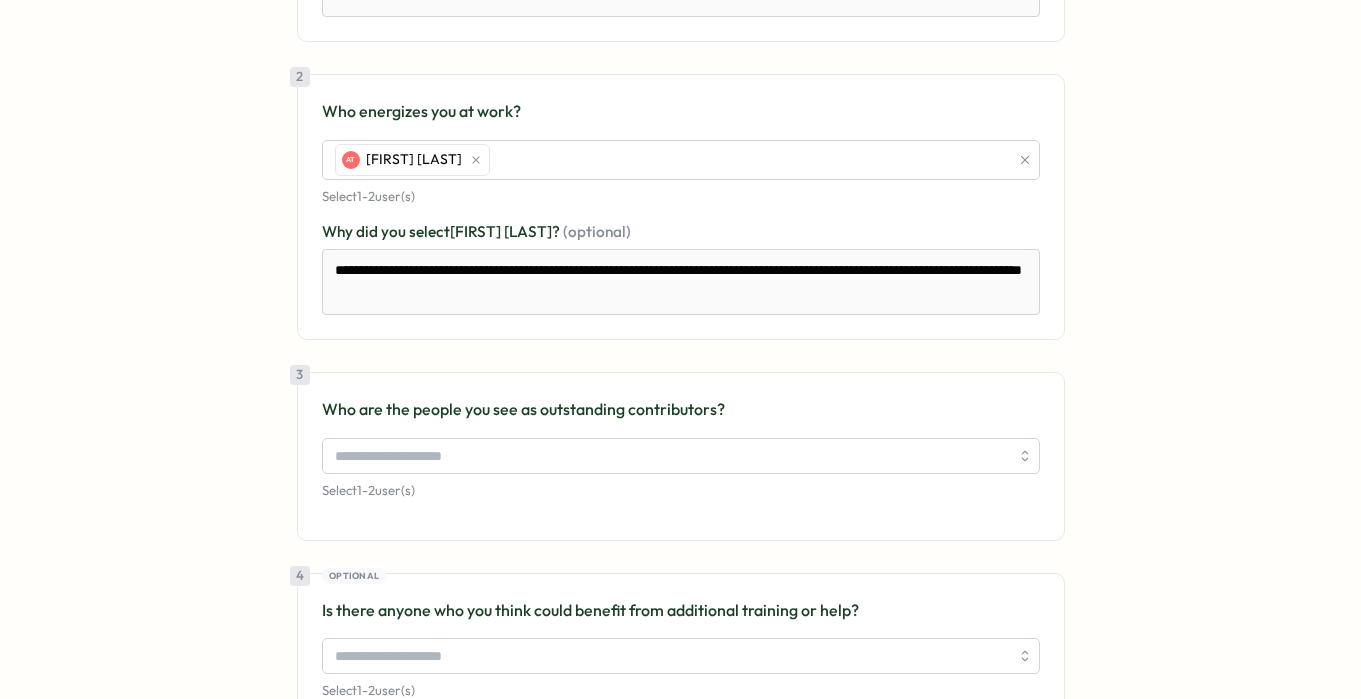 scroll, scrollTop: 566, scrollLeft: 0, axis: vertical 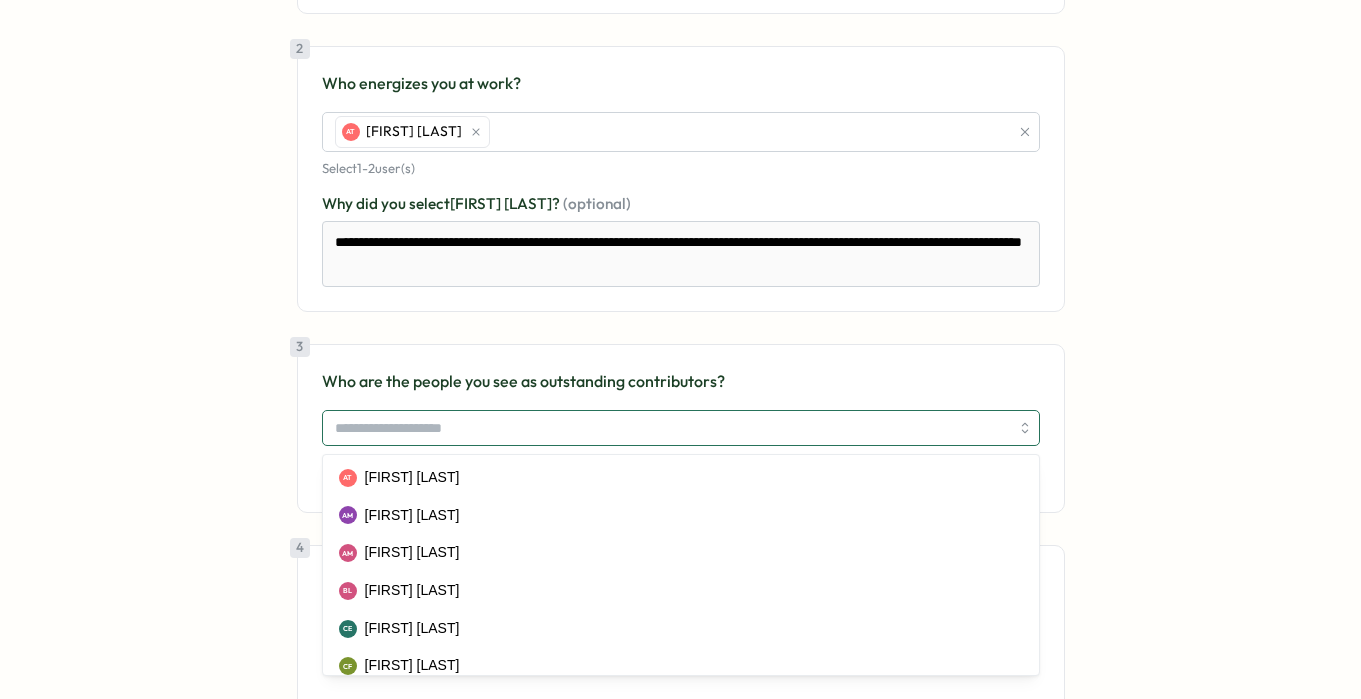 click at bounding box center [672, 428] 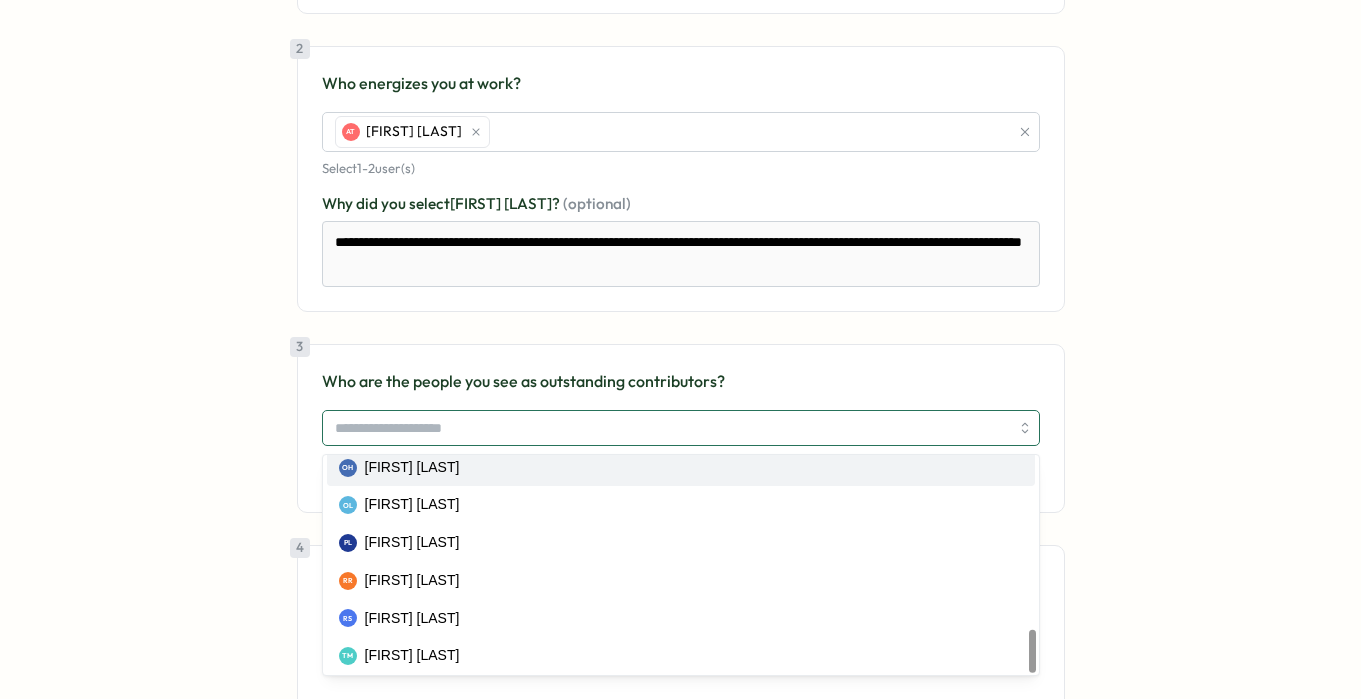 scroll, scrollTop: 881, scrollLeft: 0, axis: vertical 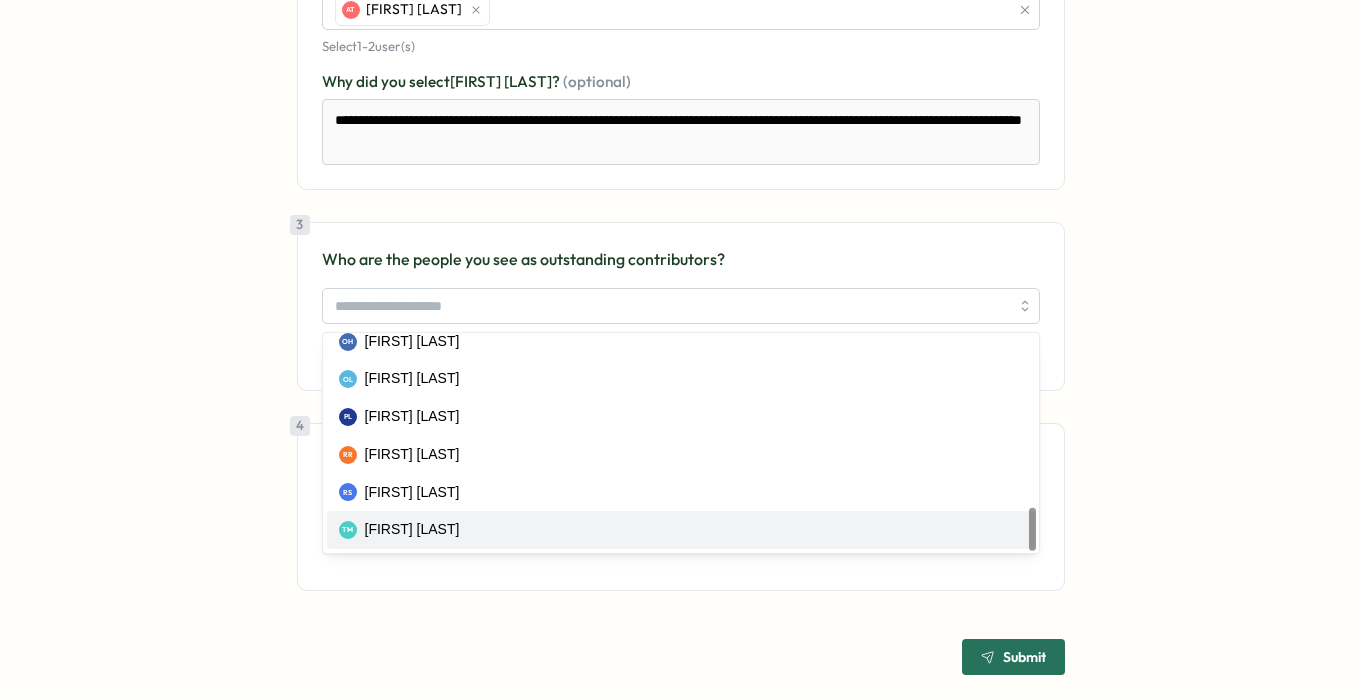 click on "**********" at bounding box center (680, 36) 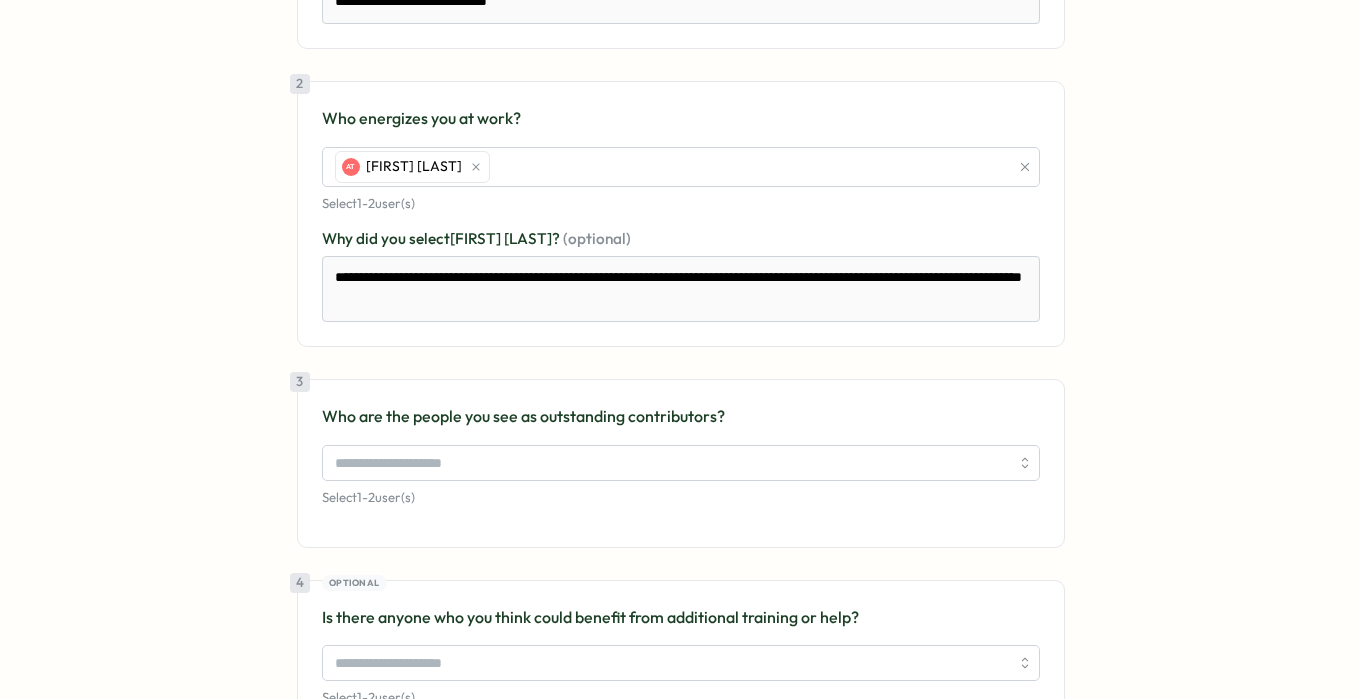 scroll, scrollTop: 534, scrollLeft: 0, axis: vertical 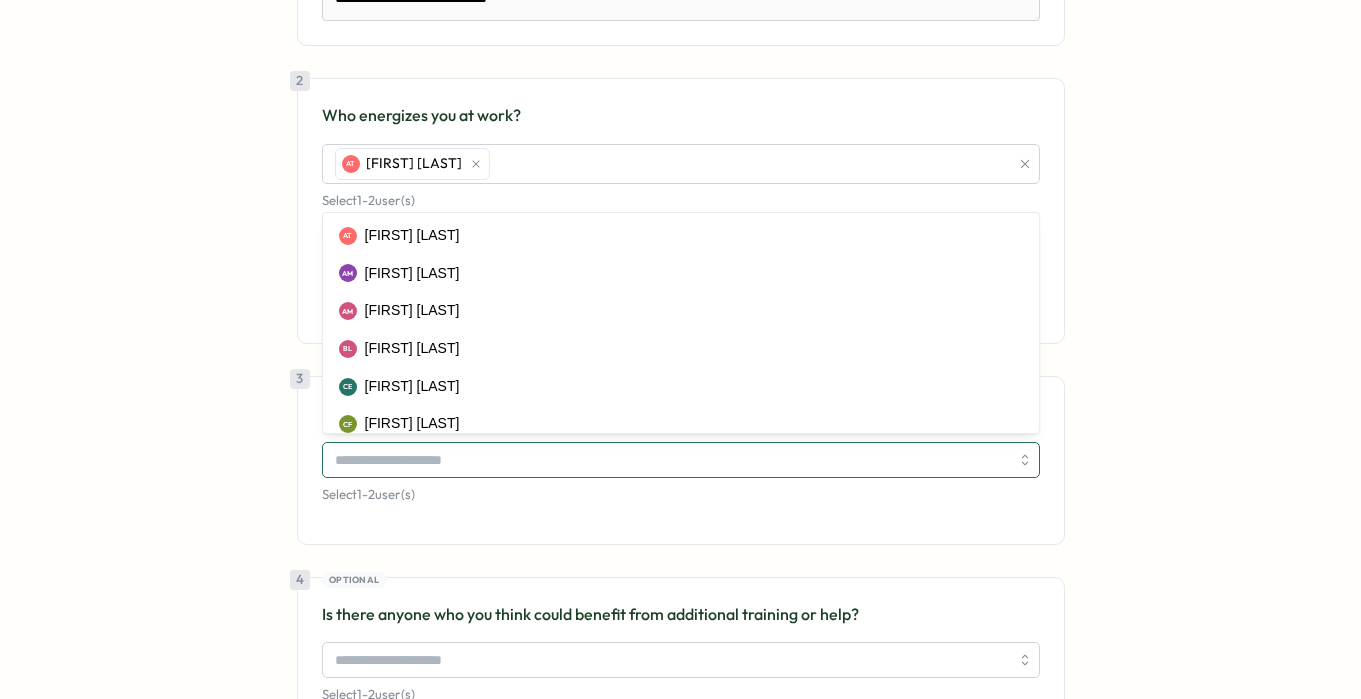 click at bounding box center [672, 460] 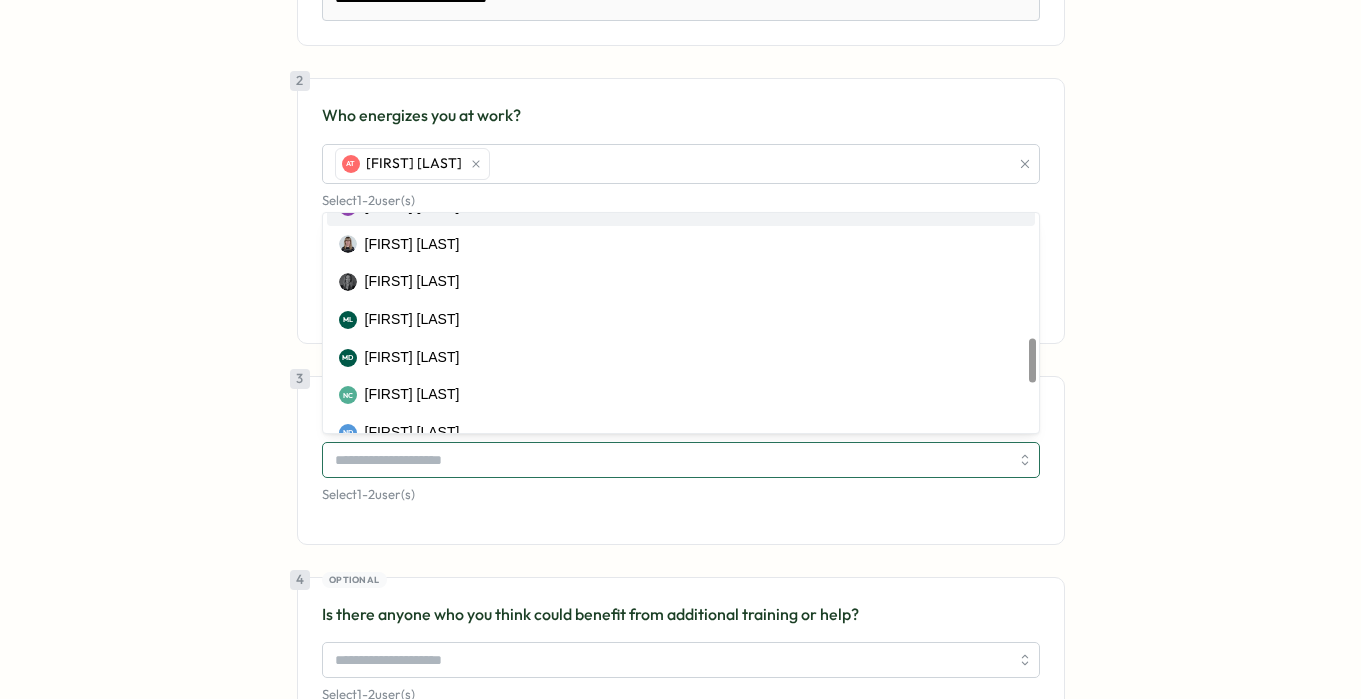 scroll, scrollTop: 637, scrollLeft: 0, axis: vertical 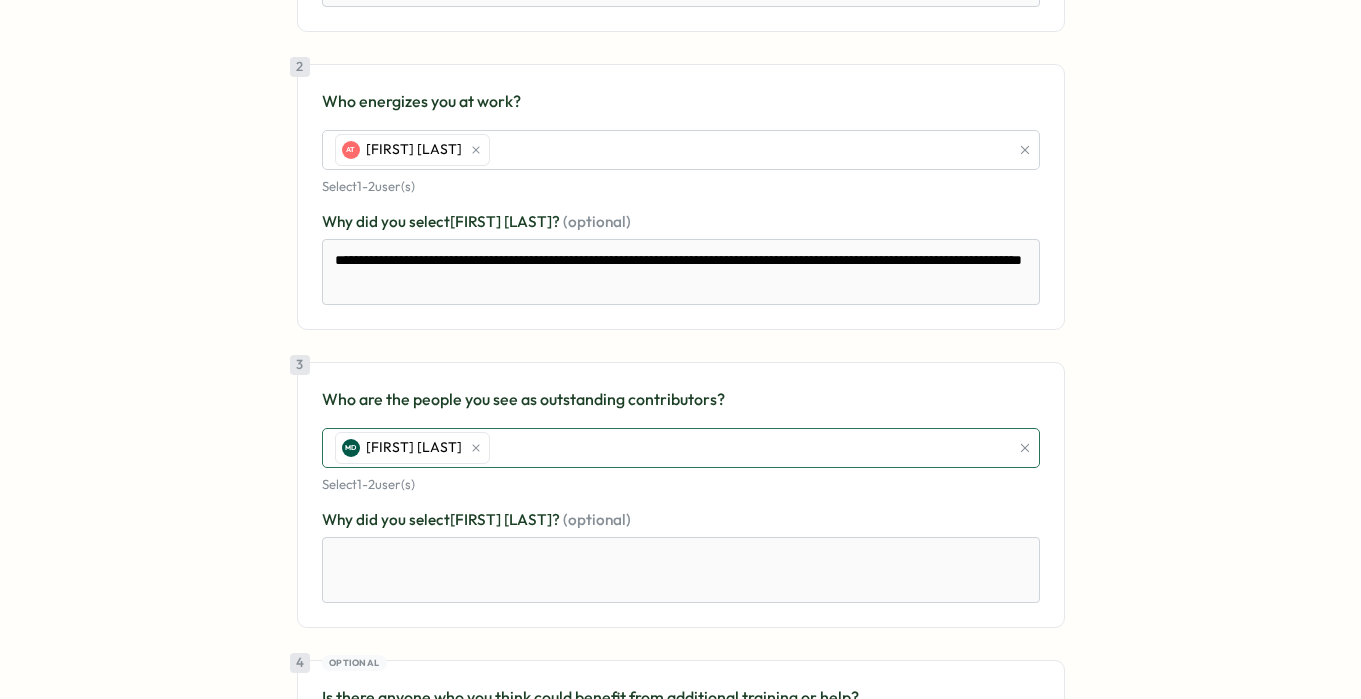 click on "MD [FIRST] [LAST]" at bounding box center (669, 448) 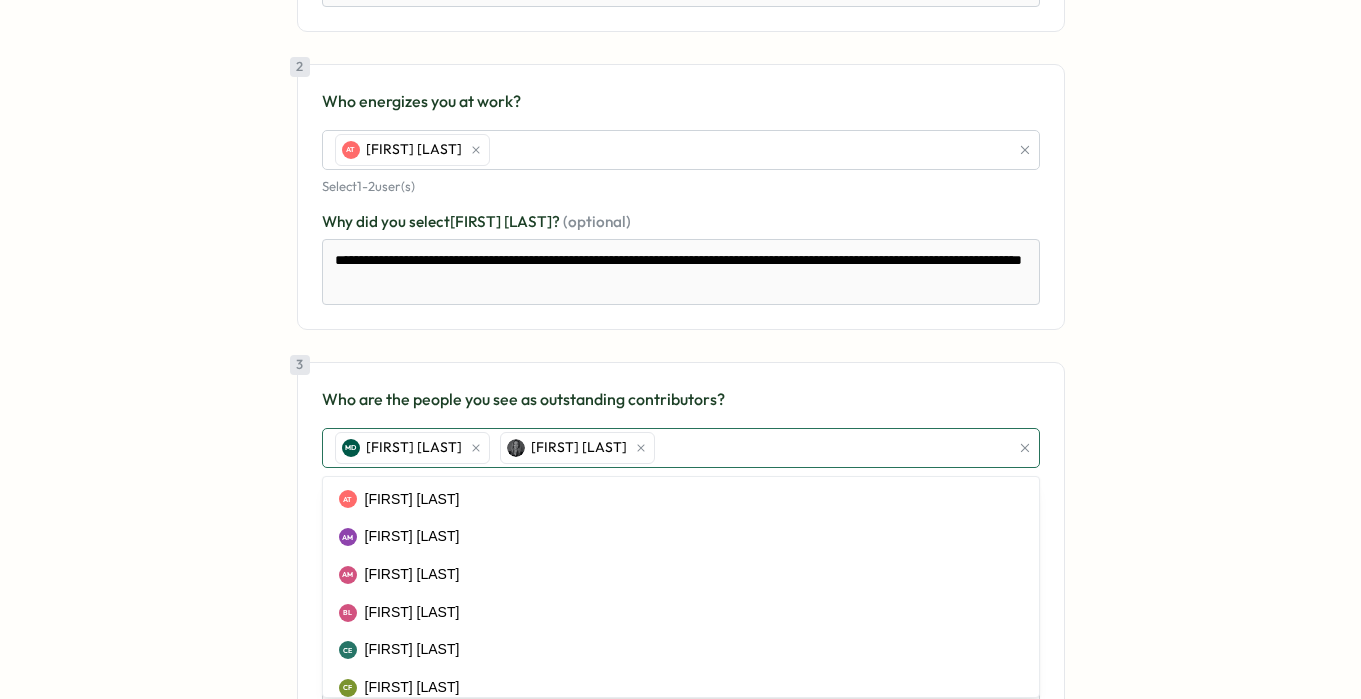 click on "MD [FIRST] [LAST] [FIRST] [LAST]" at bounding box center (669, 448) 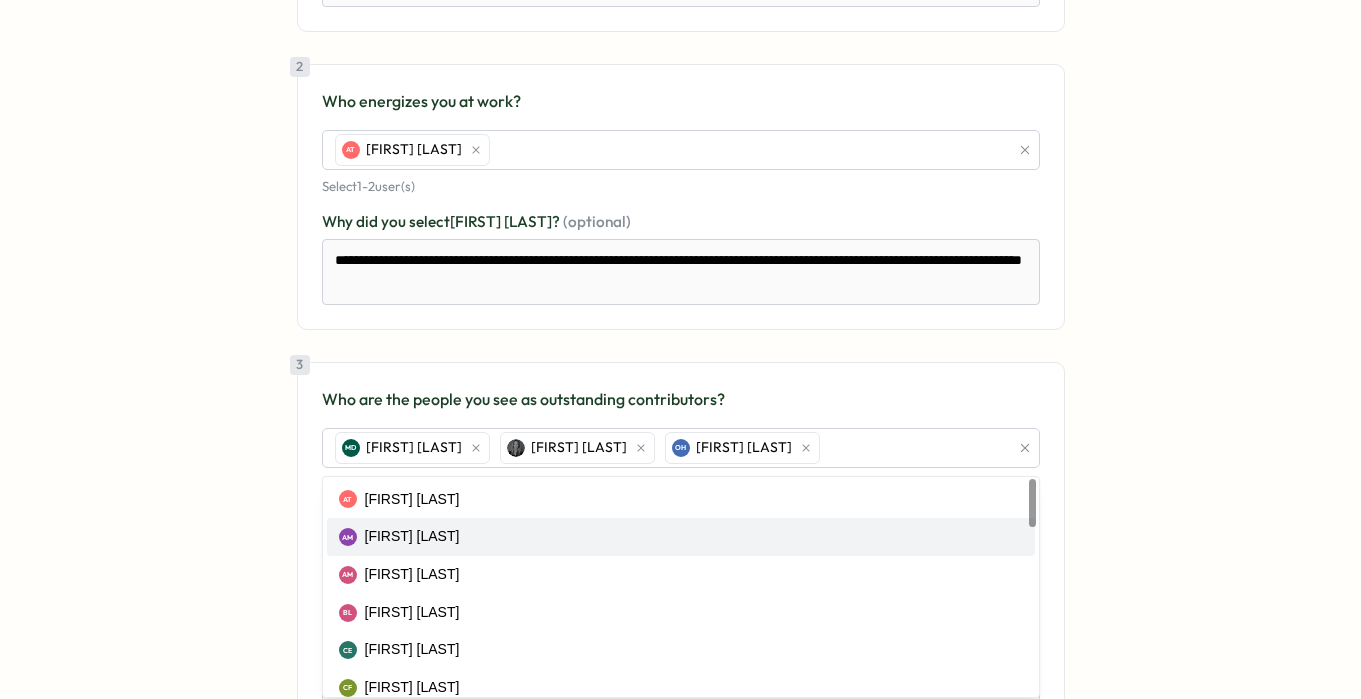 click on "**********" at bounding box center [680, 327] 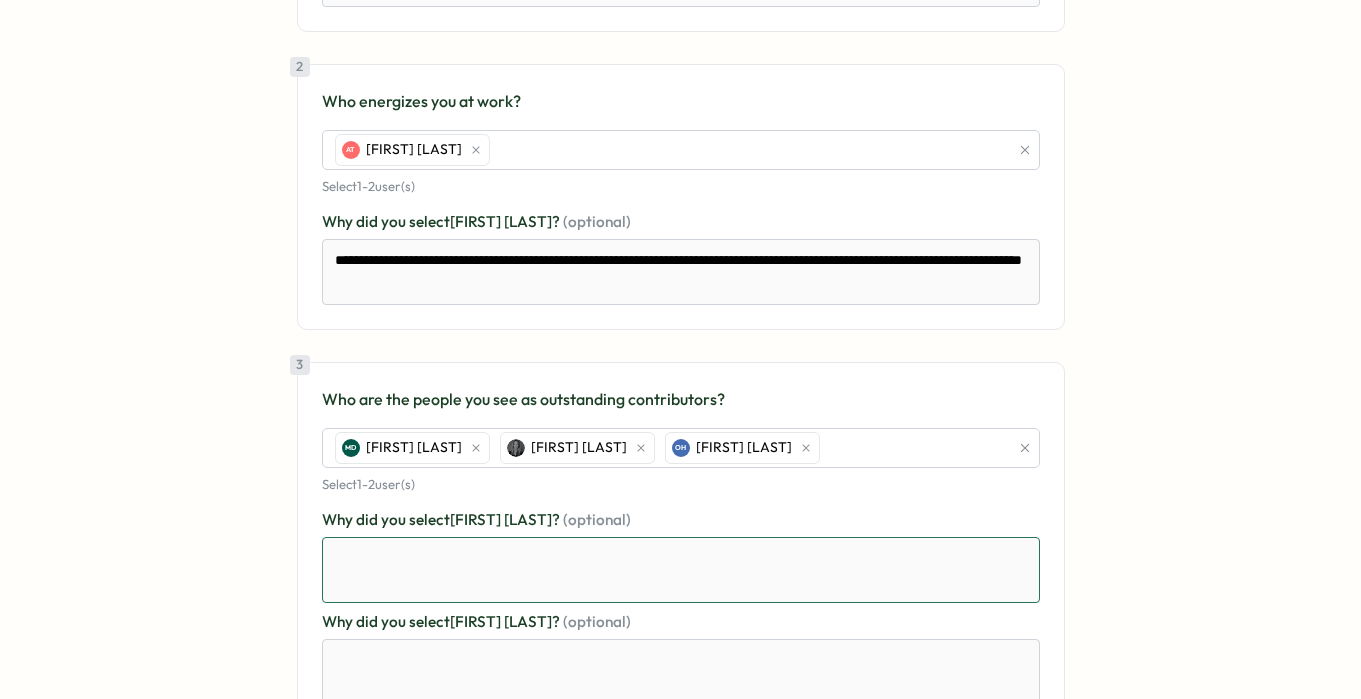 click at bounding box center (681, 570) 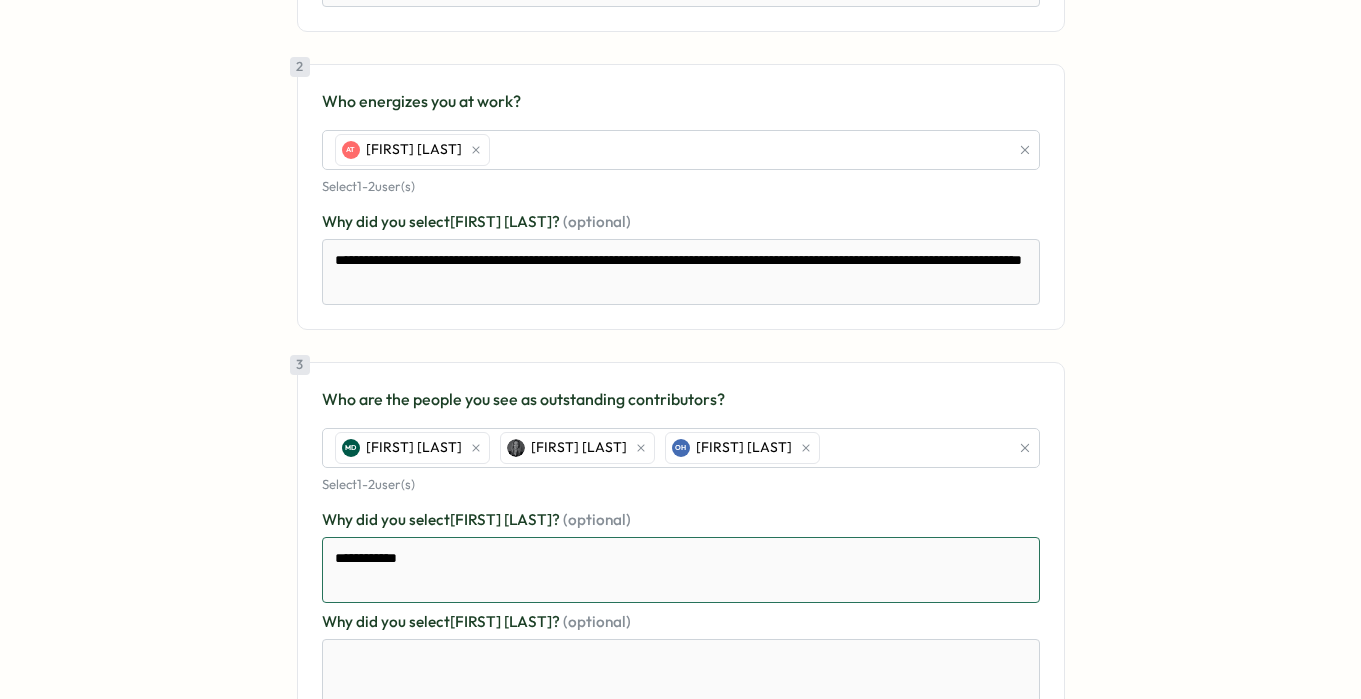 drag, startPoint x: 423, startPoint y: 556, endPoint x: 304, endPoint y: 548, distance: 119.26861 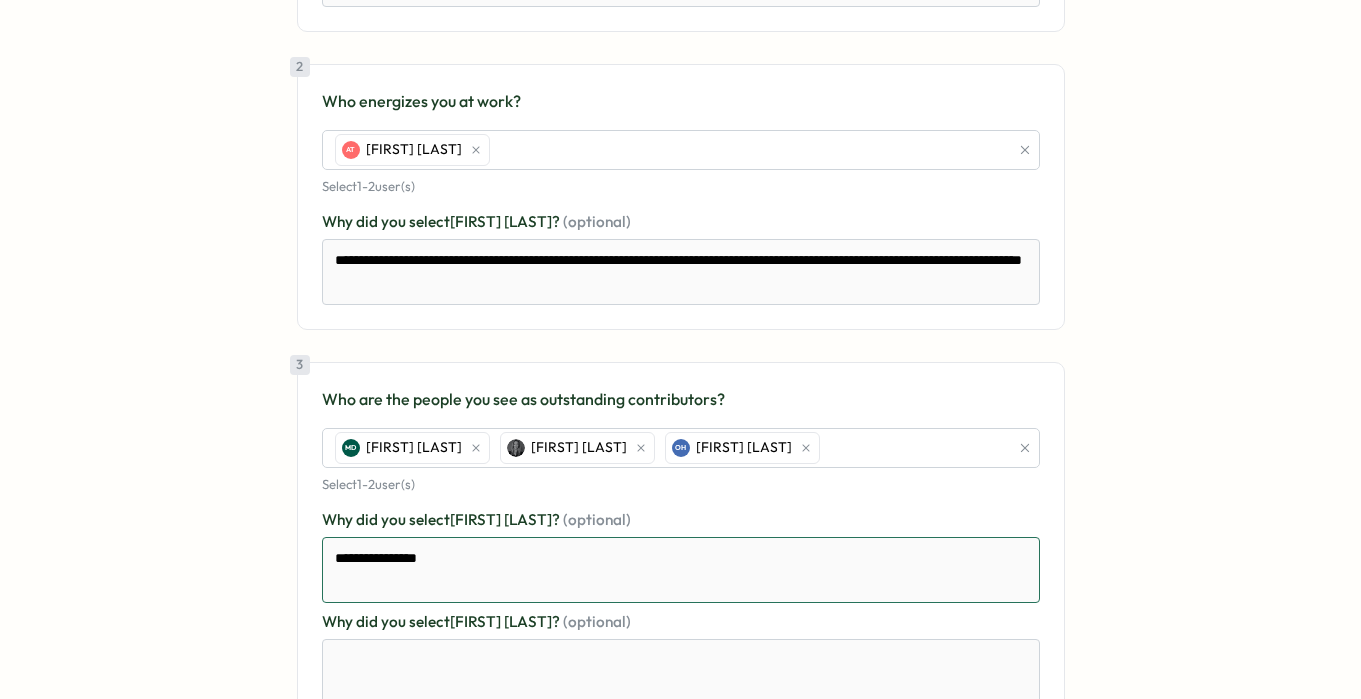 drag, startPoint x: 471, startPoint y: 566, endPoint x: 301, endPoint y: 539, distance: 172.13077 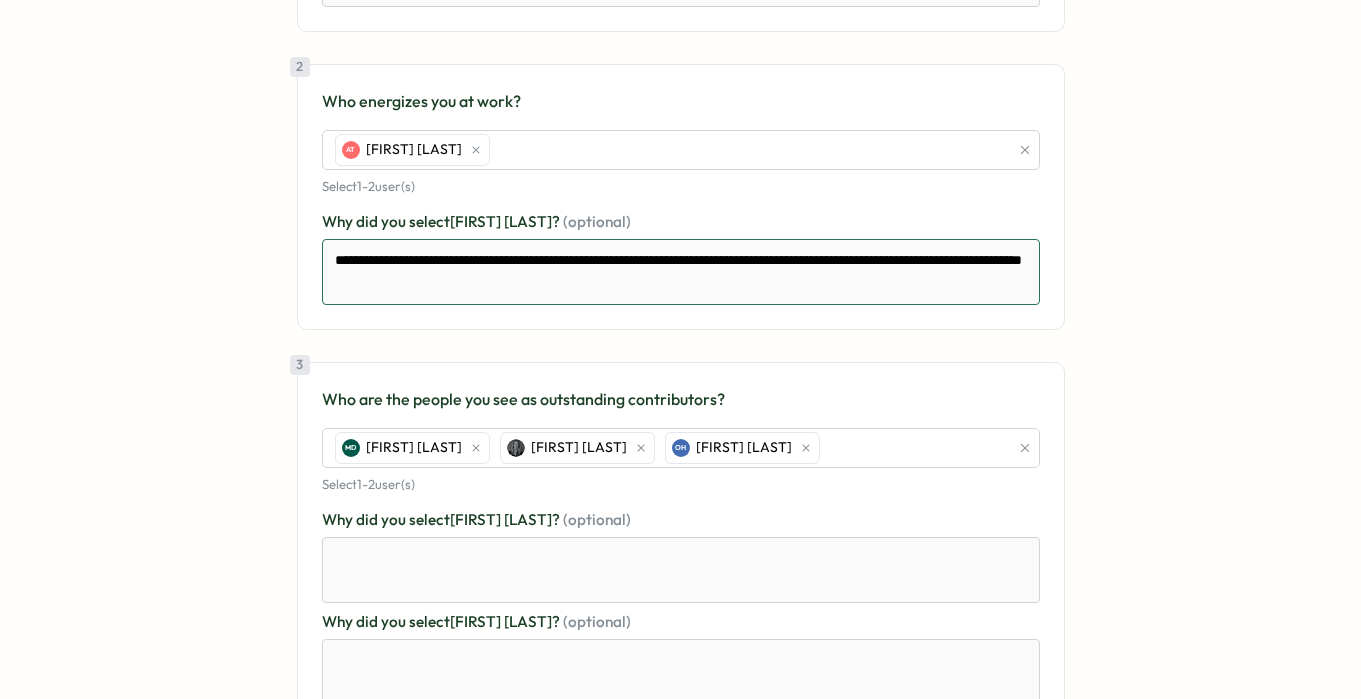 click on "**********" at bounding box center (681, 272) 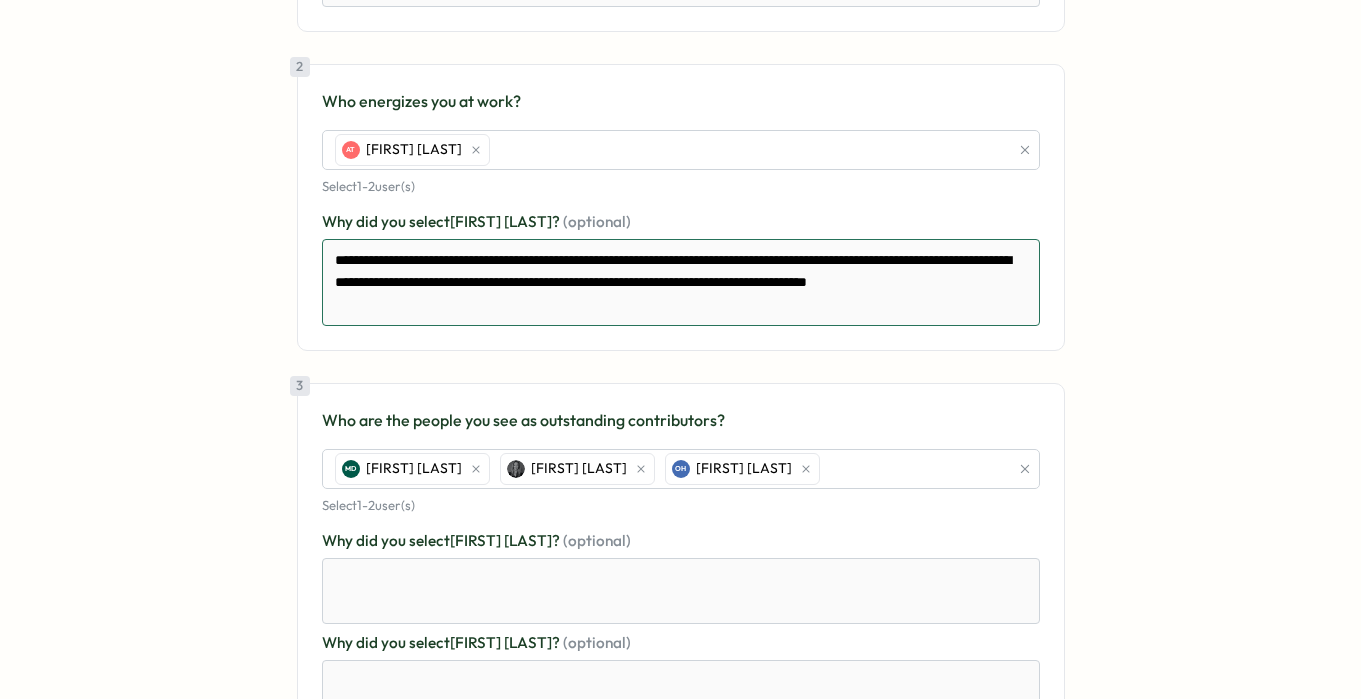 drag, startPoint x: 444, startPoint y: 304, endPoint x: 320, endPoint y: 301, distance: 124.036285 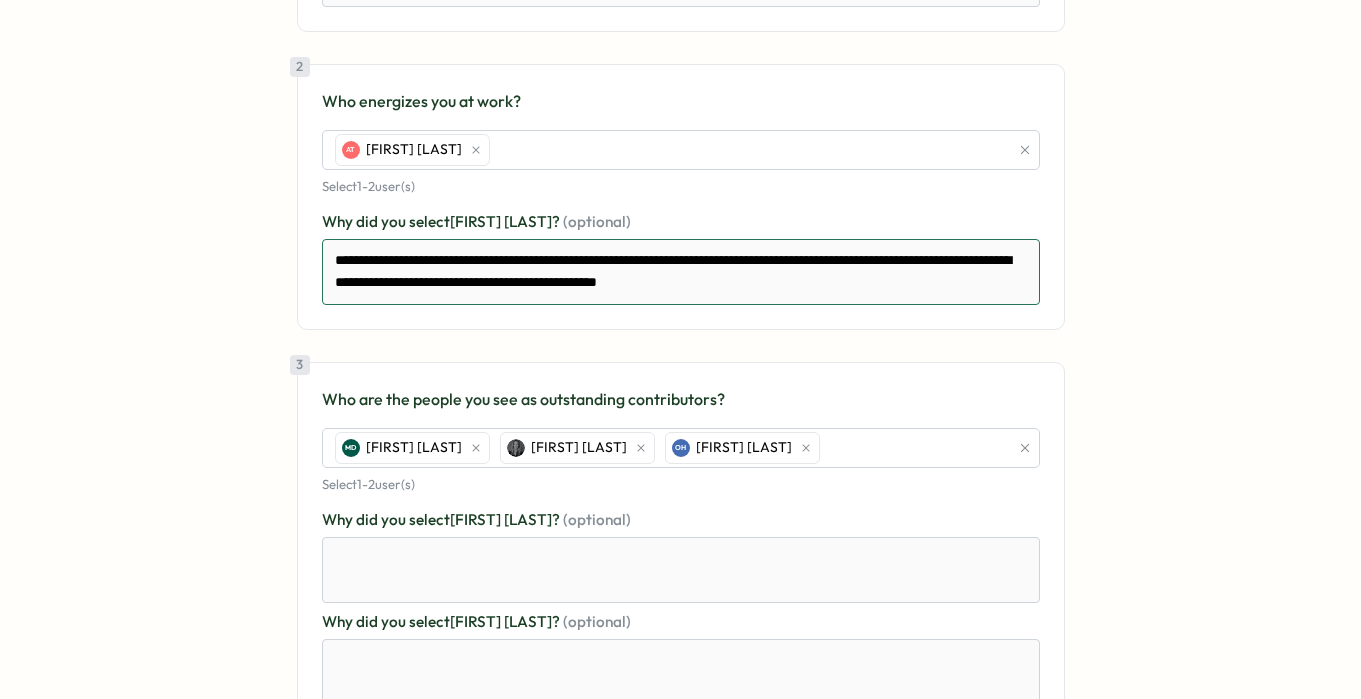drag, startPoint x: 869, startPoint y: 262, endPoint x: 668, endPoint y: 258, distance: 201.0398 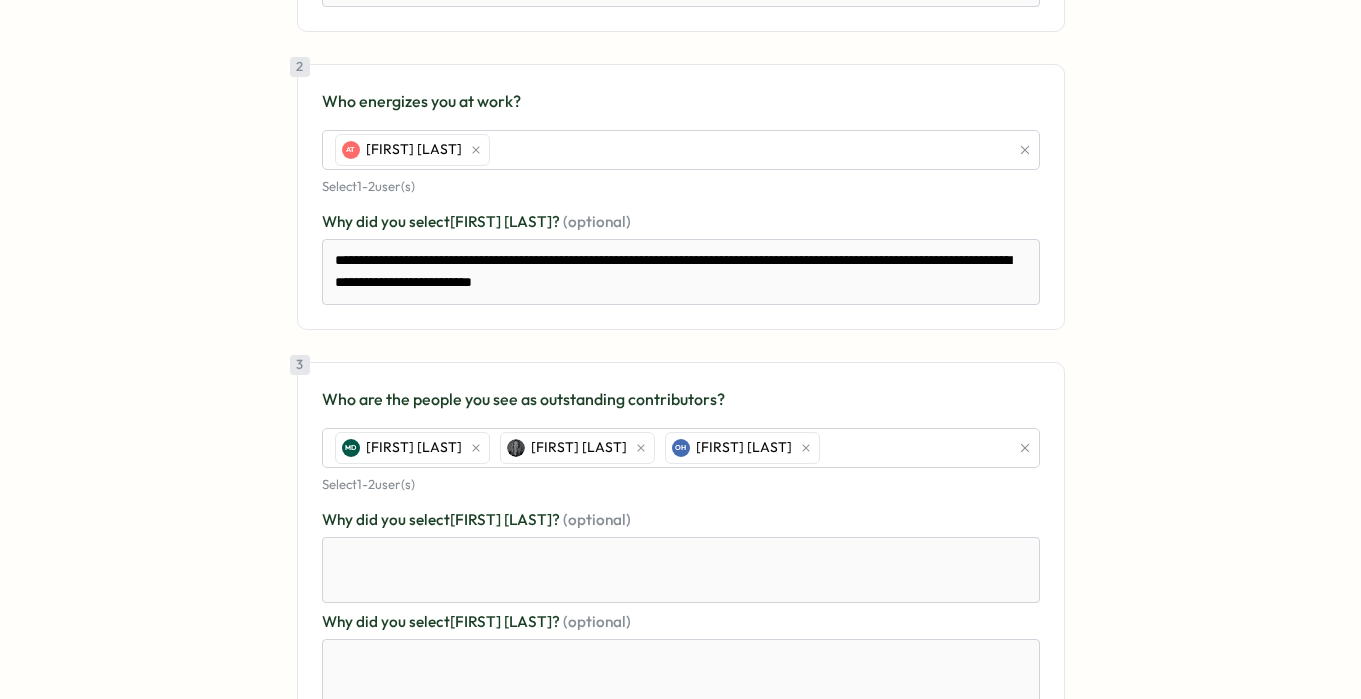 click on "**********" at bounding box center [681, 197] 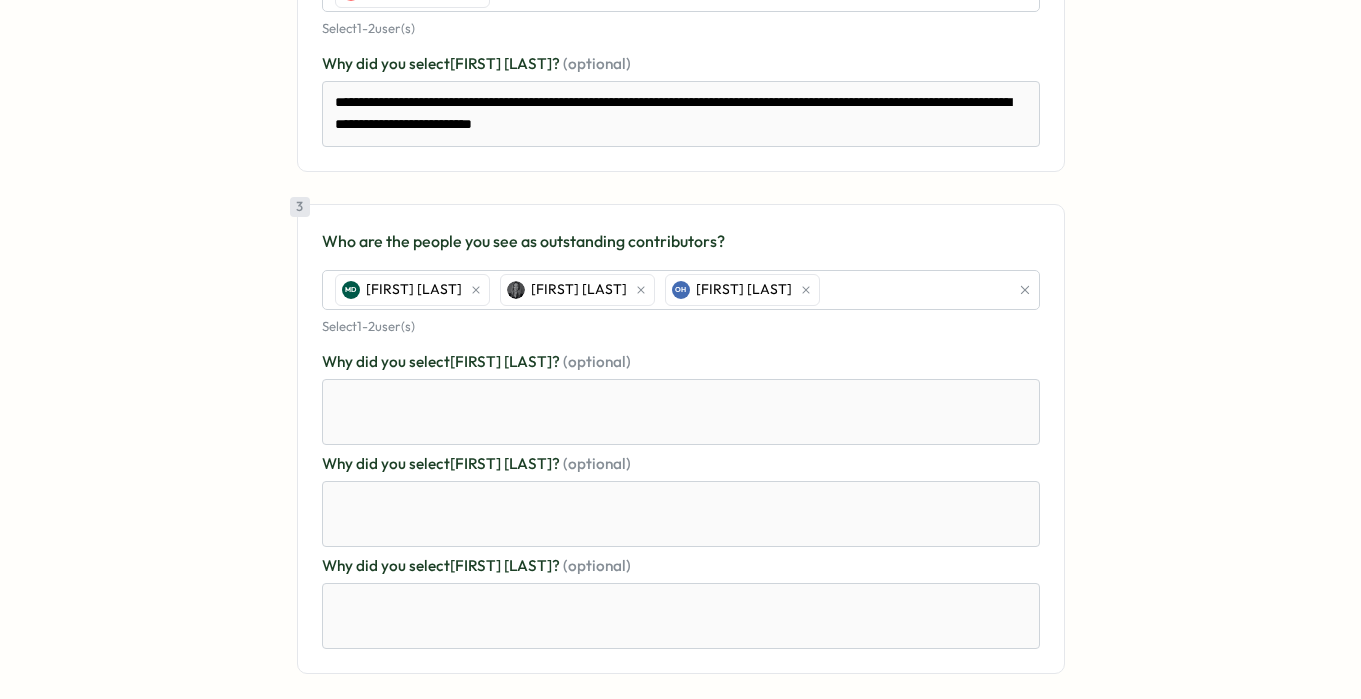 scroll, scrollTop: 716, scrollLeft: 0, axis: vertical 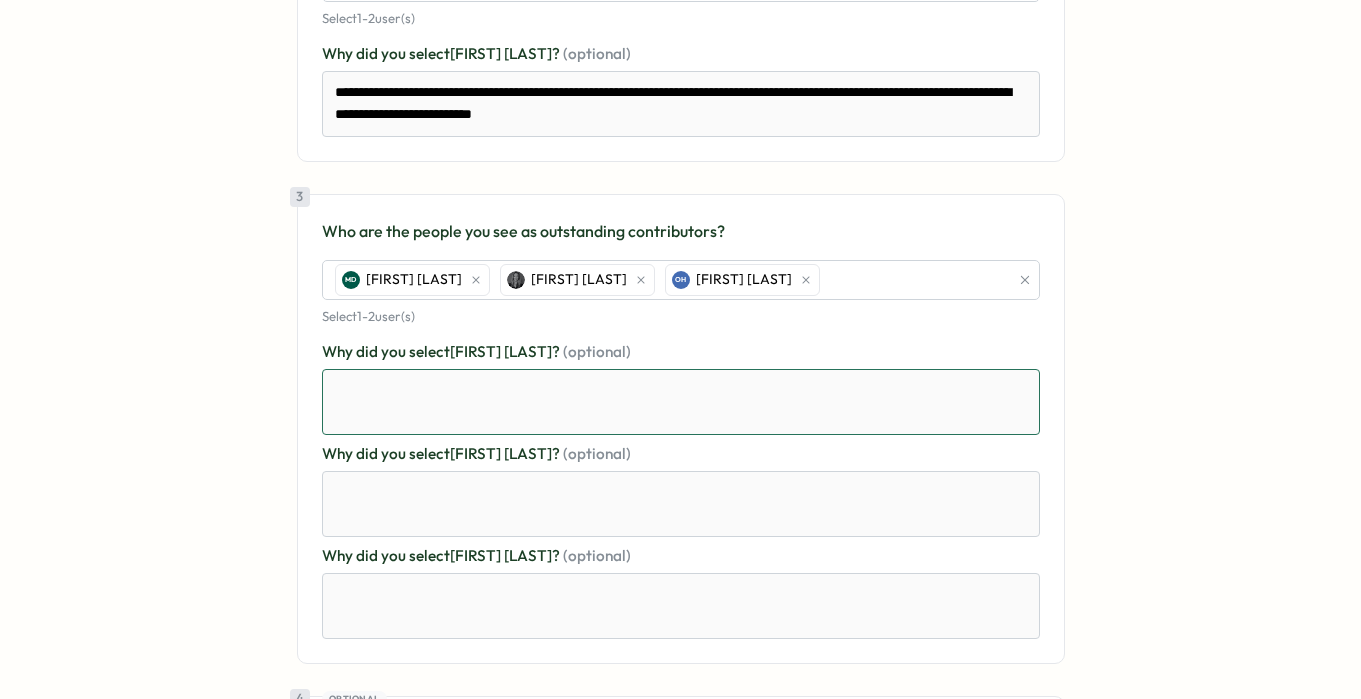 click at bounding box center (681, 402) 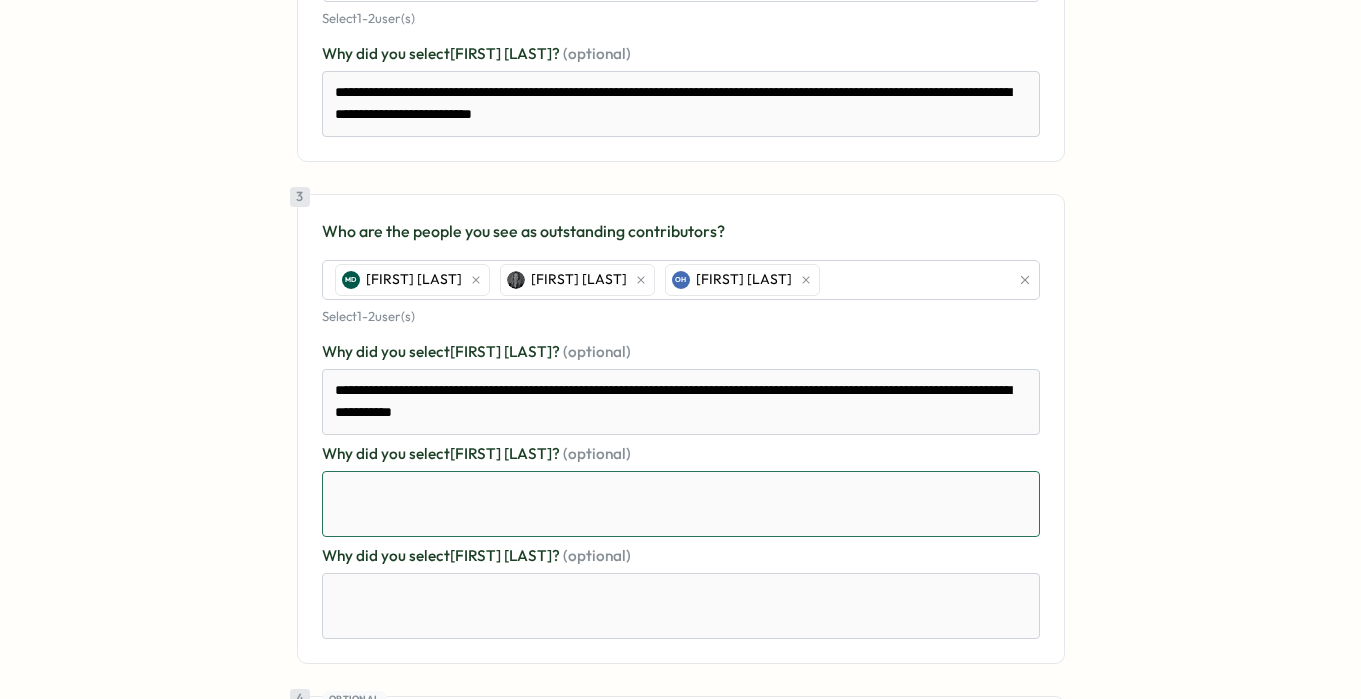 click at bounding box center (681, 504) 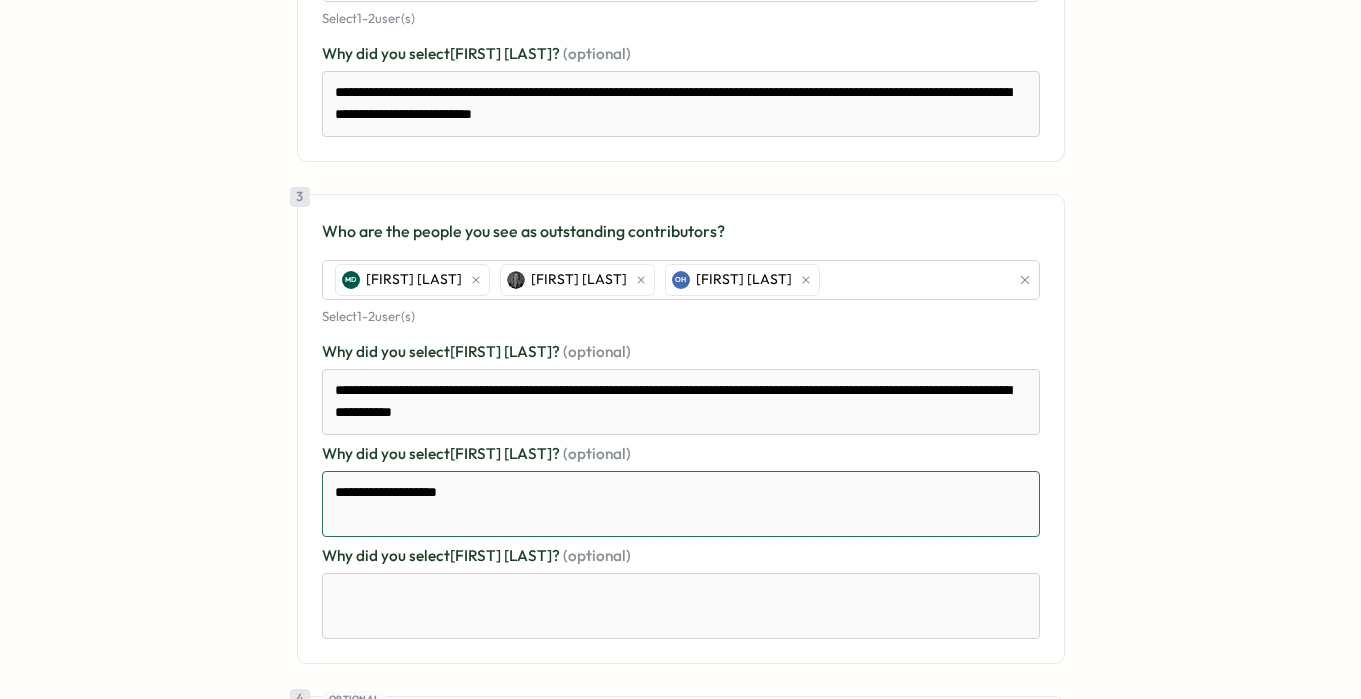 drag, startPoint x: 468, startPoint y: 491, endPoint x: 220, endPoint y: 491, distance: 248 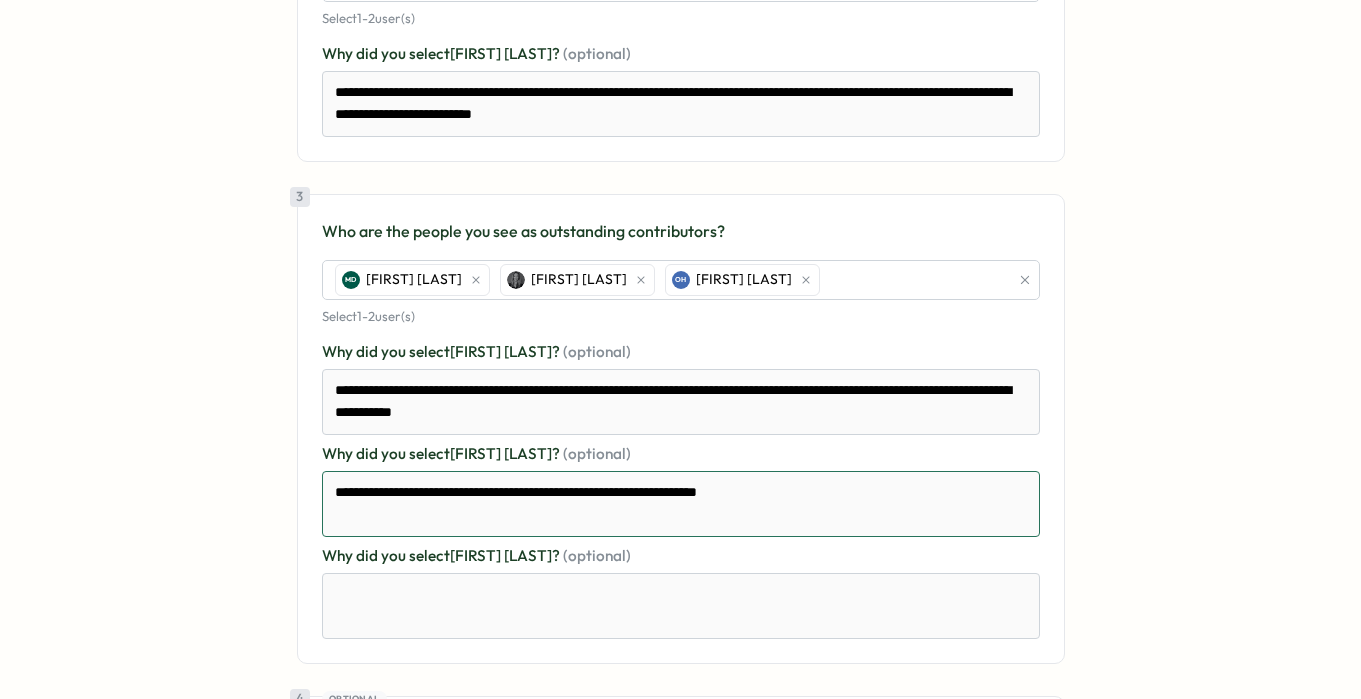 drag, startPoint x: 863, startPoint y: 493, endPoint x: 634, endPoint y: 489, distance: 229.03493 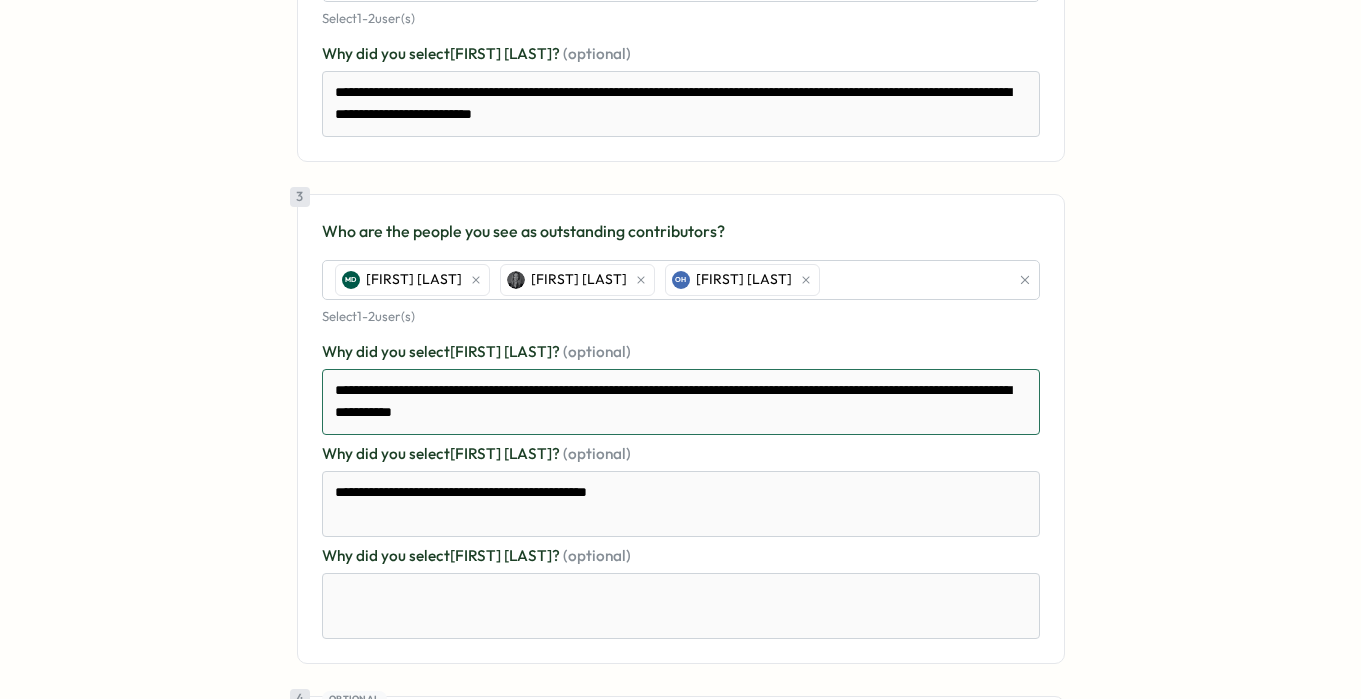 drag, startPoint x: 507, startPoint y: 391, endPoint x: 440, endPoint y: 389, distance: 67.02985 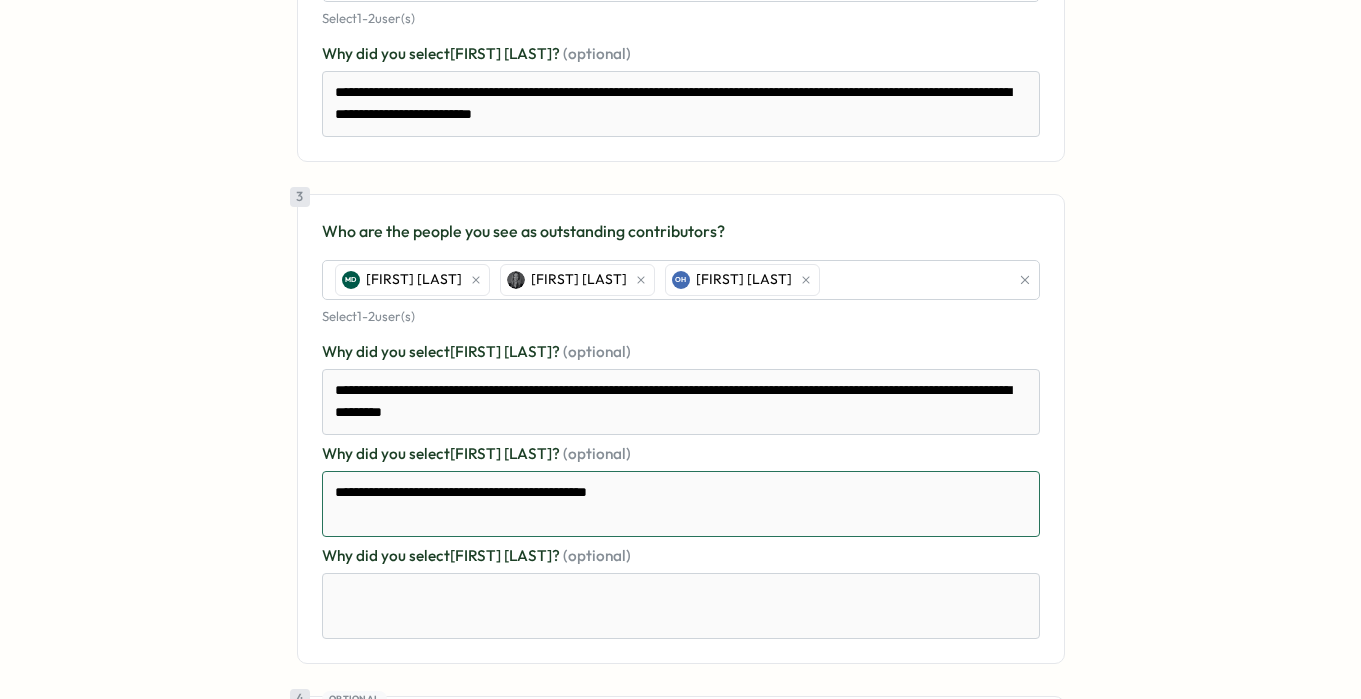 click on "**********" at bounding box center (681, 504) 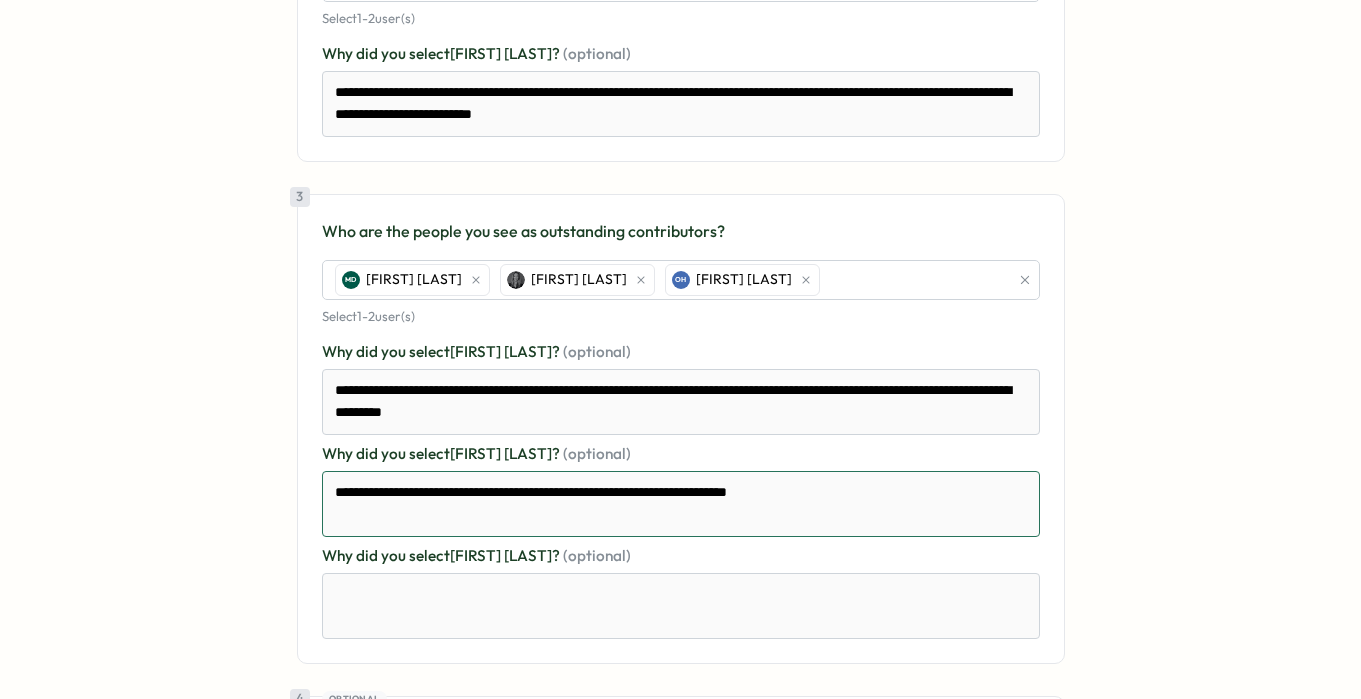 click on "**********" at bounding box center (681, 504) 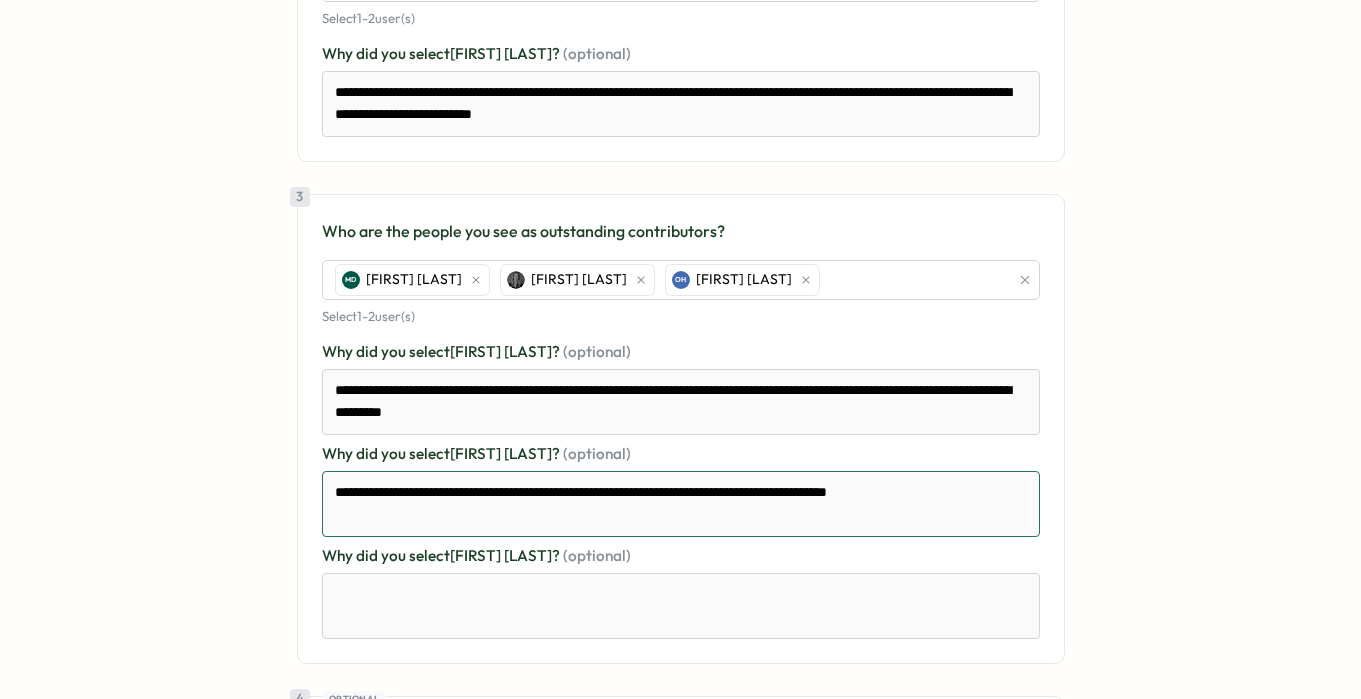 click on "**********" at bounding box center (681, 504) 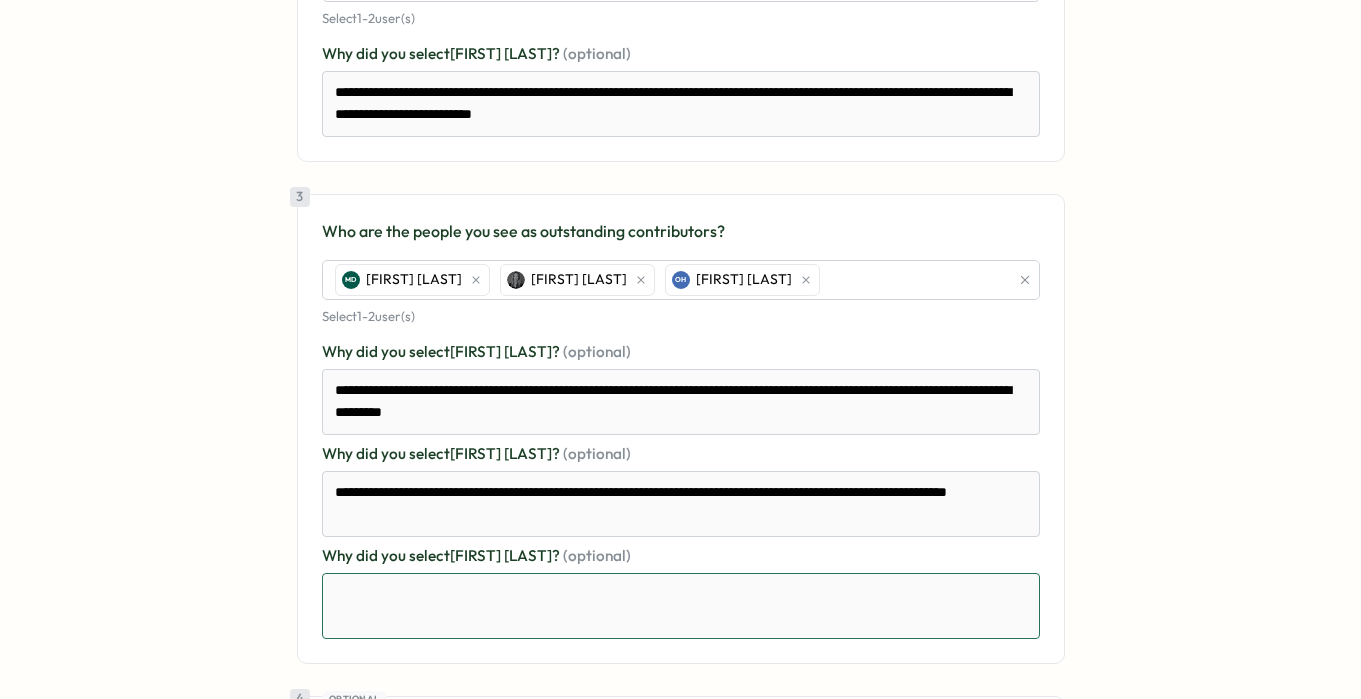 click at bounding box center (681, 606) 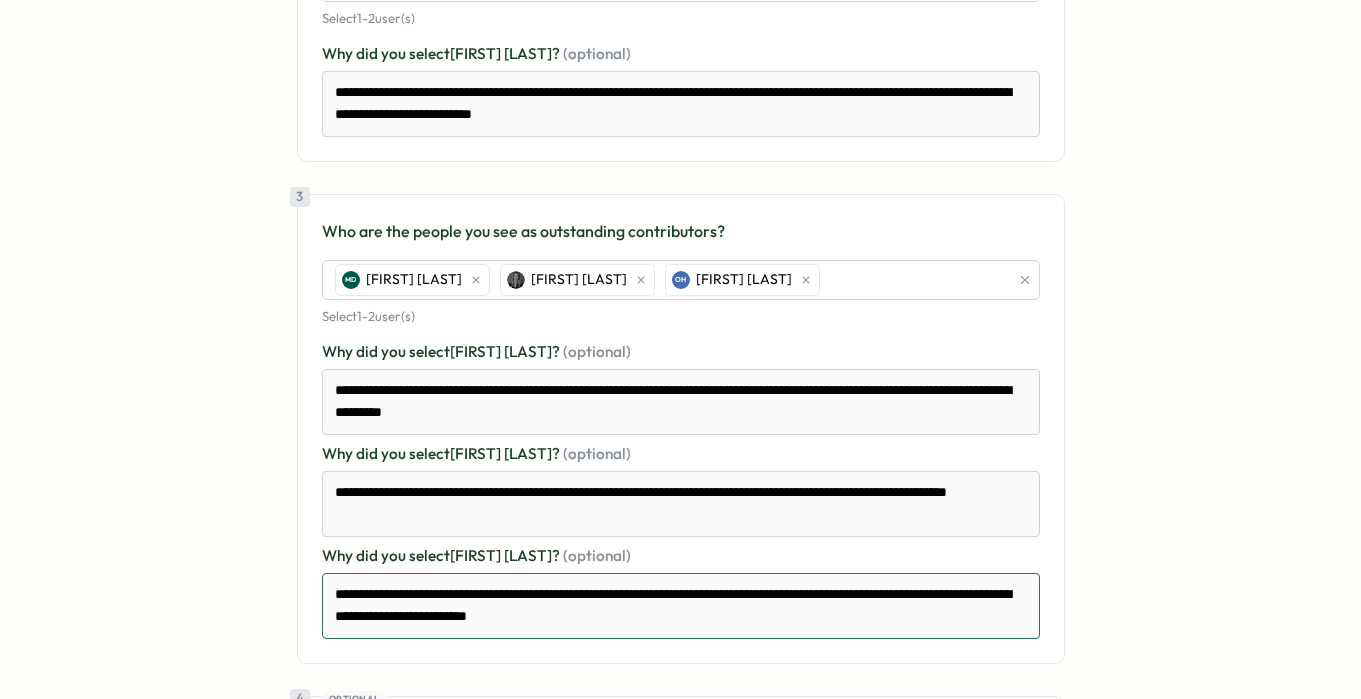 scroll, scrollTop: 989, scrollLeft: 0, axis: vertical 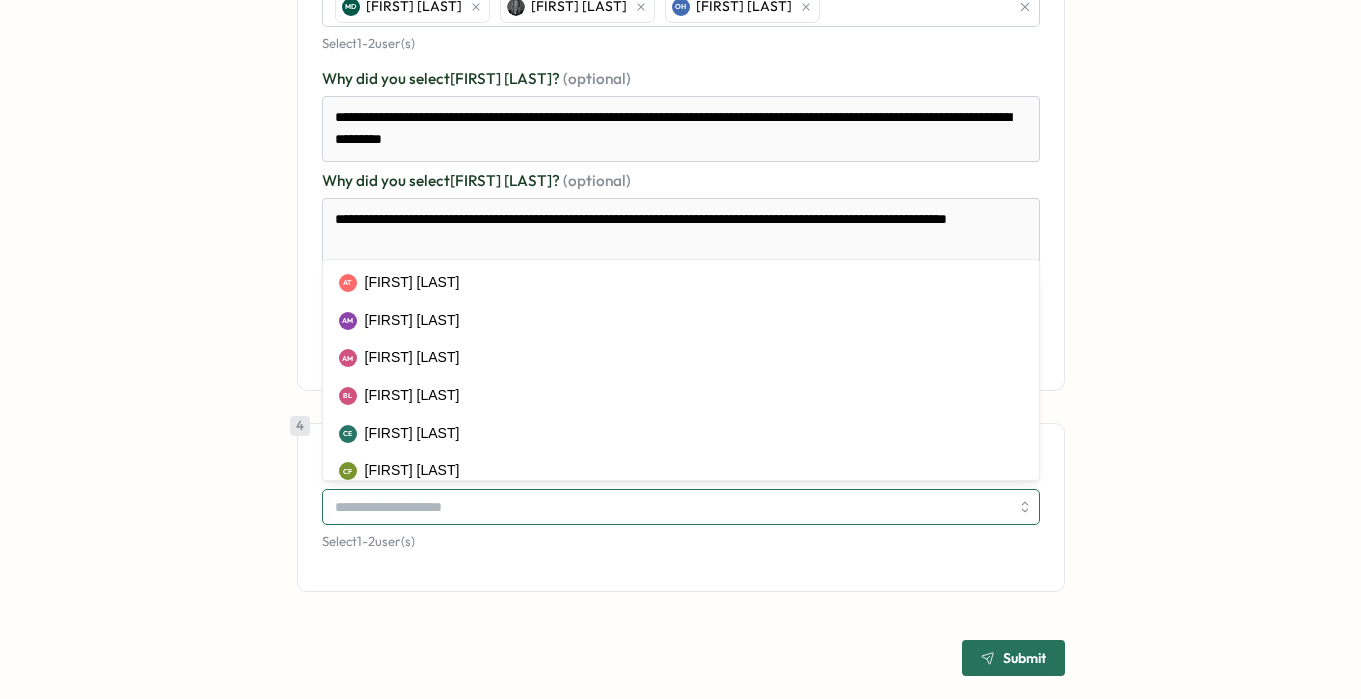 click at bounding box center (672, 507) 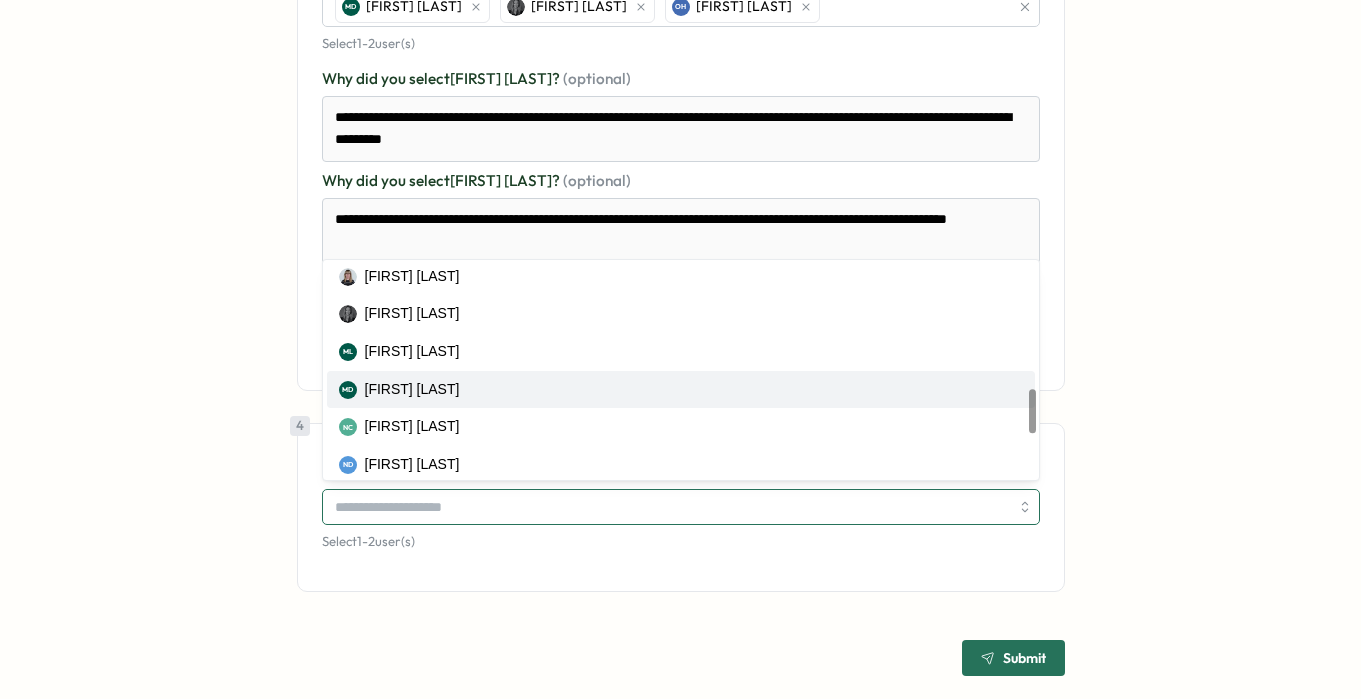 scroll, scrollTop: 649, scrollLeft: 0, axis: vertical 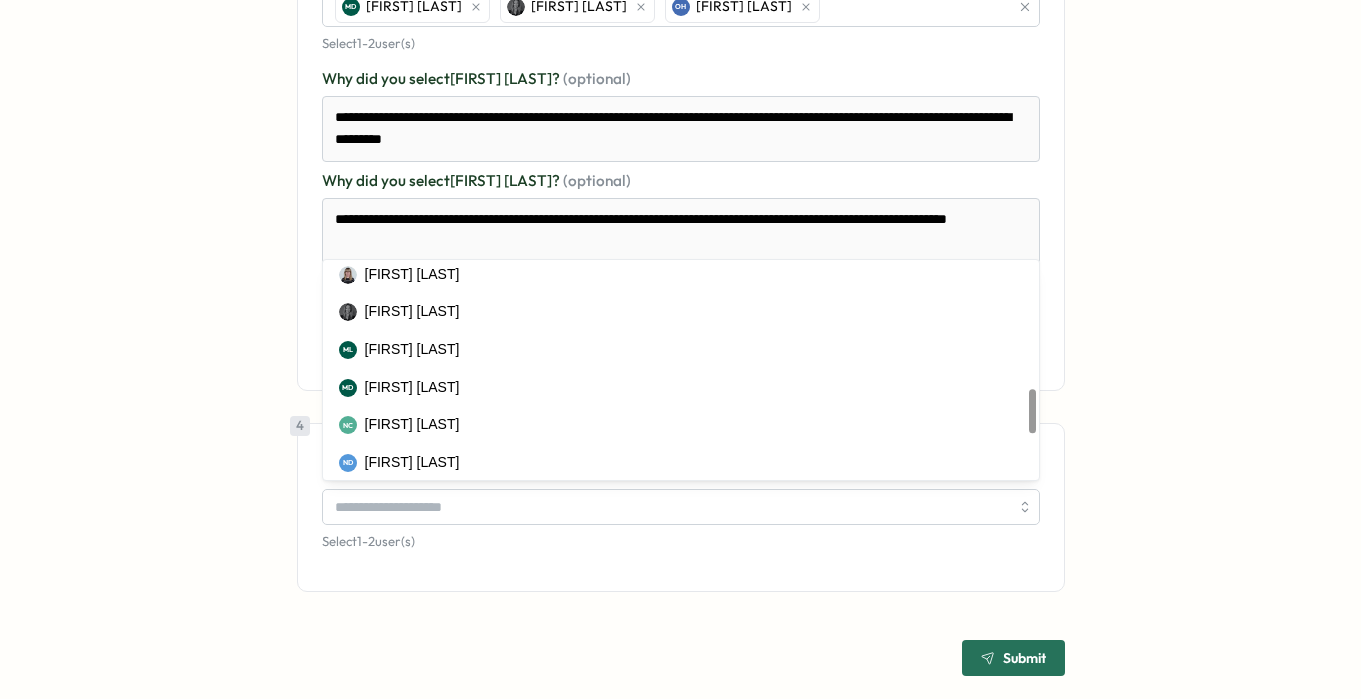 click on "Submit" at bounding box center (681, 658) 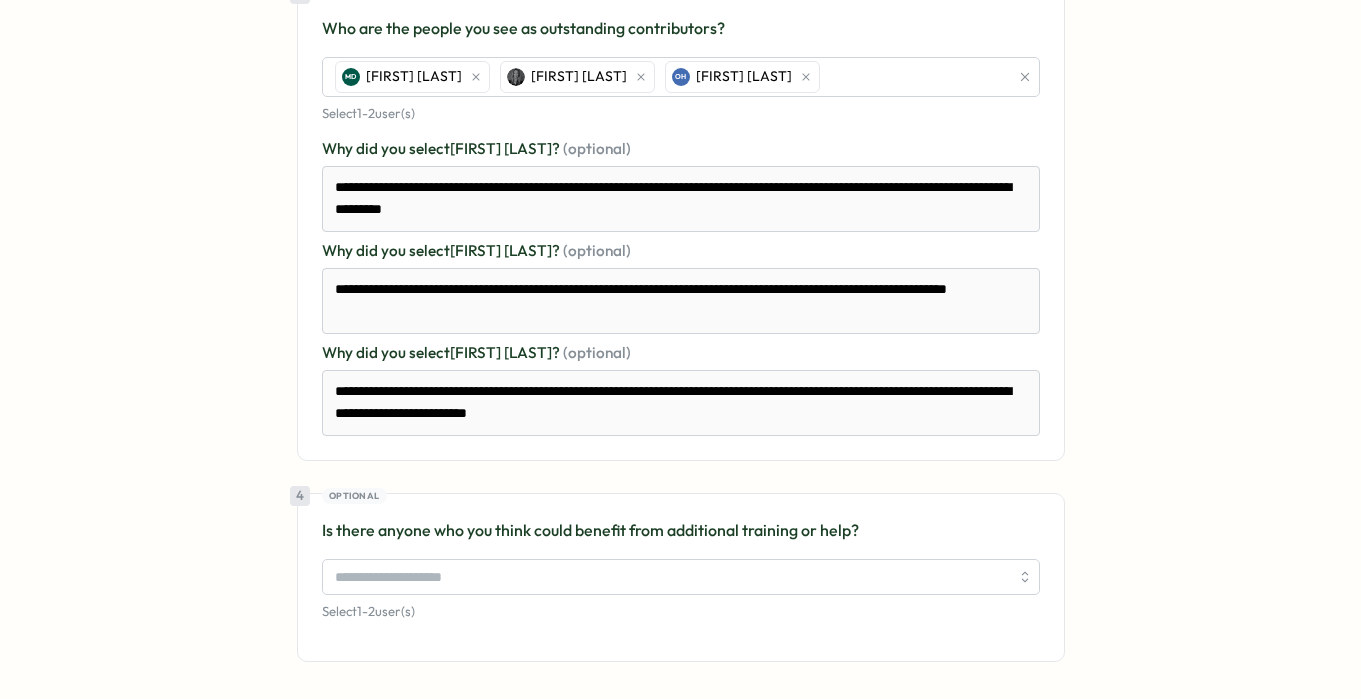 scroll, scrollTop: 989, scrollLeft: 0, axis: vertical 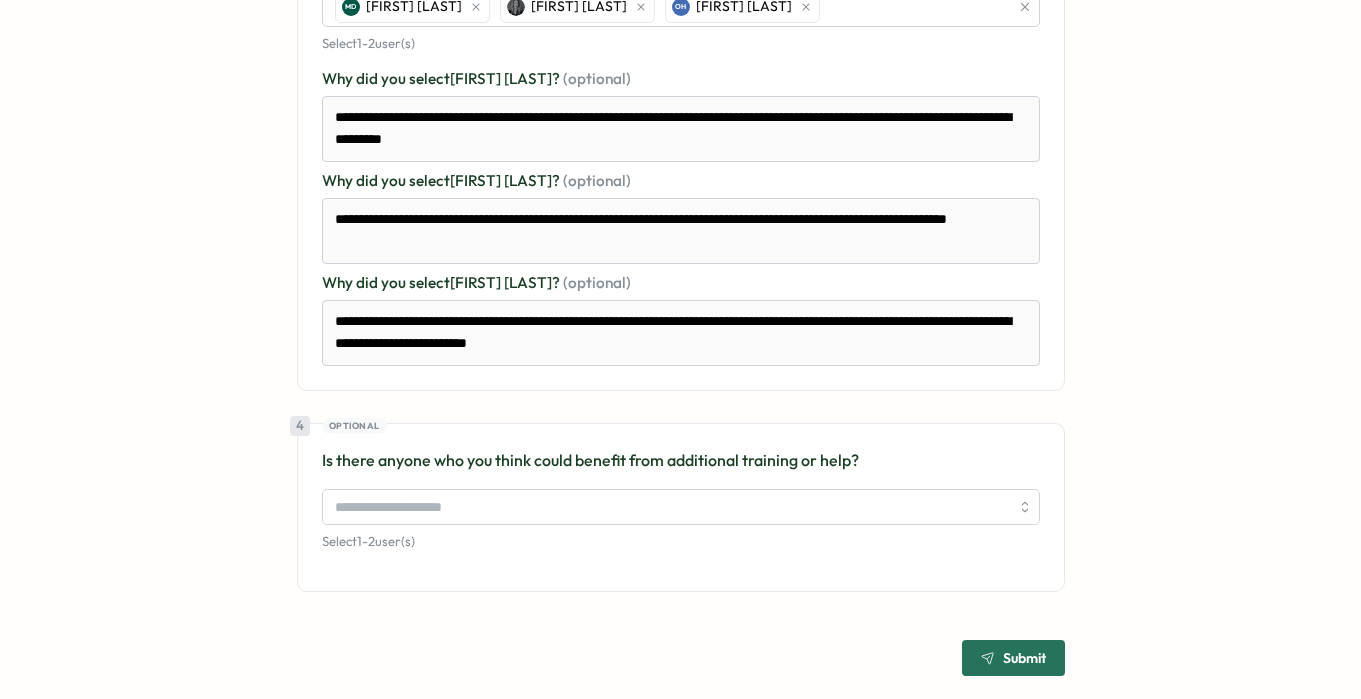 click on "Submit" at bounding box center (1013, 658) 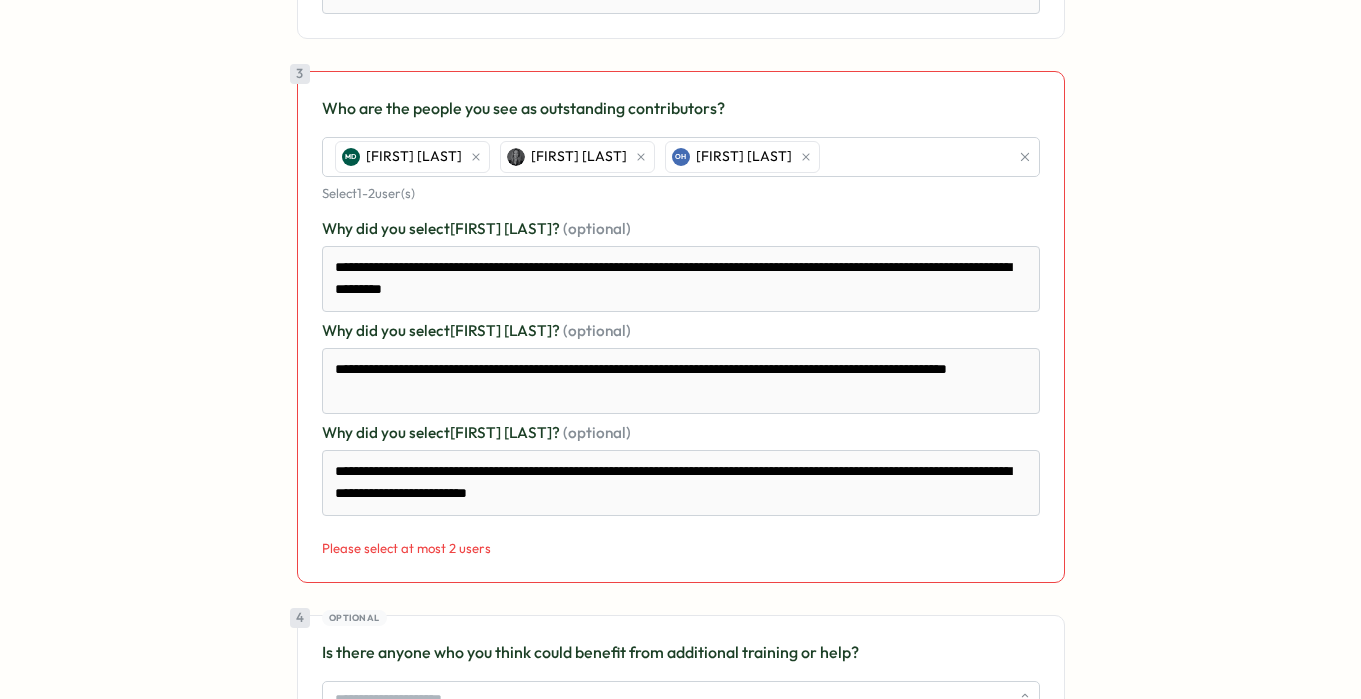 scroll, scrollTop: 816, scrollLeft: 0, axis: vertical 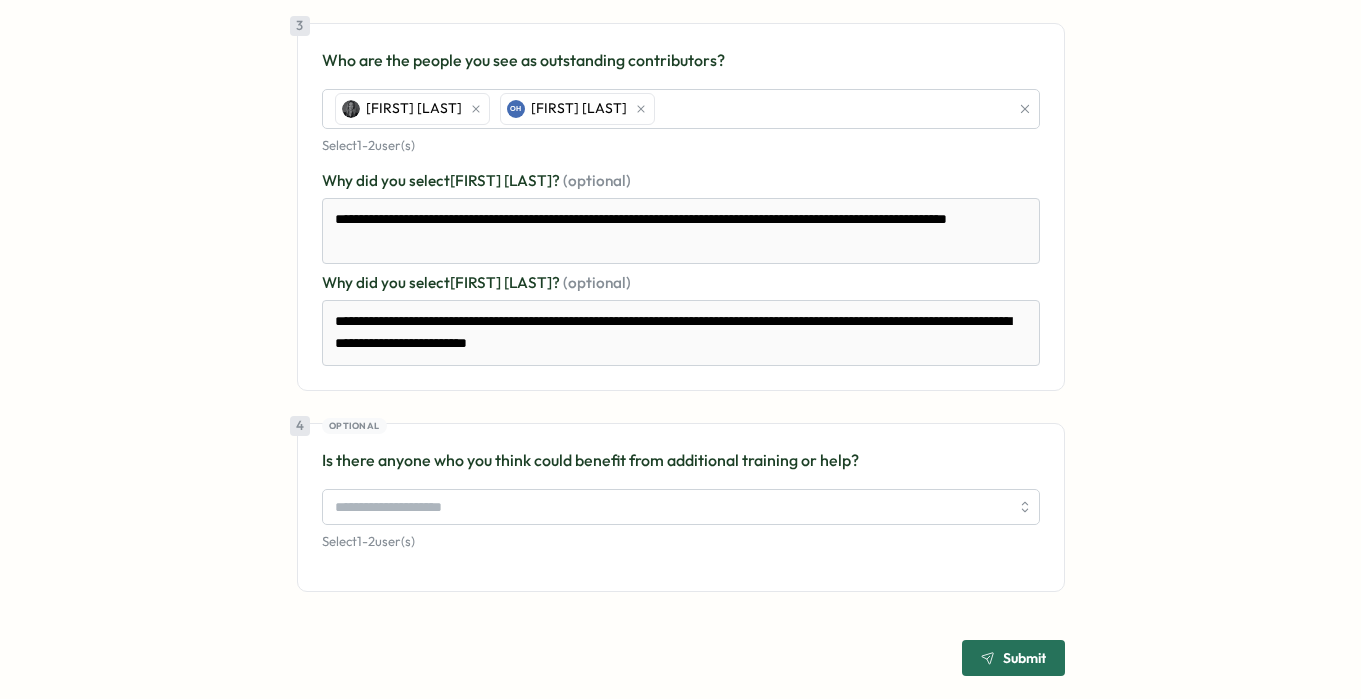 click on "Submit" at bounding box center (1013, 658) 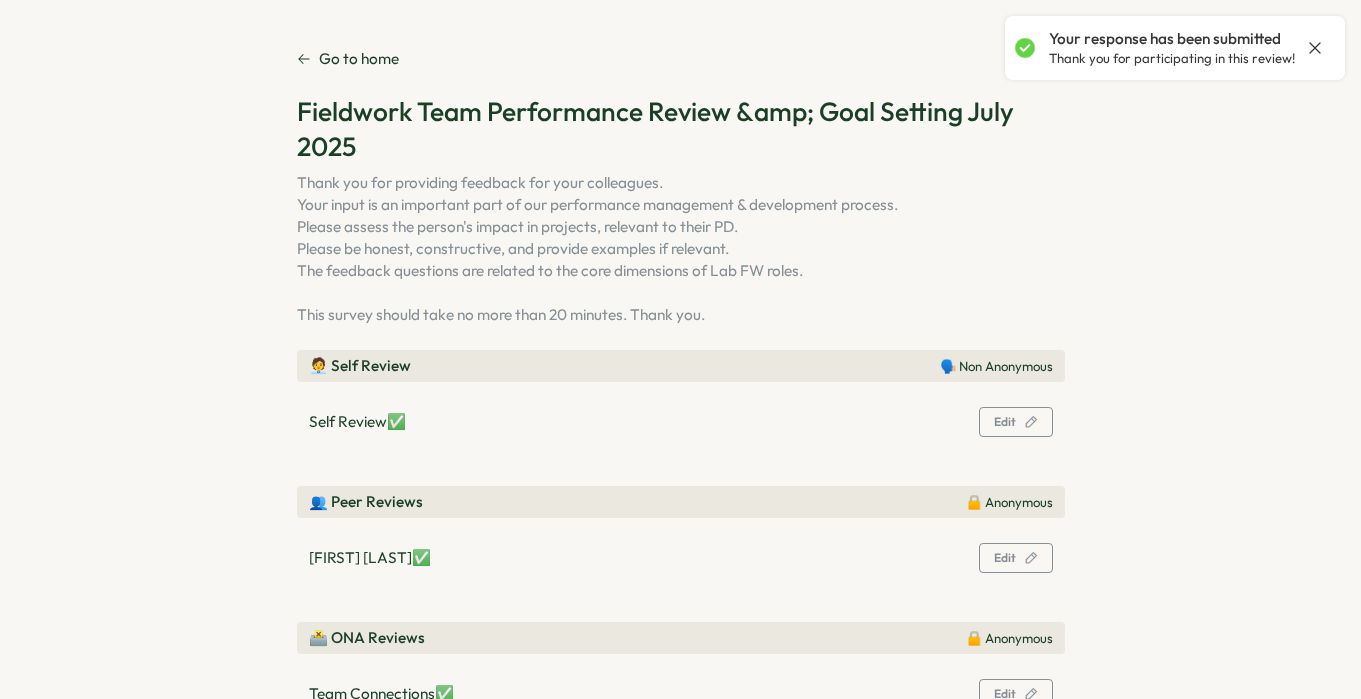 scroll, scrollTop: 32, scrollLeft: 0, axis: vertical 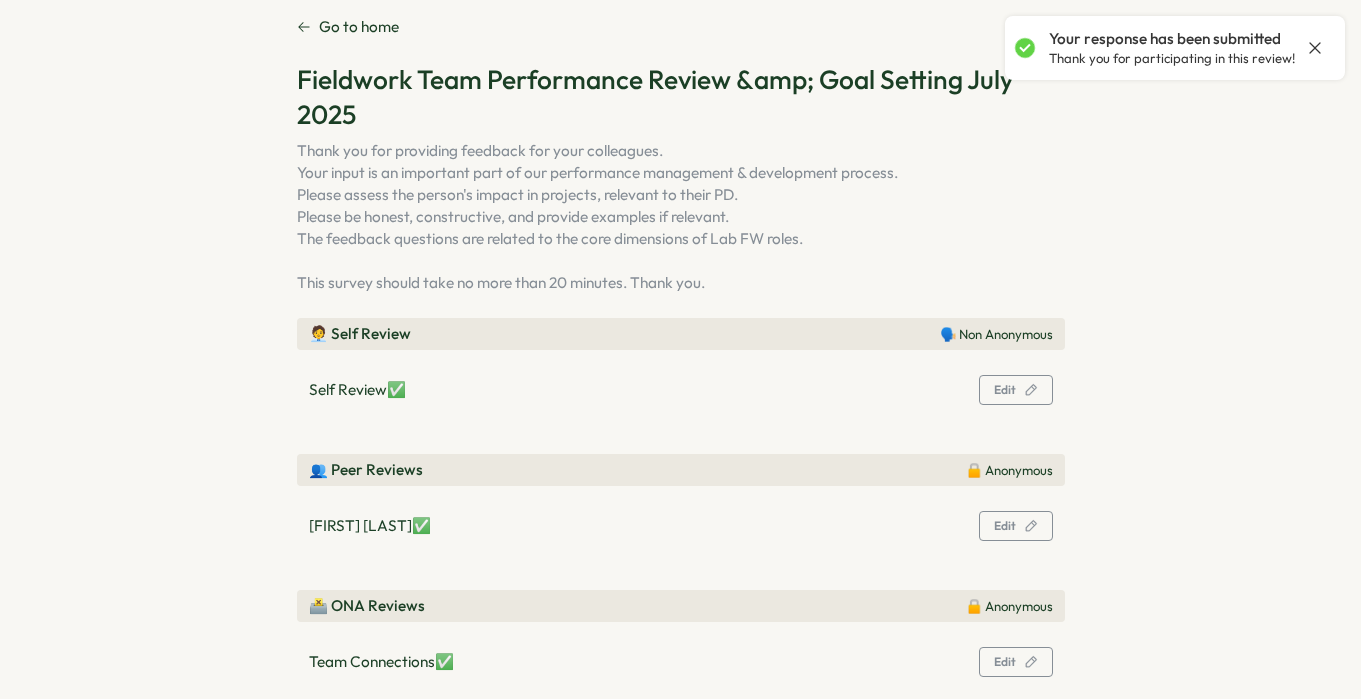 click 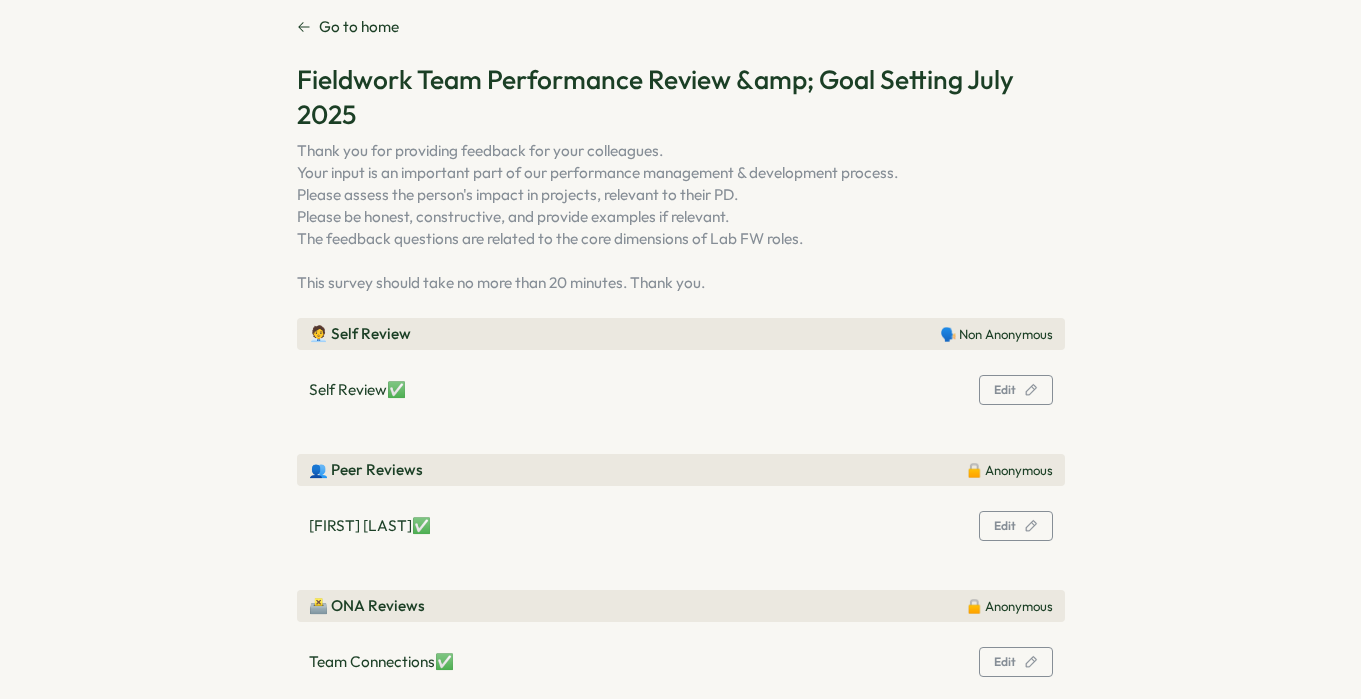 scroll, scrollTop: 0, scrollLeft: 0, axis: both 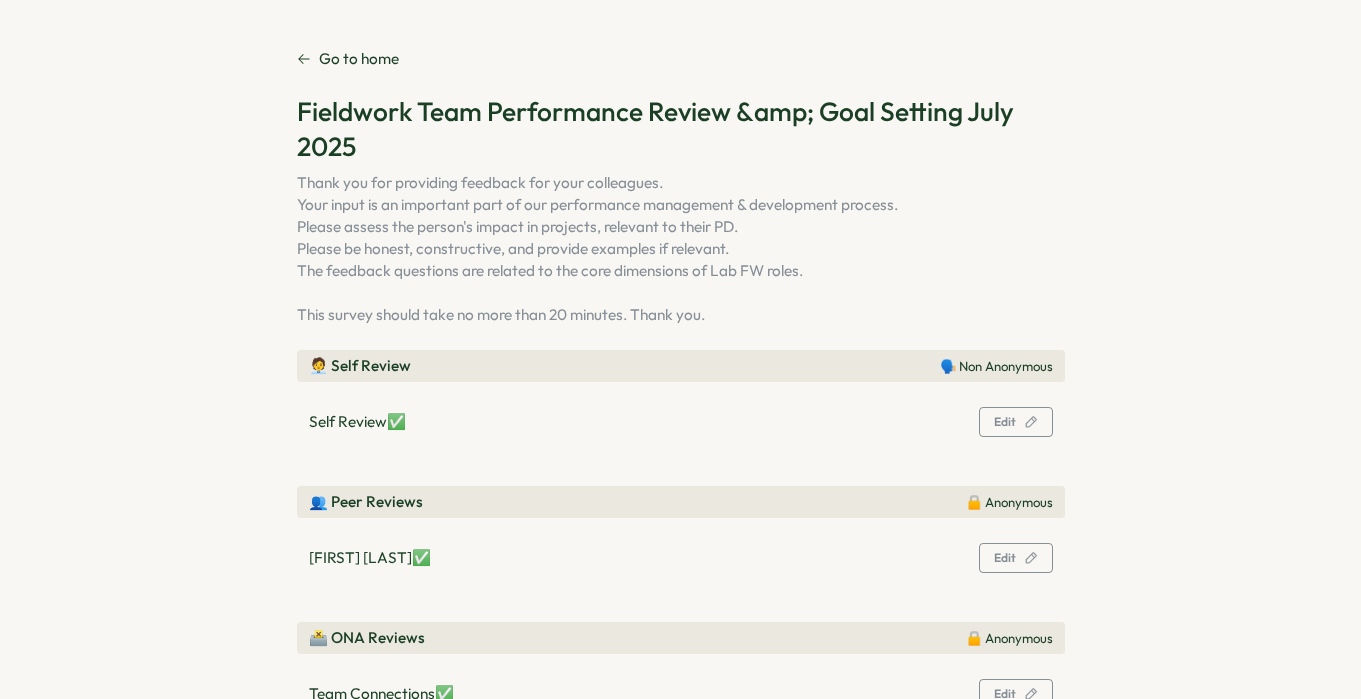 click on "Go to home" at bounding box center (359, 59) 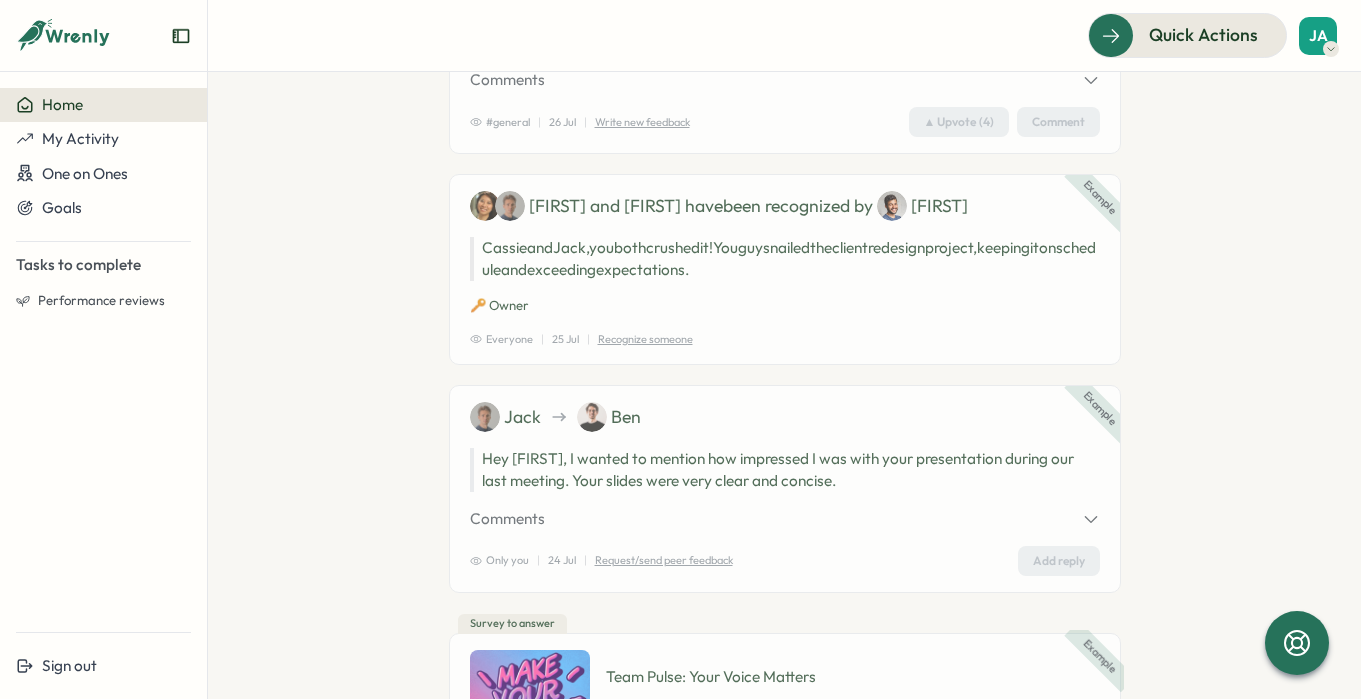scroll, scrollTop: 0, scrollLeft: 0, axis: both 